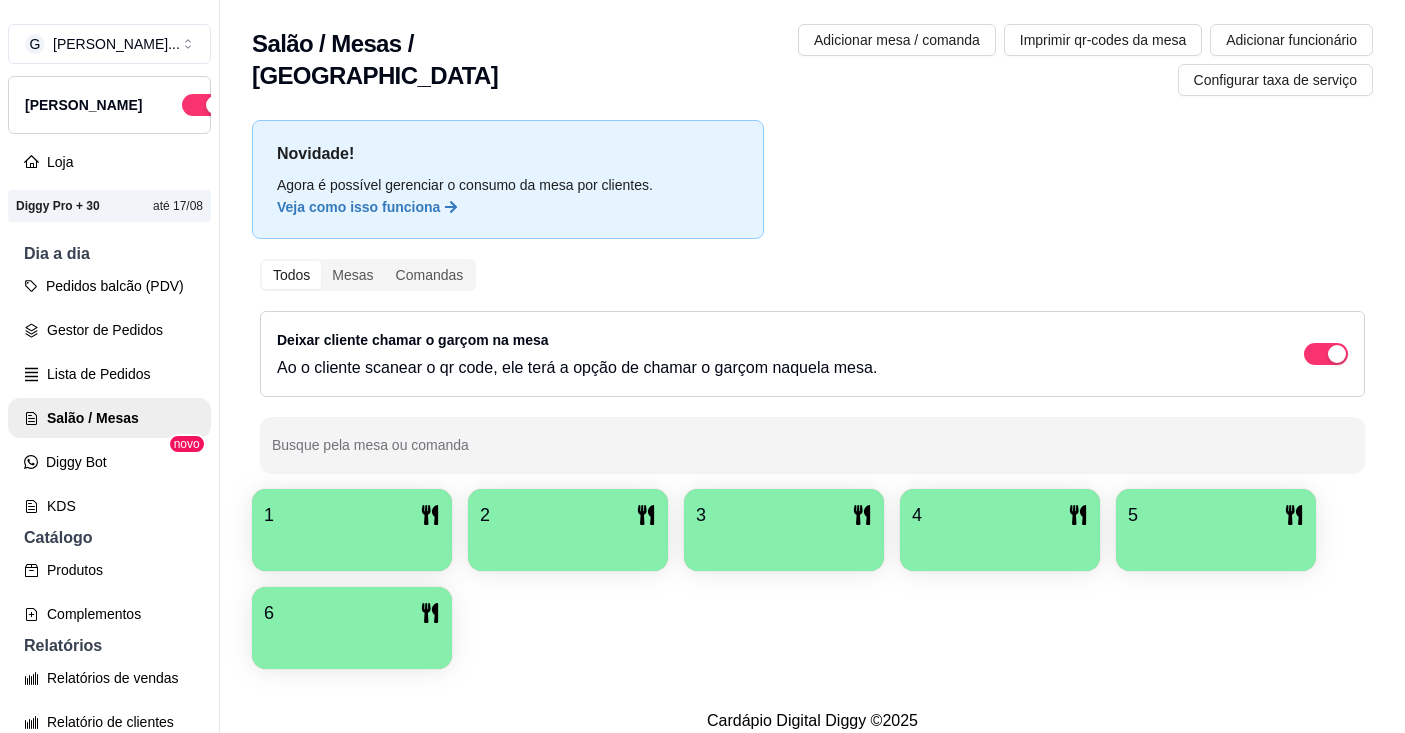 scroll, scrollTop: 0, scrollLeft: 0, axis: both 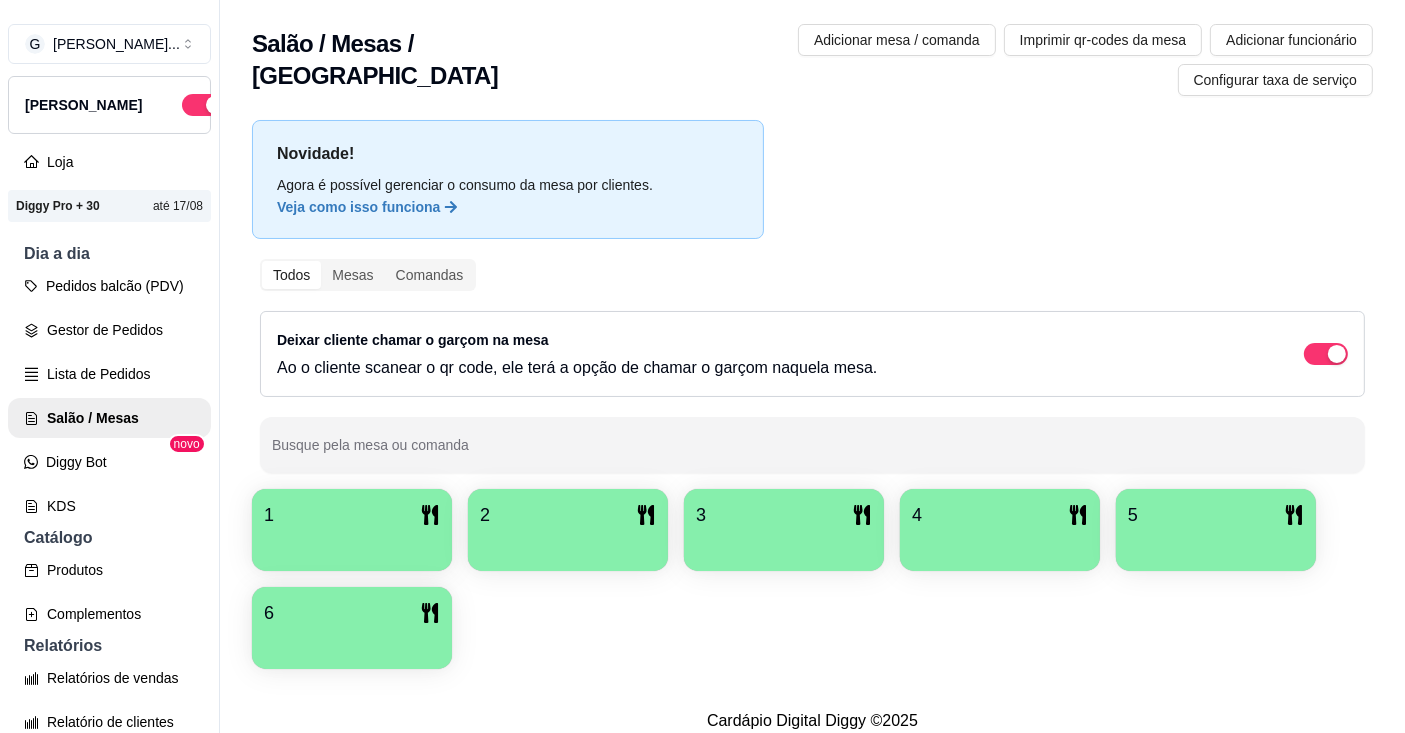 click on "Lista de Pedidos" at bounding box center (109, 374) 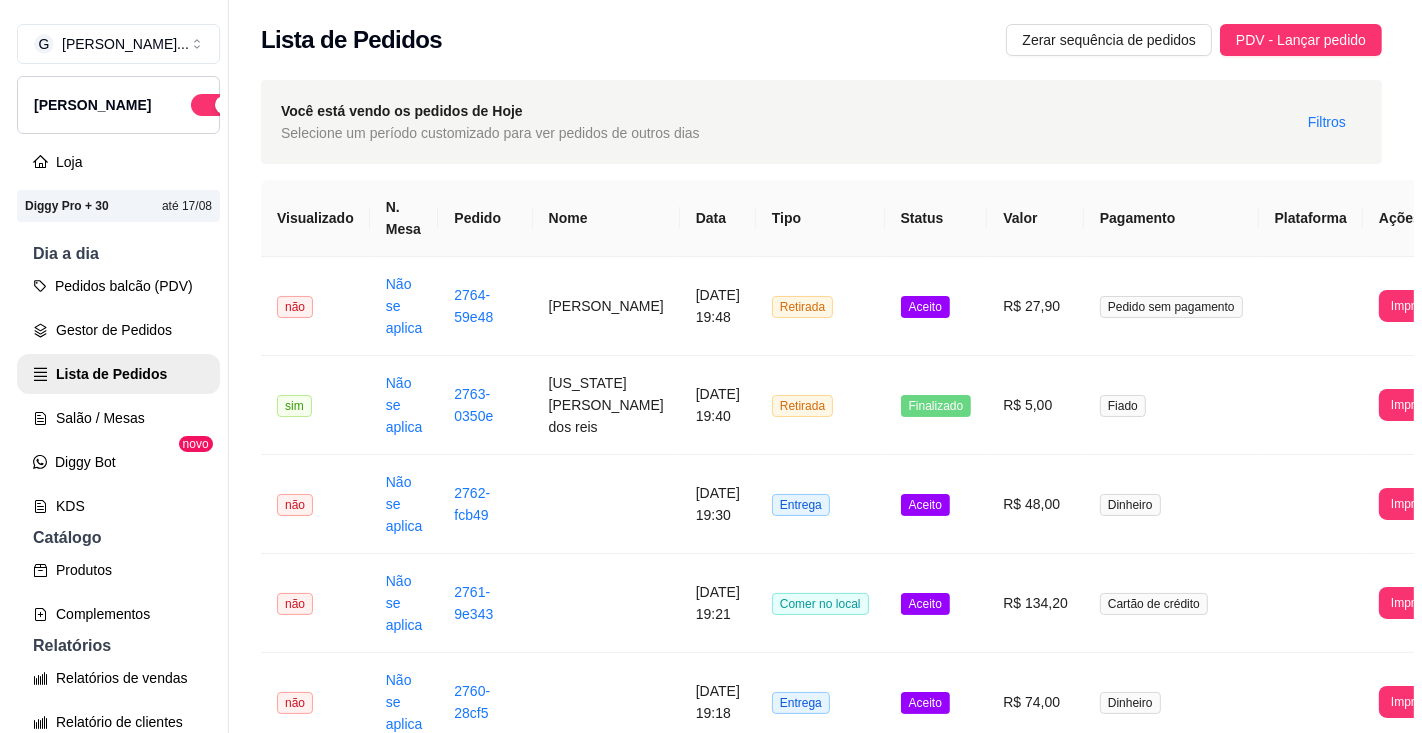scroll, scrollTop: 0, scrollLeft: 34, axis: horizontal 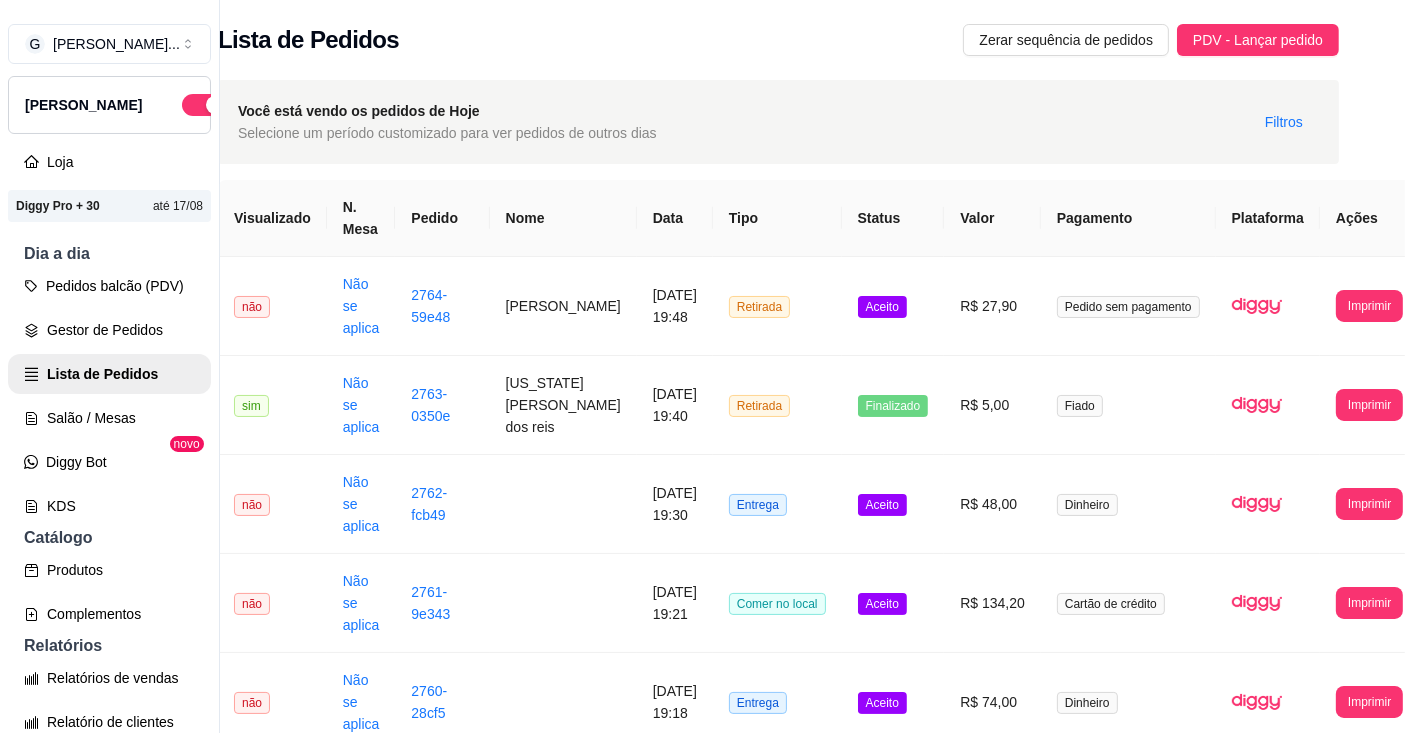 click on "Imprimir" at bounding box center [1369, 306] 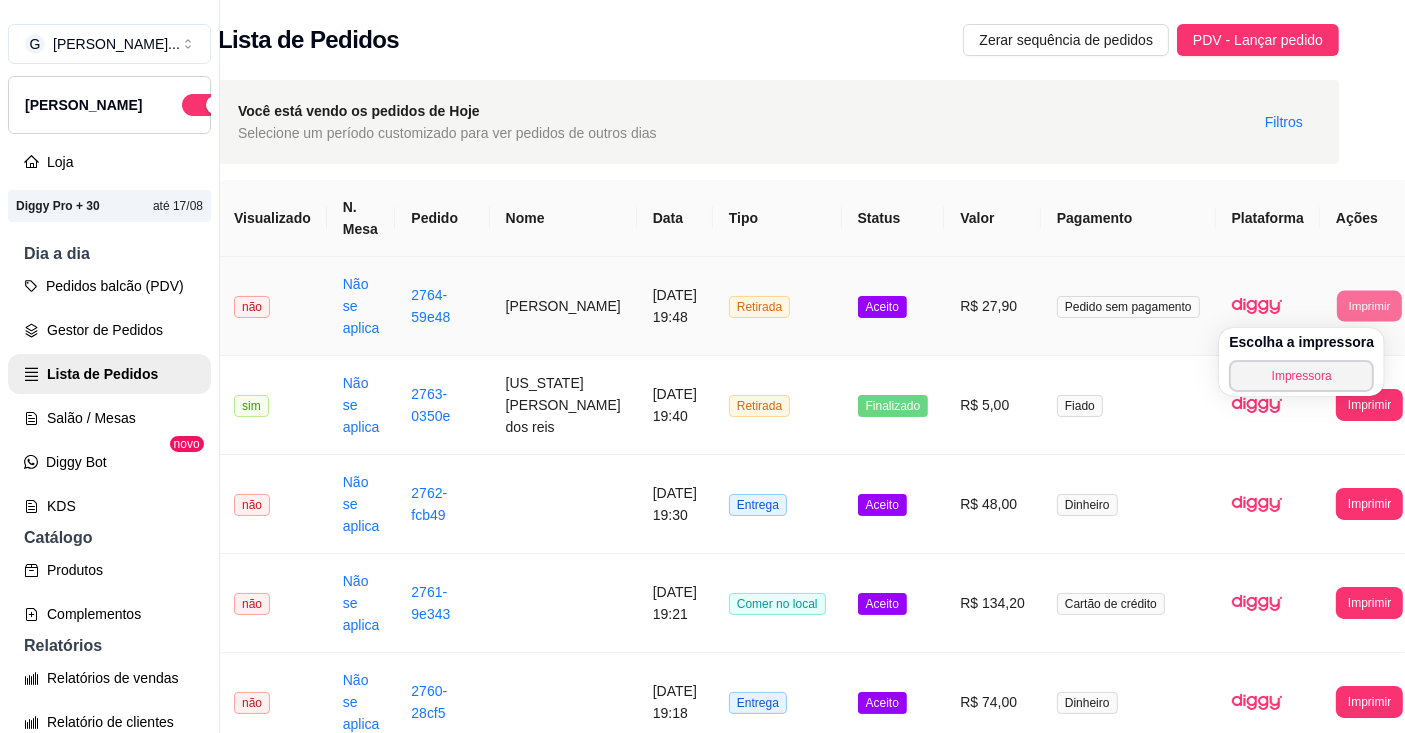 click on "Impressora" at bounding box center (1301, 376) 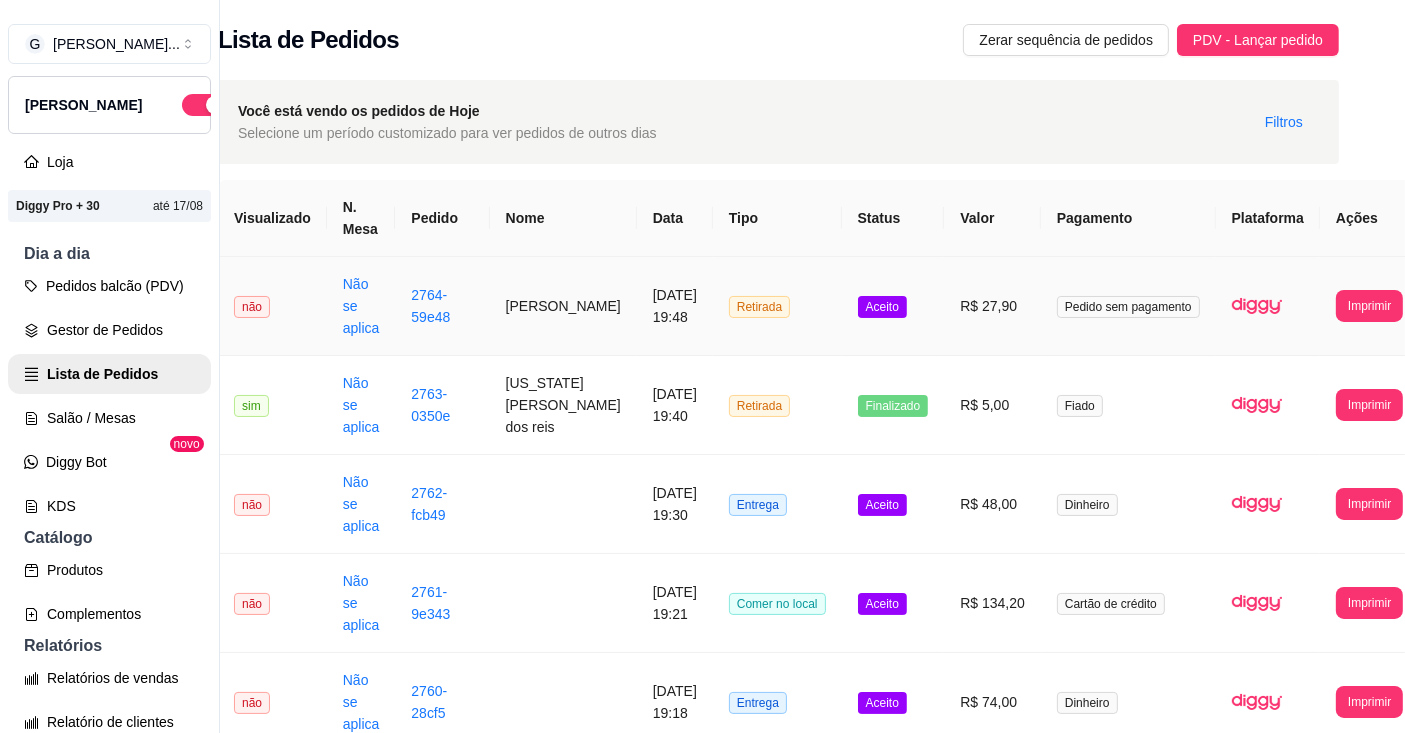 click on "Pedidos balcão (PDV)" at bounding box center (109, 286) 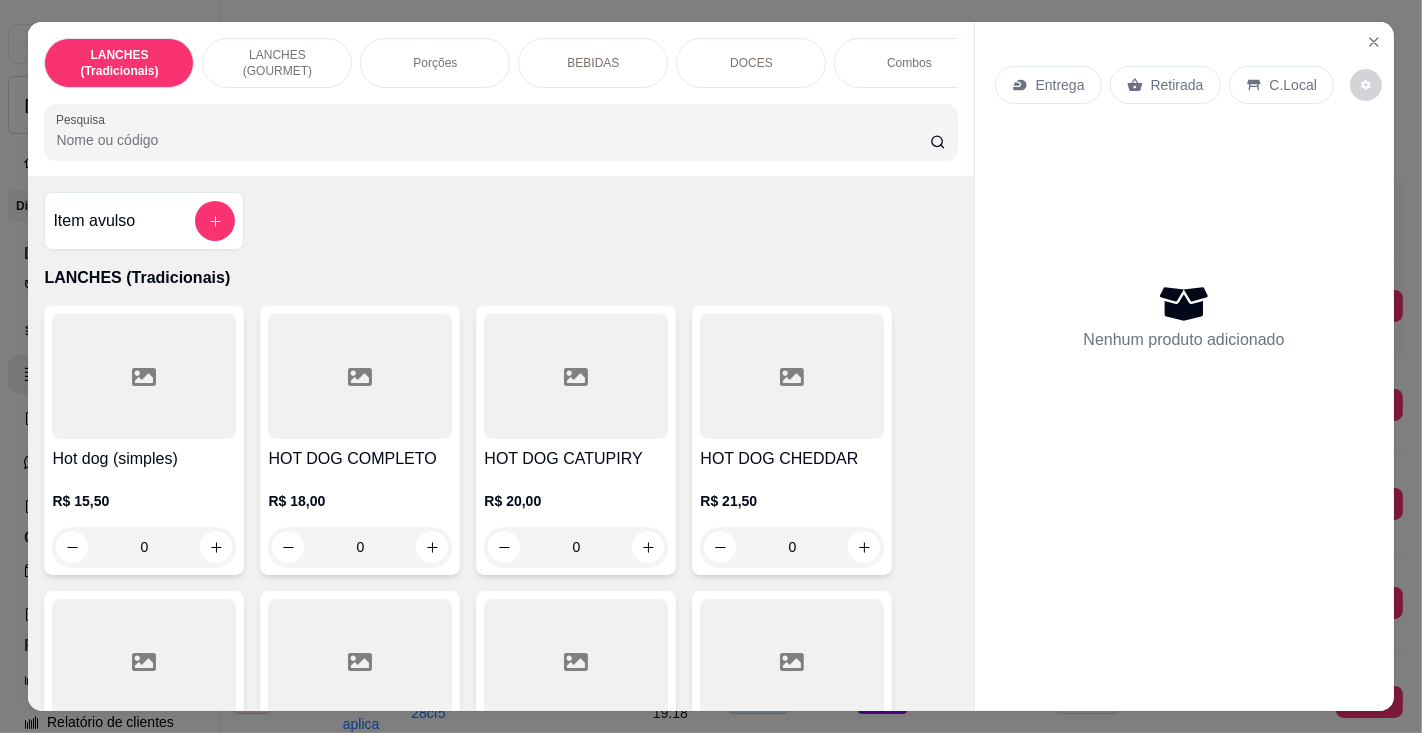 click on "Pesquisa" at bounding box center [492, 140] 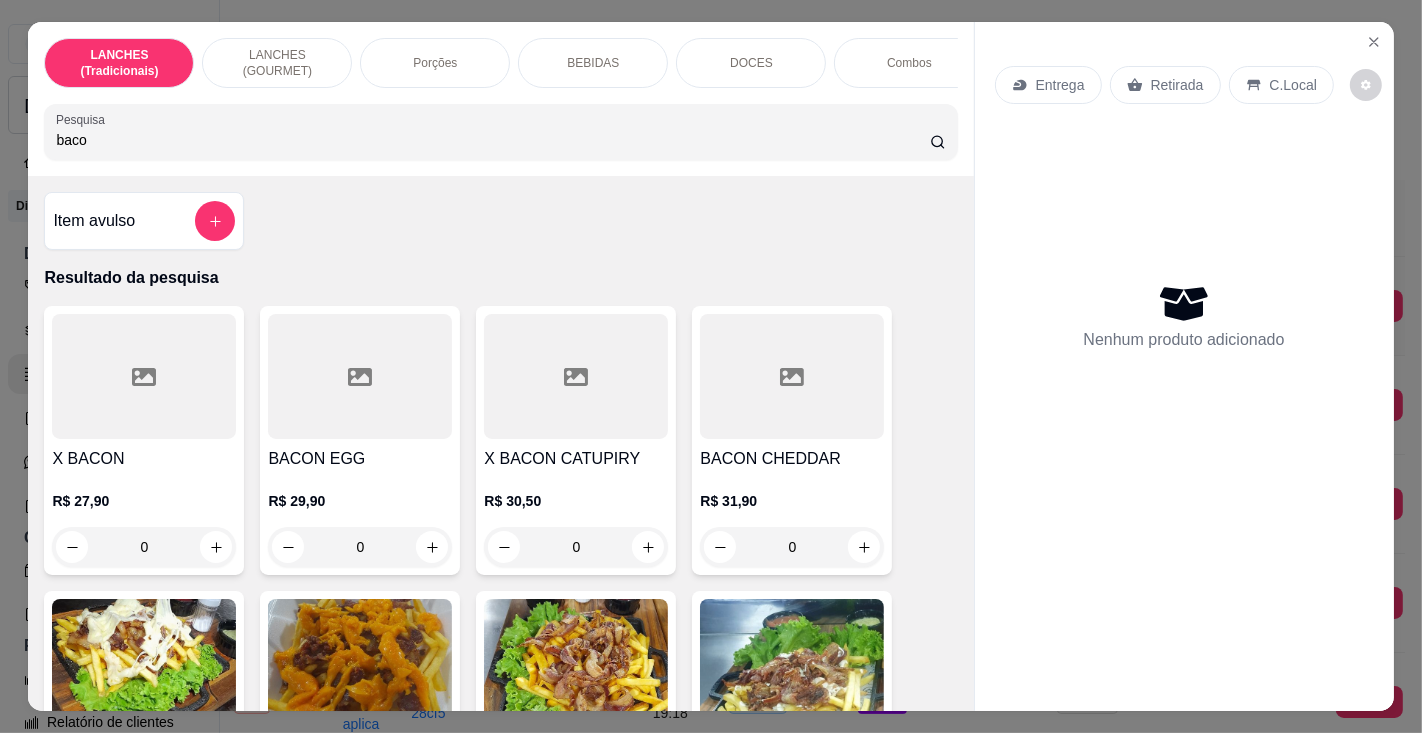 type on "baco" 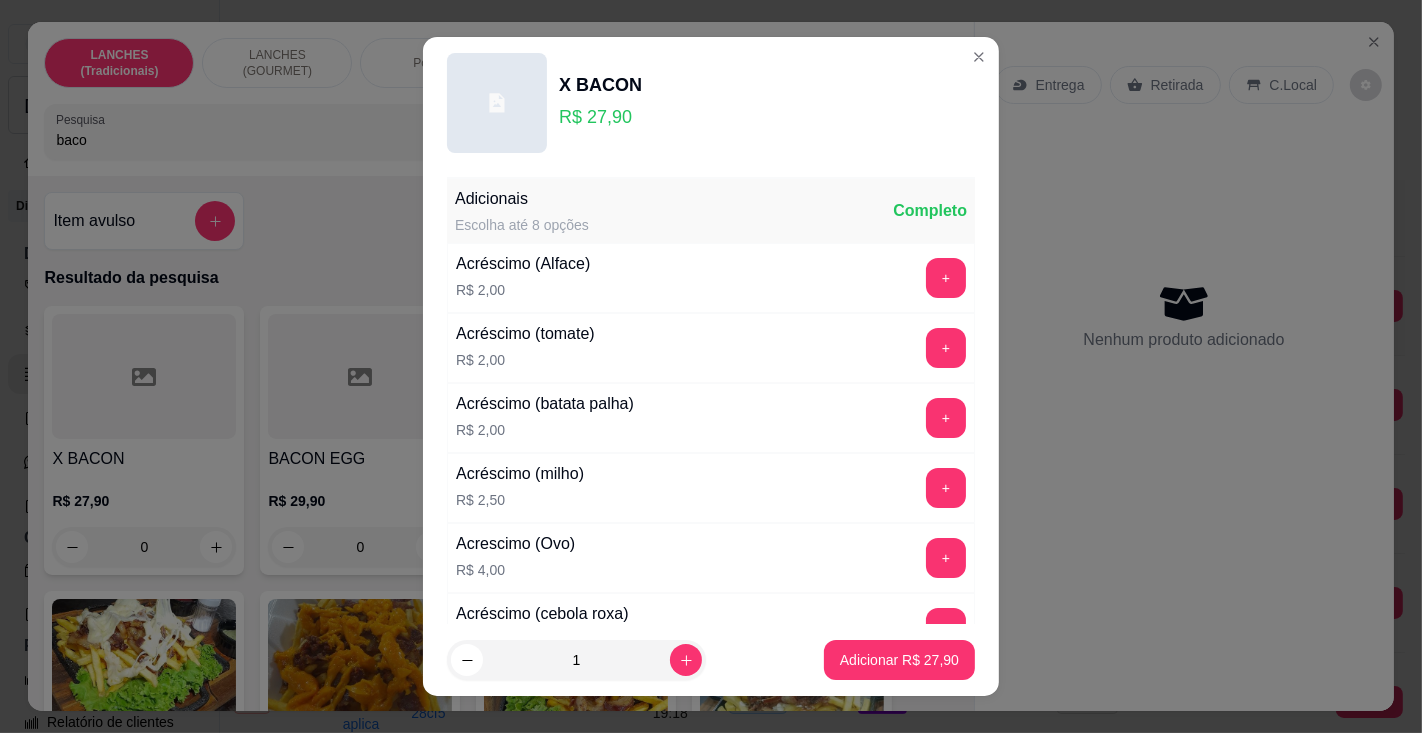 click on "Adicionar   R$ 27,90" at bounding box center [899, 660] 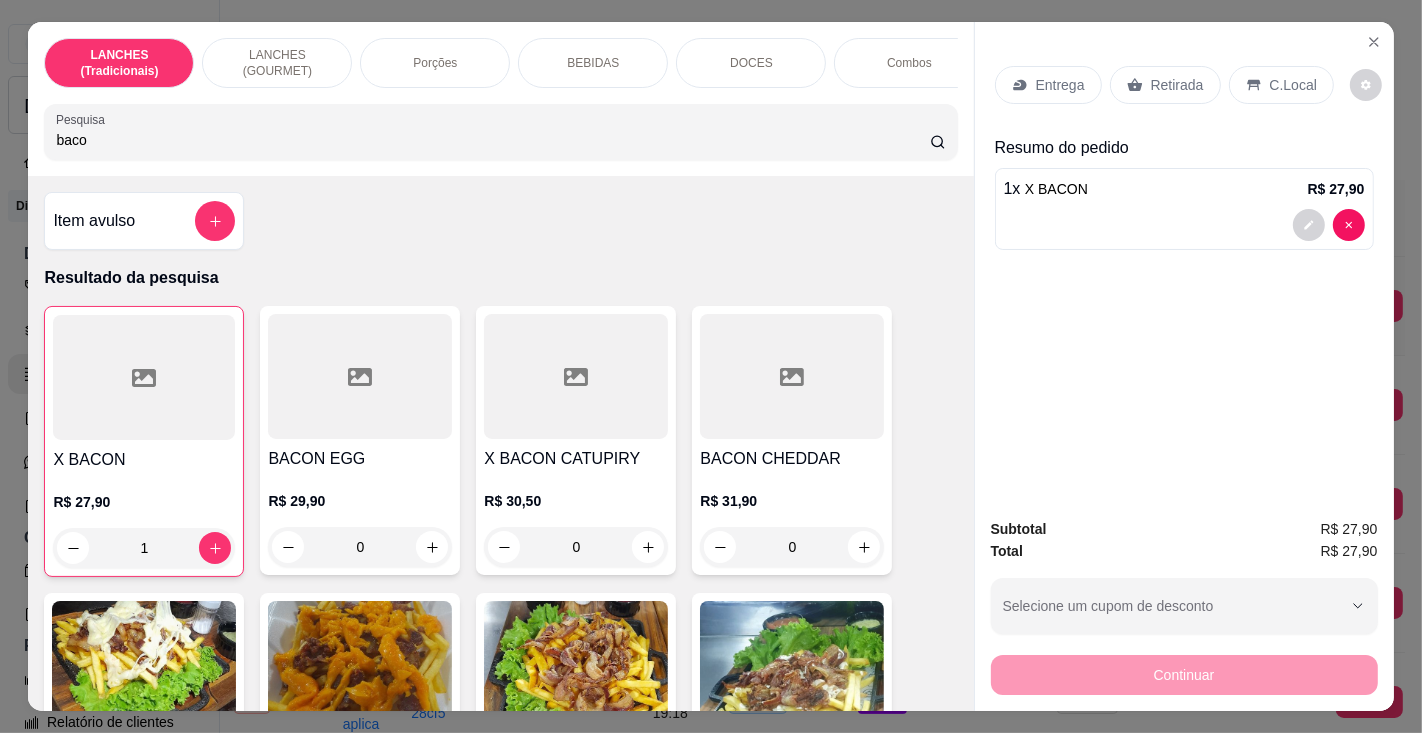 click on "BEBIDAS" at bounding box center [593, 63] 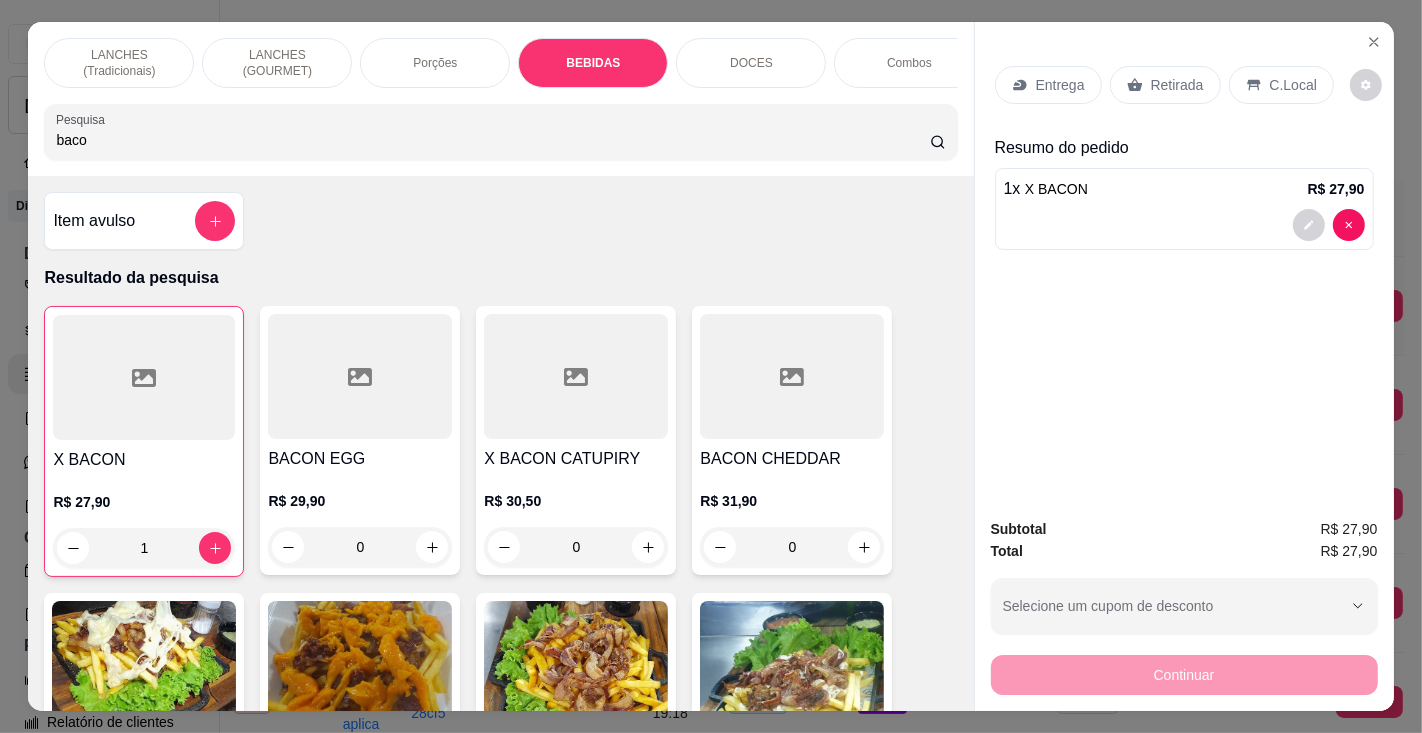 scroll, scrollTop: 6665, scrollLeft: 0, axis: vertical 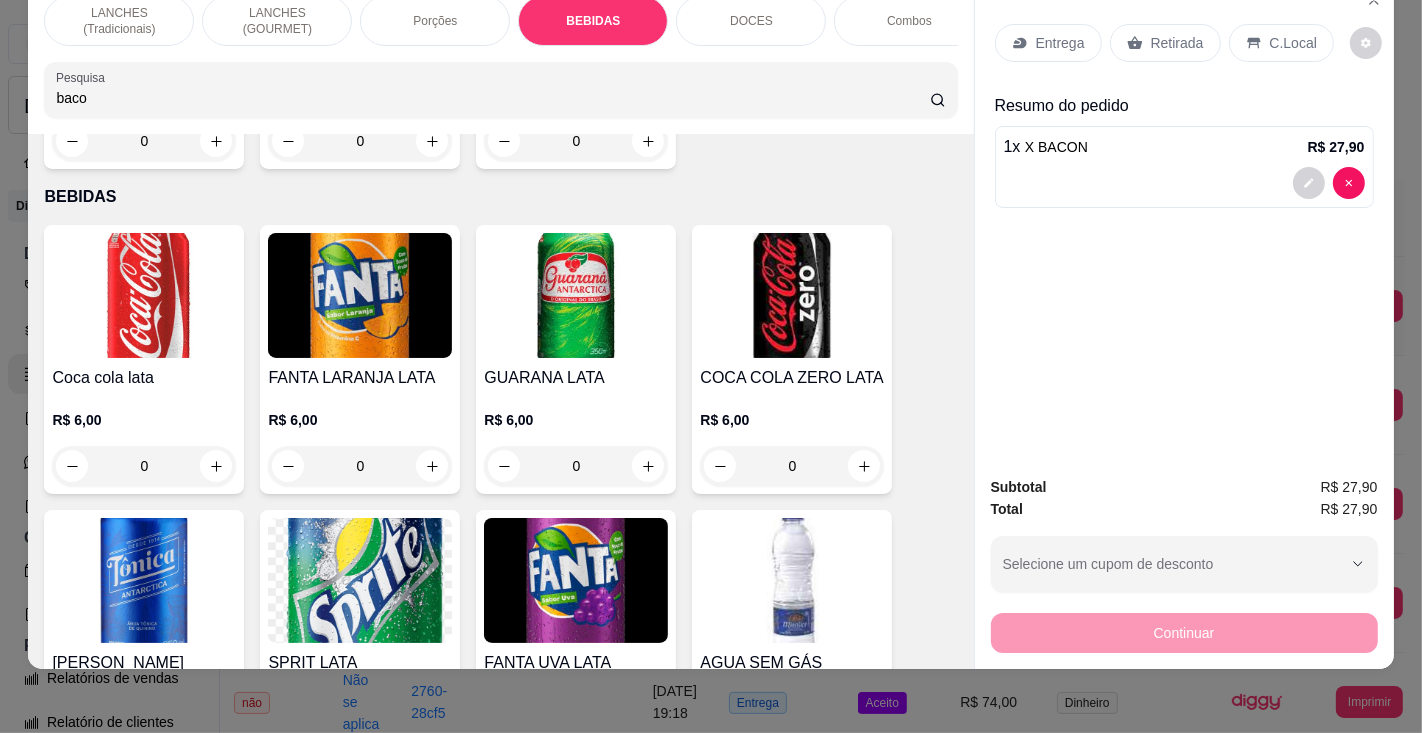 click 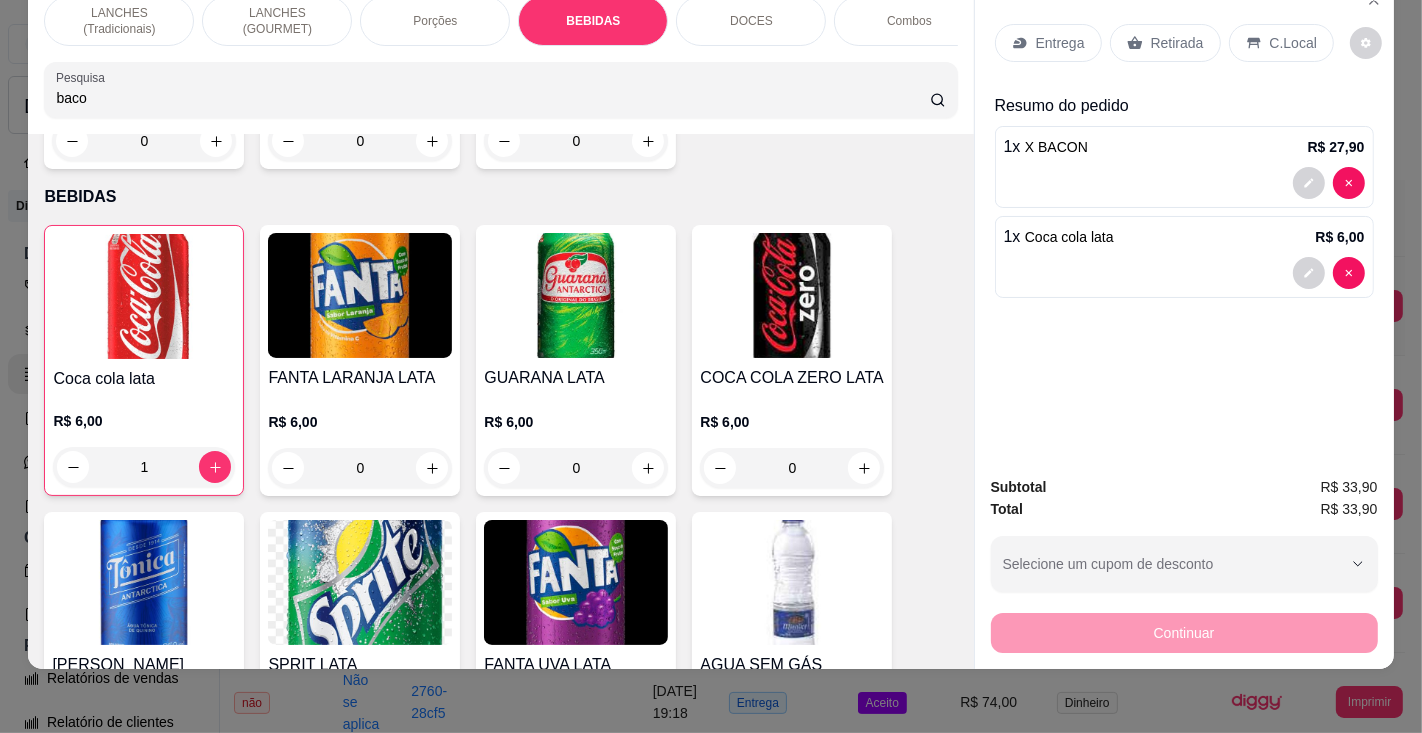 click on "C.Local" at bounding box center (1293, 43) 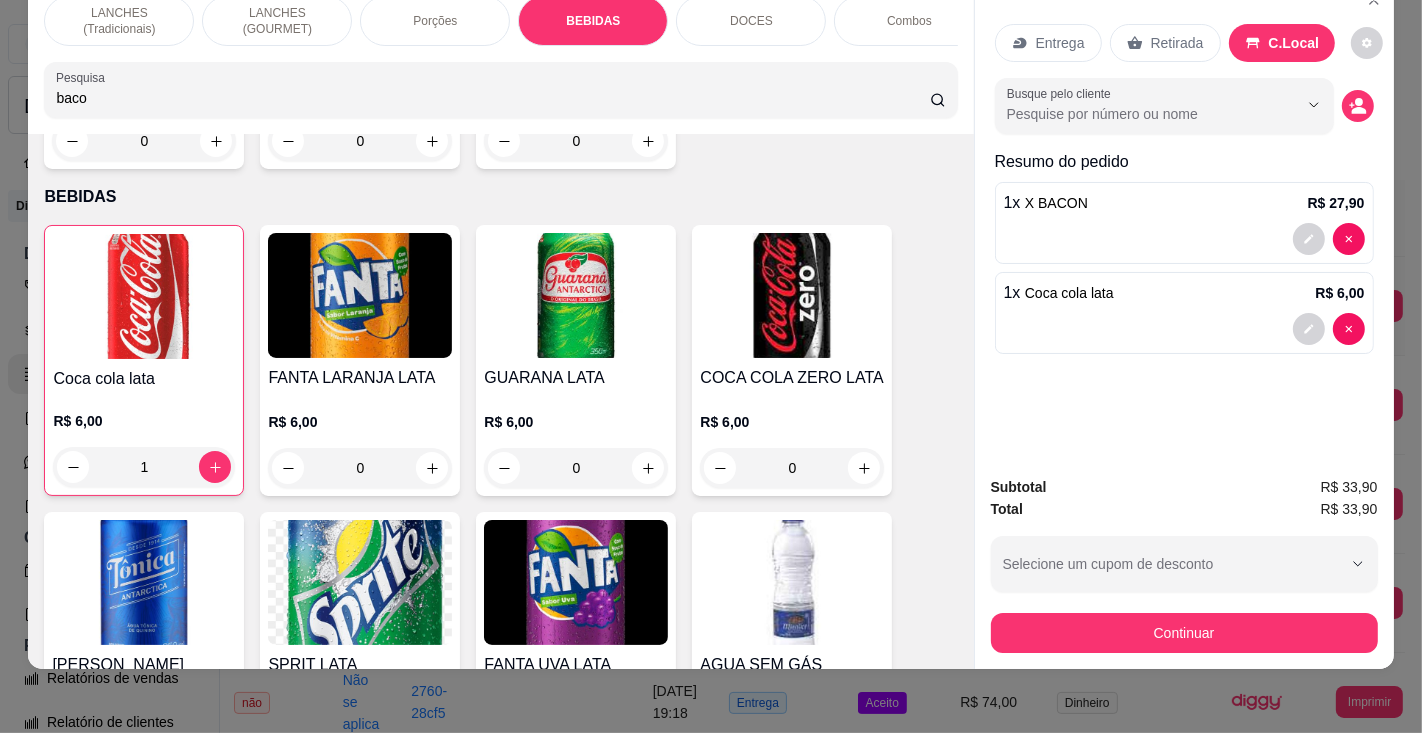 click on "Retirada" at bounding box center [1177, 43] 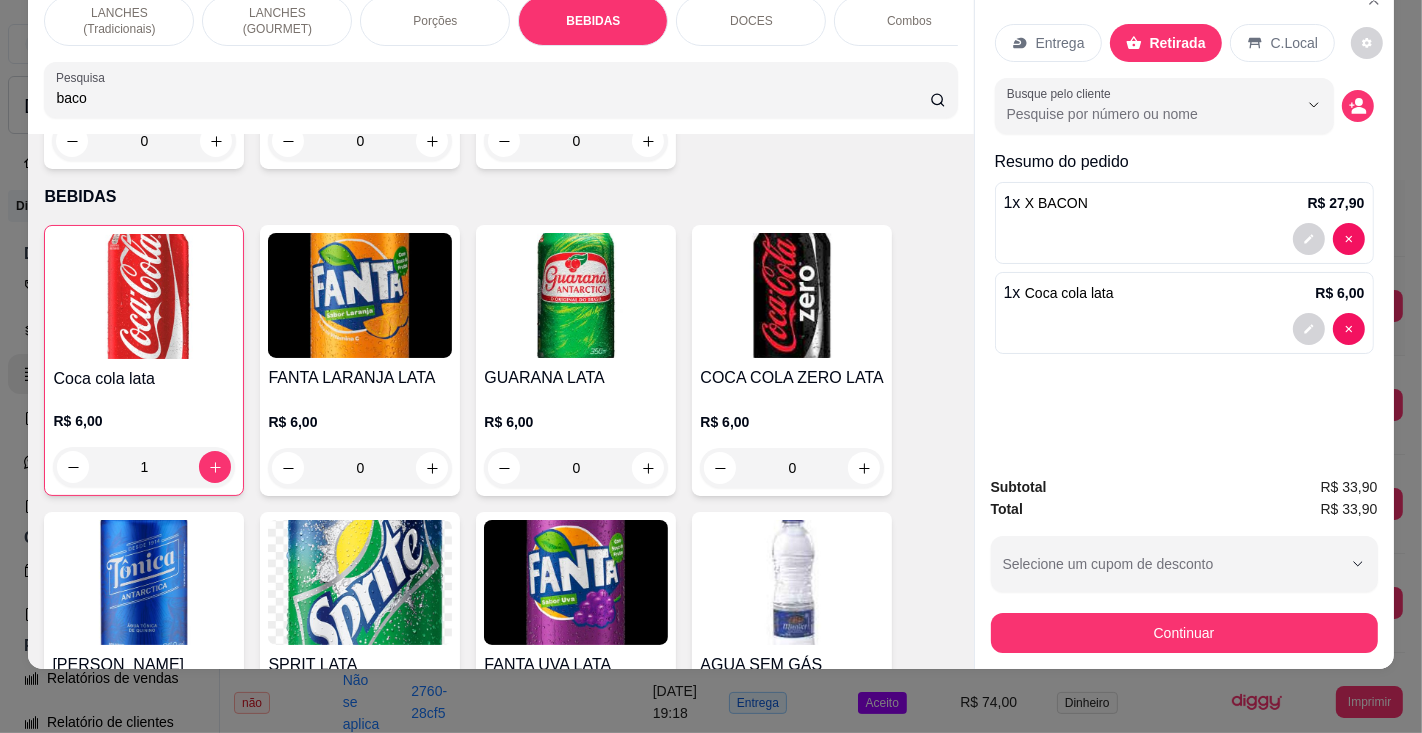 click on "Continuar" at bounding box center [1184, 633] 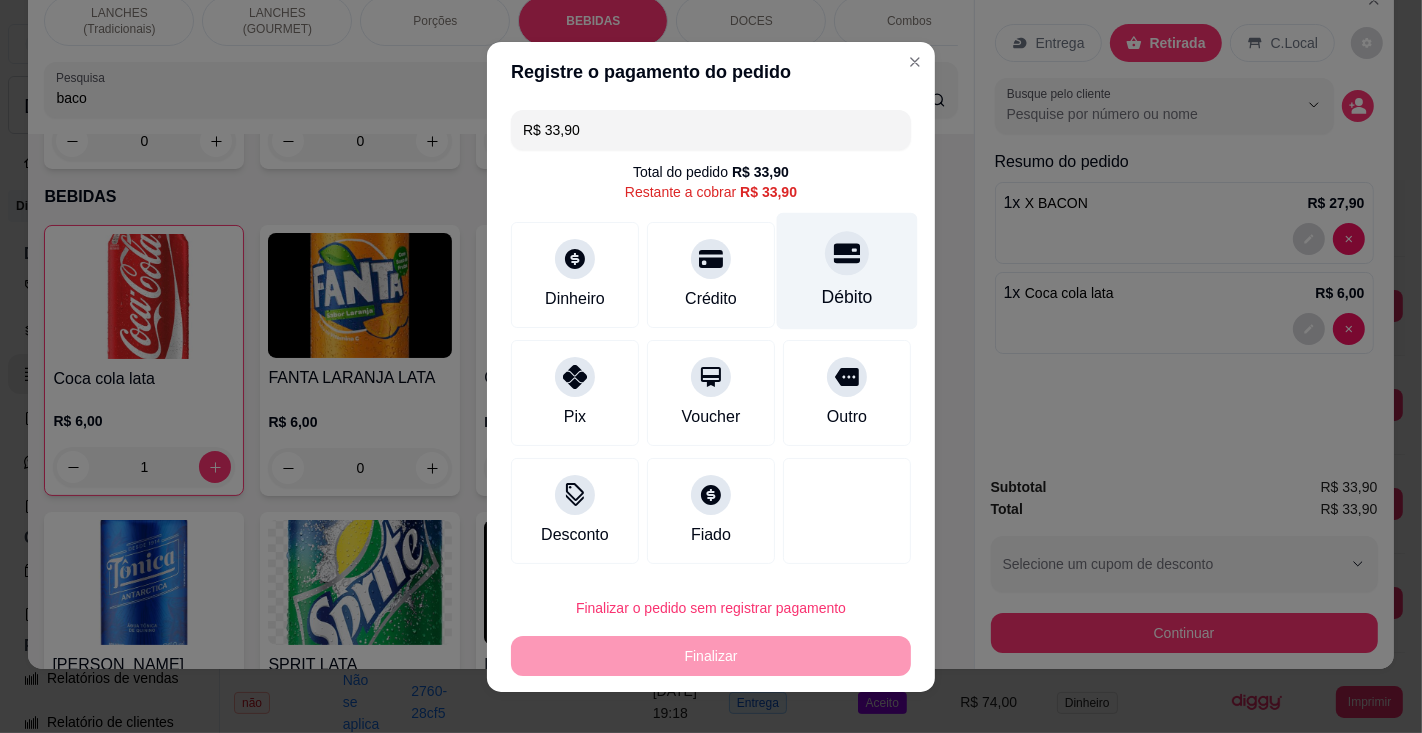 click on "Débito" at bounding box center (847, 297) 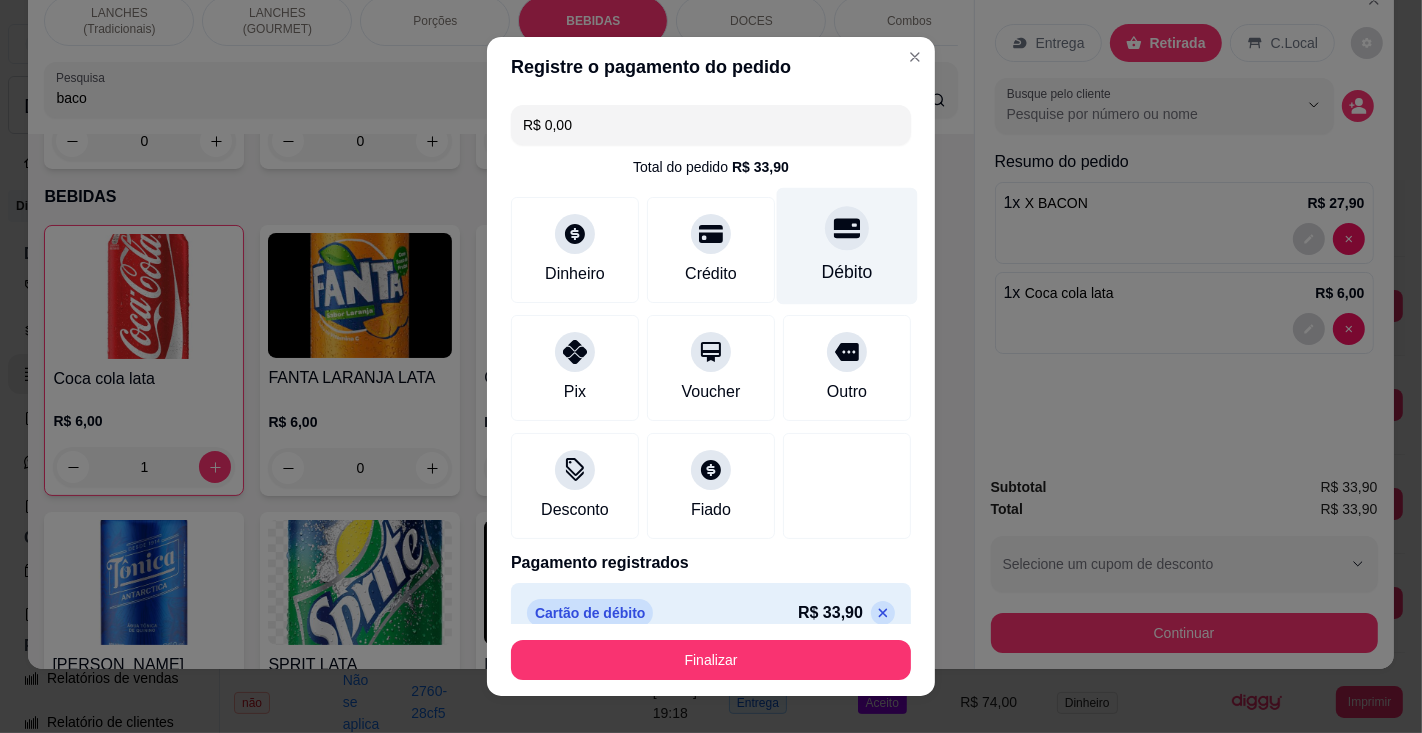 click on "Finalizar" at bounding box center (711, 660) 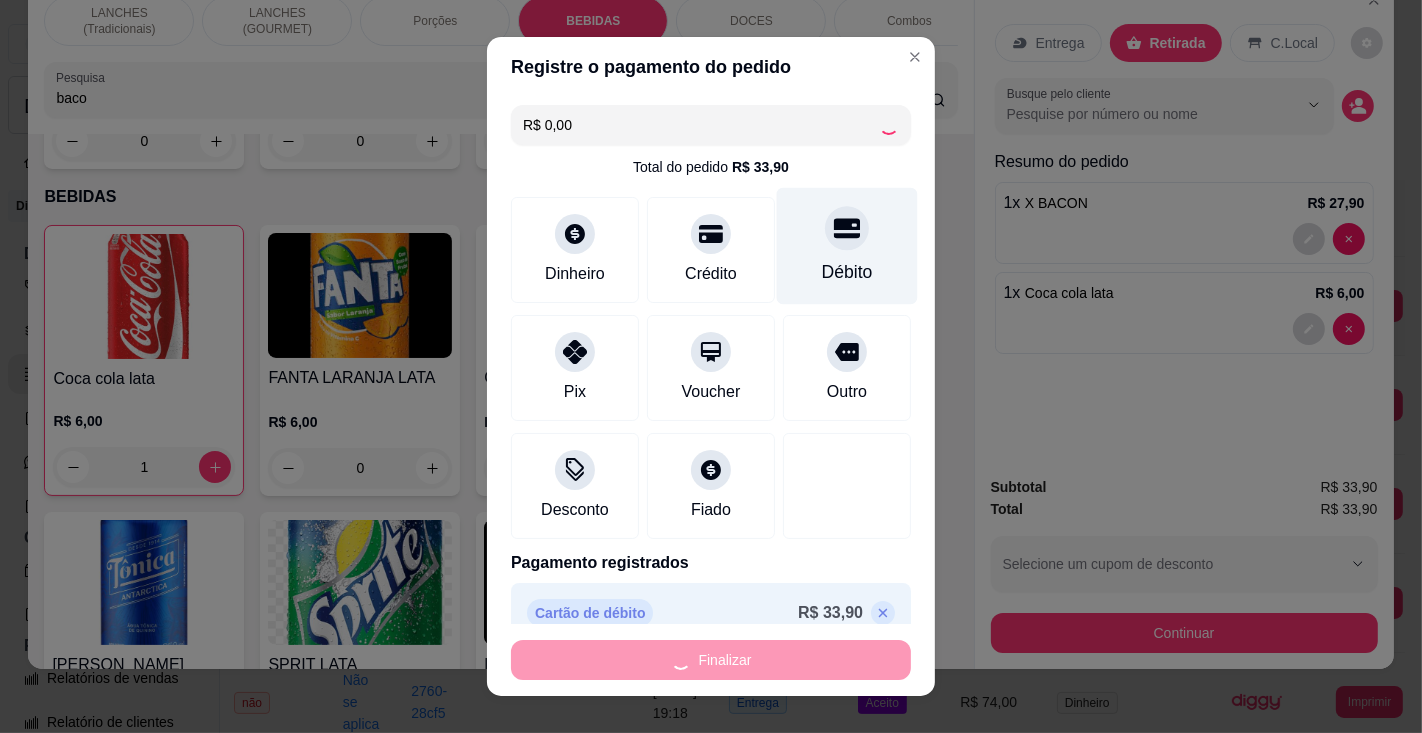 type on "0" 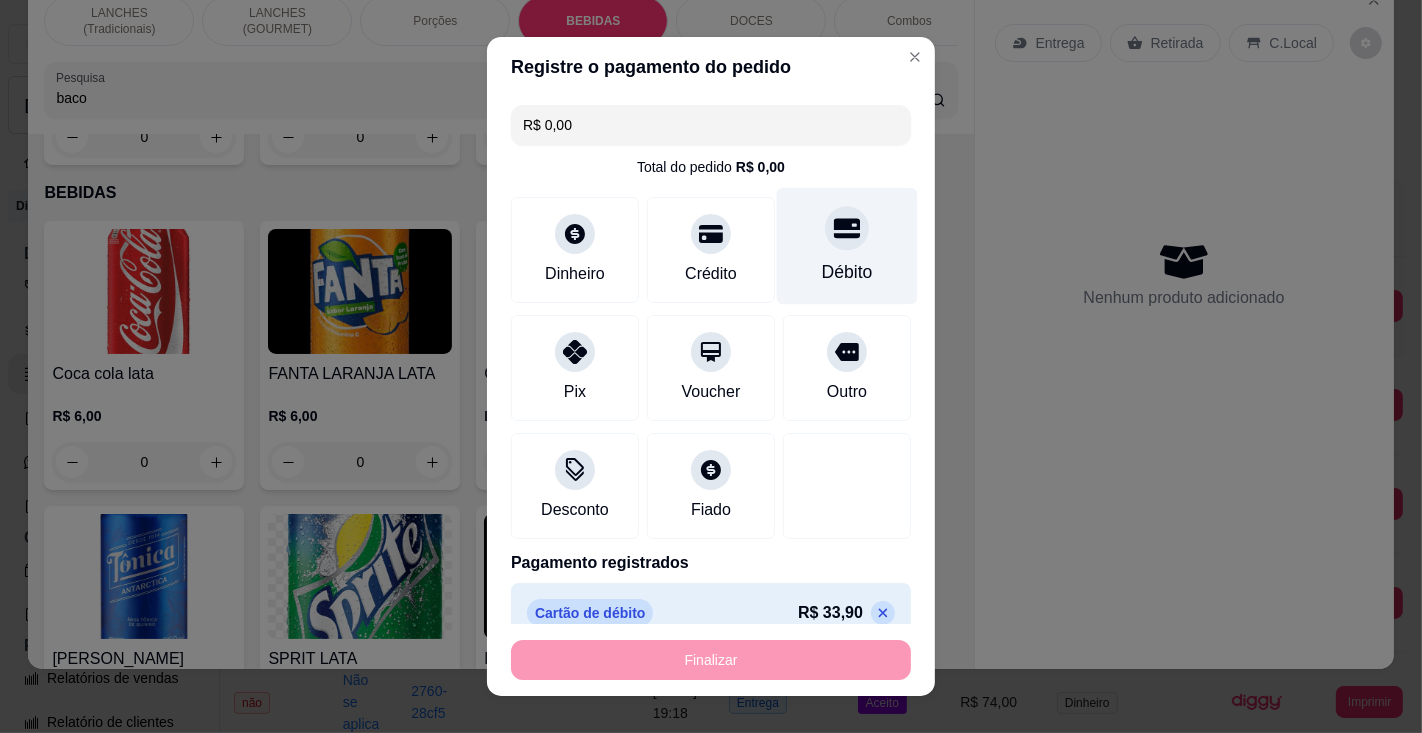 type on "-R$ 33,90" 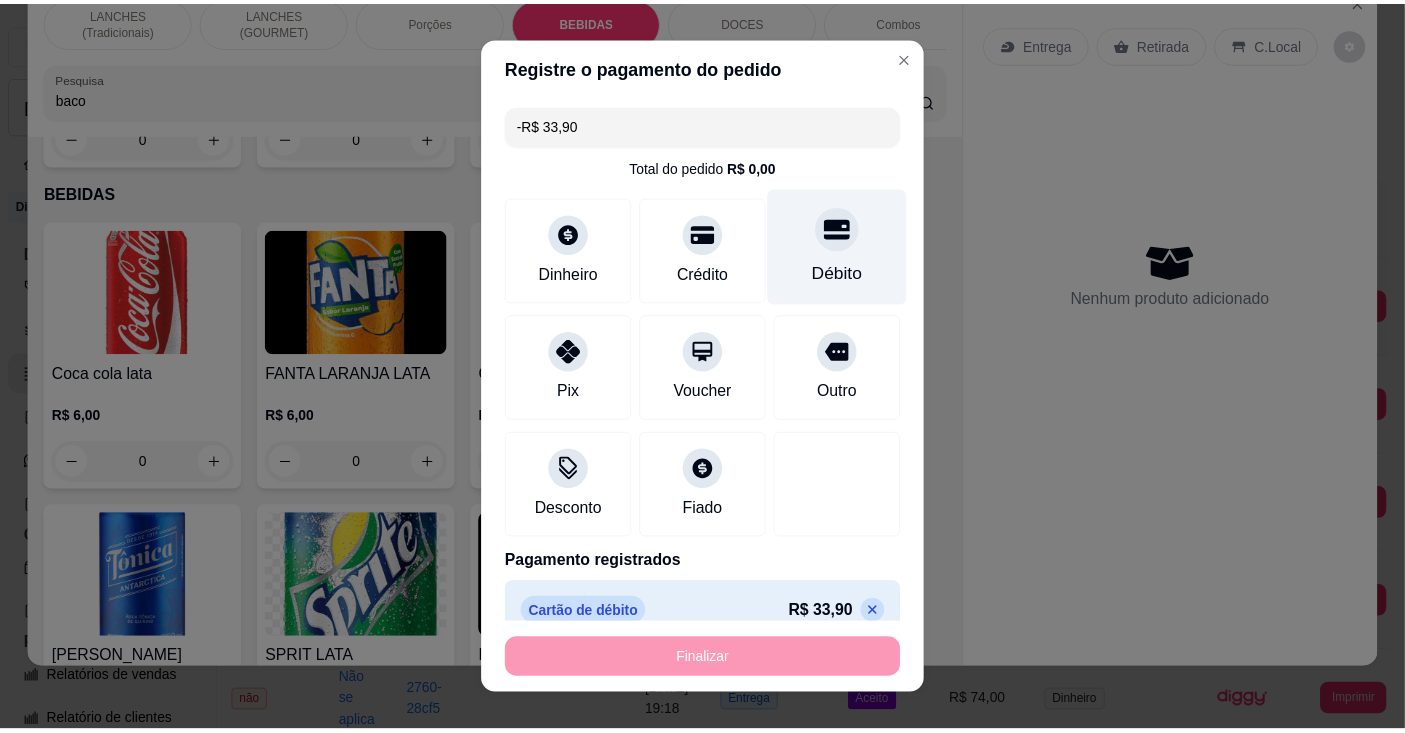 scroll, scrollTop: 6662, scrollLeft: 0, axis: vertical 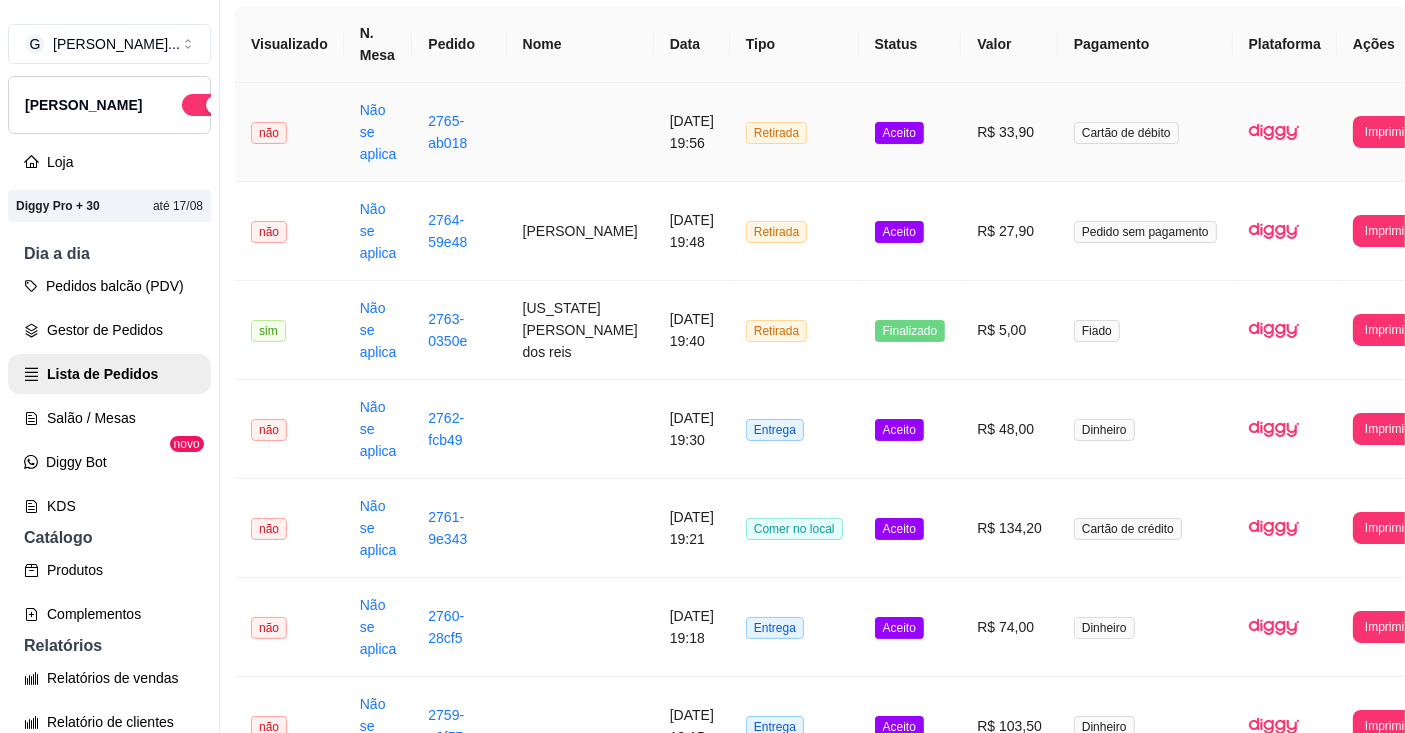 click on "R$ 48,00" at bounding box center [1009, 429] 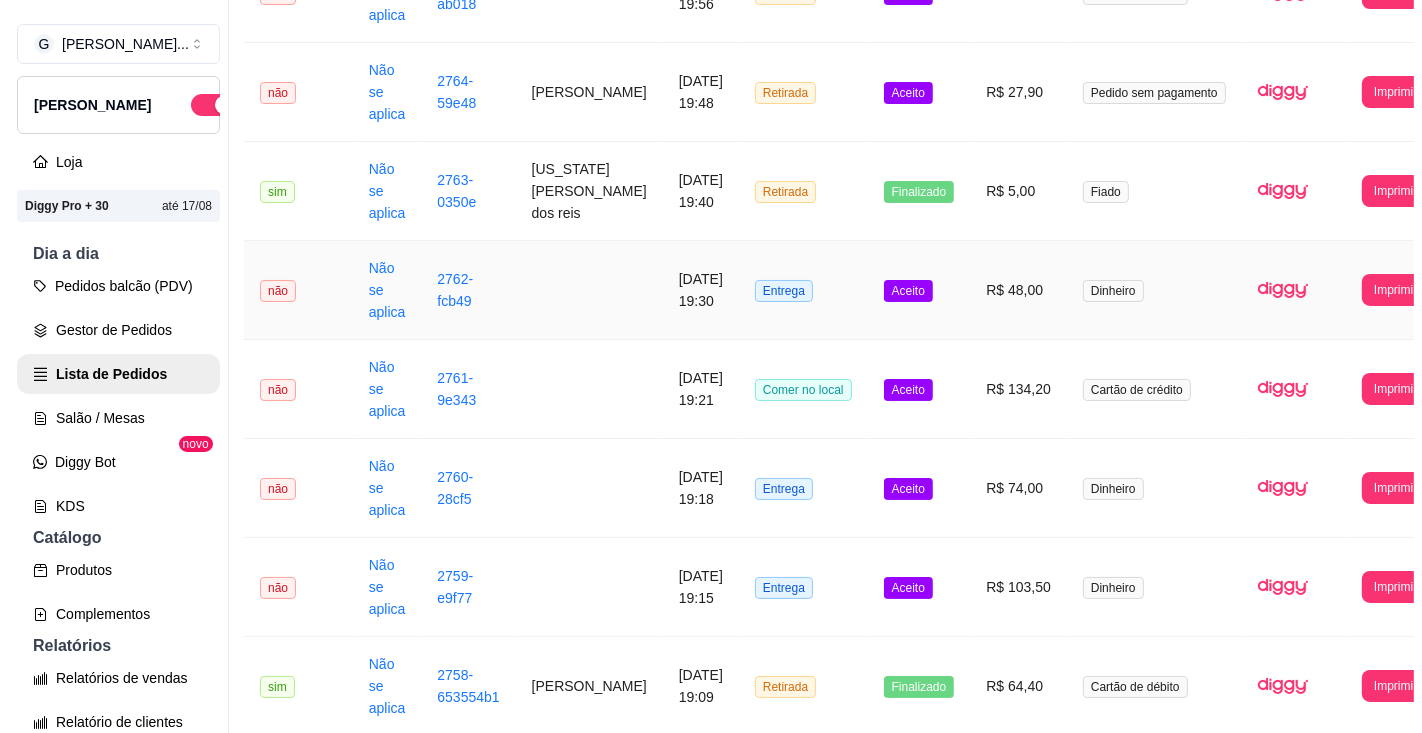 scroll, scrollTop: 316, scrollLeft: 17, axis: both 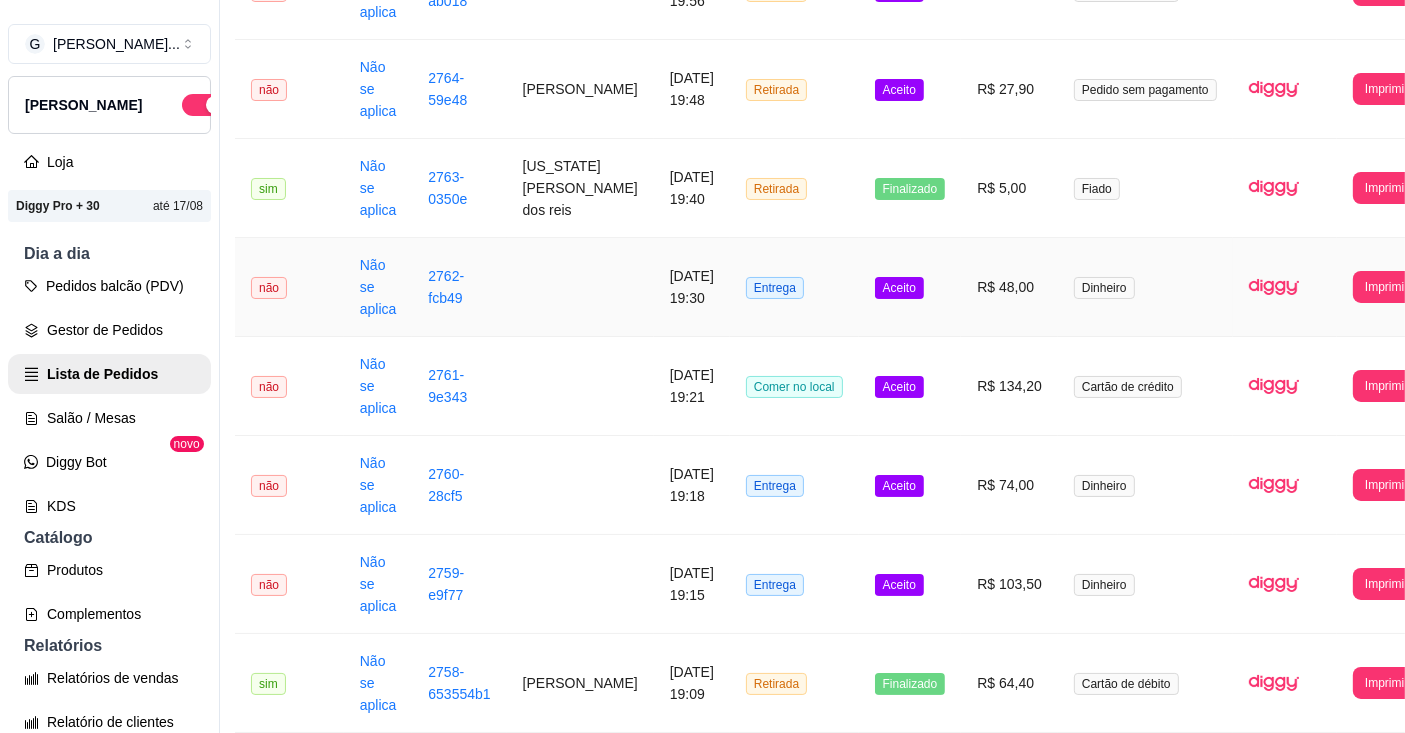 click on "R$ 74,00" at bounding box center [1009, 485] 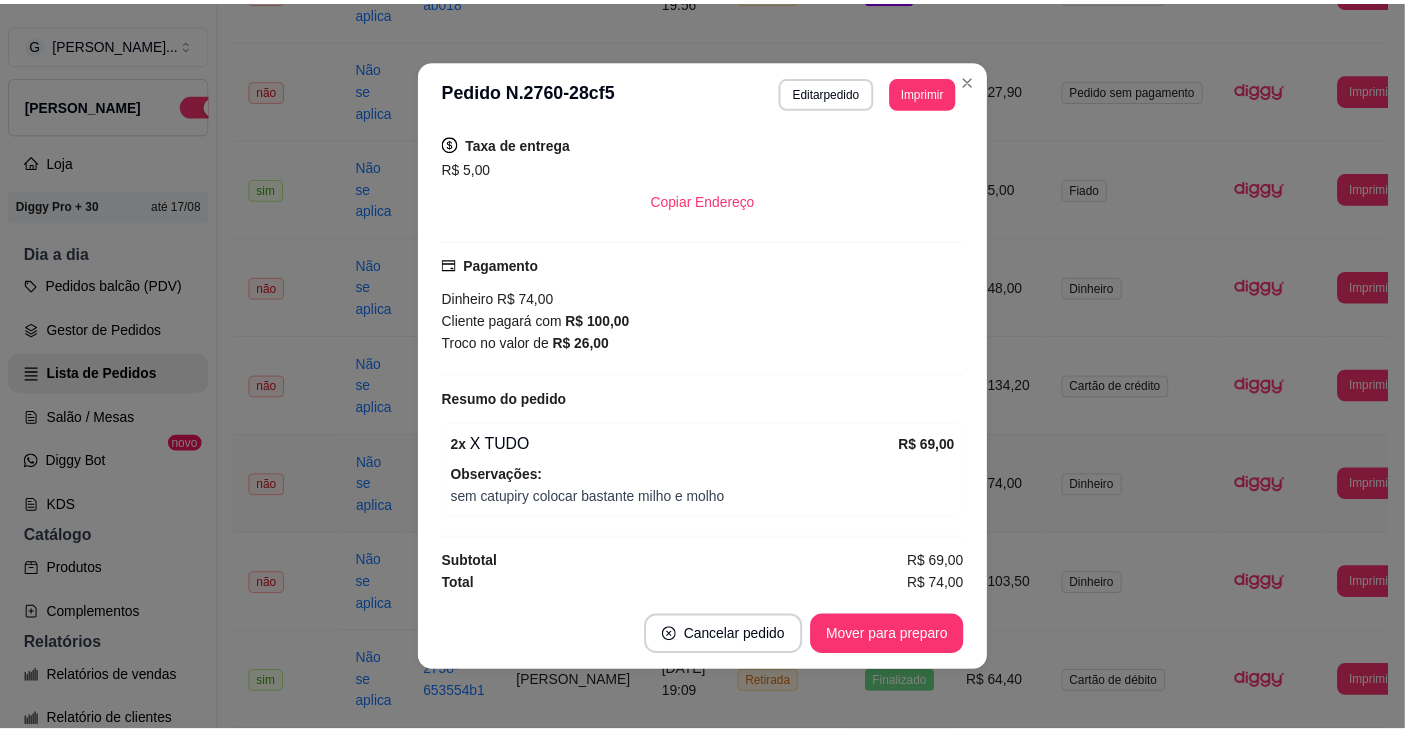 scroll, scrollTop: 0, scrollLeft: 0, axis: both 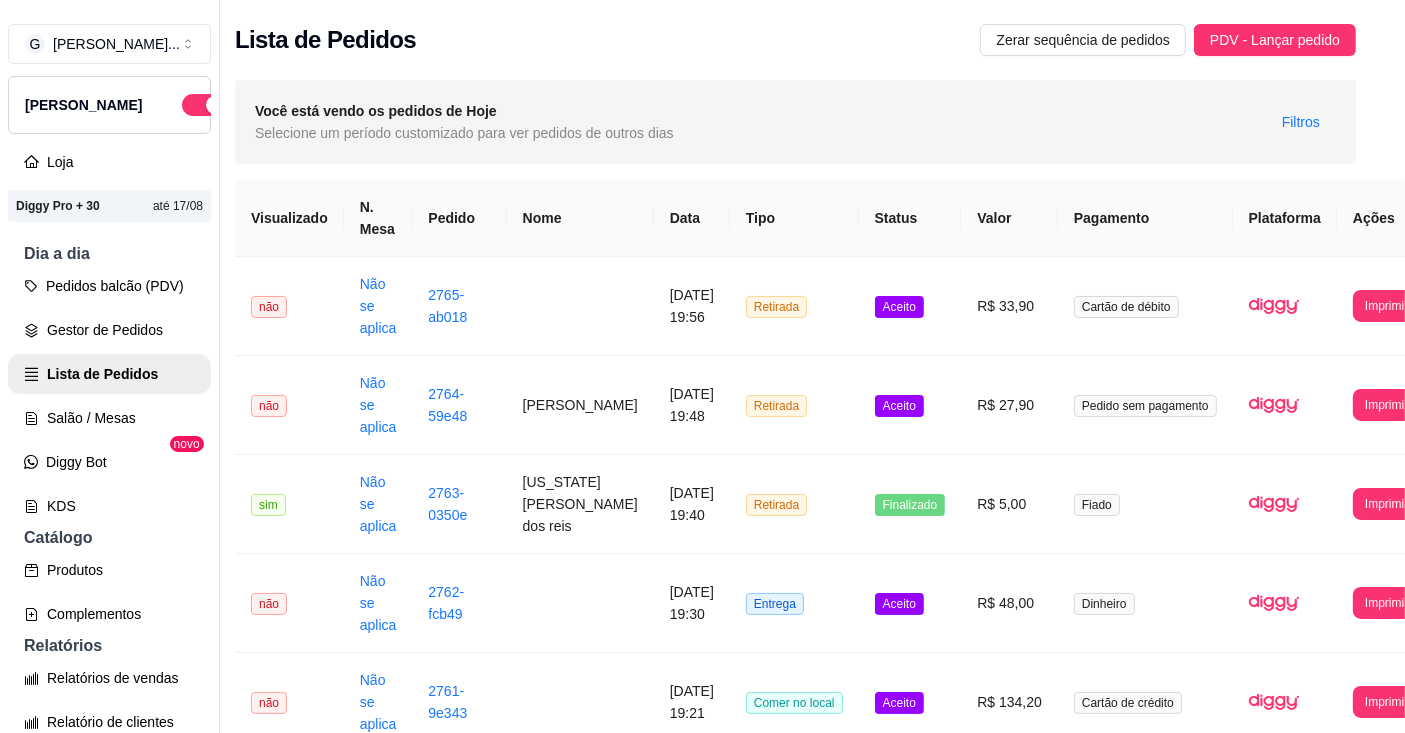 click on "Pedidos balcão (PDV)" at bounding box center (109, 286) 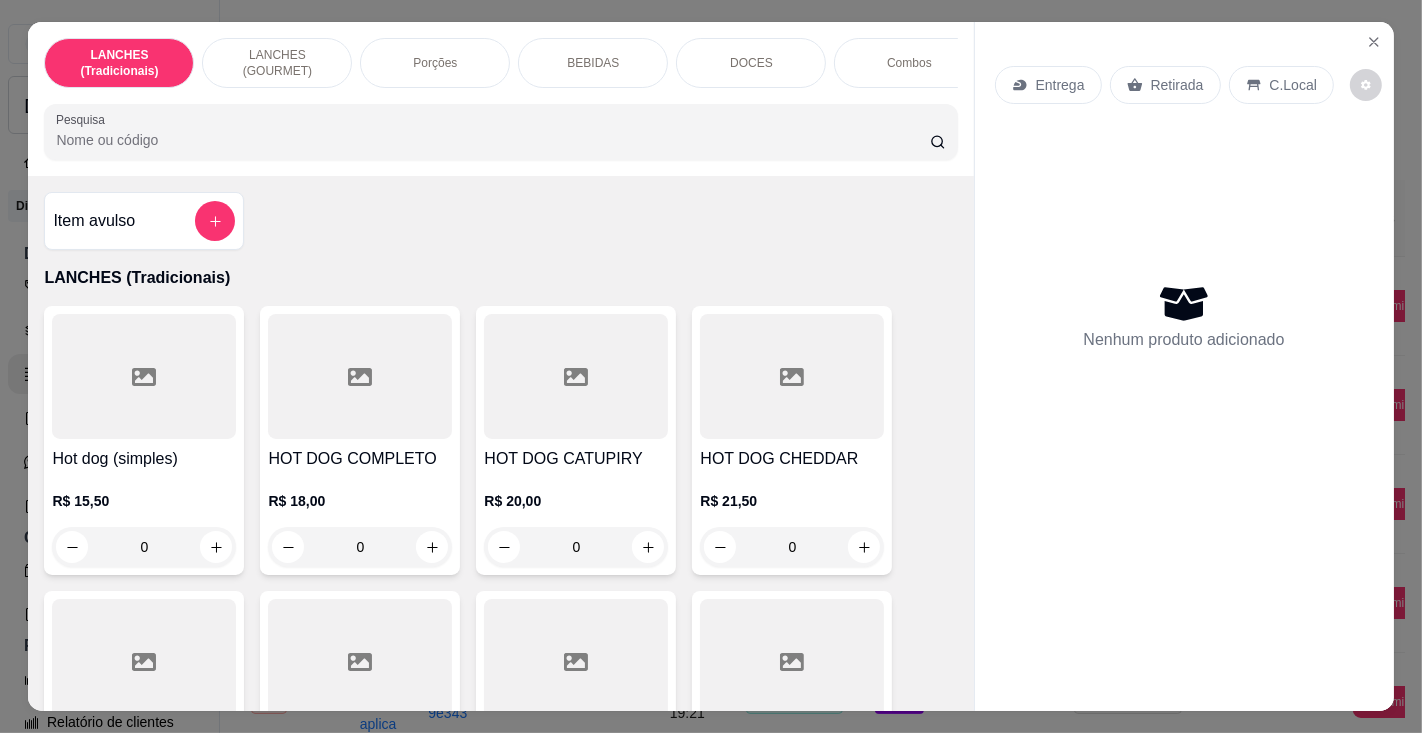 click on "Pesquisa" at bounding box center [492, 140] 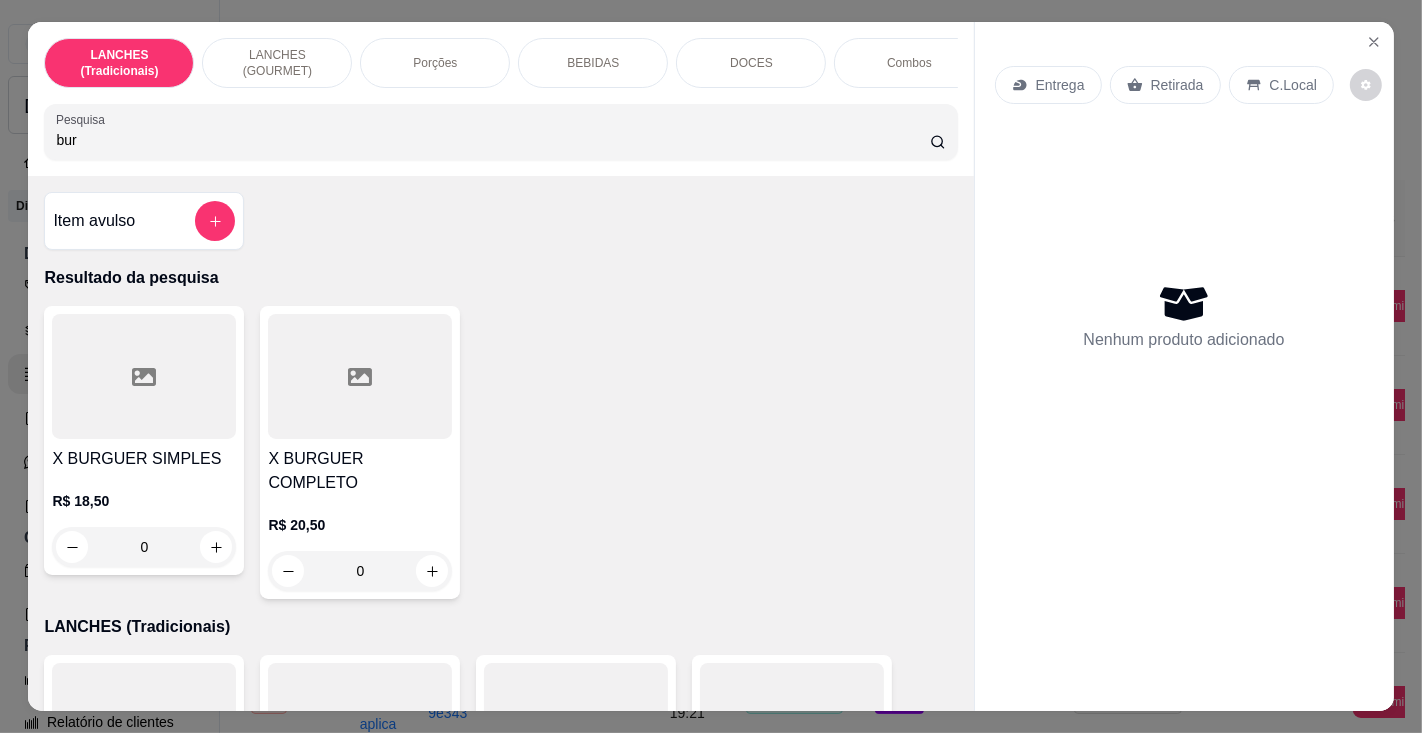 type on "bur" 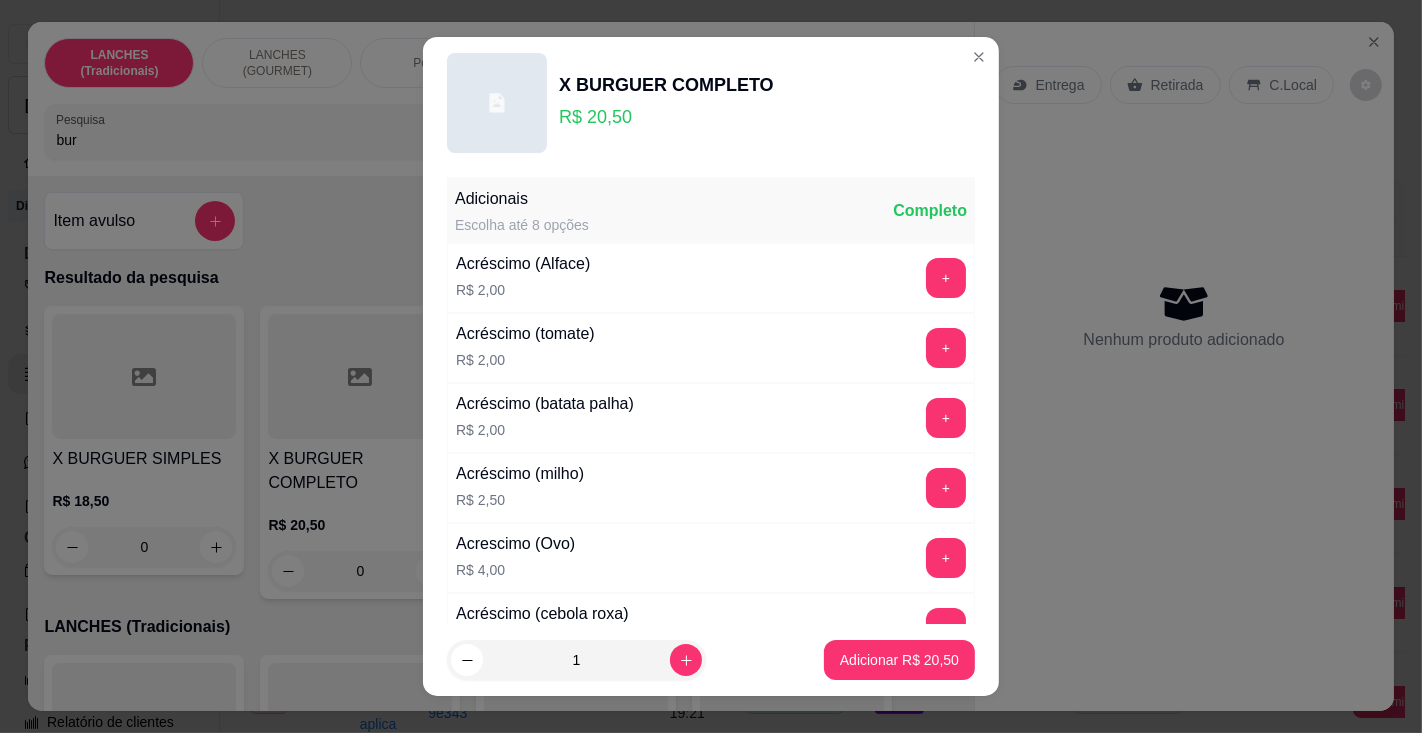 click on "Adicionar   R$ 20,50" at bounding box center [899, 660] 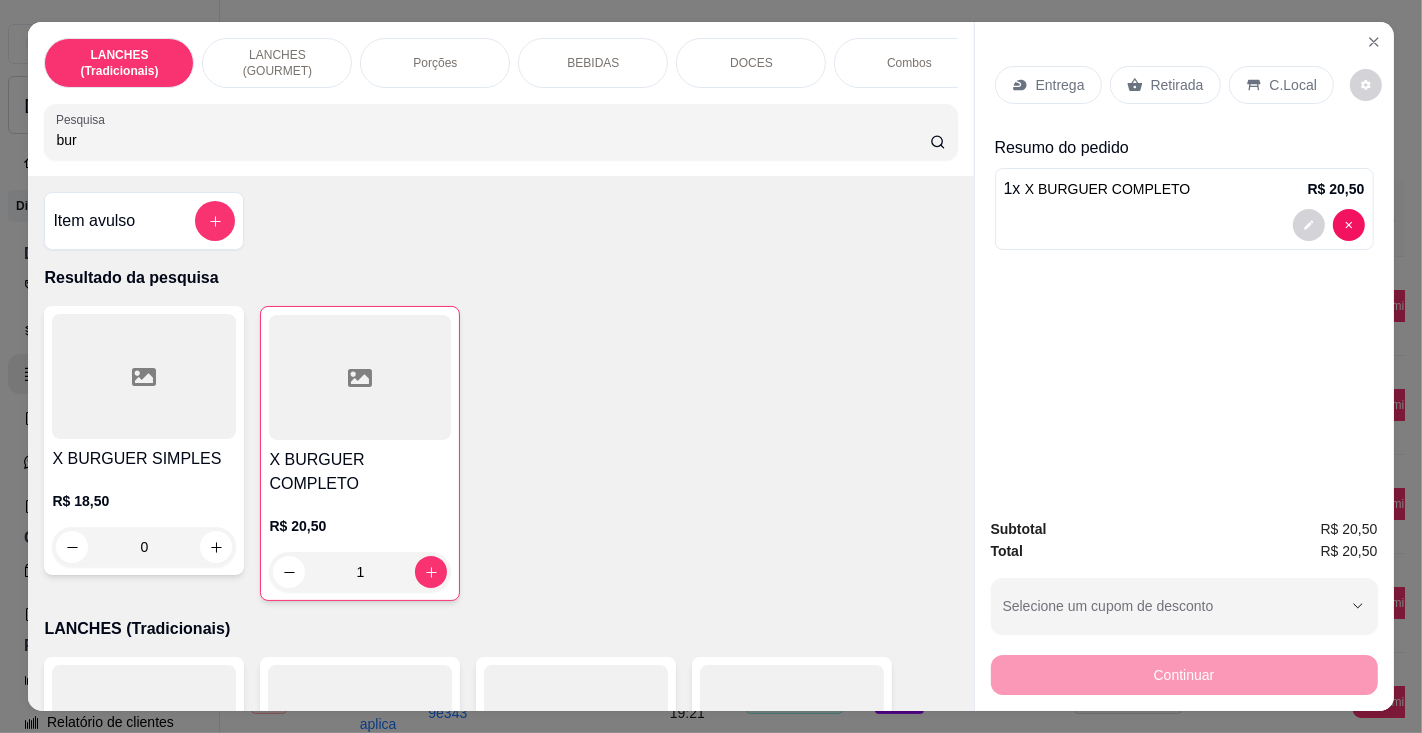 click on "Entrega" at bounding box center [1060, 85] 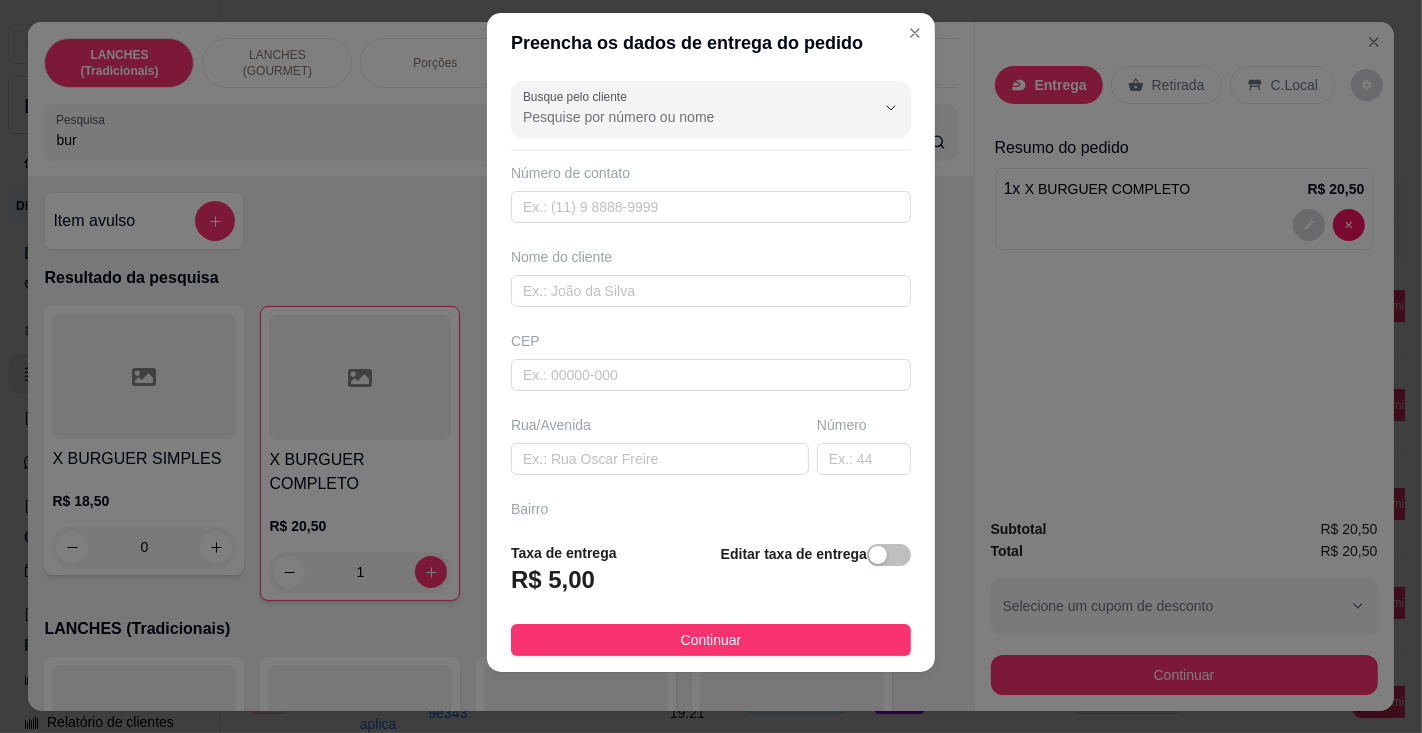 scroll, scrollTop: 27, scrollLeft: 0, axis: vertical 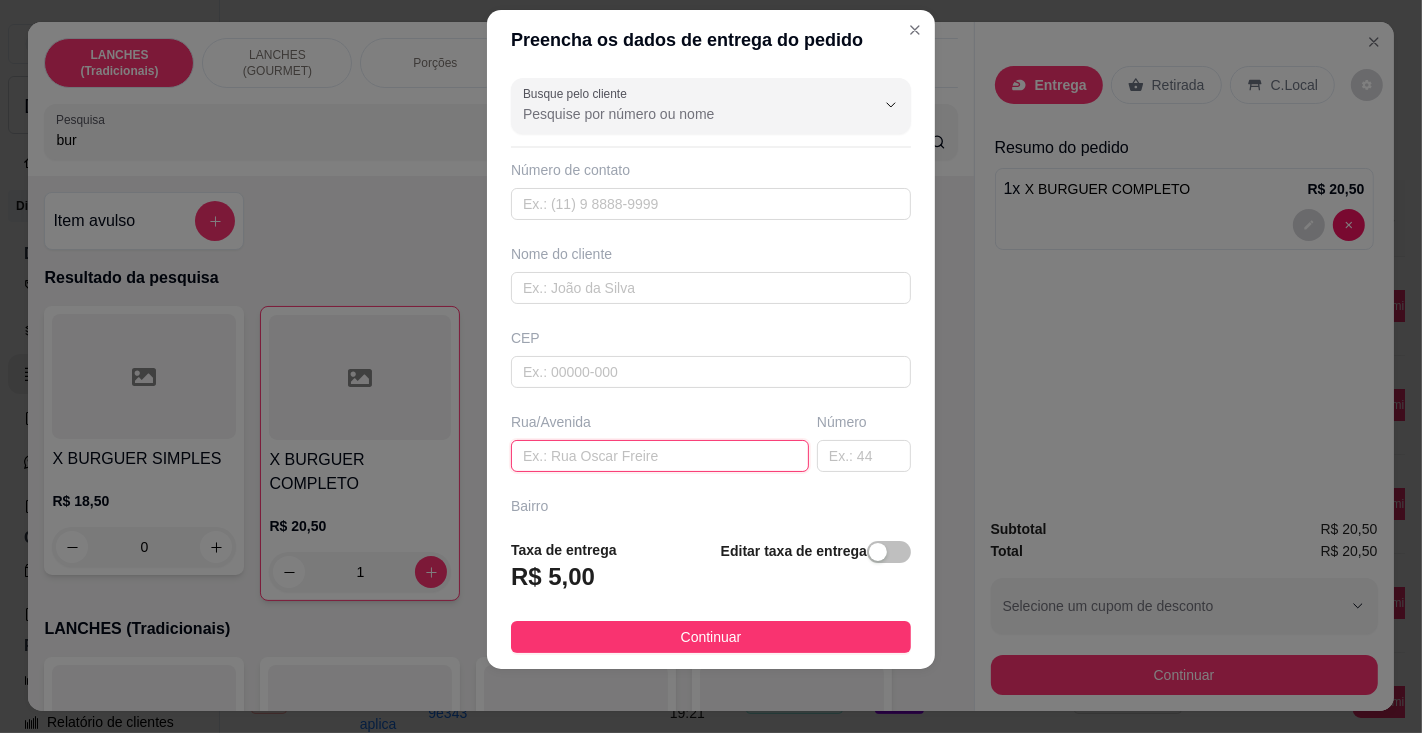 click at bounding box center [660, 456] 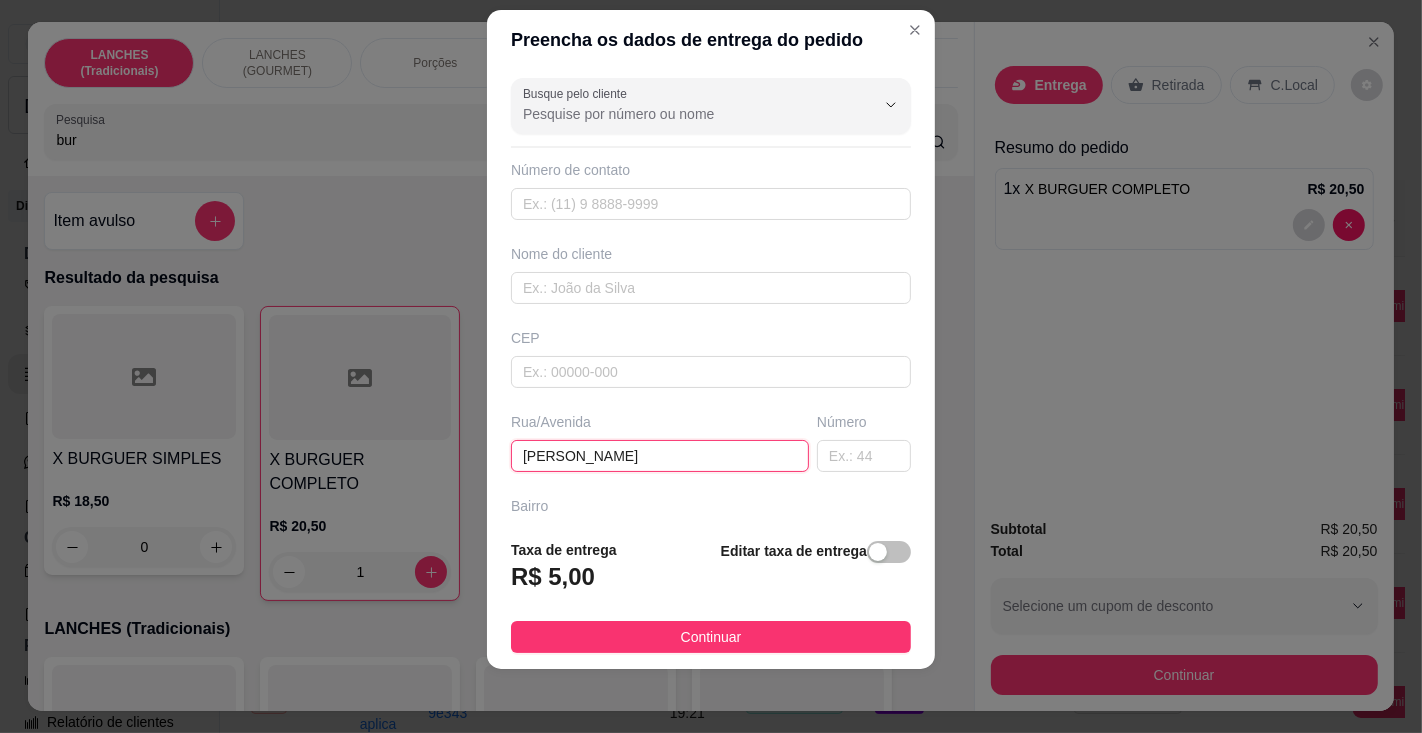 type on "[PERSON_NAME]" 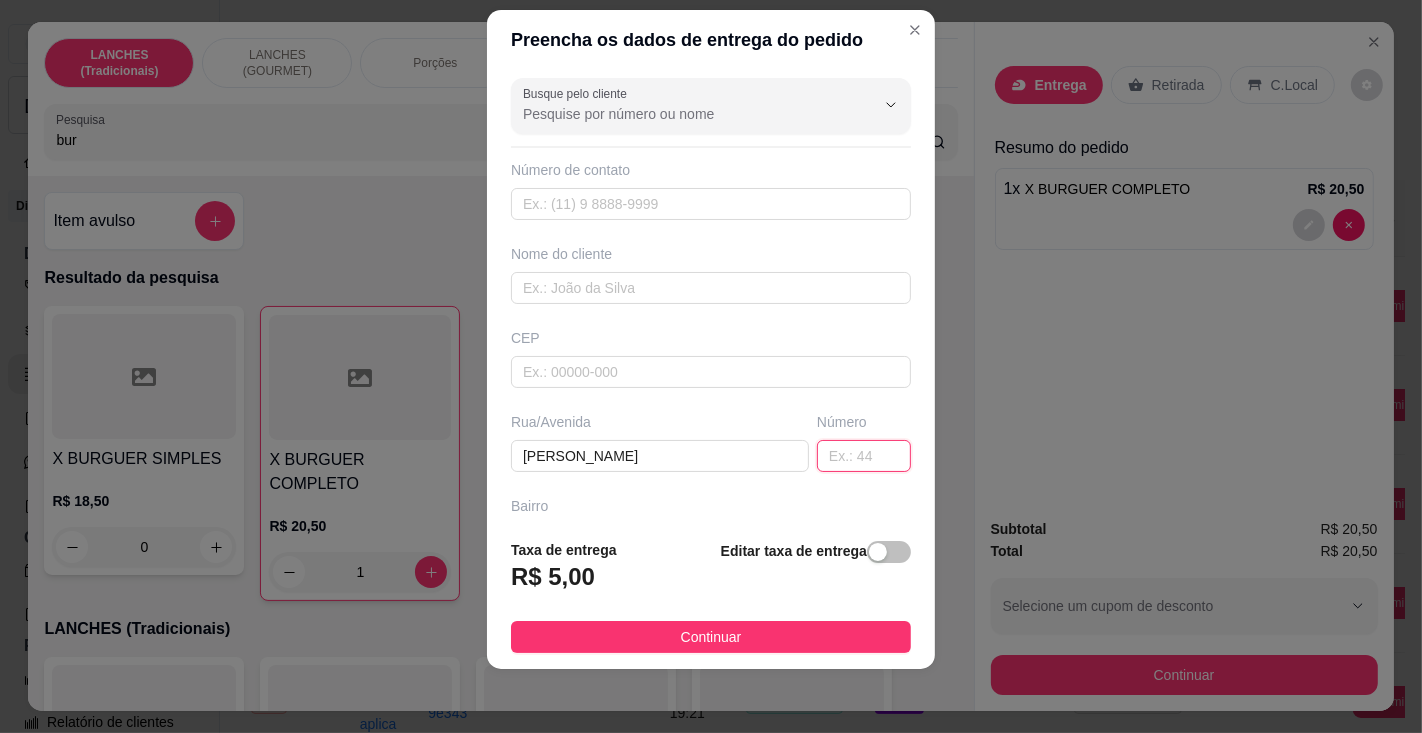 click at bounding box center [864, 456] 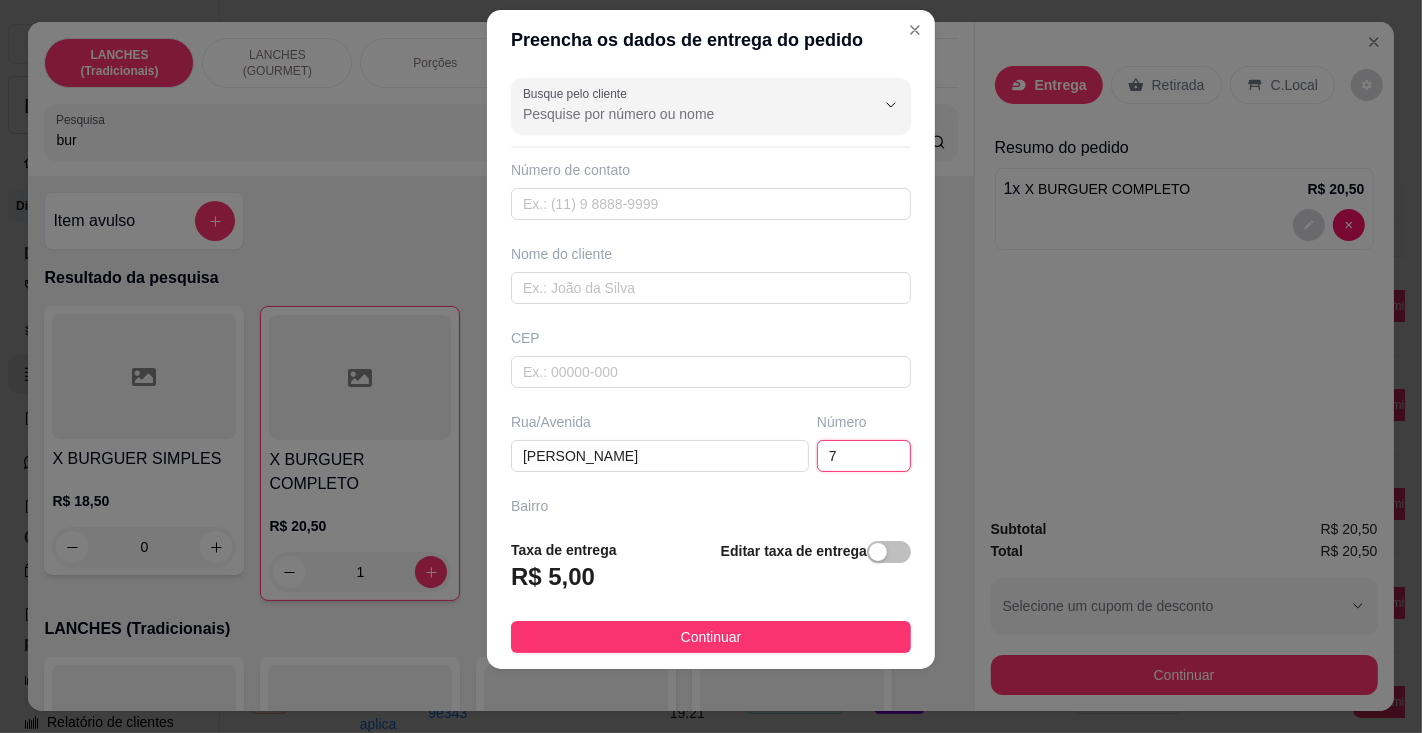 type on "73" 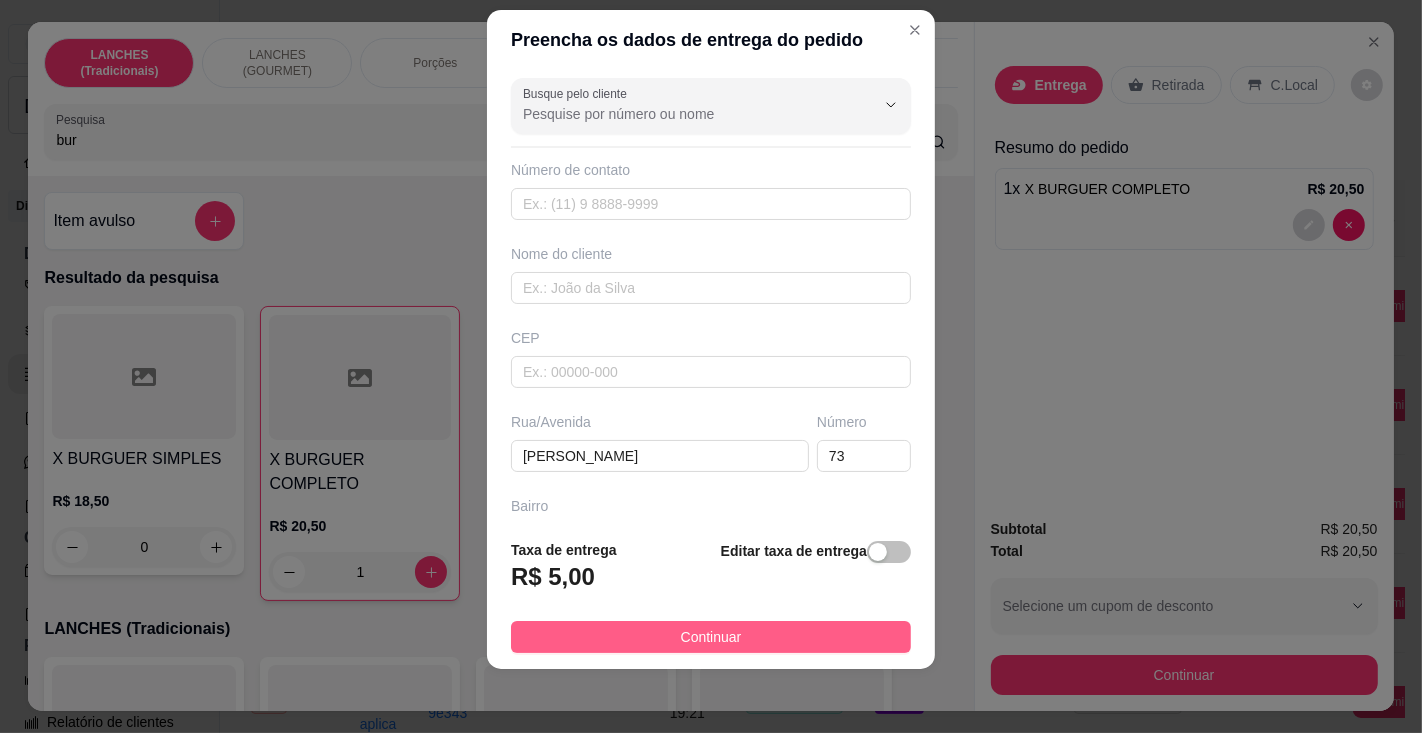 click on "Continuar" at bounding box center [711, 637] 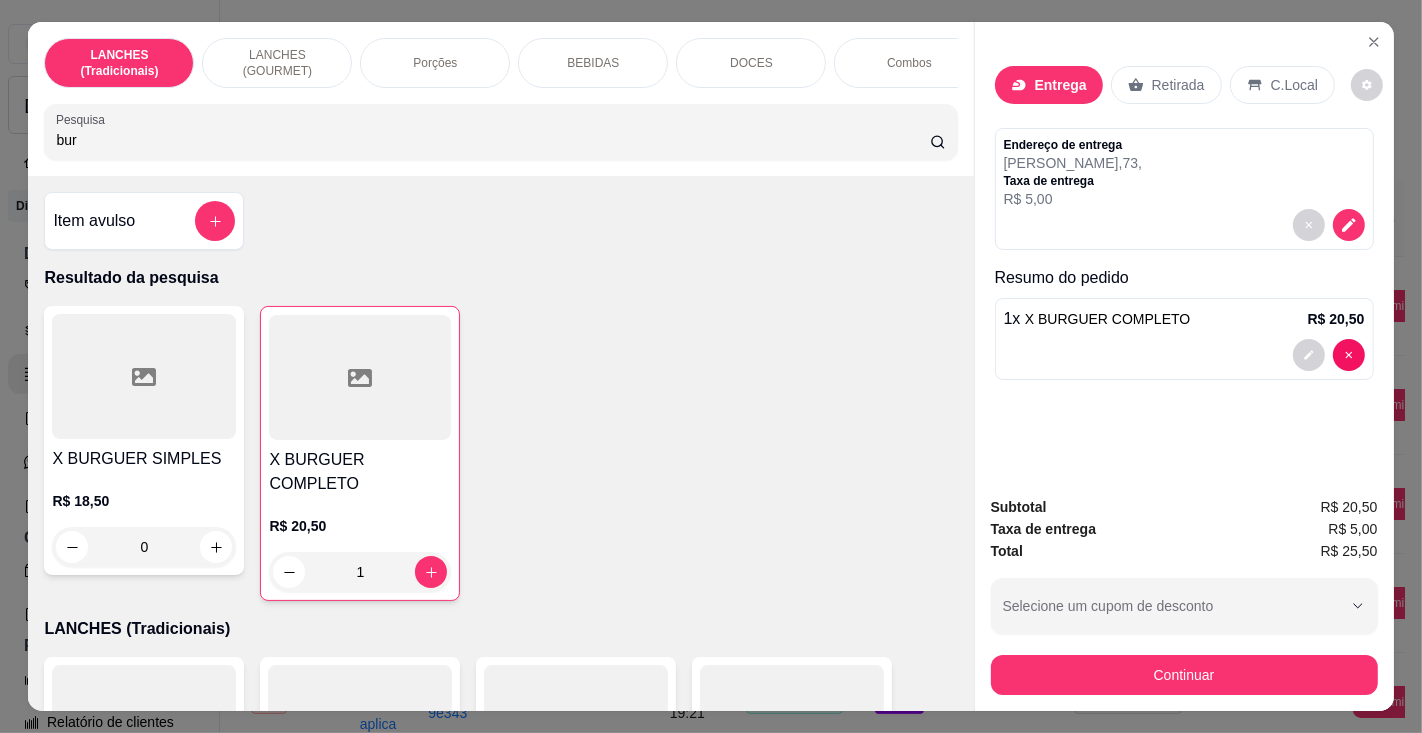 click on "X BURGUER COMPLETO" at bounding box center [1107, 319] 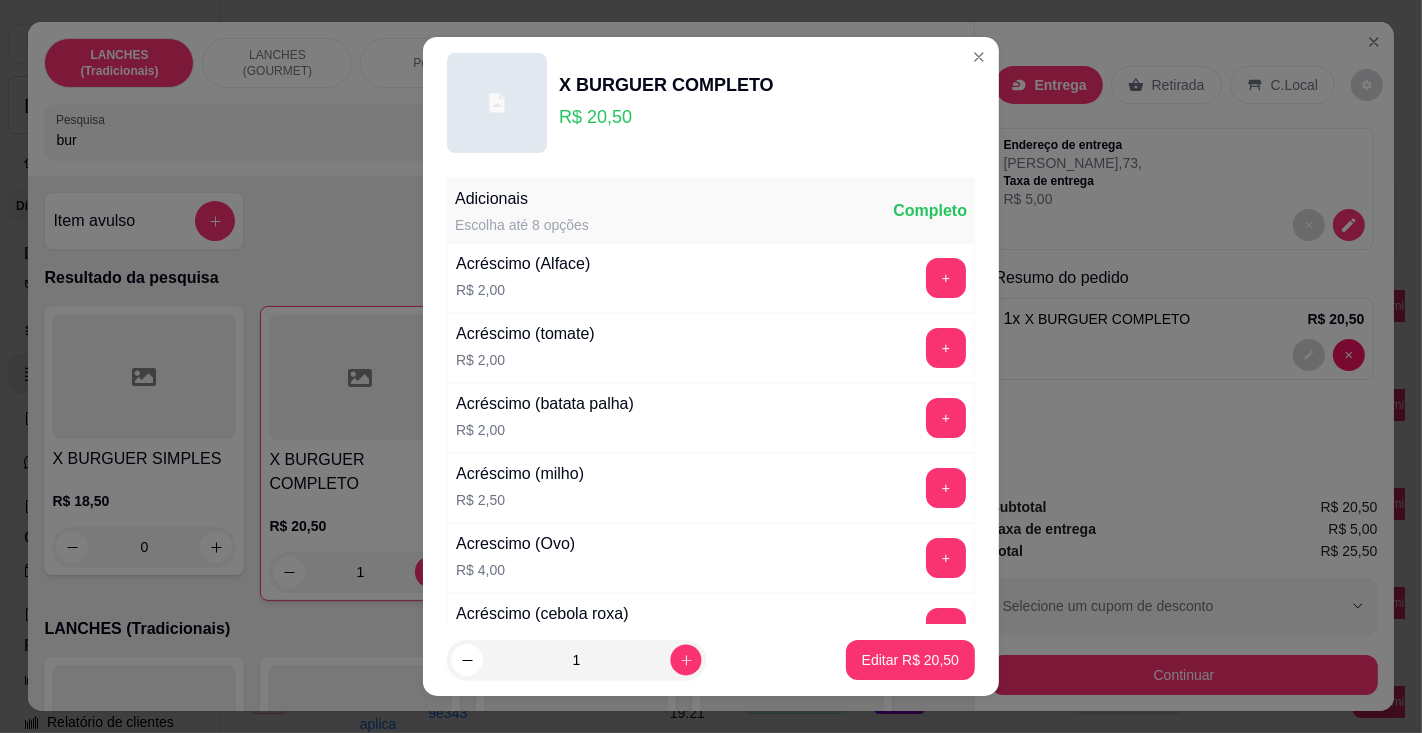 click 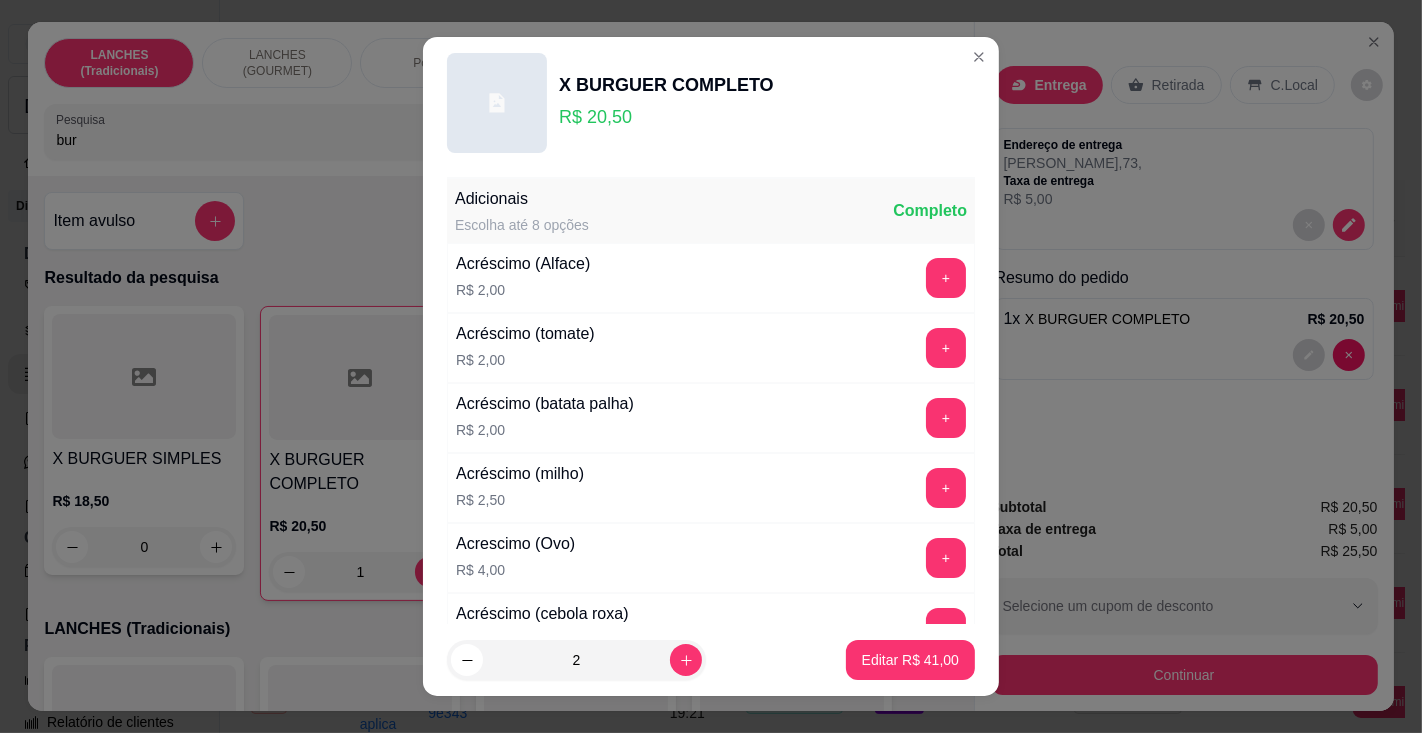 click on "Editar   R$ 41,00" at bounding box center (910, 660) 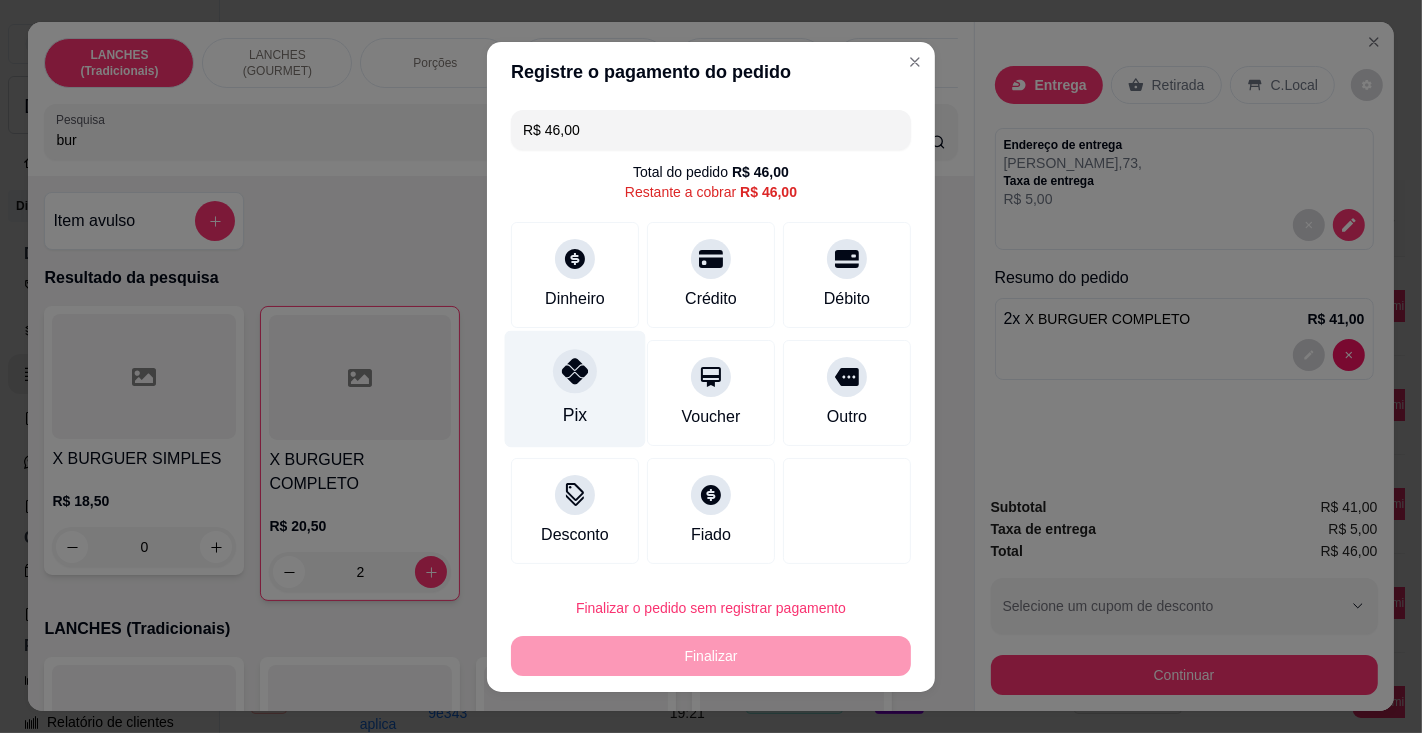 click at bounding box center [575, 371] 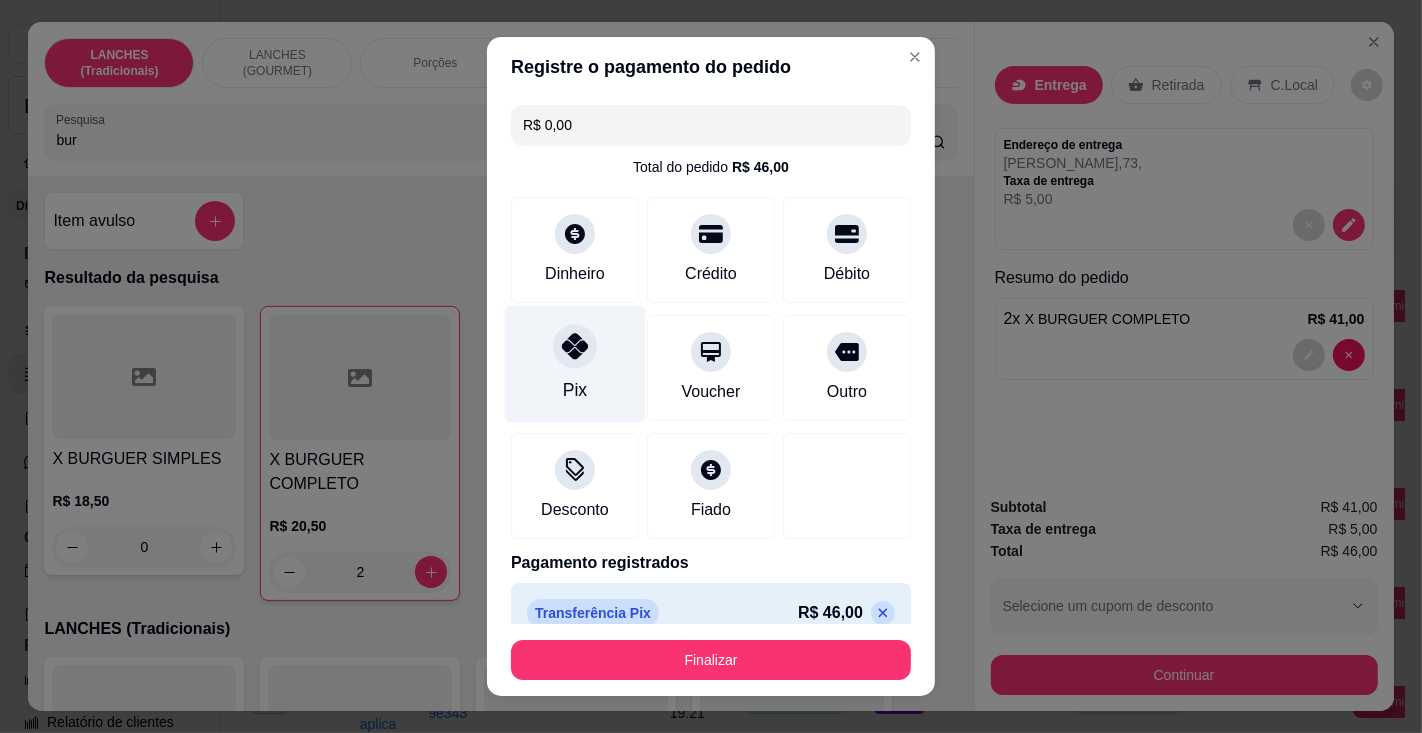 click on "Finalizar" at bounding box center (711, 660) 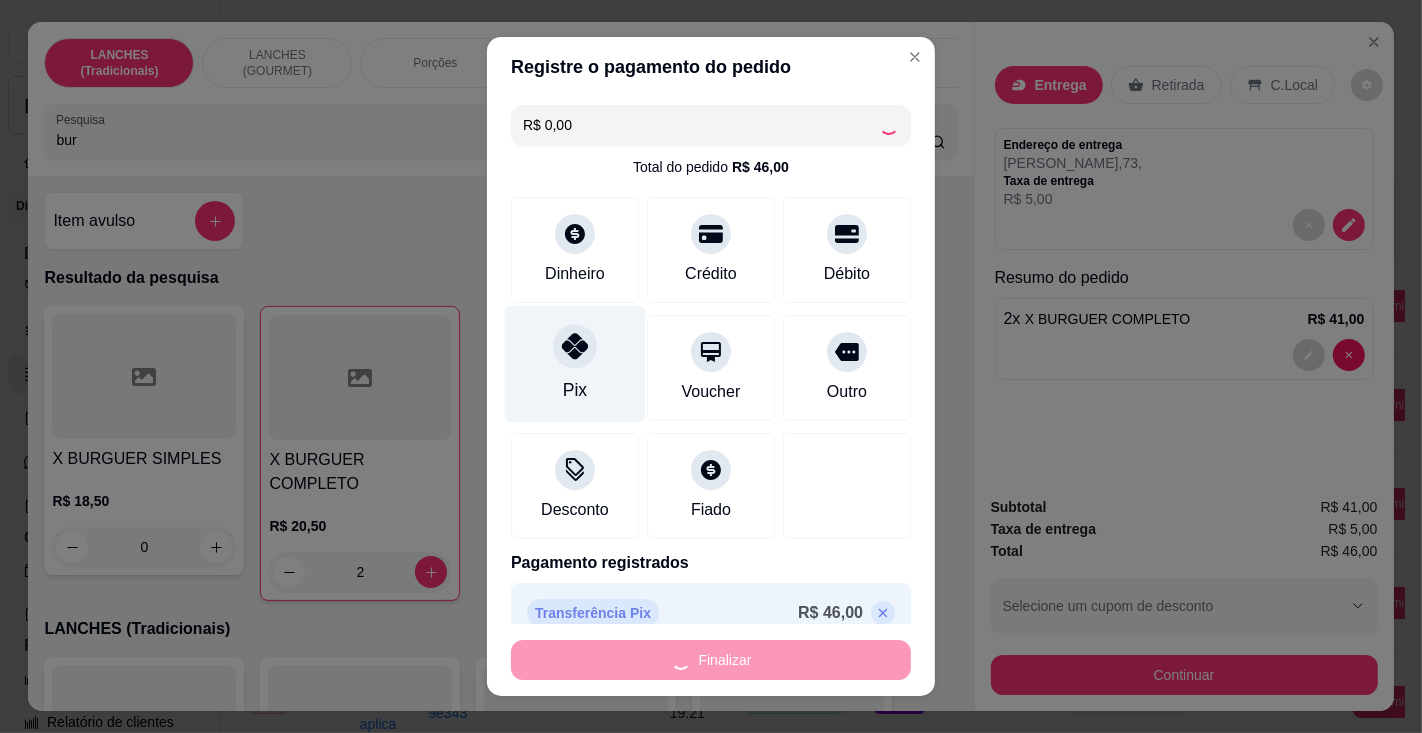 type on "0" 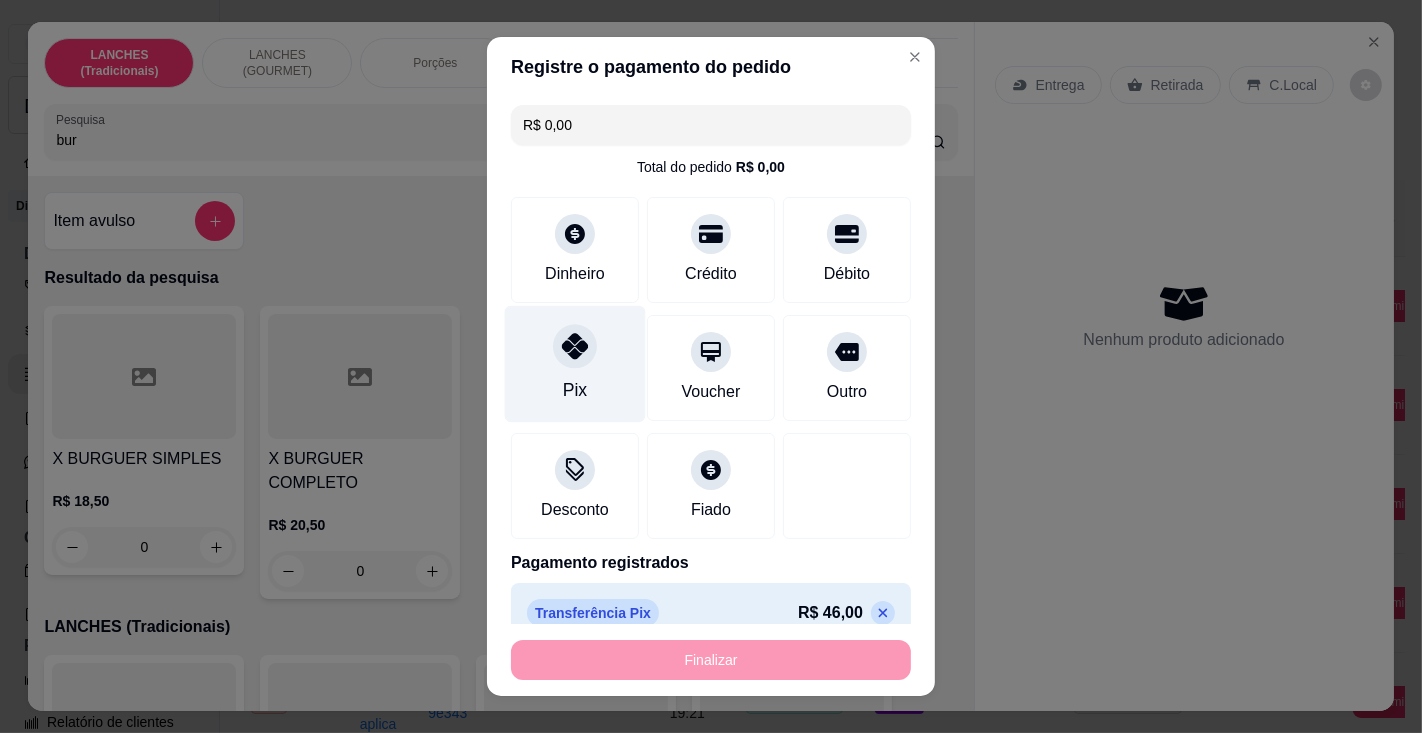 type on "-R$ 46,00" 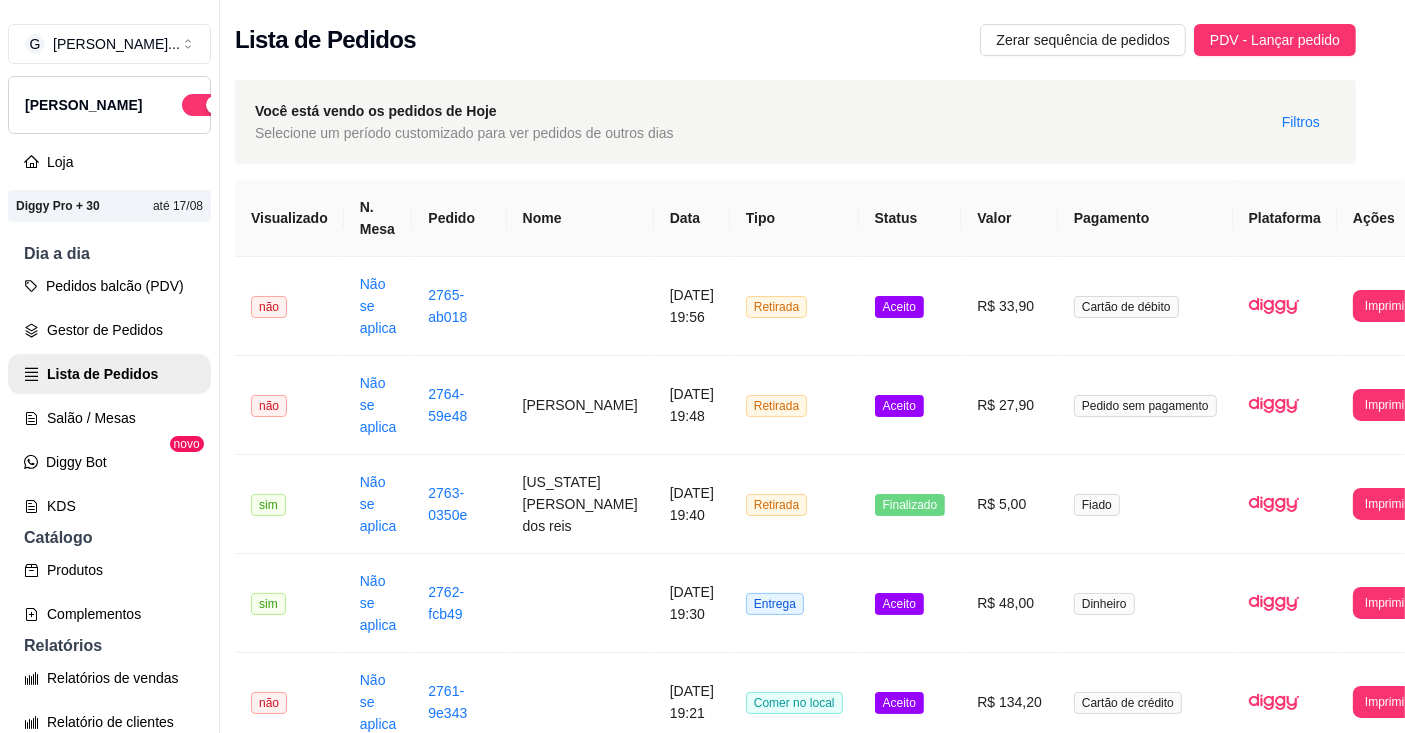 click on "[PERSON_NAME]" at bounding box center [580, 405] 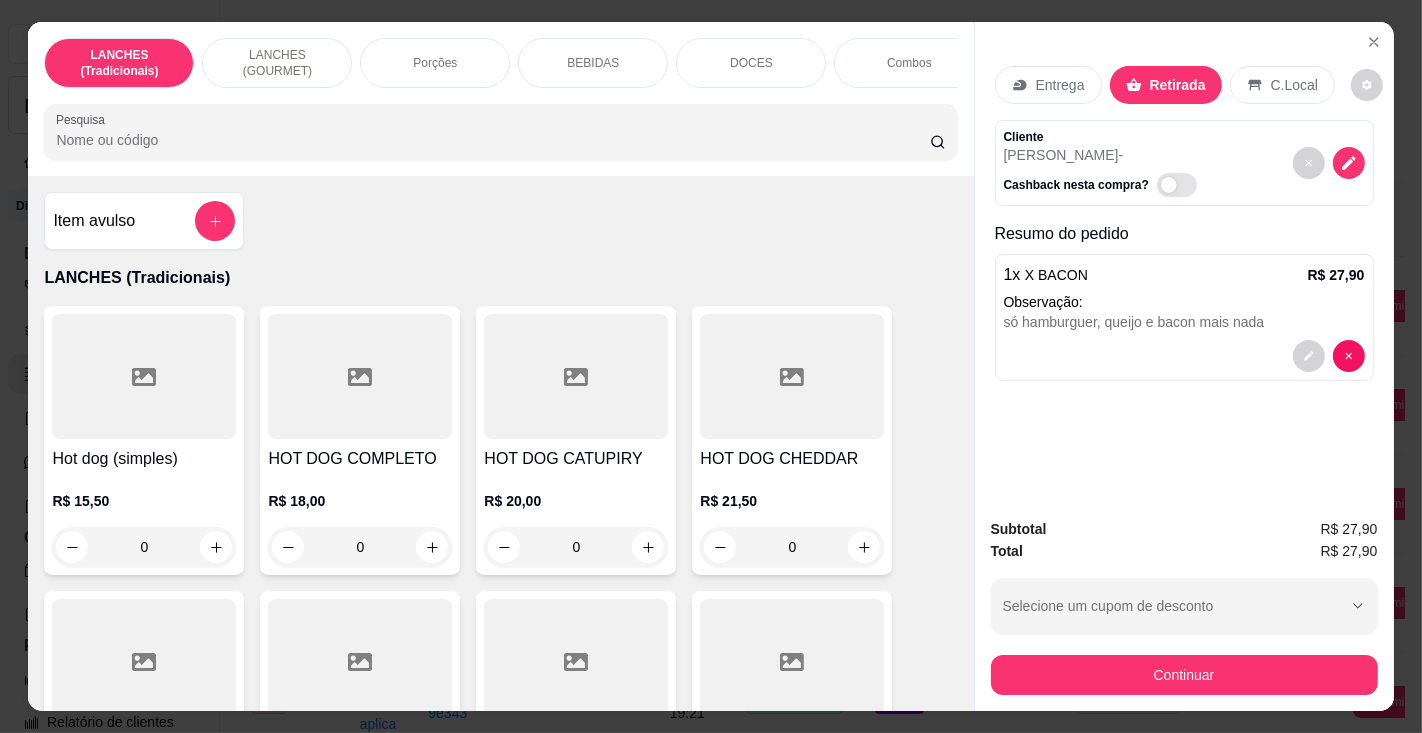 click on "BEBIDAS" at bounding box center [593, 63] 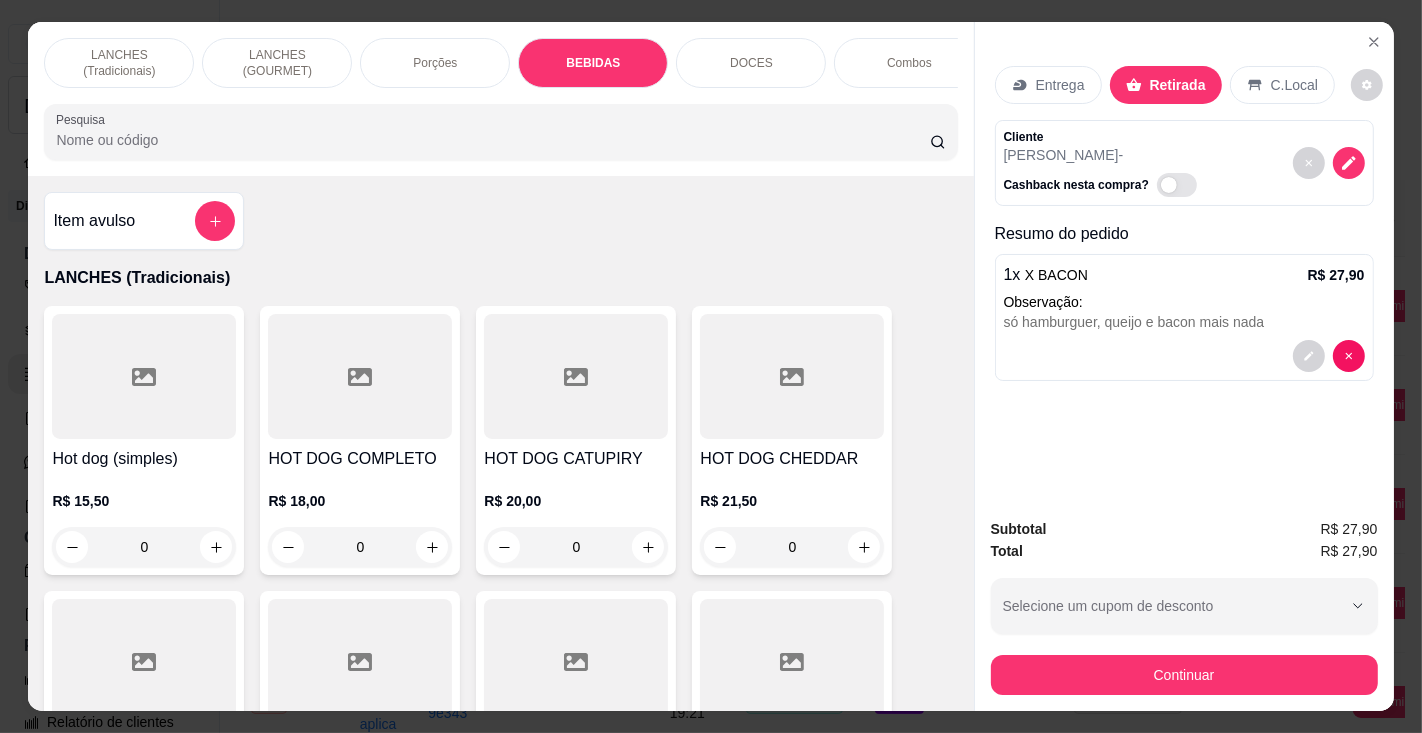scroll, scrollTop: 5719, scrollLeft: 0, axis: vertical 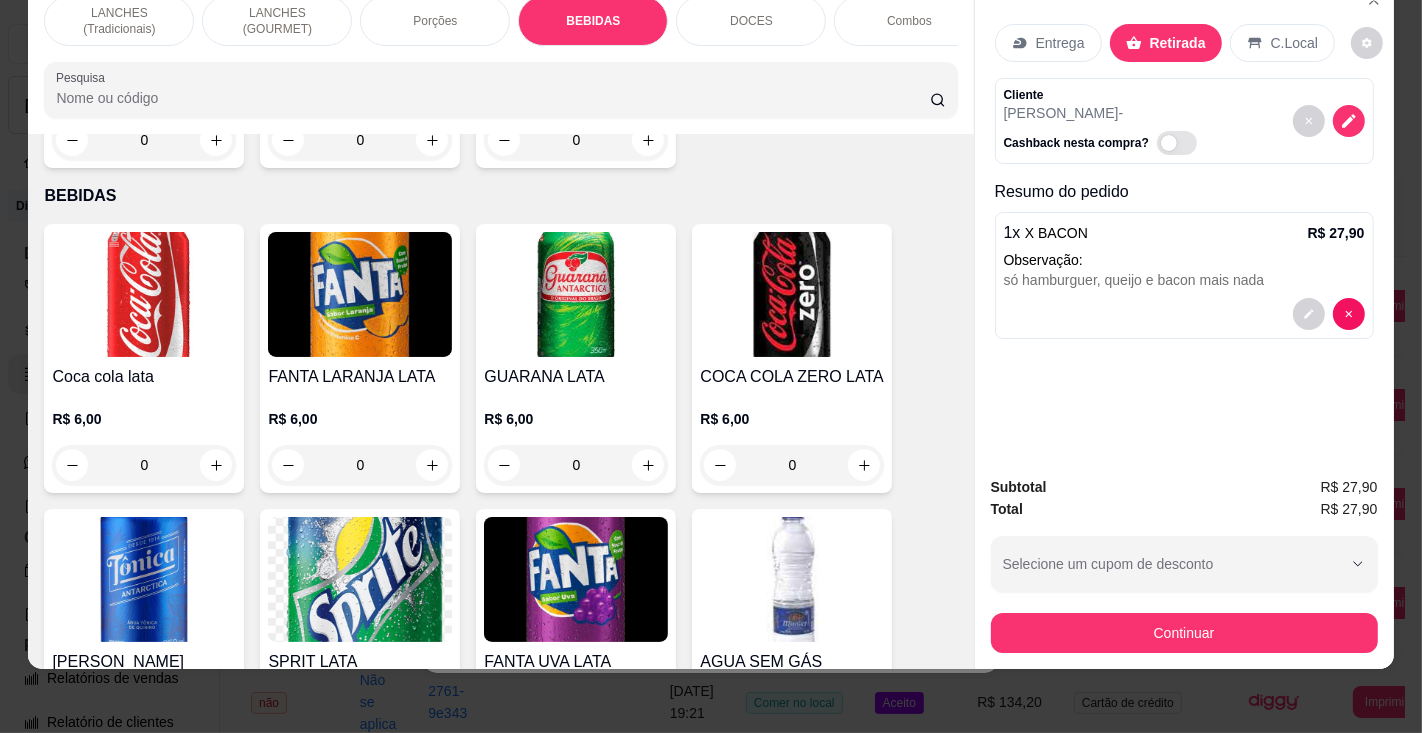 click 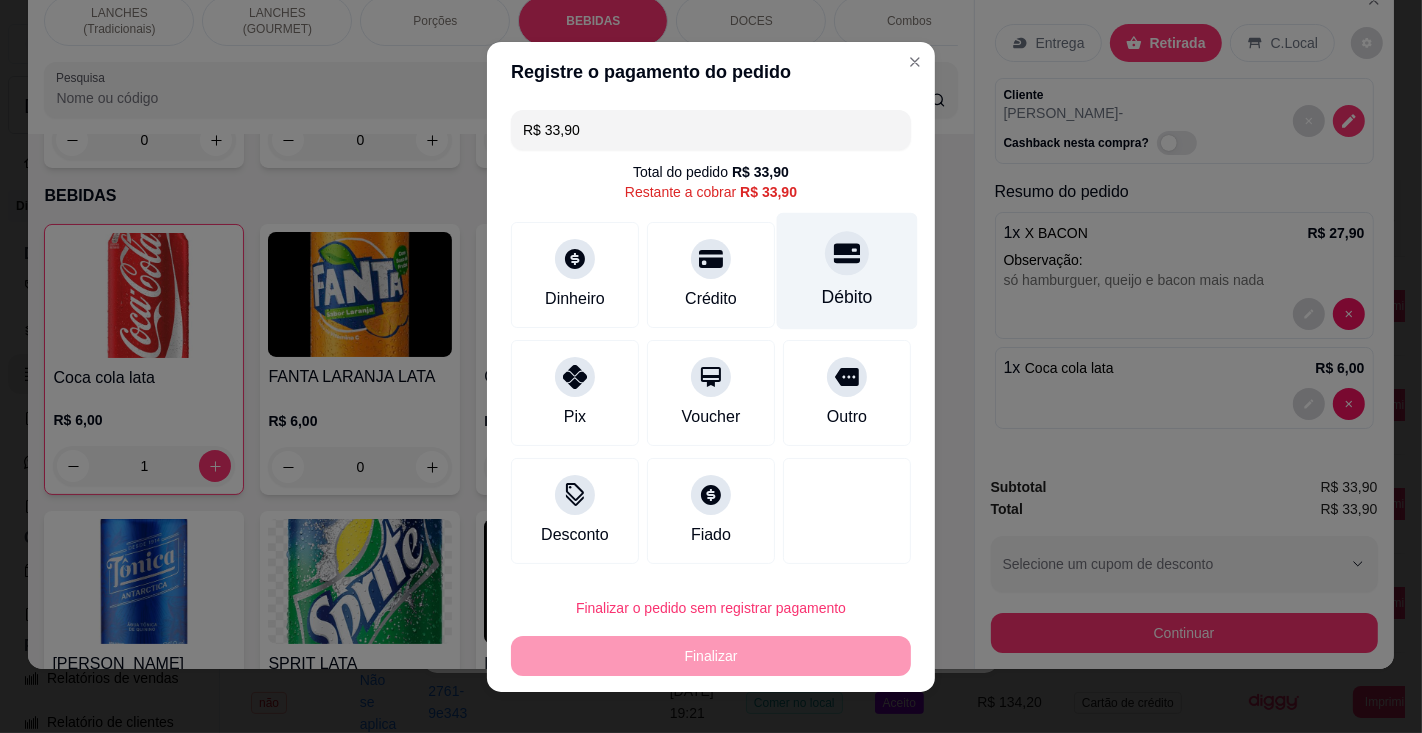 click 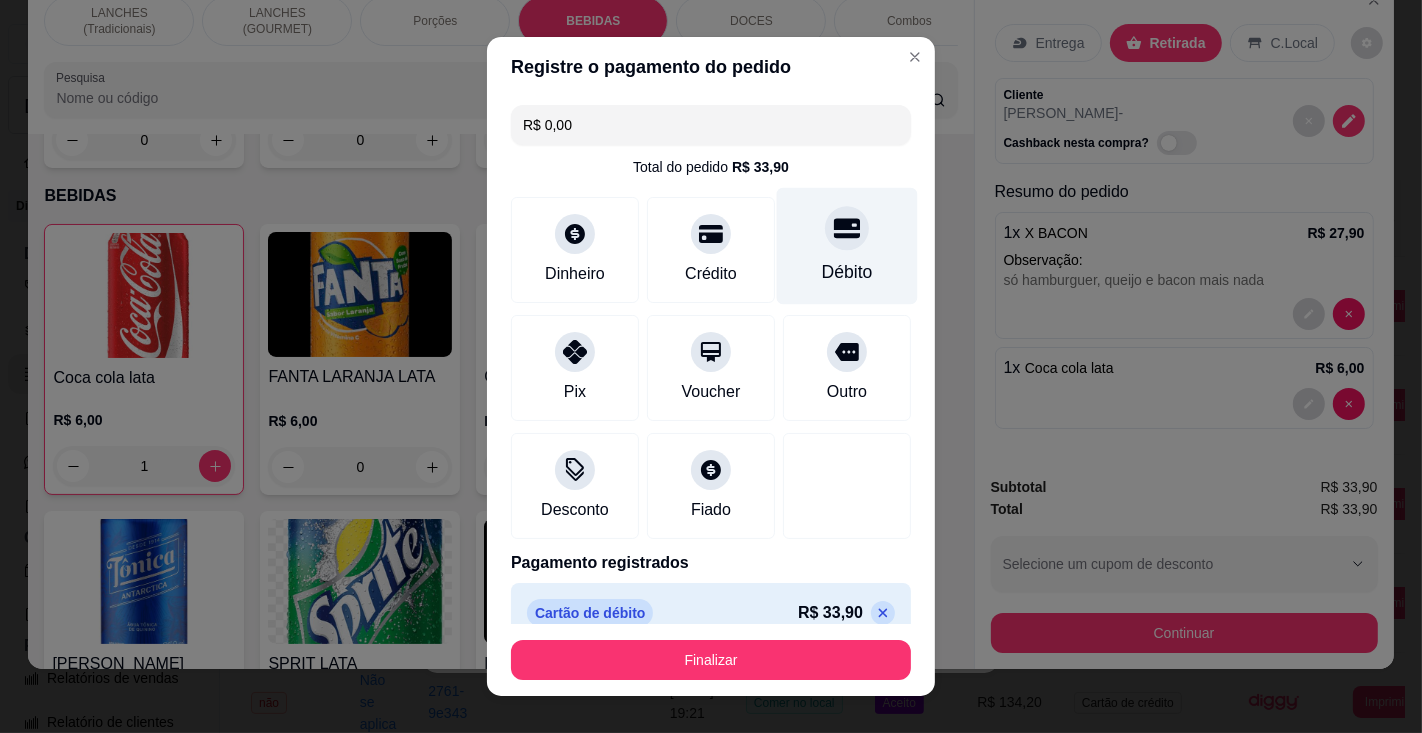 click on "Finalizar" at bounding box center [711, 660] 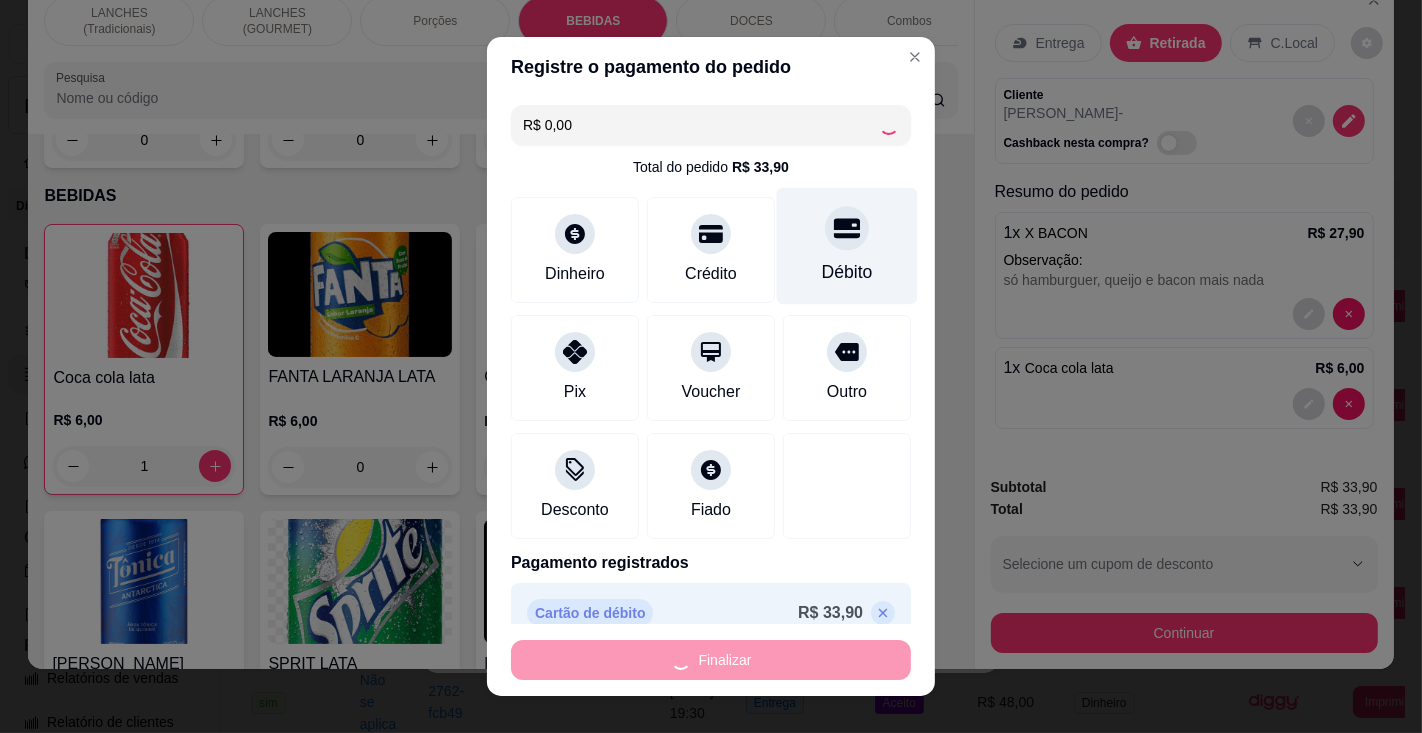 type on "0" 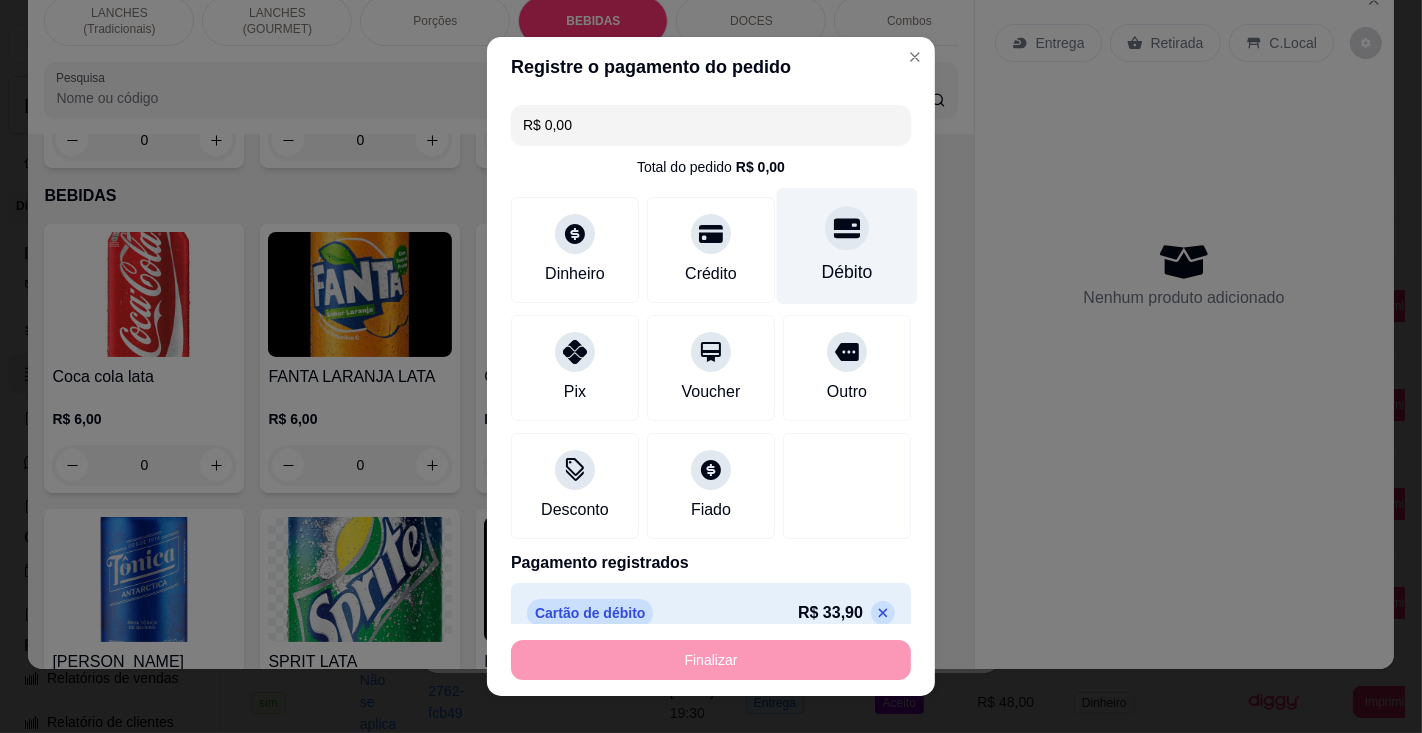 type on "-R$ 33,90" 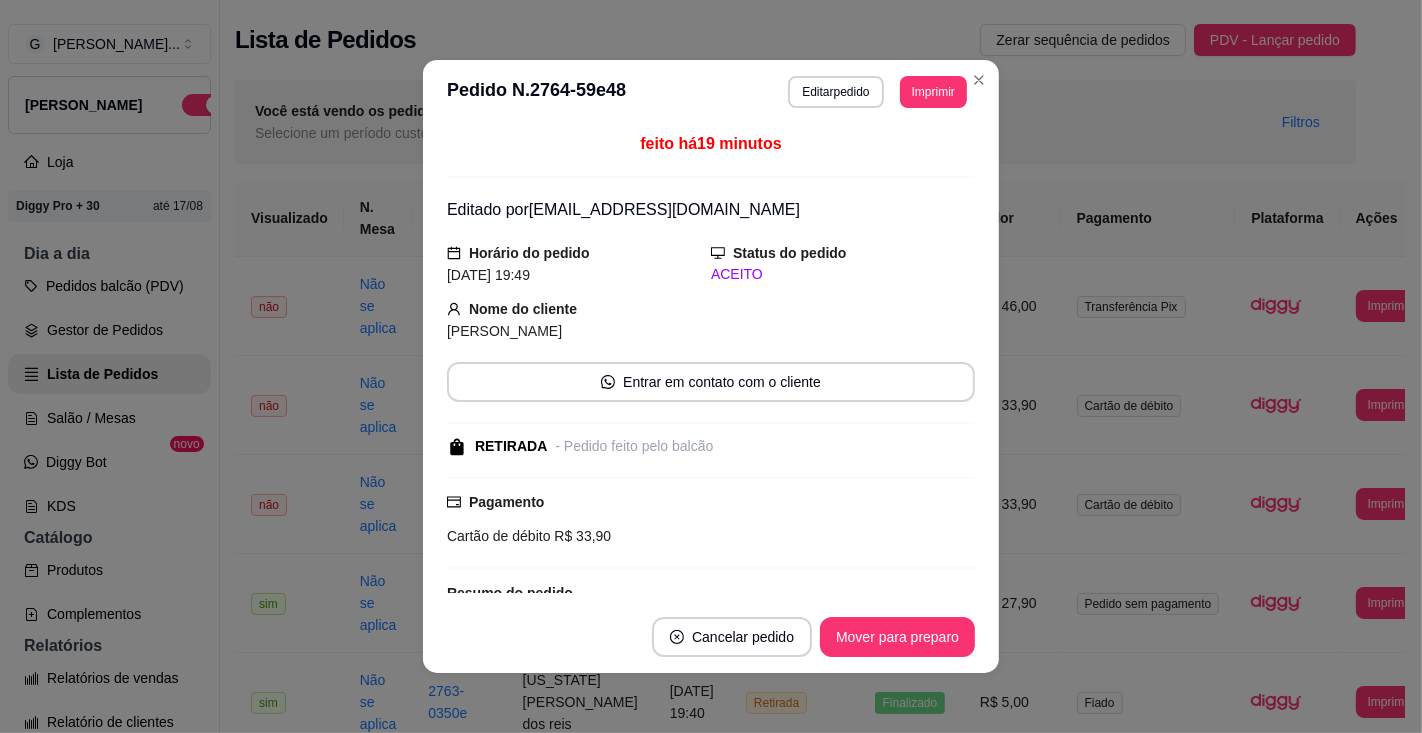 click on "Pagamento Cartão de débito   R$ 33,90" at bounding box center [711, 519] 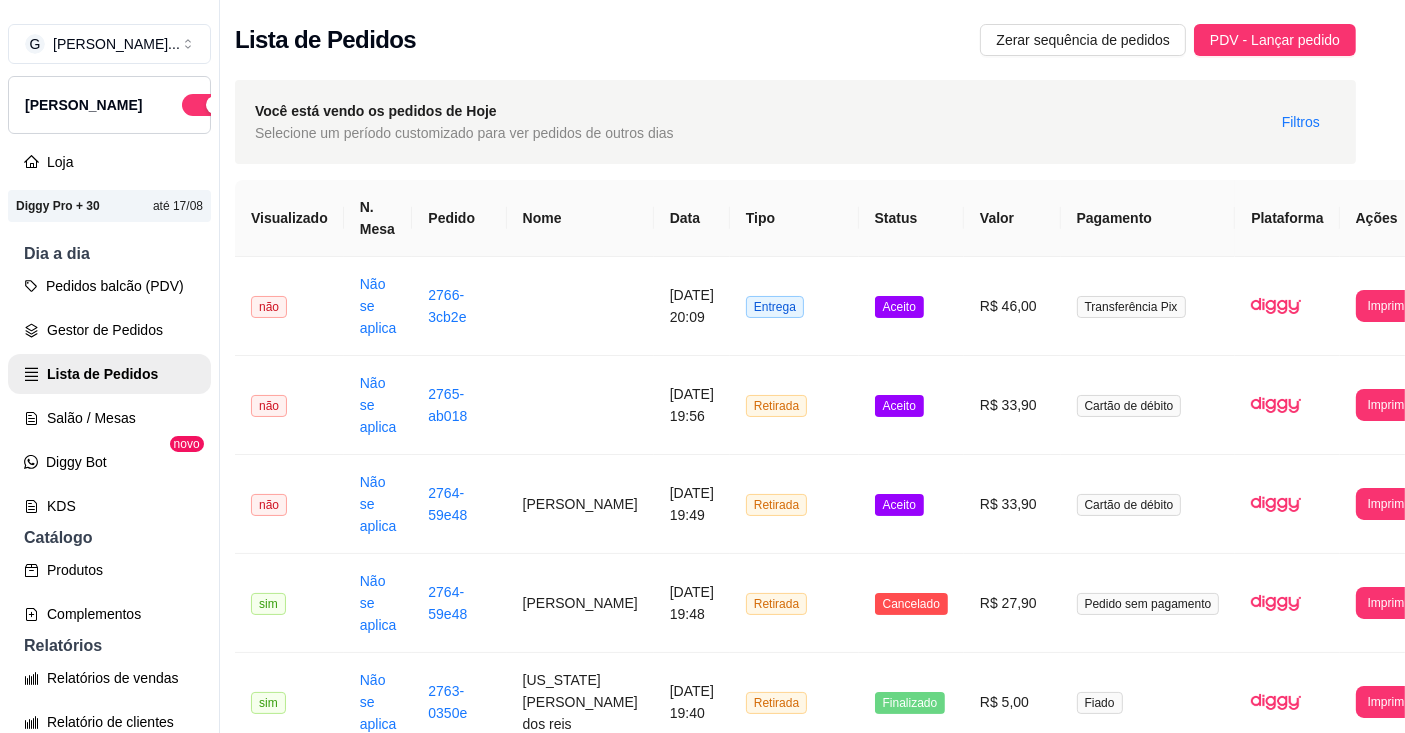 click on "Imprimir" at bounding box center (1389, 306) 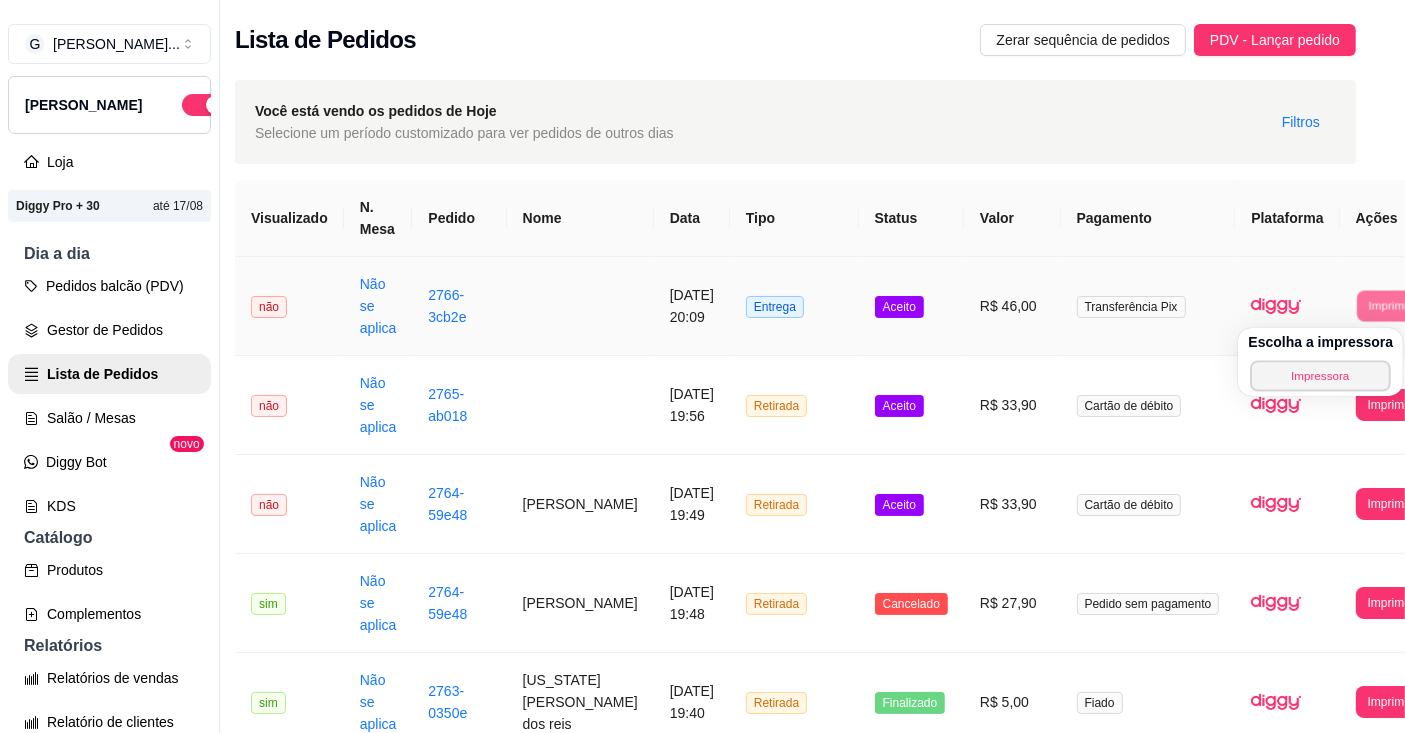 click on "Impressora" at bounding box center [1321, 375] 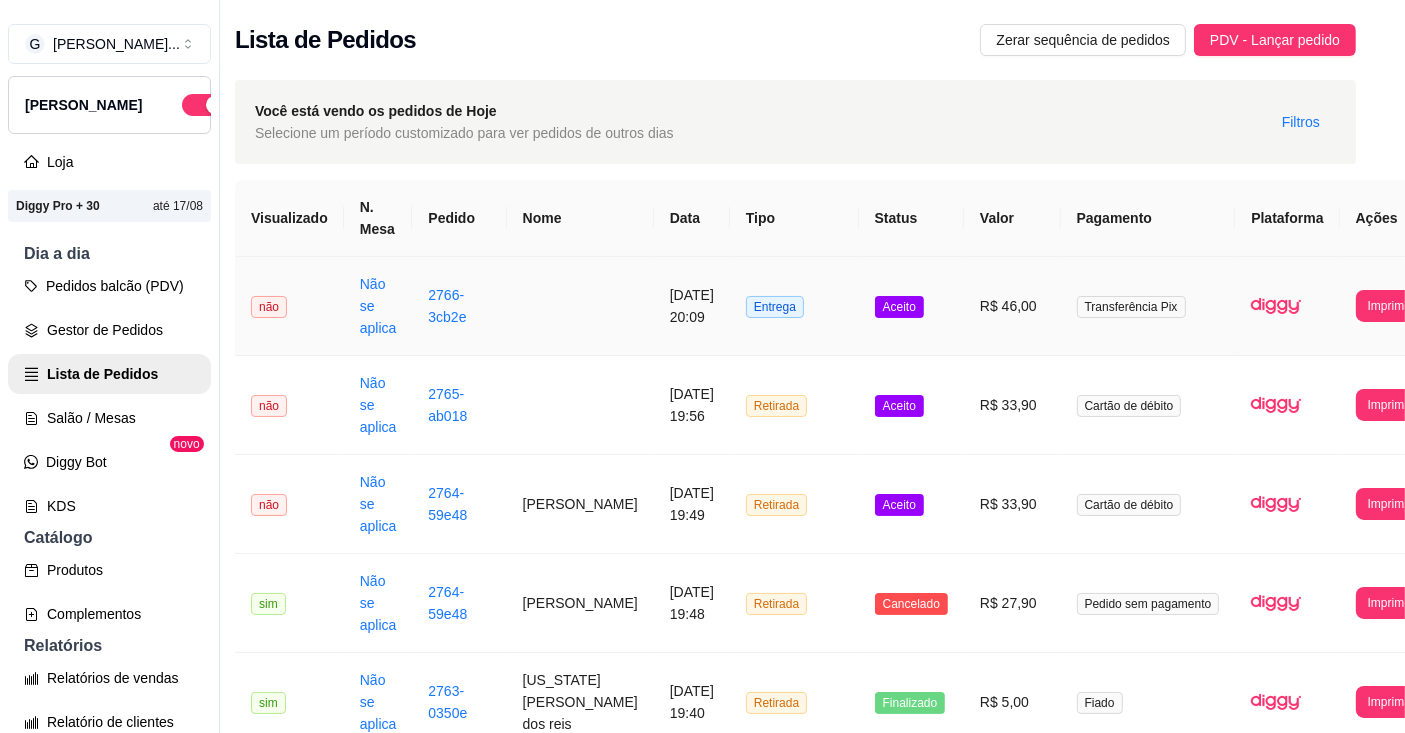 click on "Imprimir" at bounding box center (1389, 306) 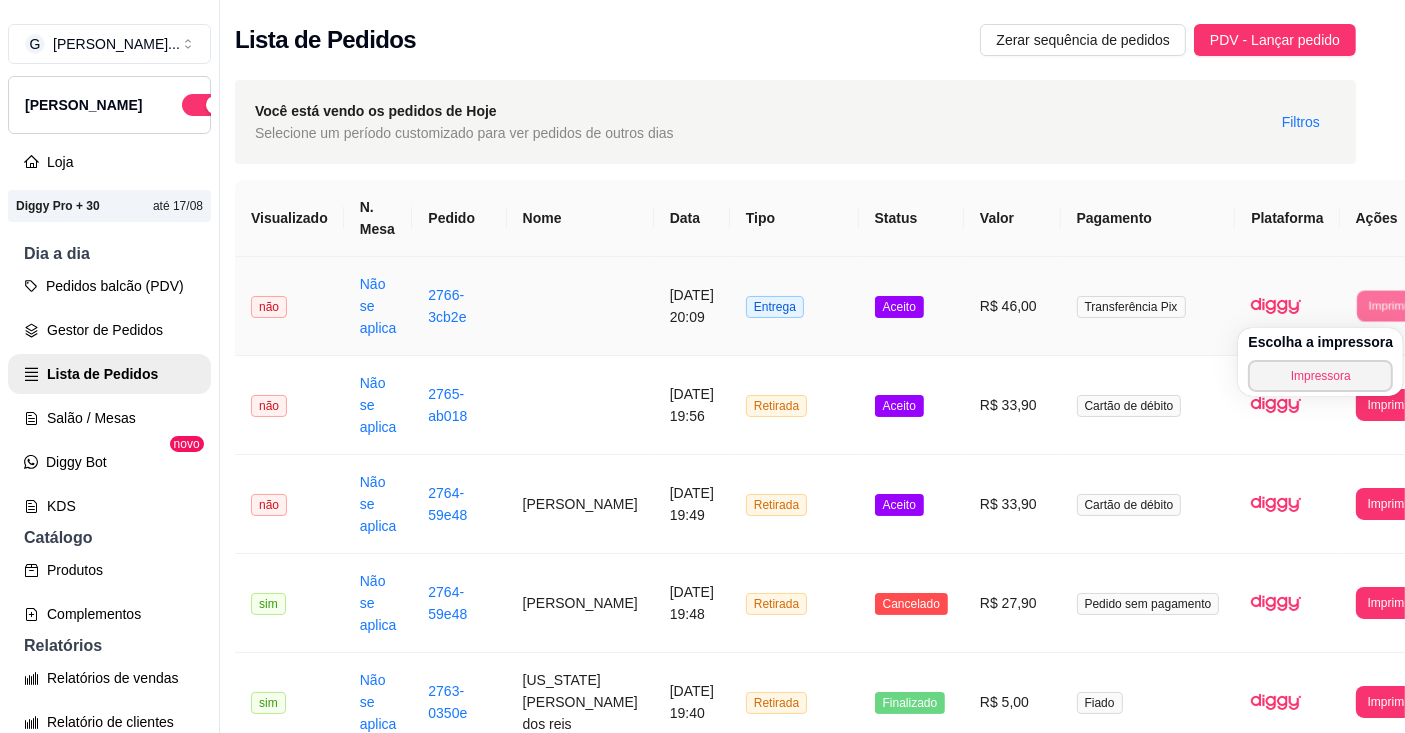click on "Impressora" at bounding box center [1320, 376] 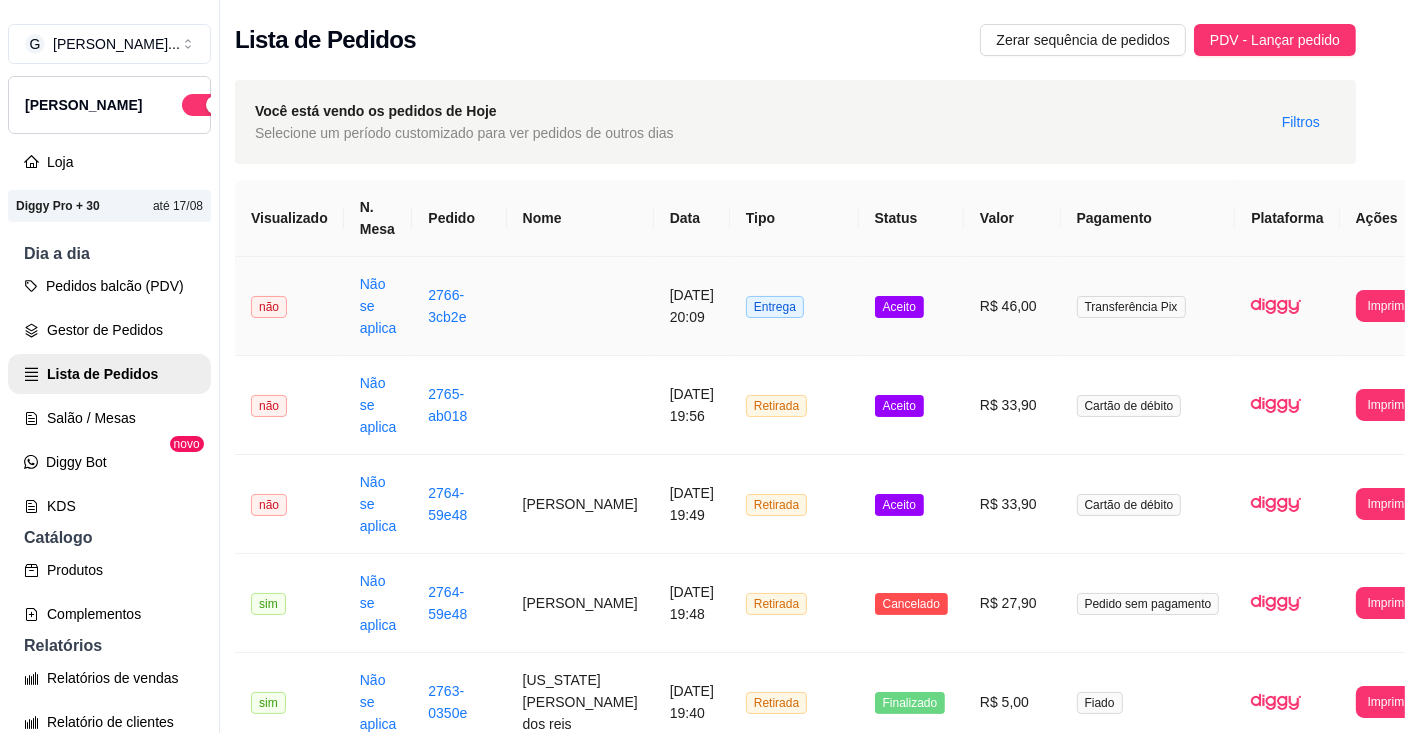 scroll, scrollTop: 0, scrollLeft: 36, axis: horizontal 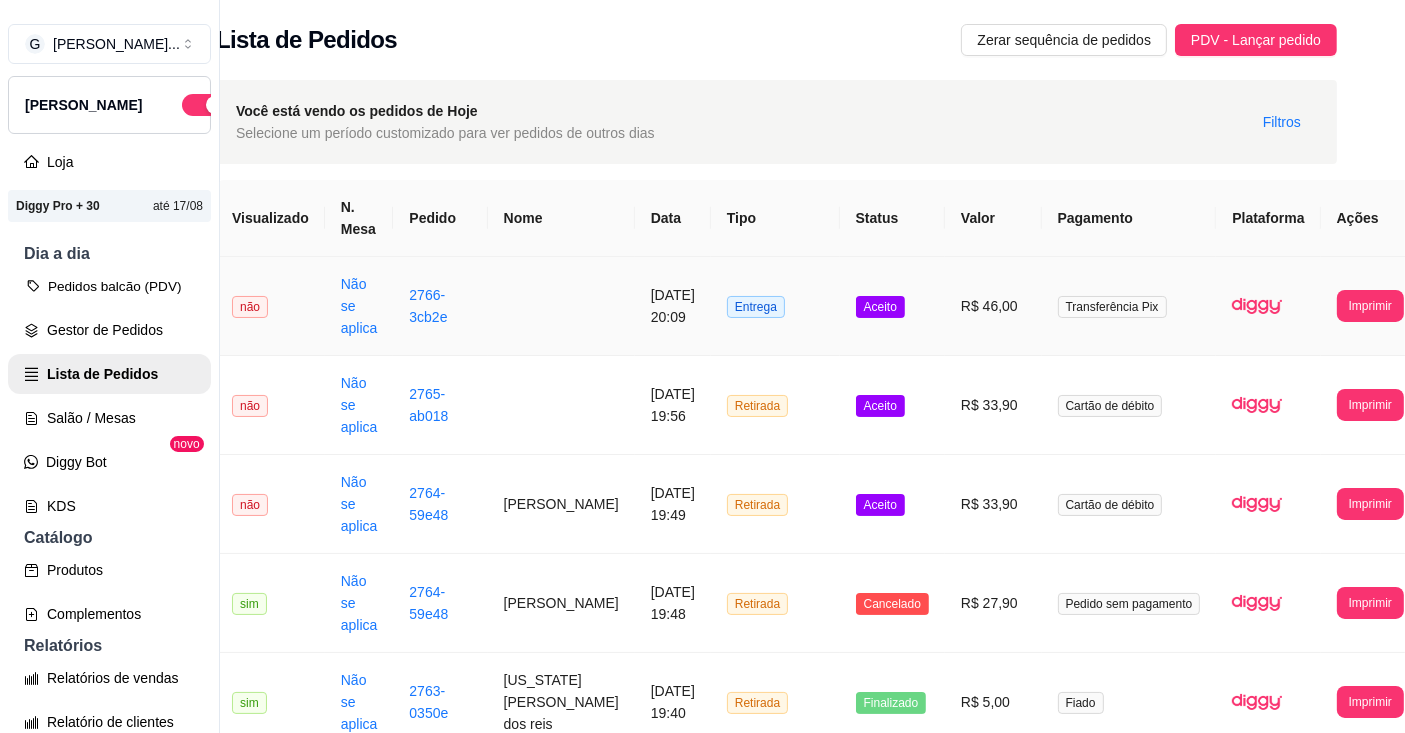 click on "Pedidos balcão (PDV)" at bounding box center (109, 286) 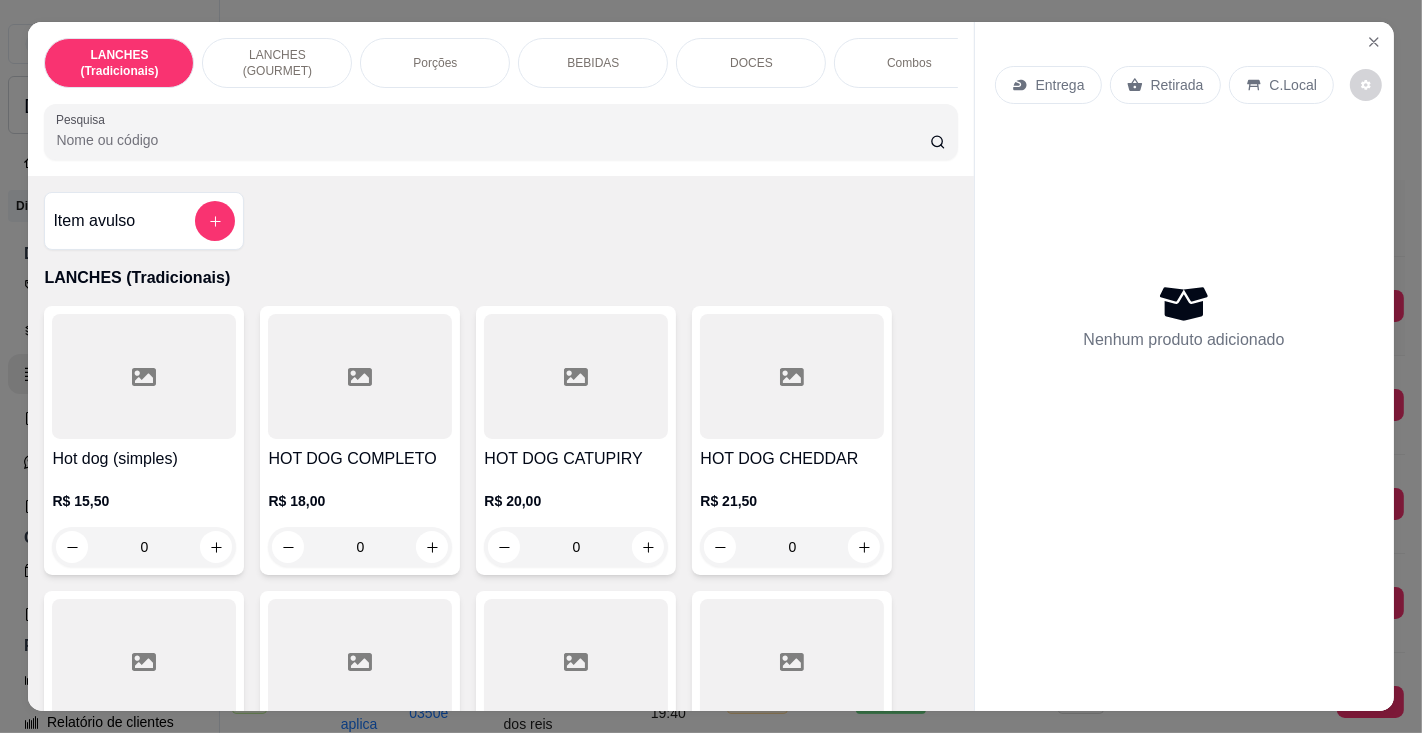 click on "Pesquisa" at bounding box center [492, 140] 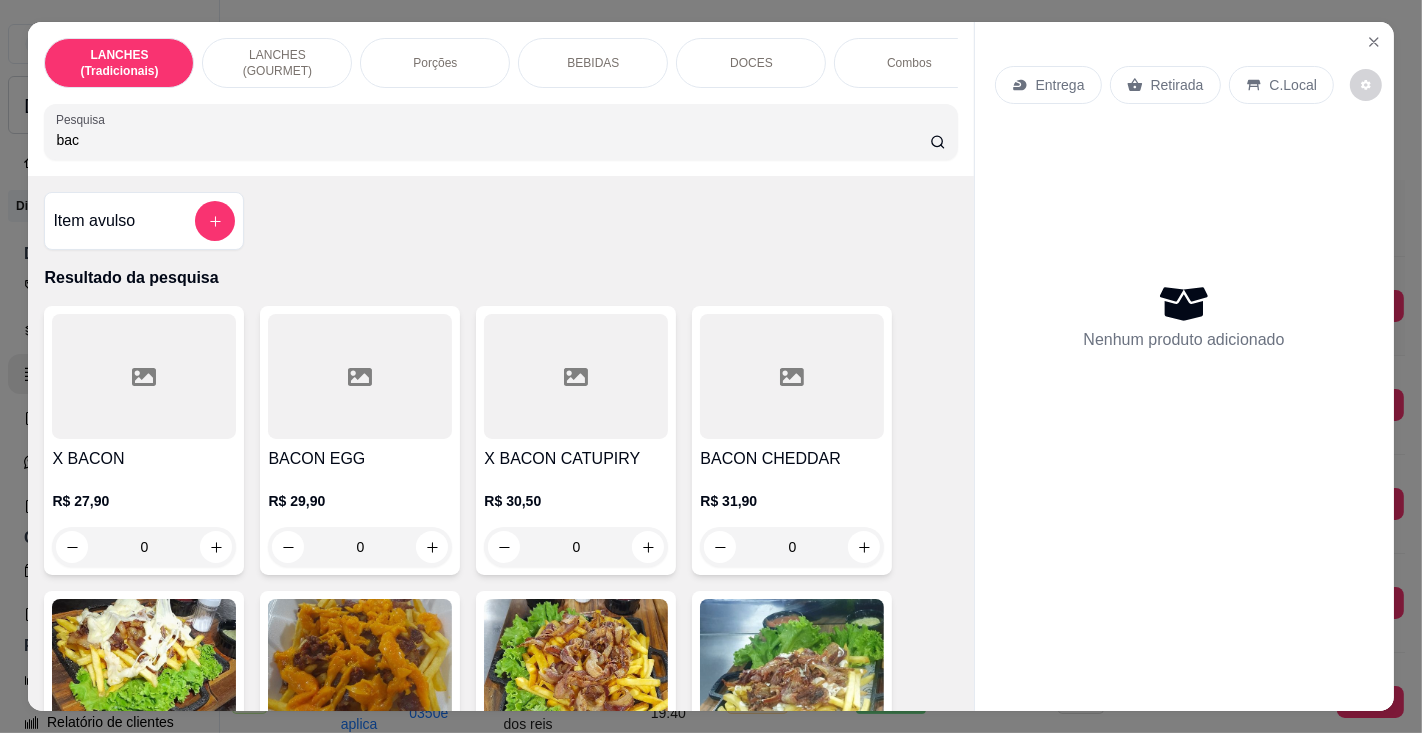 type on "baco" 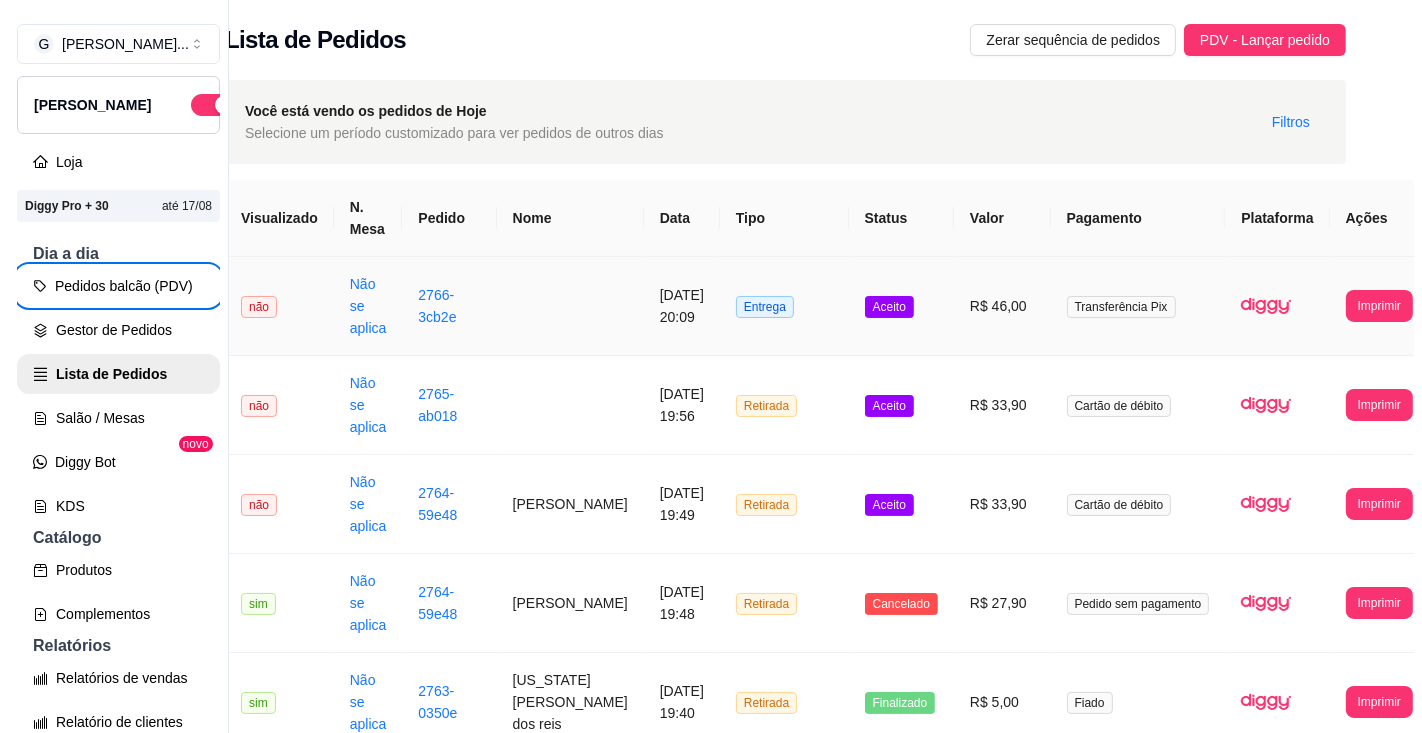 scroll, scrollTop: 0, scrollLeft: 19, axis: horizontal 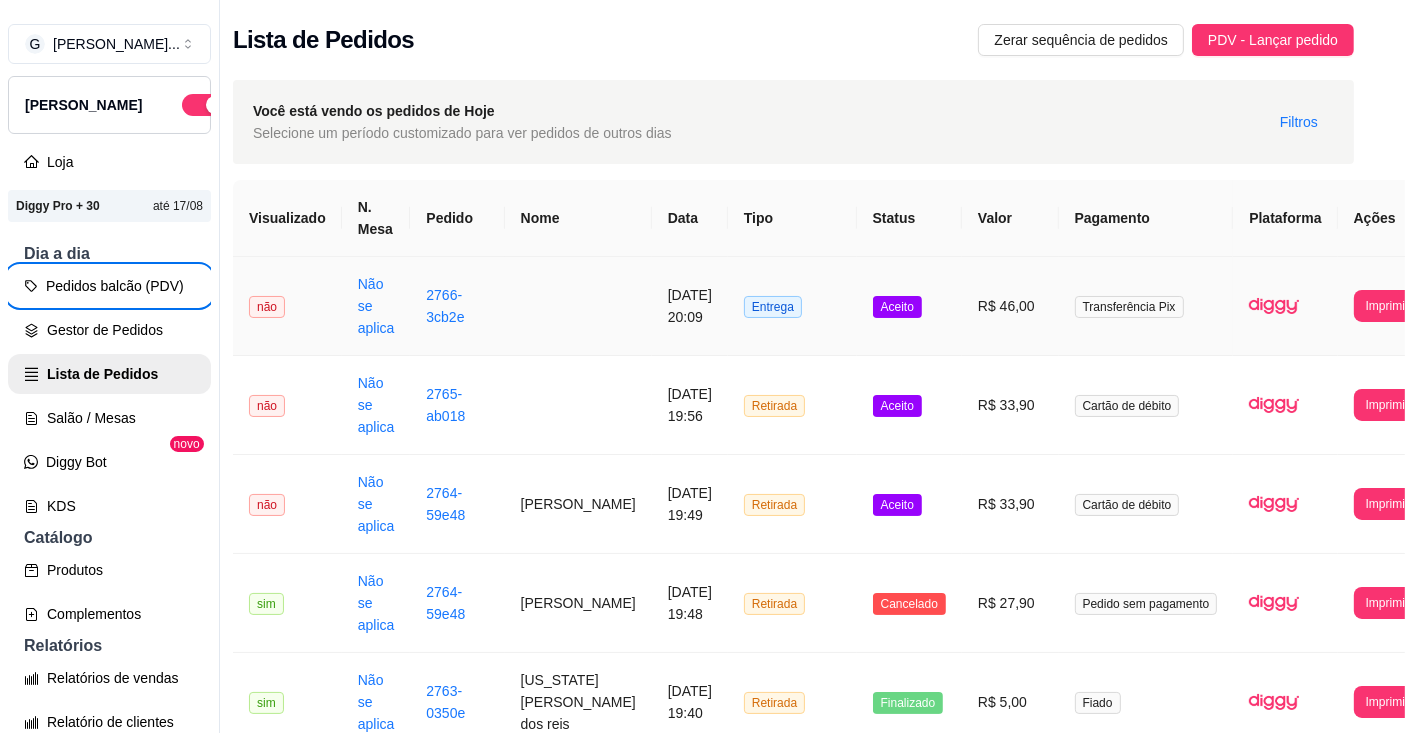 type 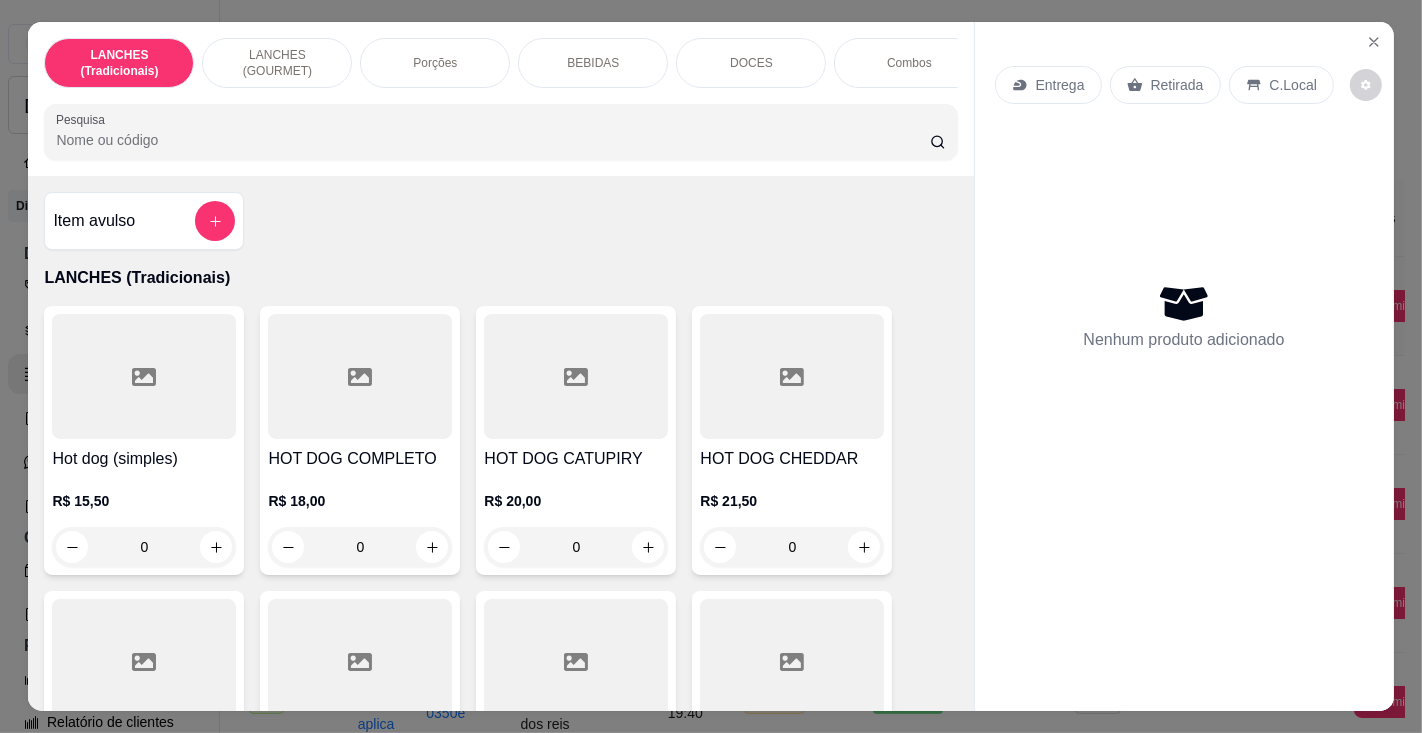 click on "Pesquisa" at bounding box center [492, 140] 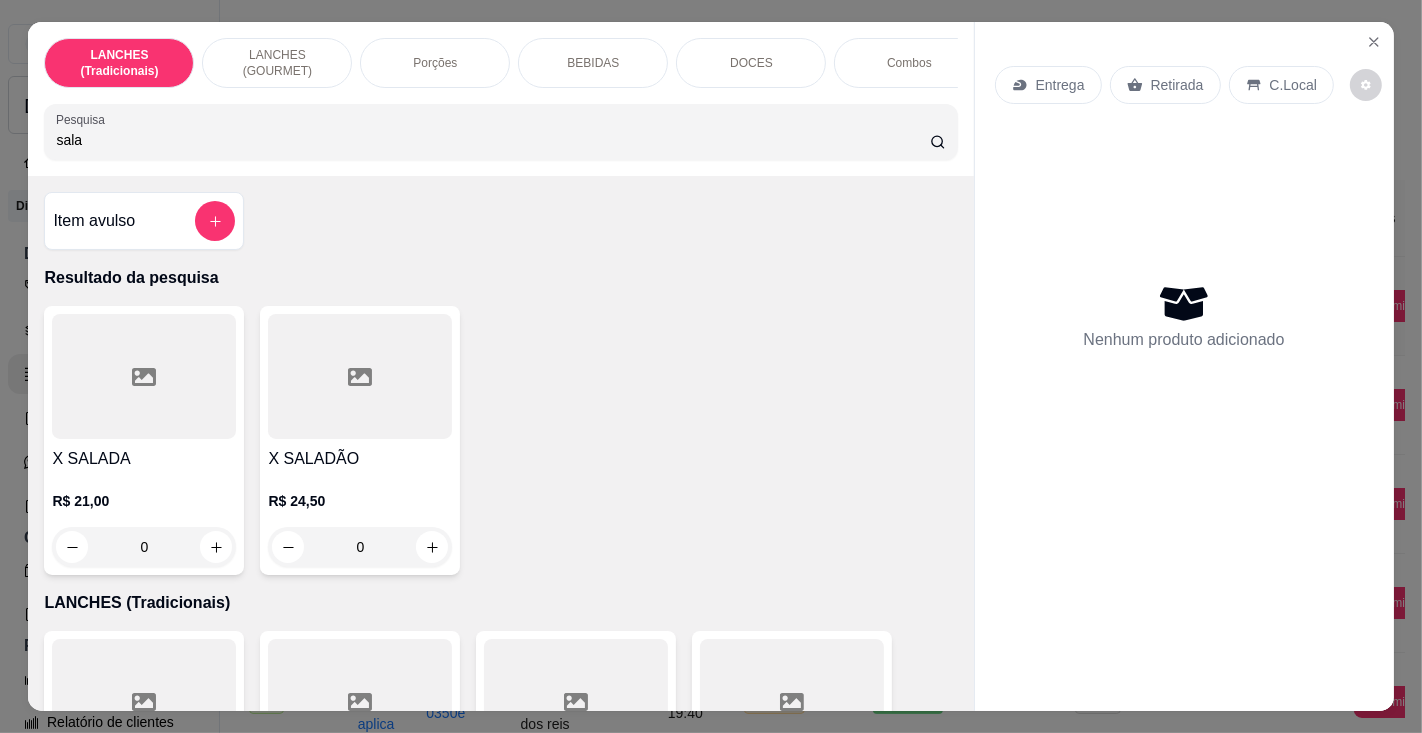 type on "sala" 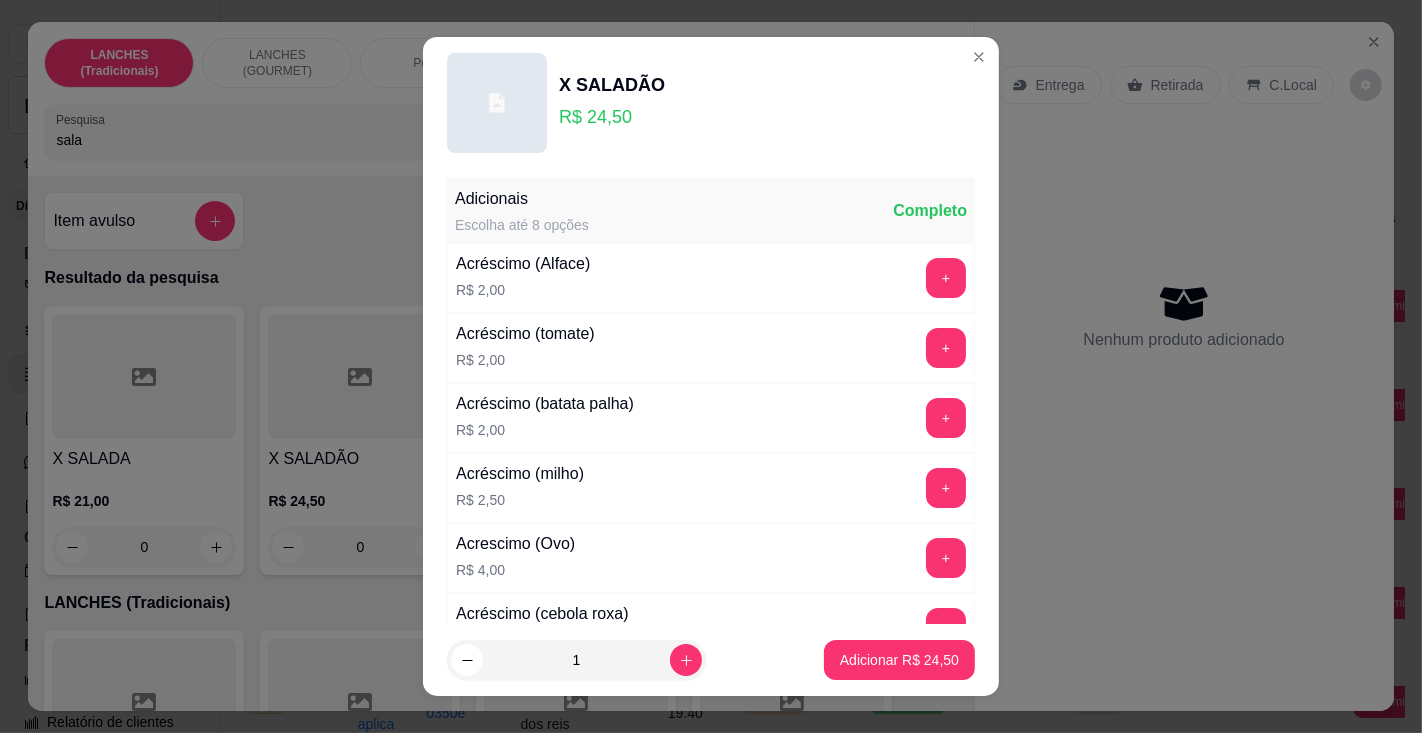click on "Adicionar   R$ 24,50" at bounding box center (899, 660) 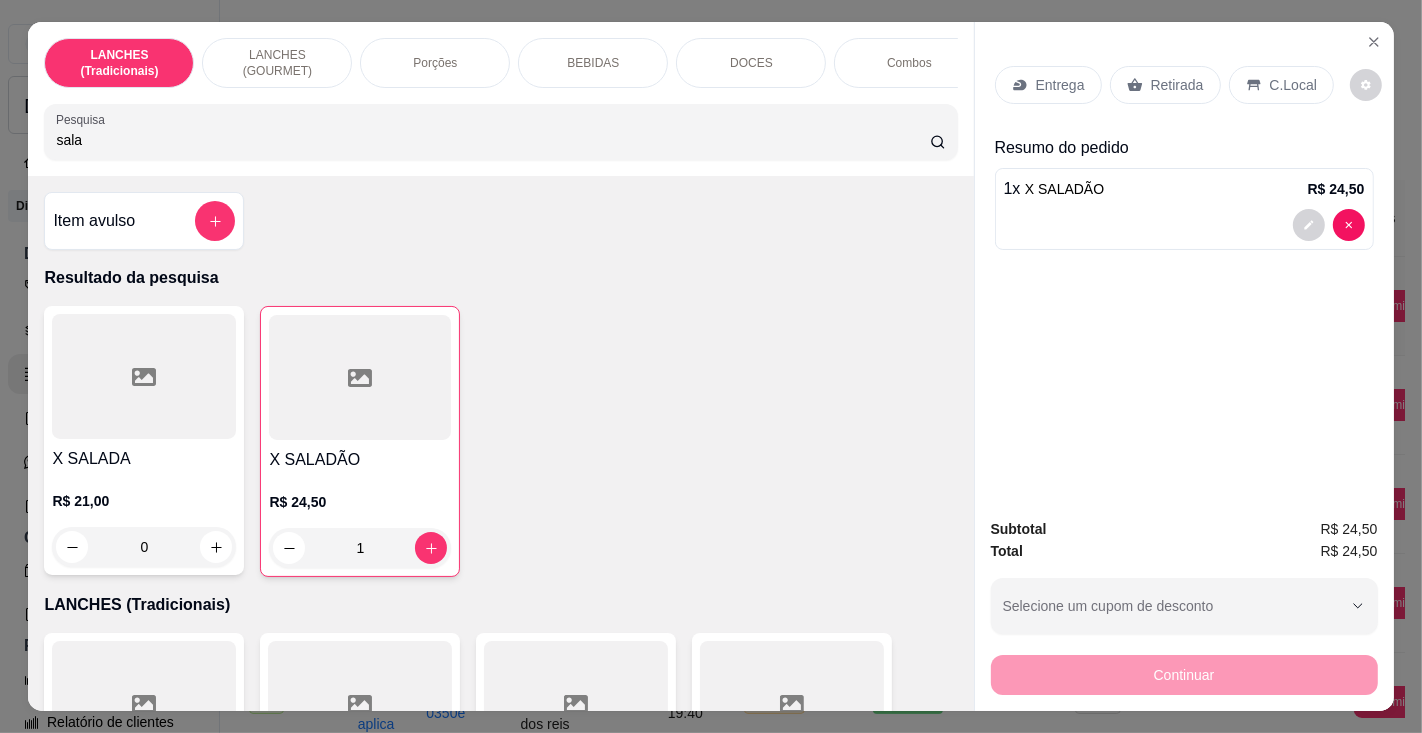 click on "Entrega" at bounding box center (1060, 85) 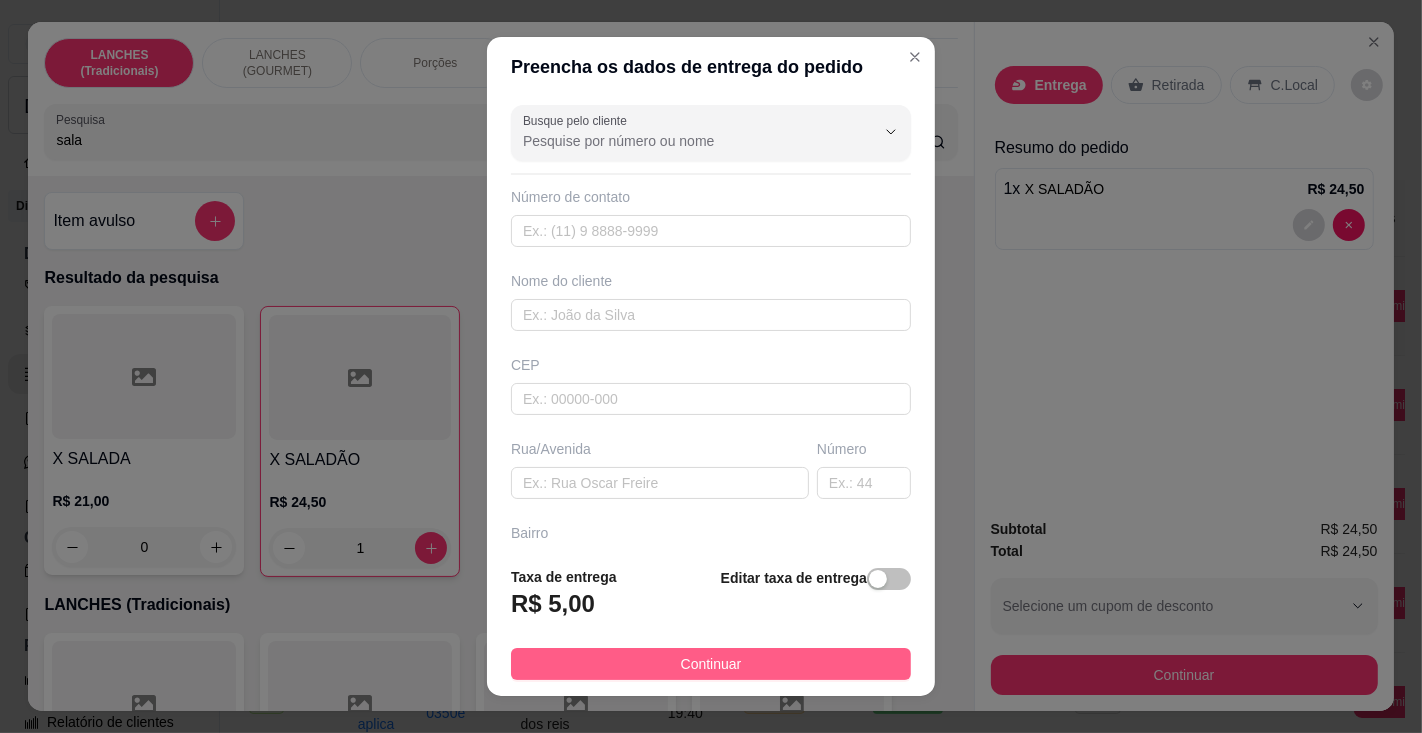click on "Continuar" at bounding box center (711, 664) 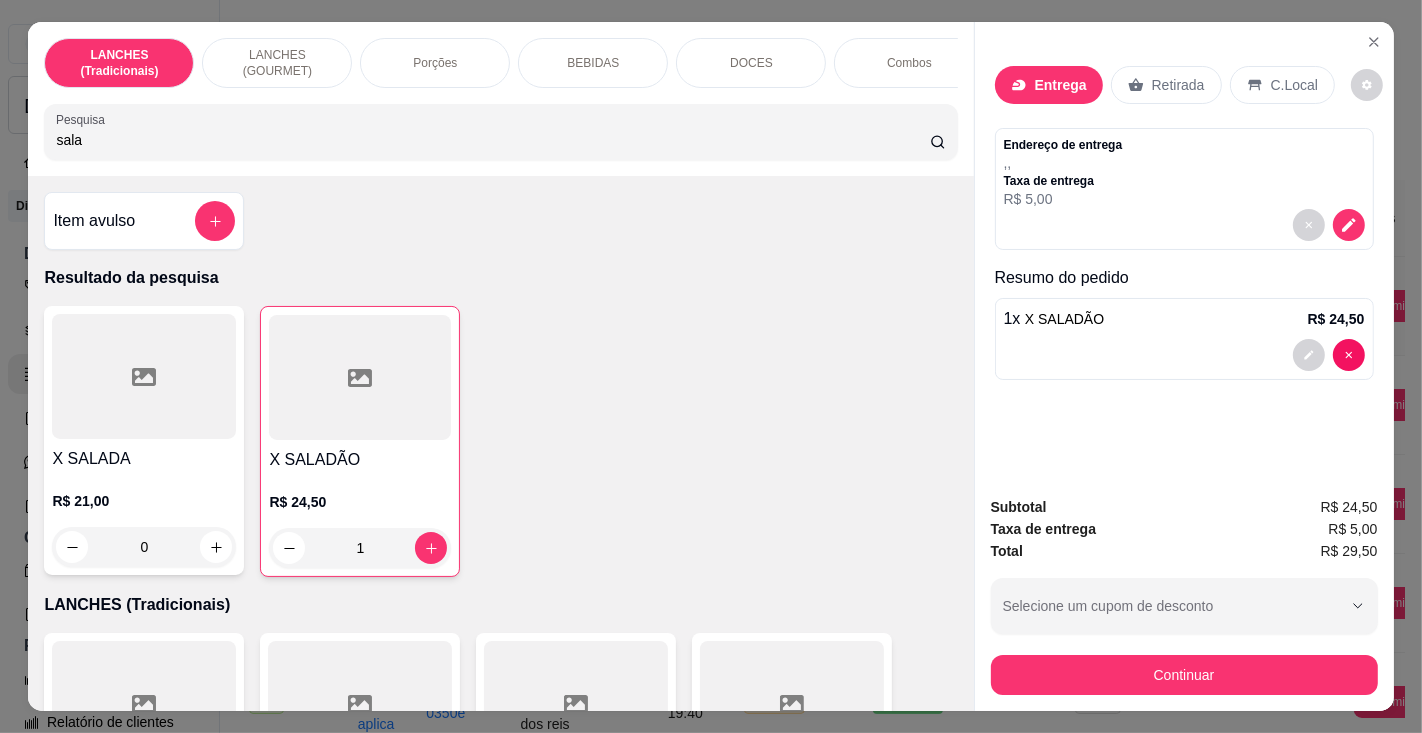 click on "BEBIDAS" at bounding box center [593, 63] 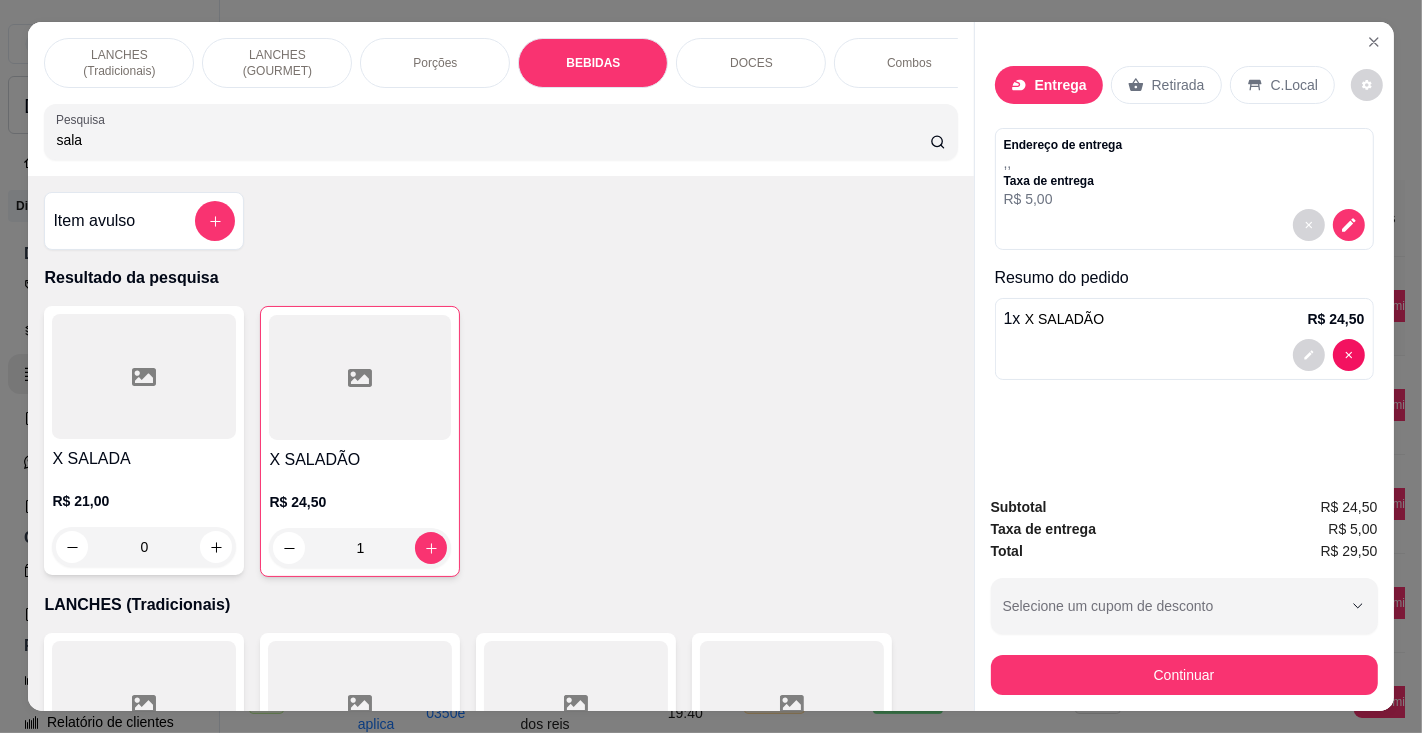 scroll, scrollTop: 6047, scrollLeft: 0, axis: vertical 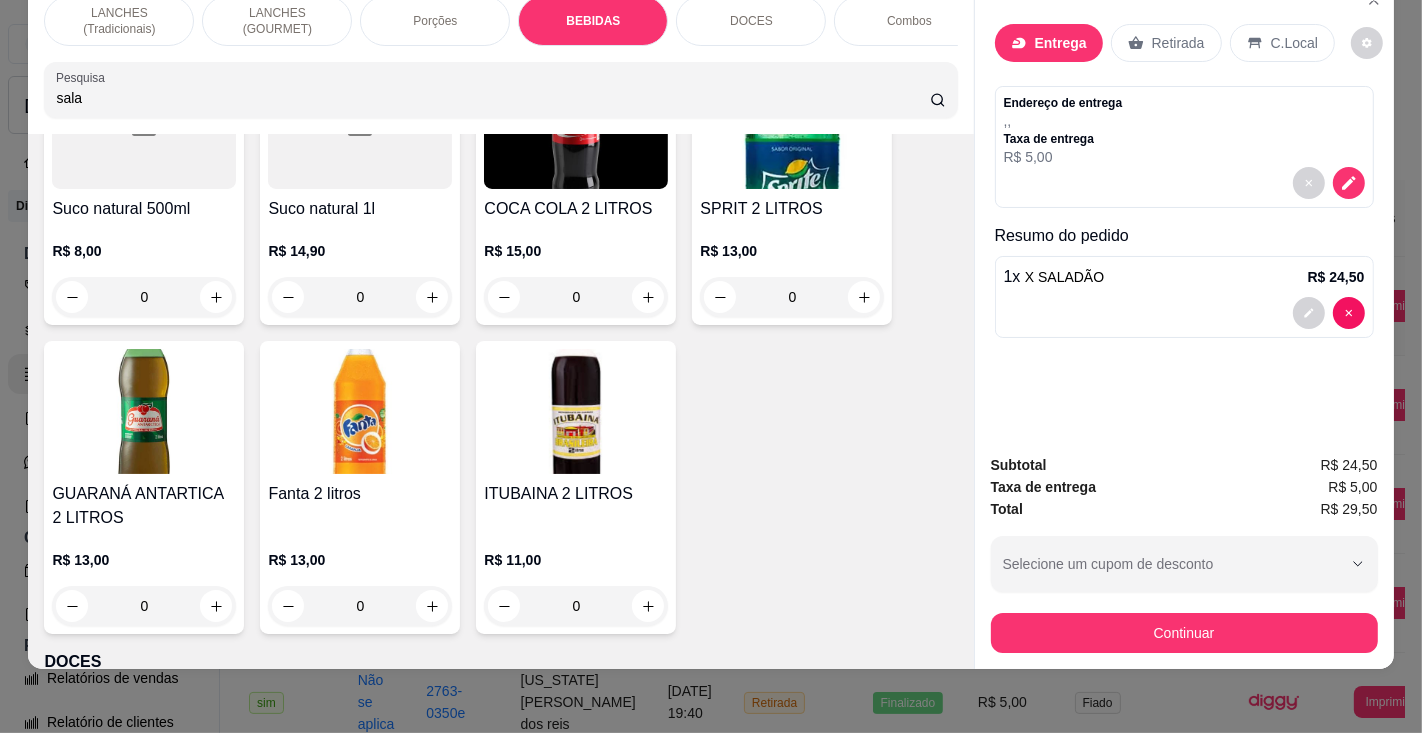 click 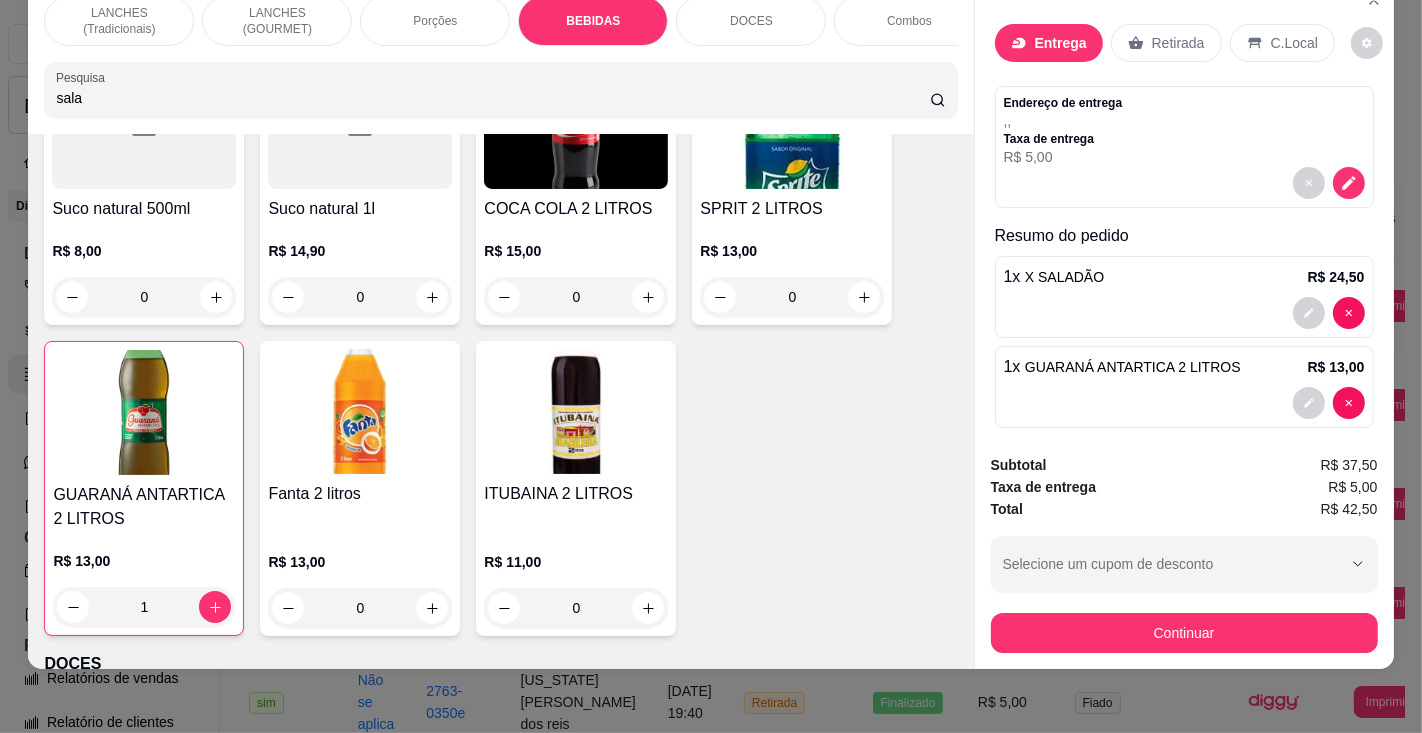 click on "Entrega" at bounding box center (1061, 43) 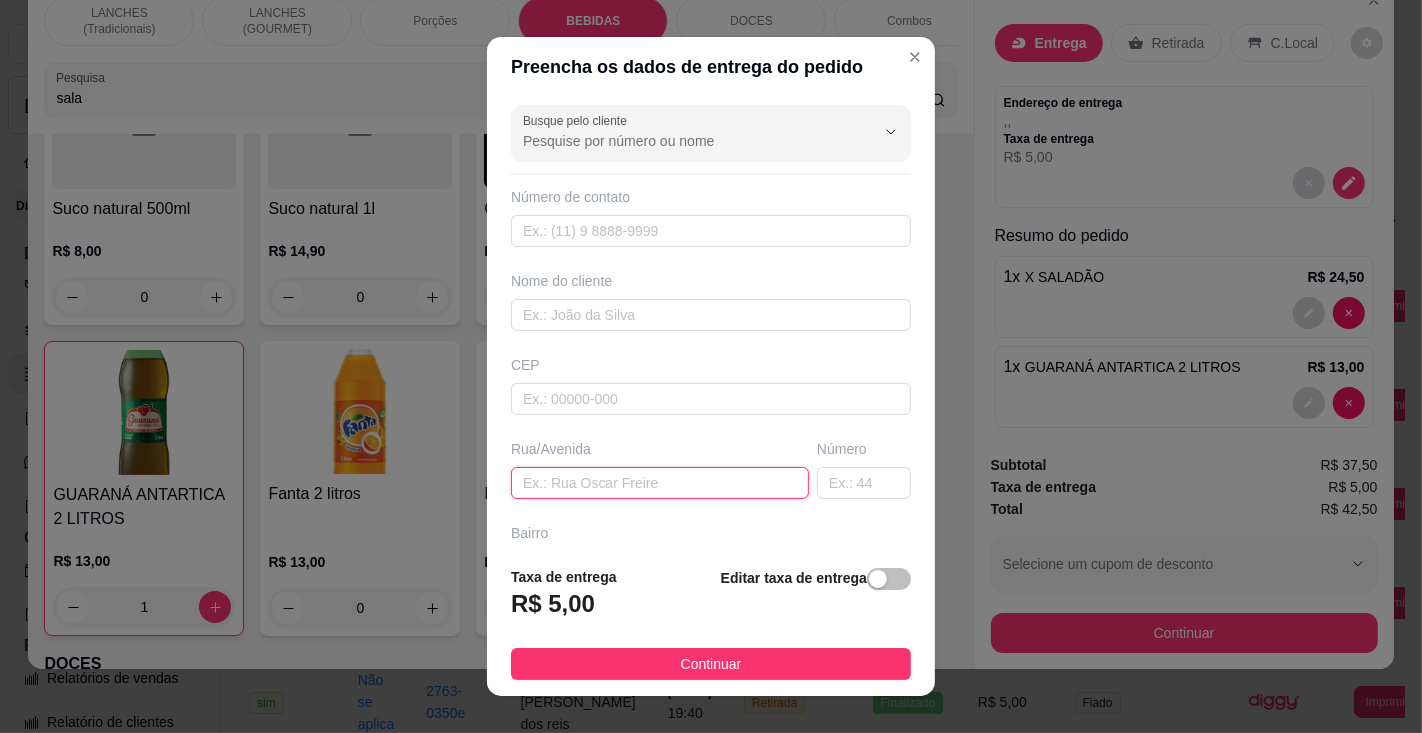 click at bounding box center (660, 483) 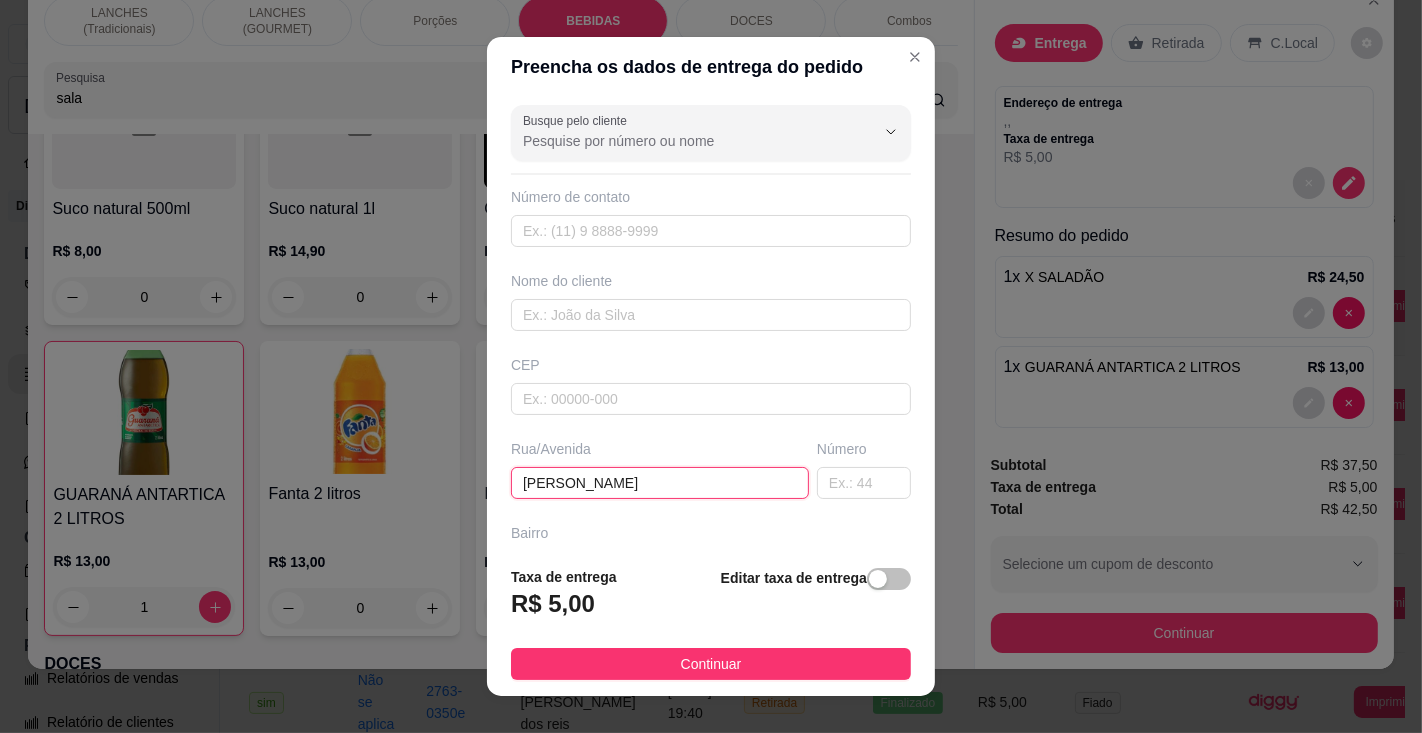 type on "[PERSON_NAME]" 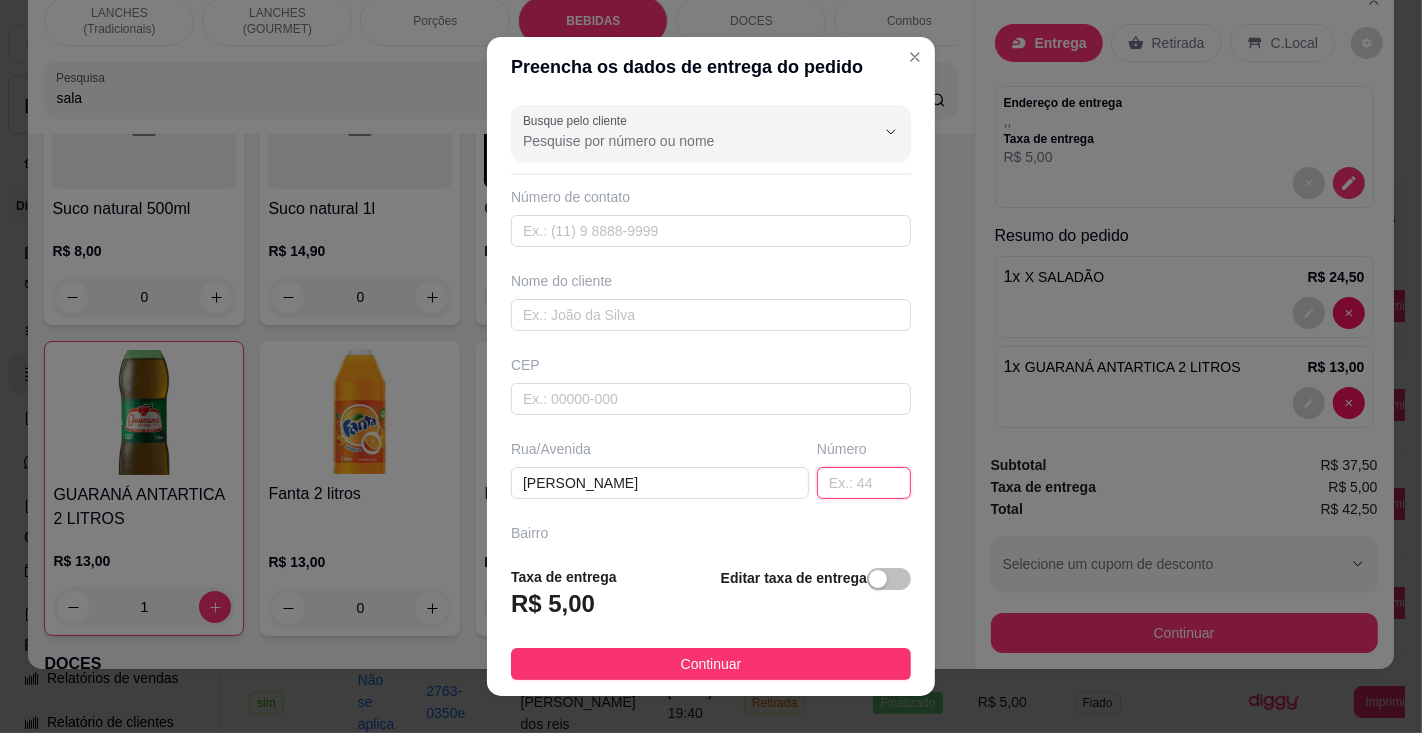 click at bounding box center [864, 483] 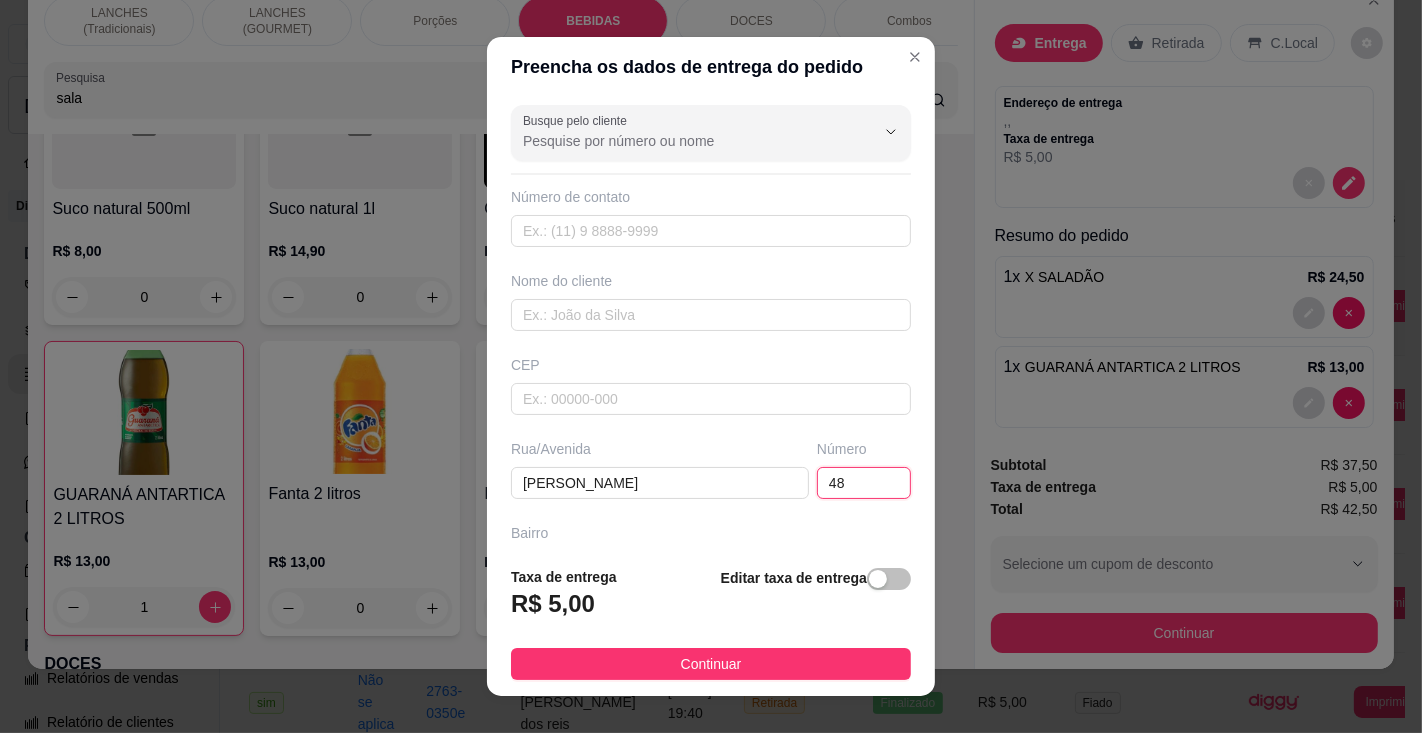 type on "488" 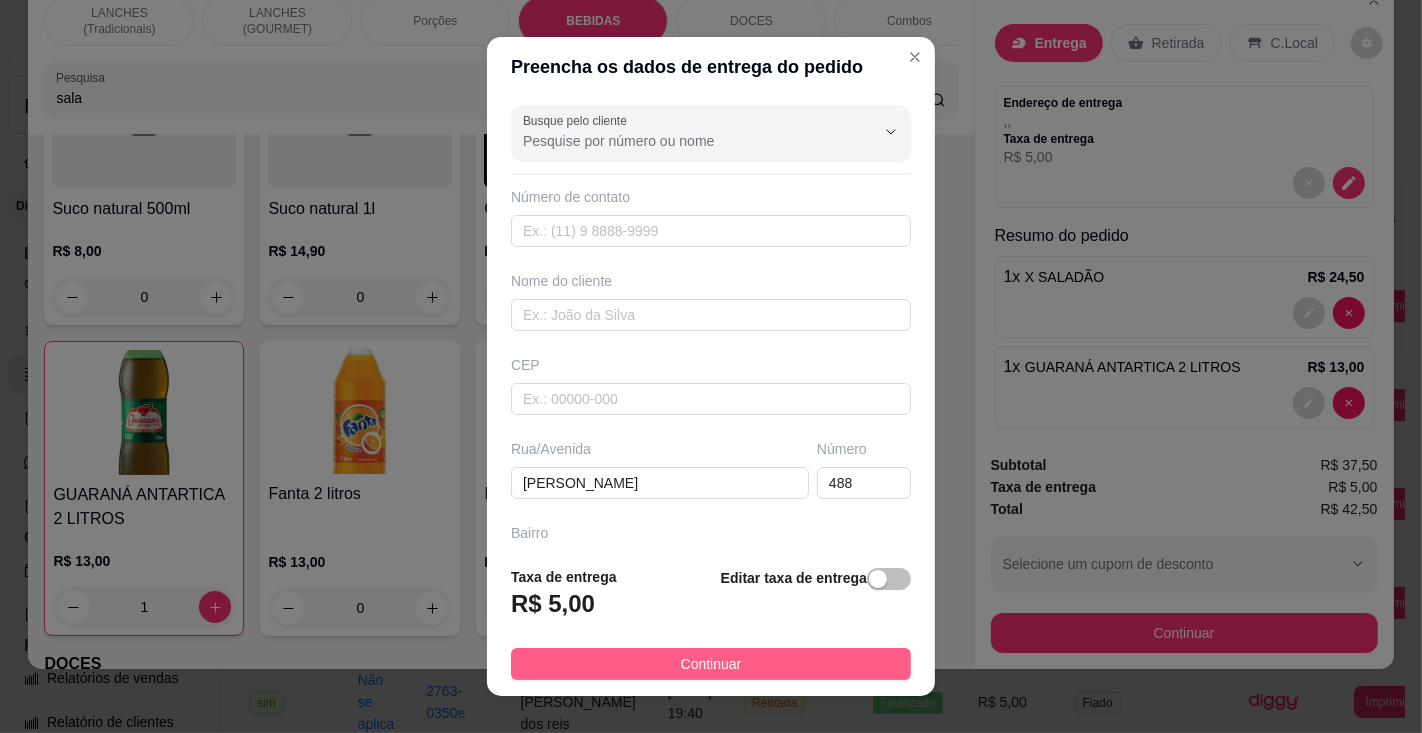 click on "Continuar" at bounding box center [711, 664] 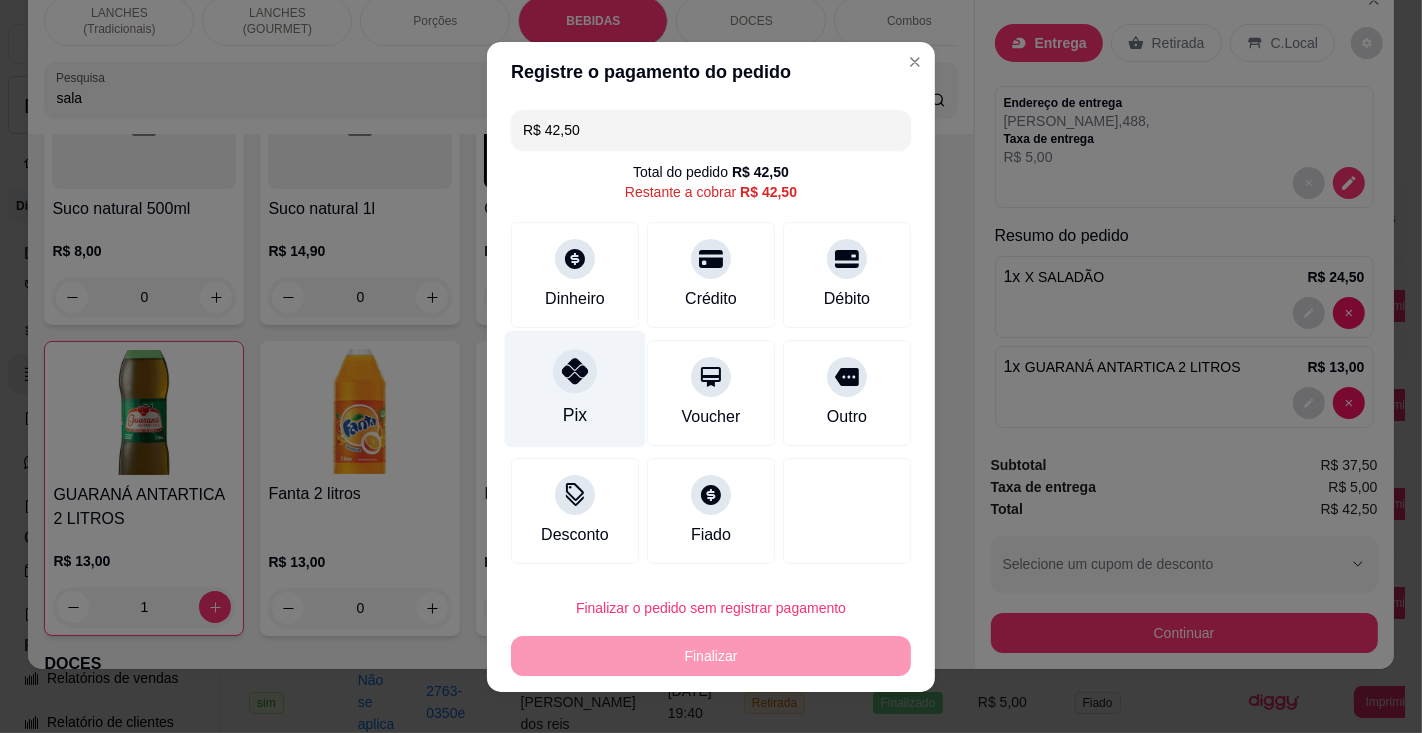 click at bounding box center [575, 371] 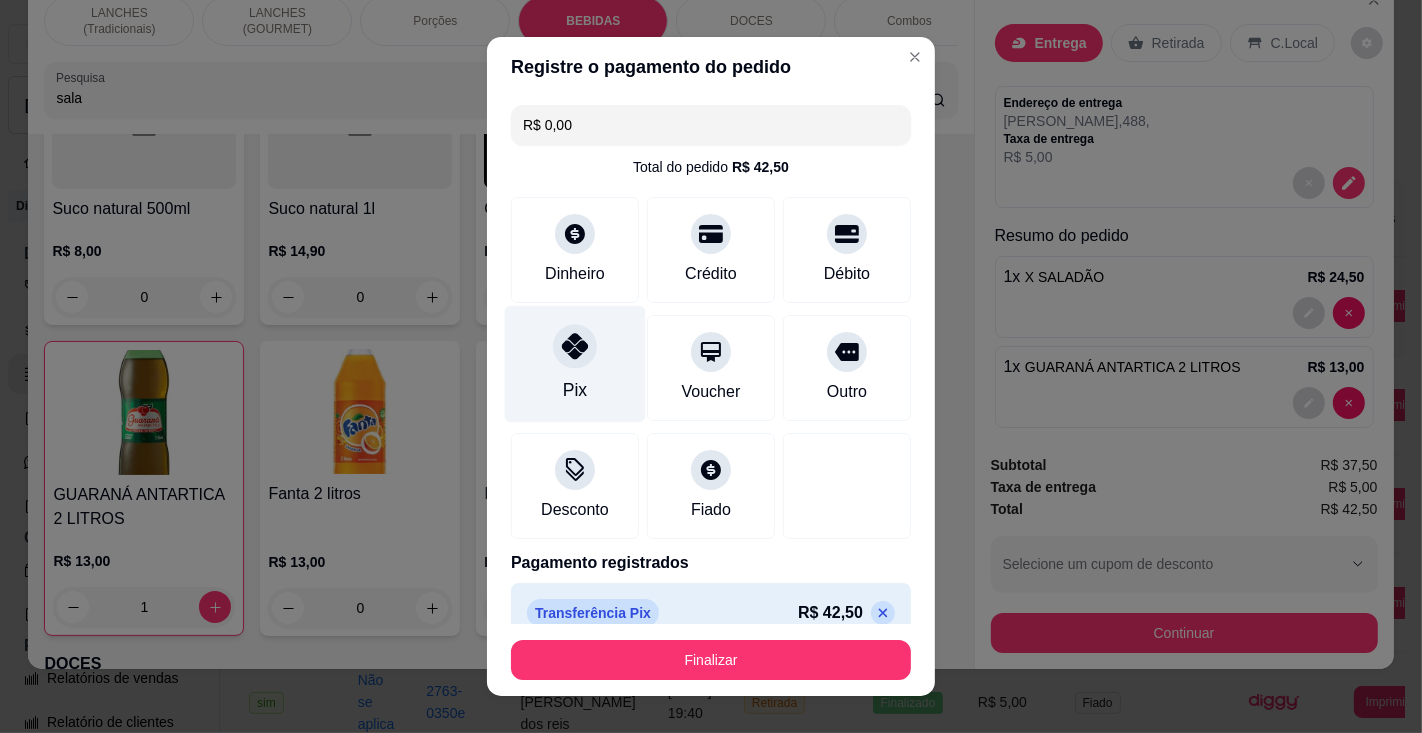 click on "Finalizar" at bounding box center (711, 660) 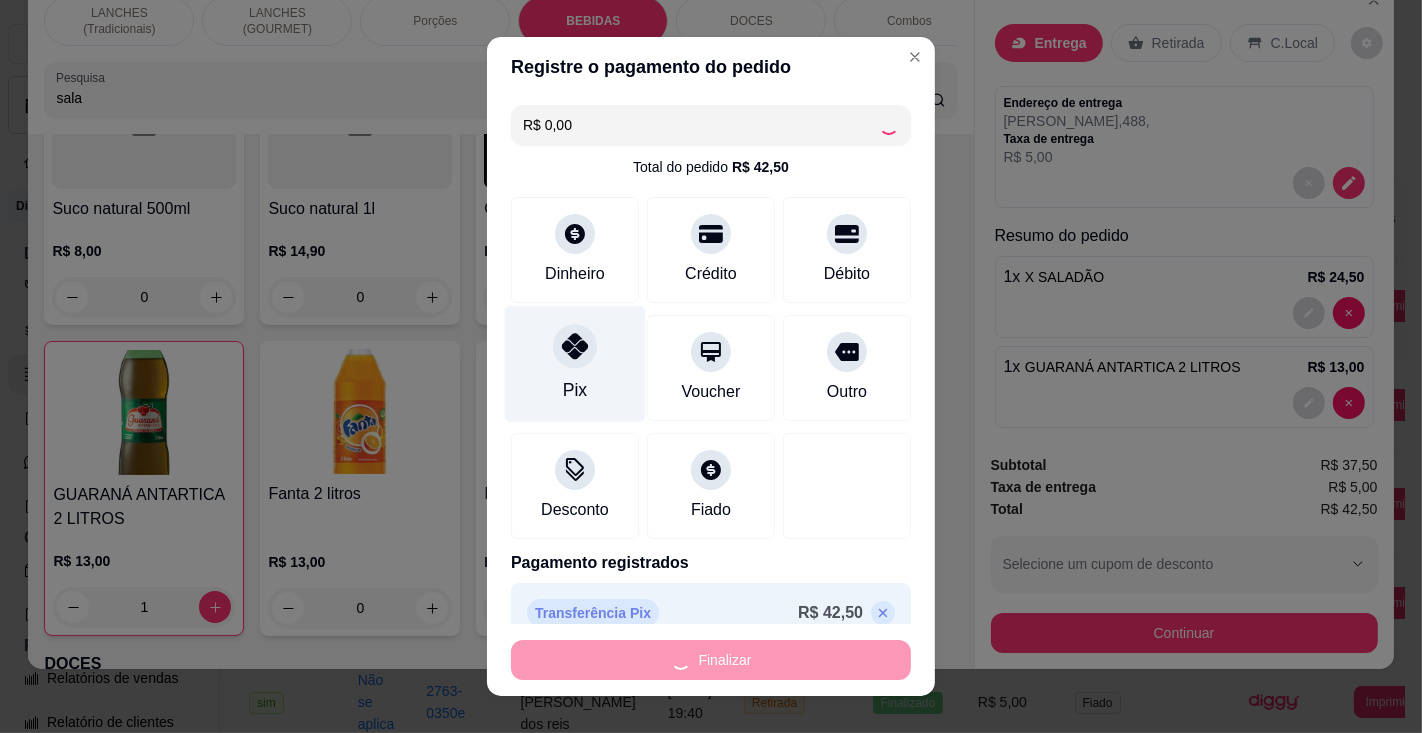 type on "0" 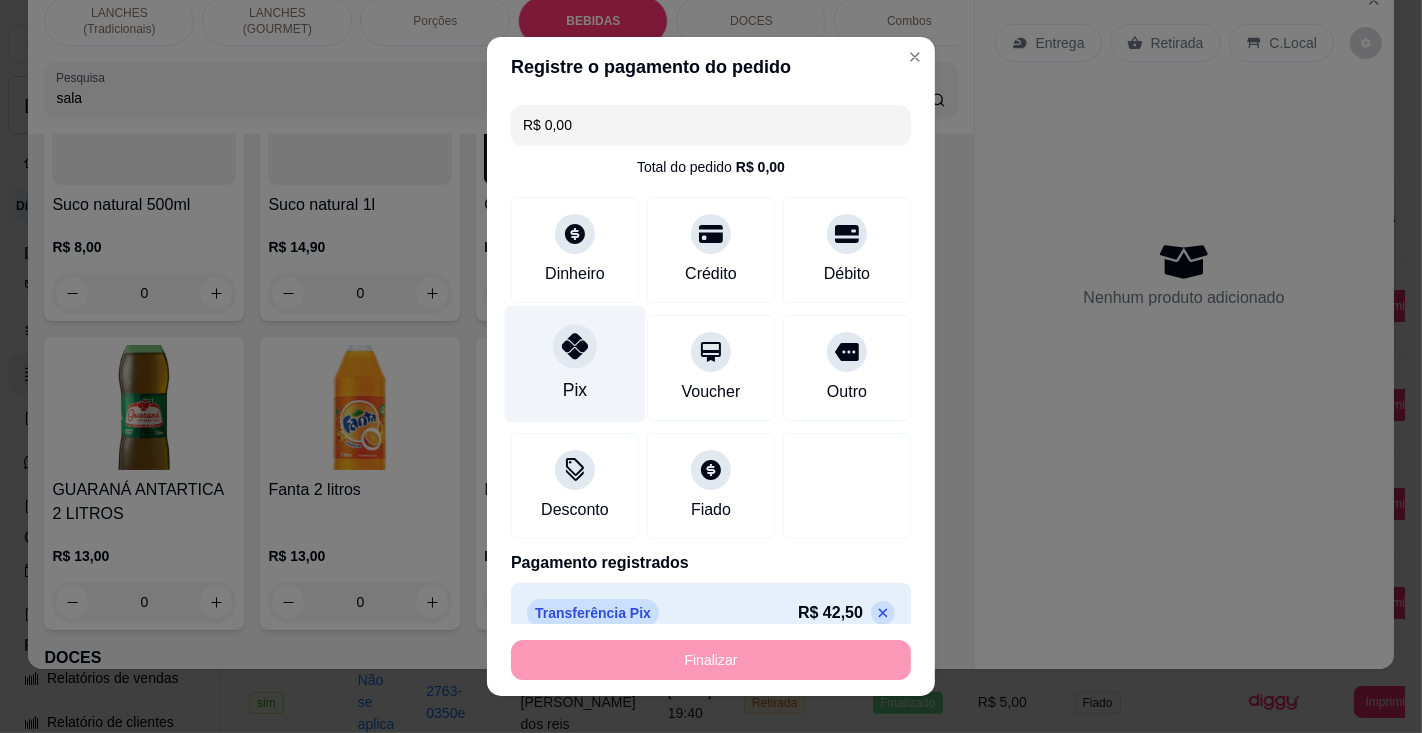 type on "-R$ 42,50" 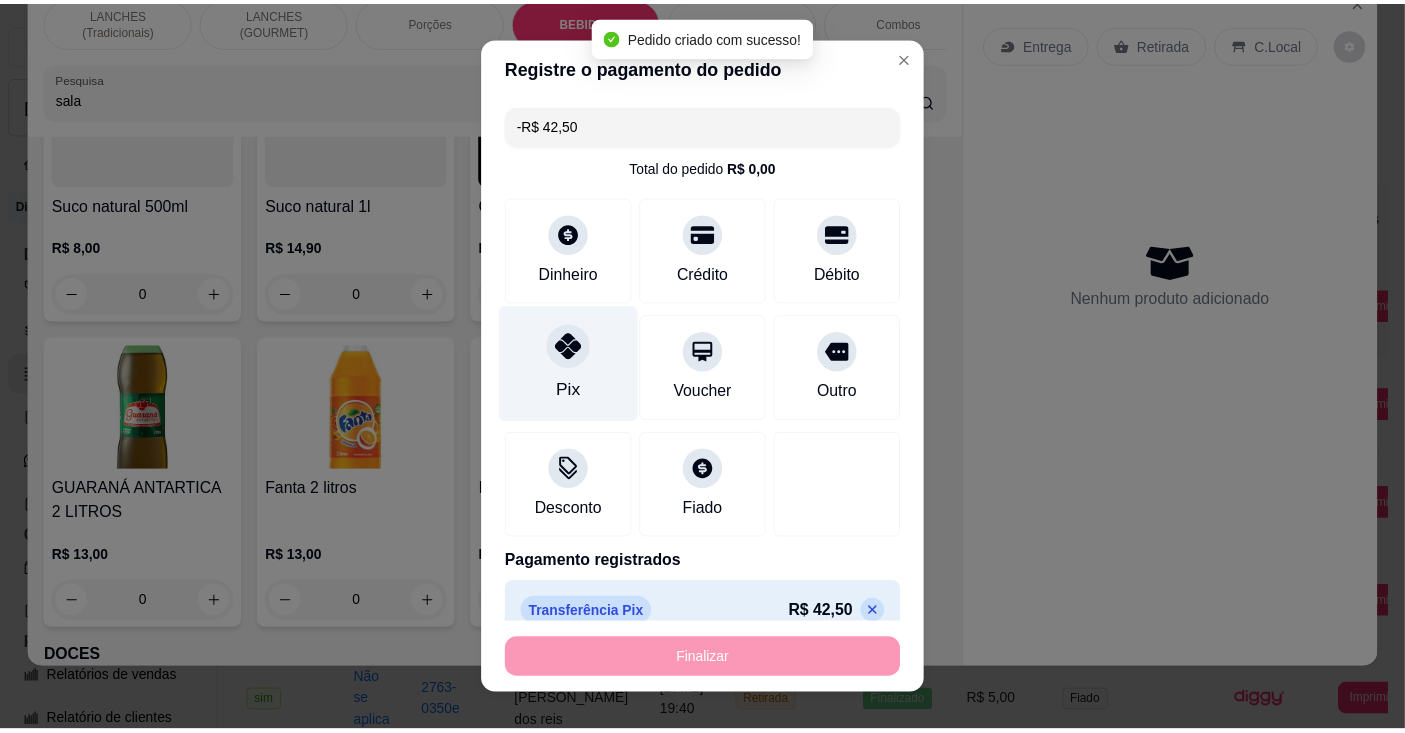 scroll, scrollTop: 7377, scrollLeft: 0, axis: vertical 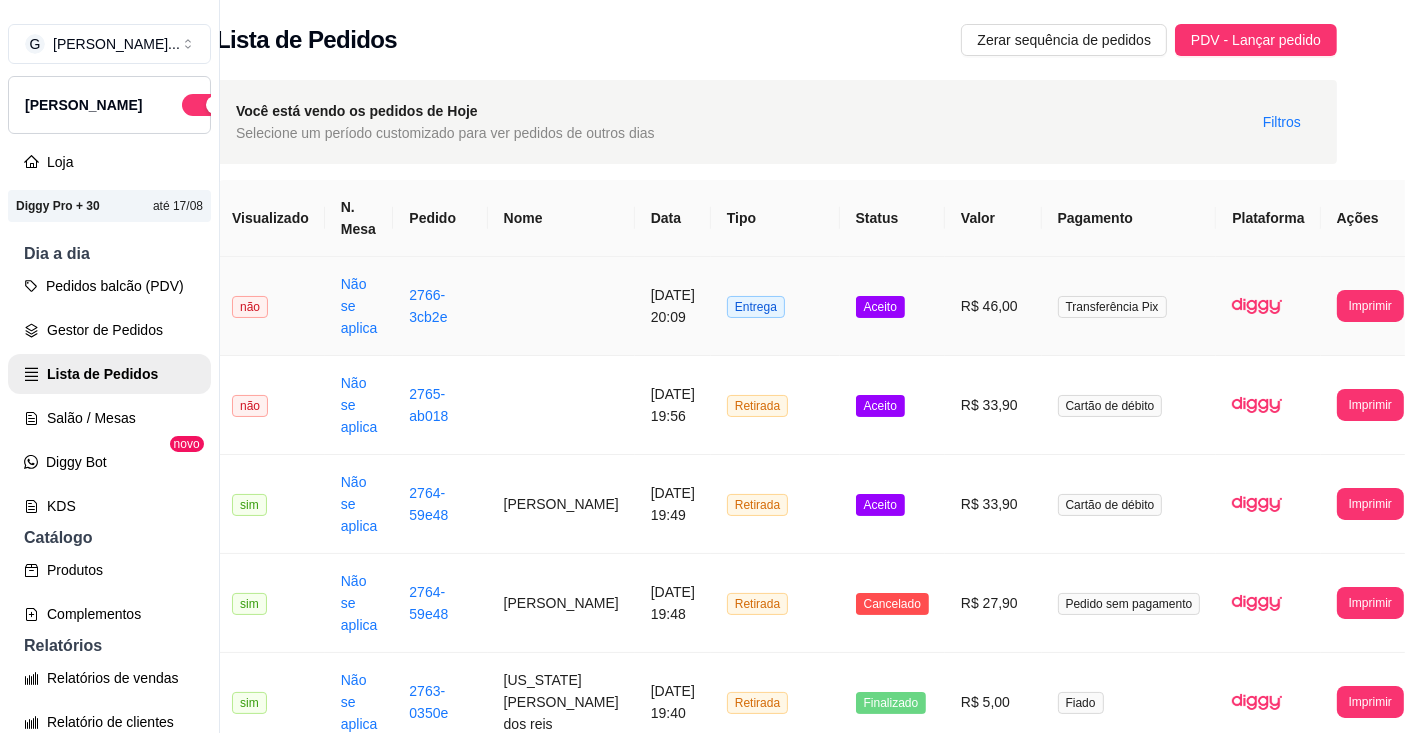 click on "Gestor de Pedidos" at bounding box center [109, 330] 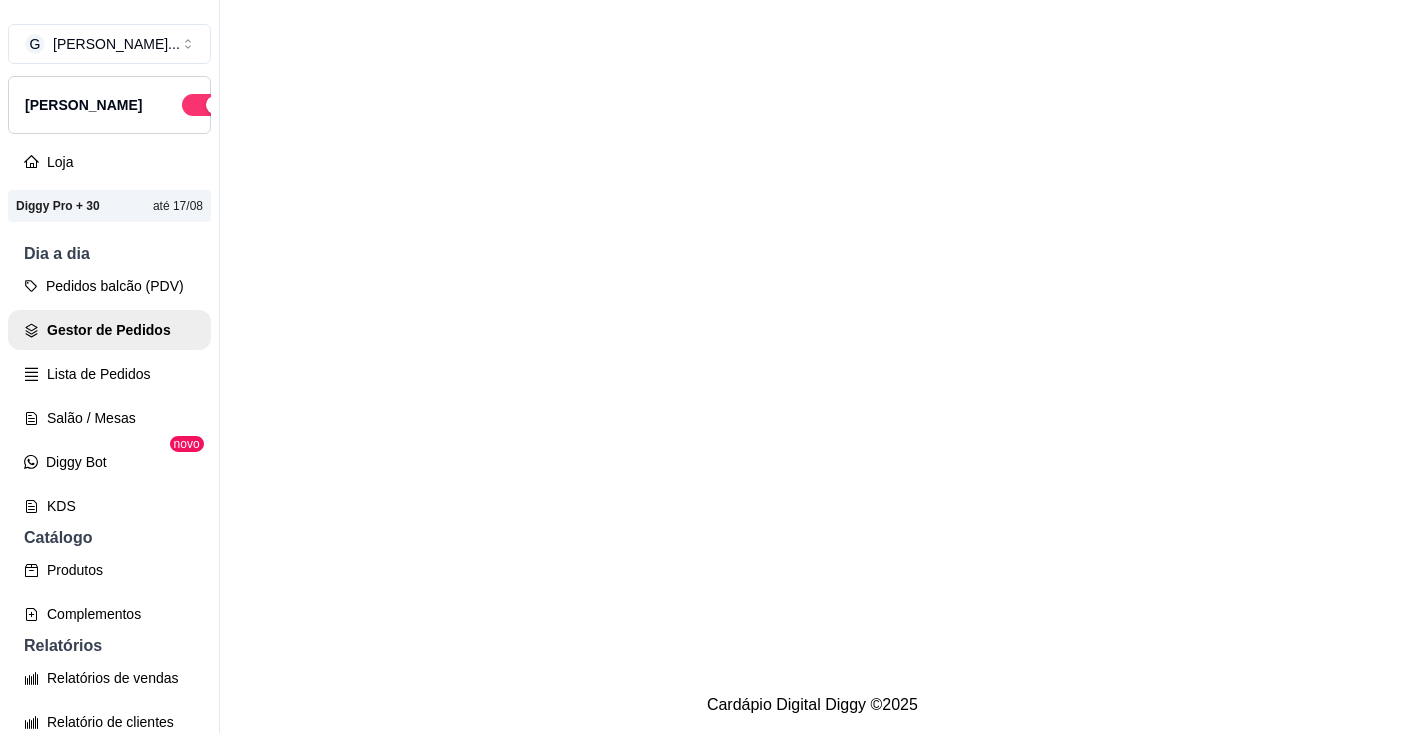 scroll, scrollTop: 0, scrollLeft: 0, axis: both 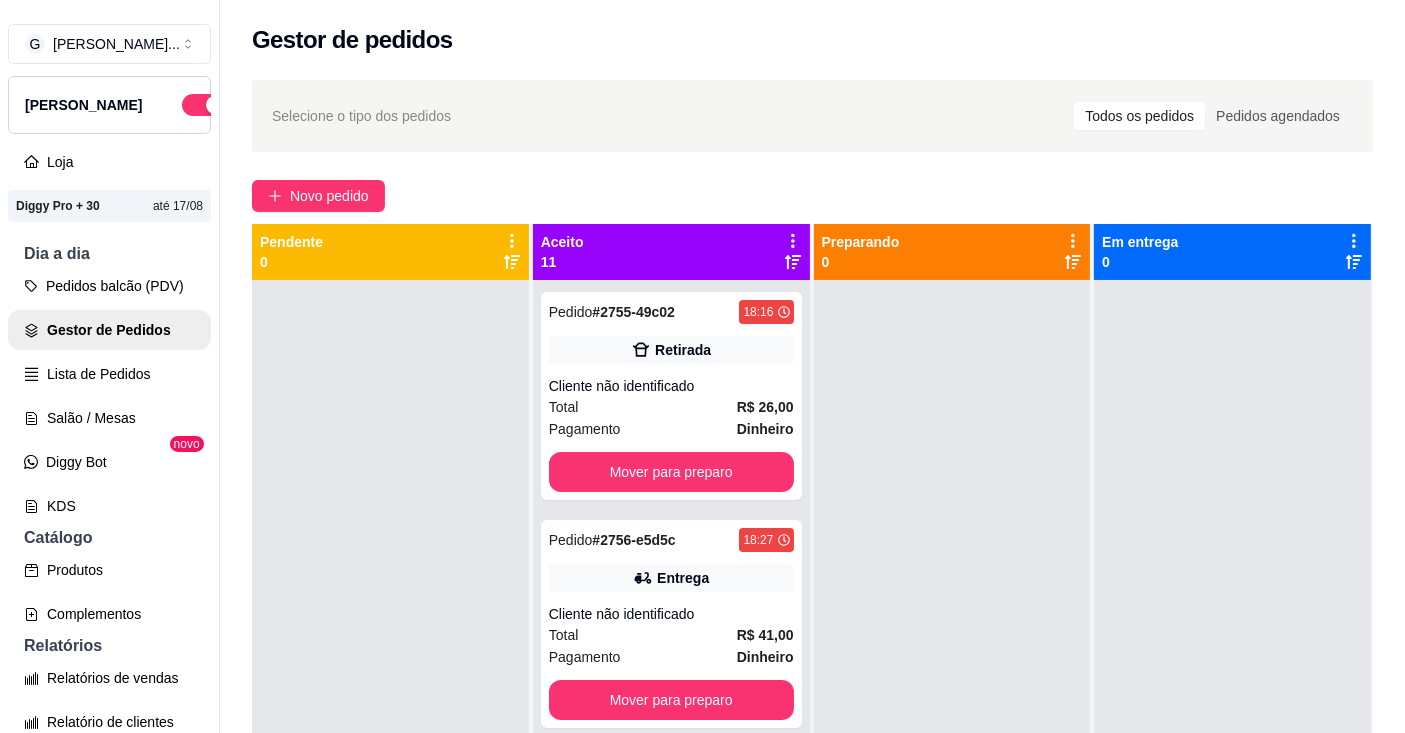 click on "Lista de Pedidos" at bounding box center [109, 374] 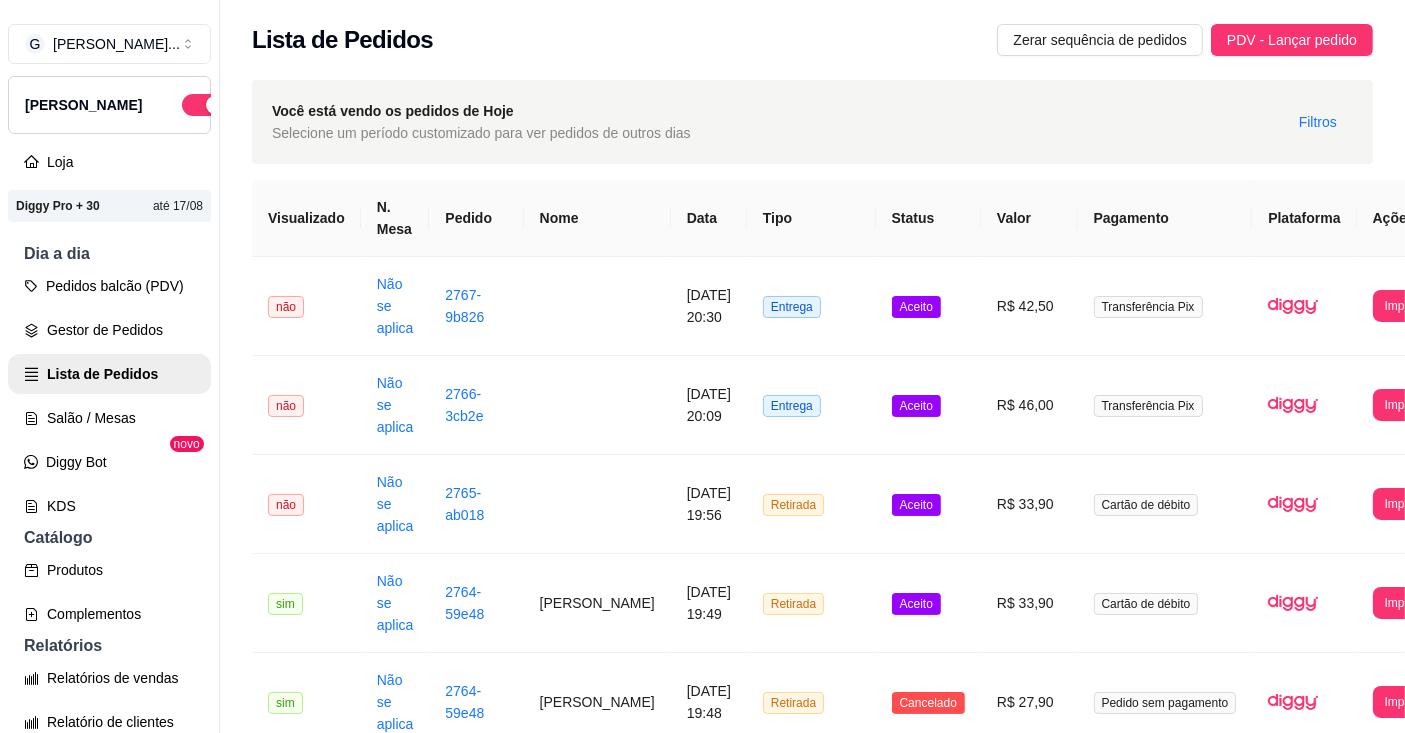 scroll, scrollTop: 0, scrollLeft: 36, axis: horizontal 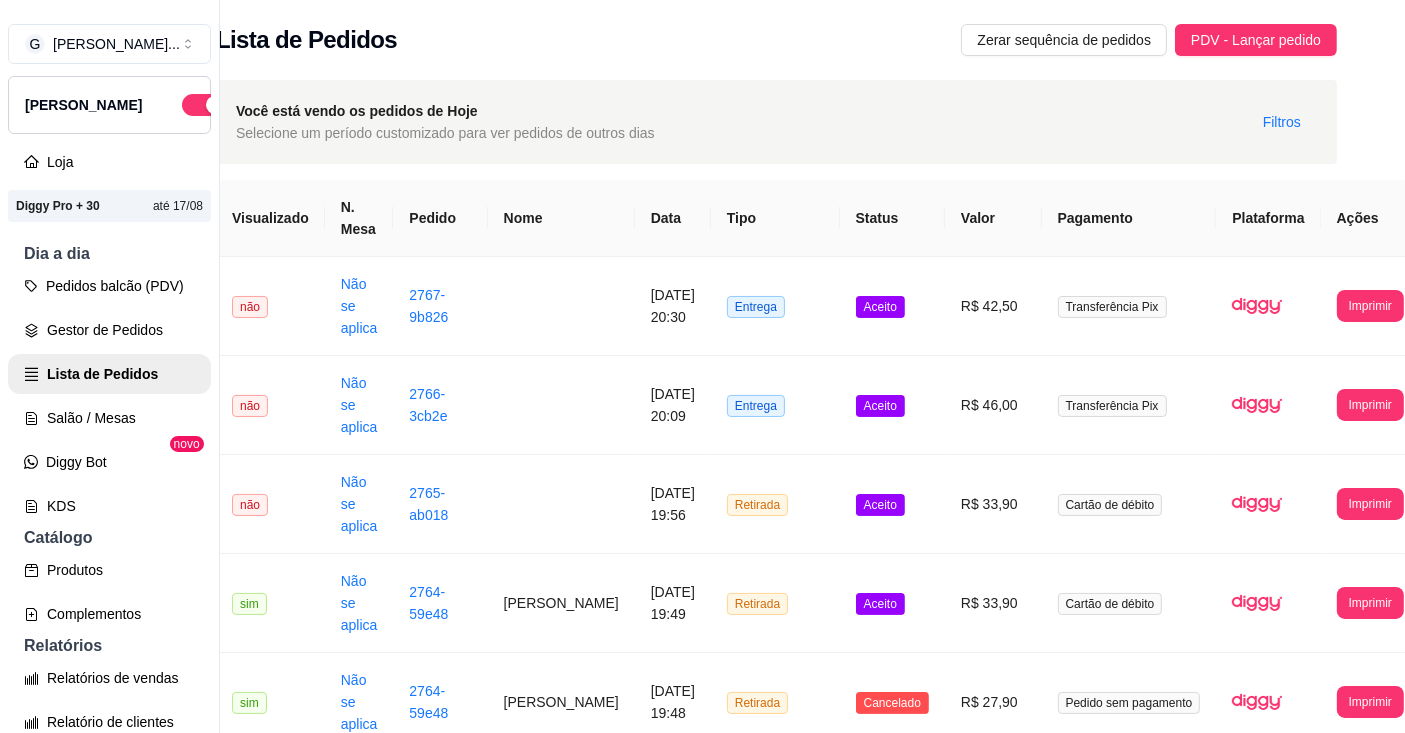 click on "Imprimir" at bounding box center (1370, 306) 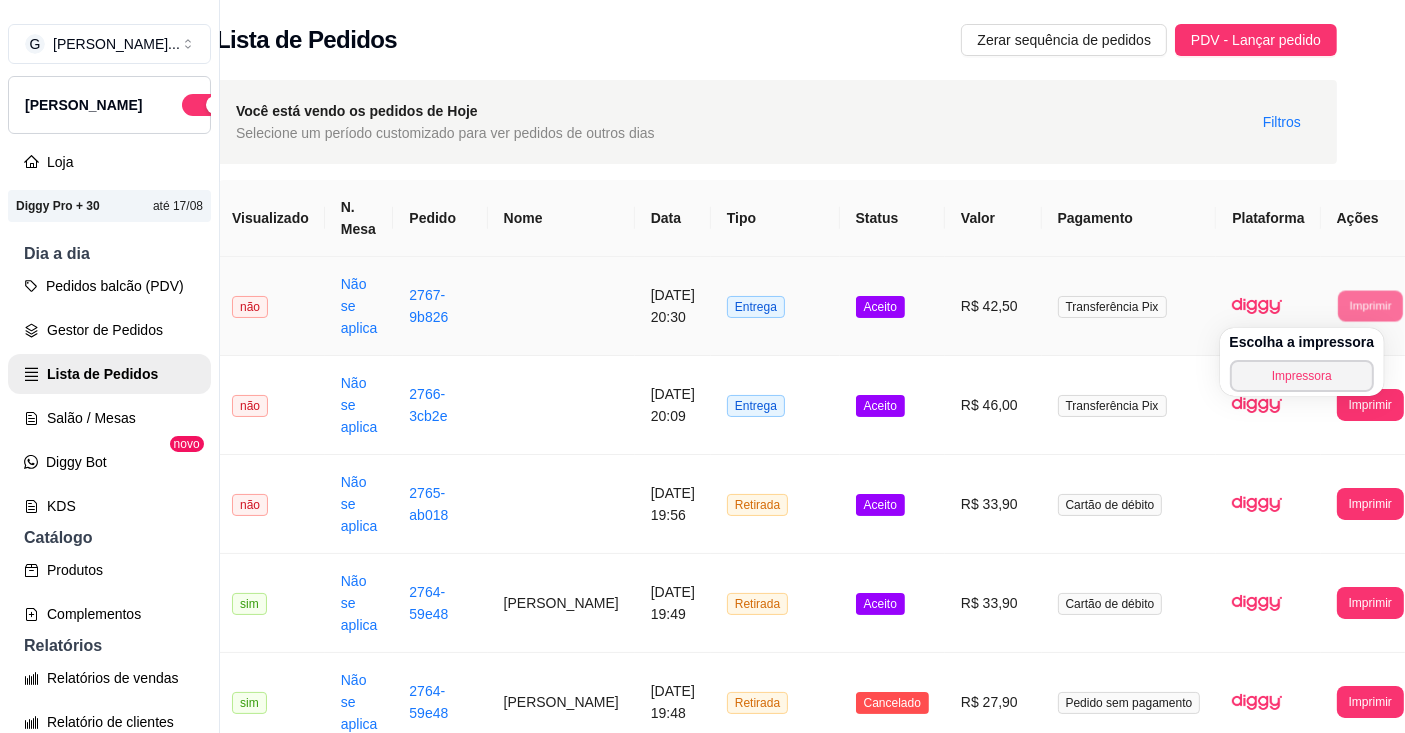 click on "Impressora" at bounding box center (1302, 376) 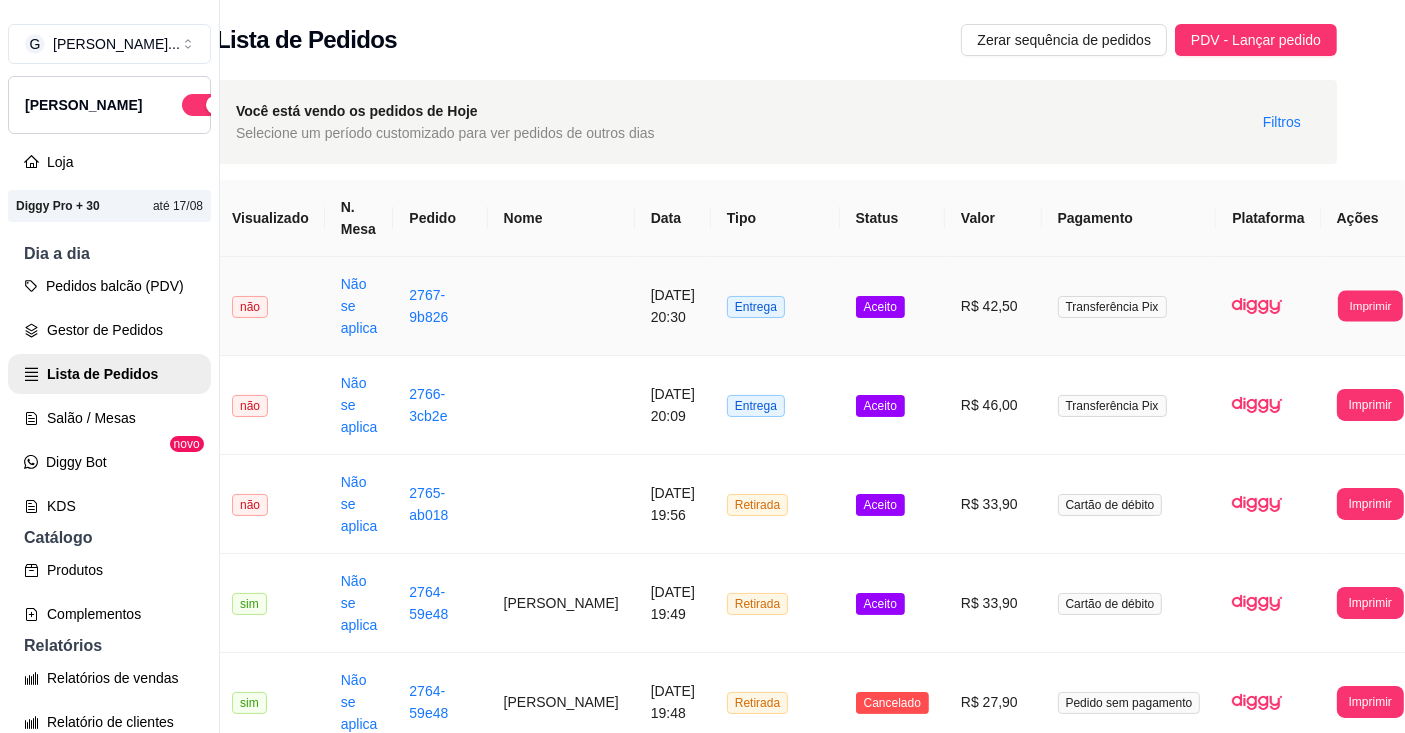 click on "Imprimir" at bounding box center (1370, 305) 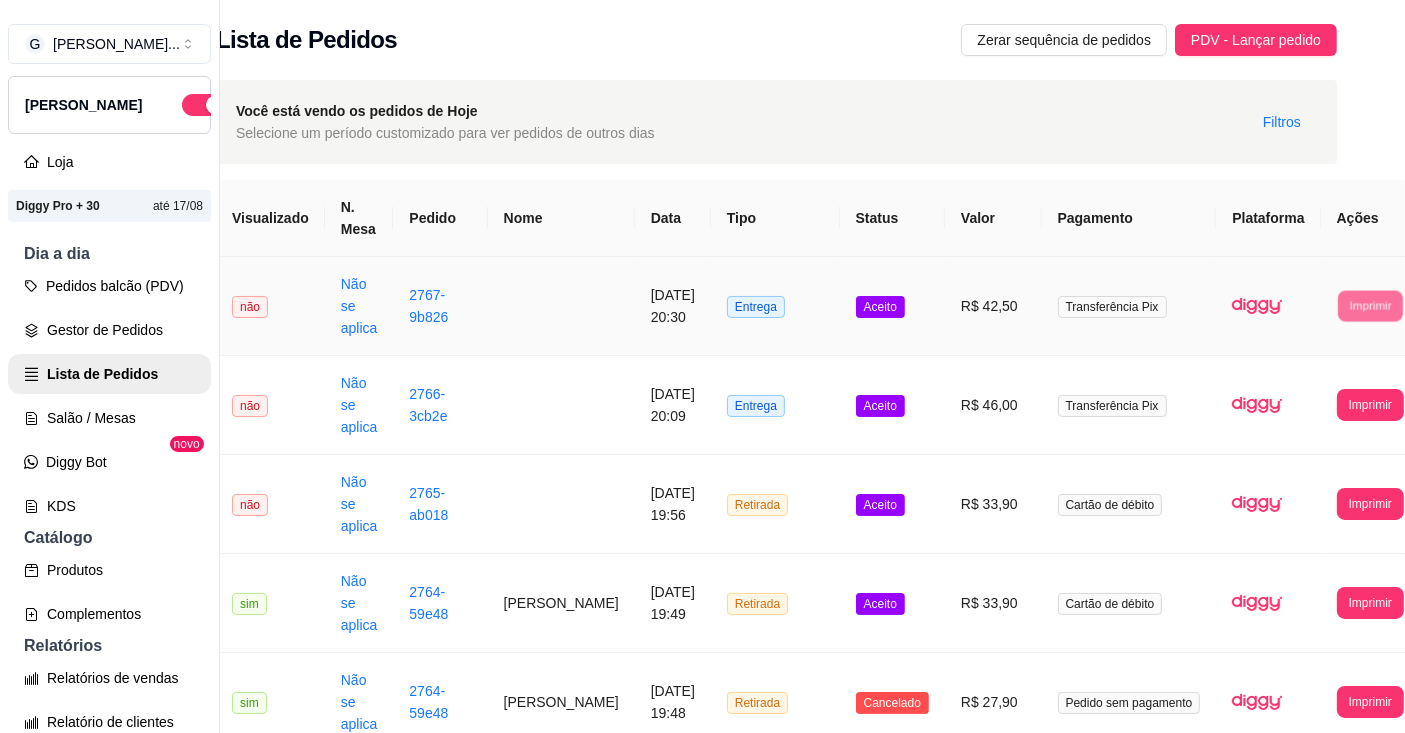 click on "Impressora" at bounding box center [1318, 367] 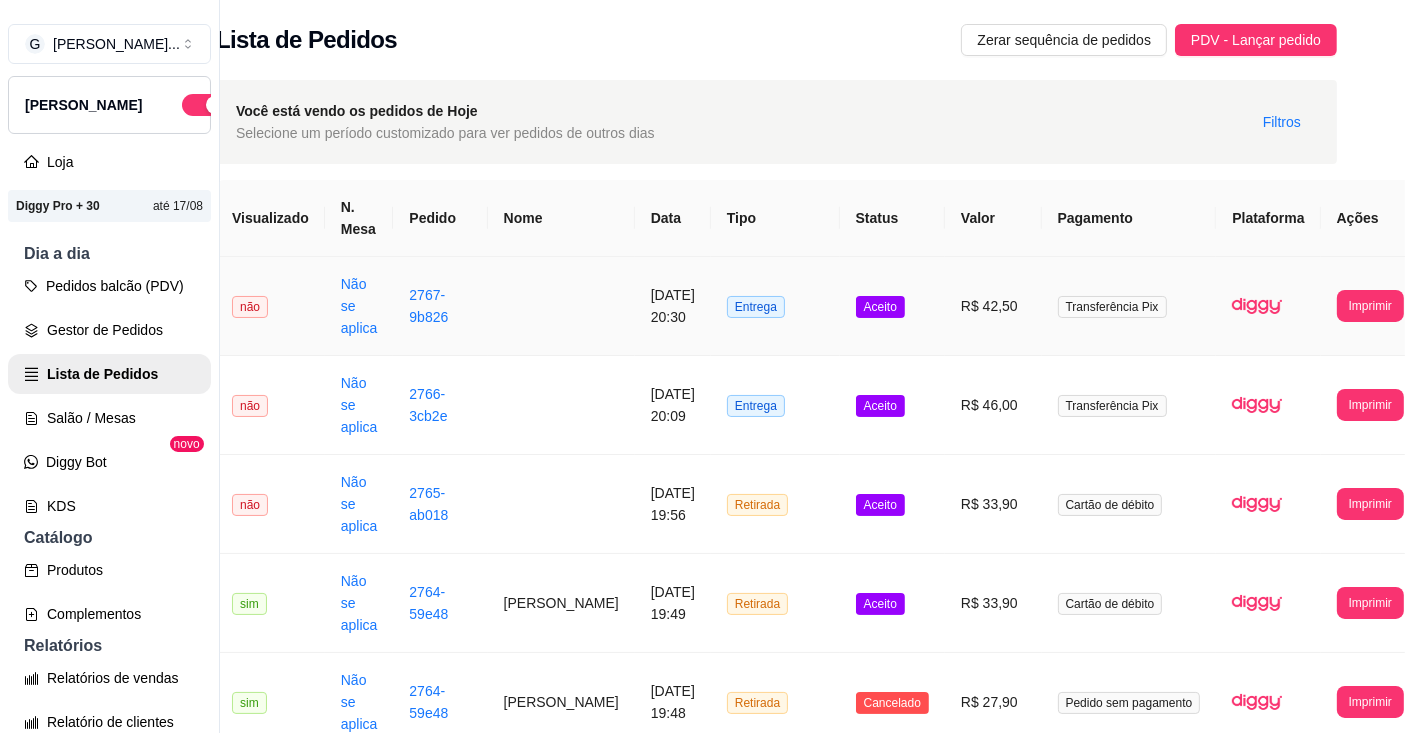 click on "R$ 42,50" at bounding box center (993, 306) 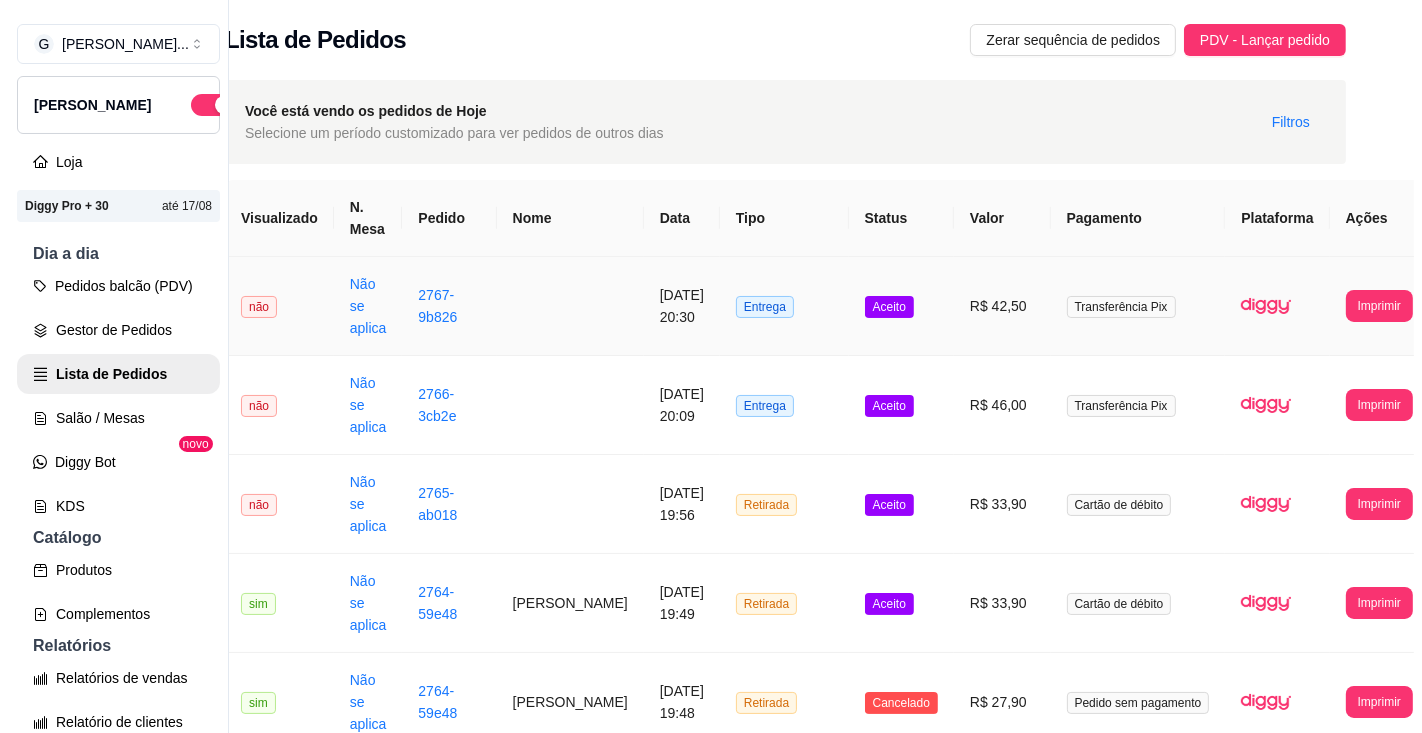 scroll, scrollTop: 0, scrollLeft: 19, axis: horizontal 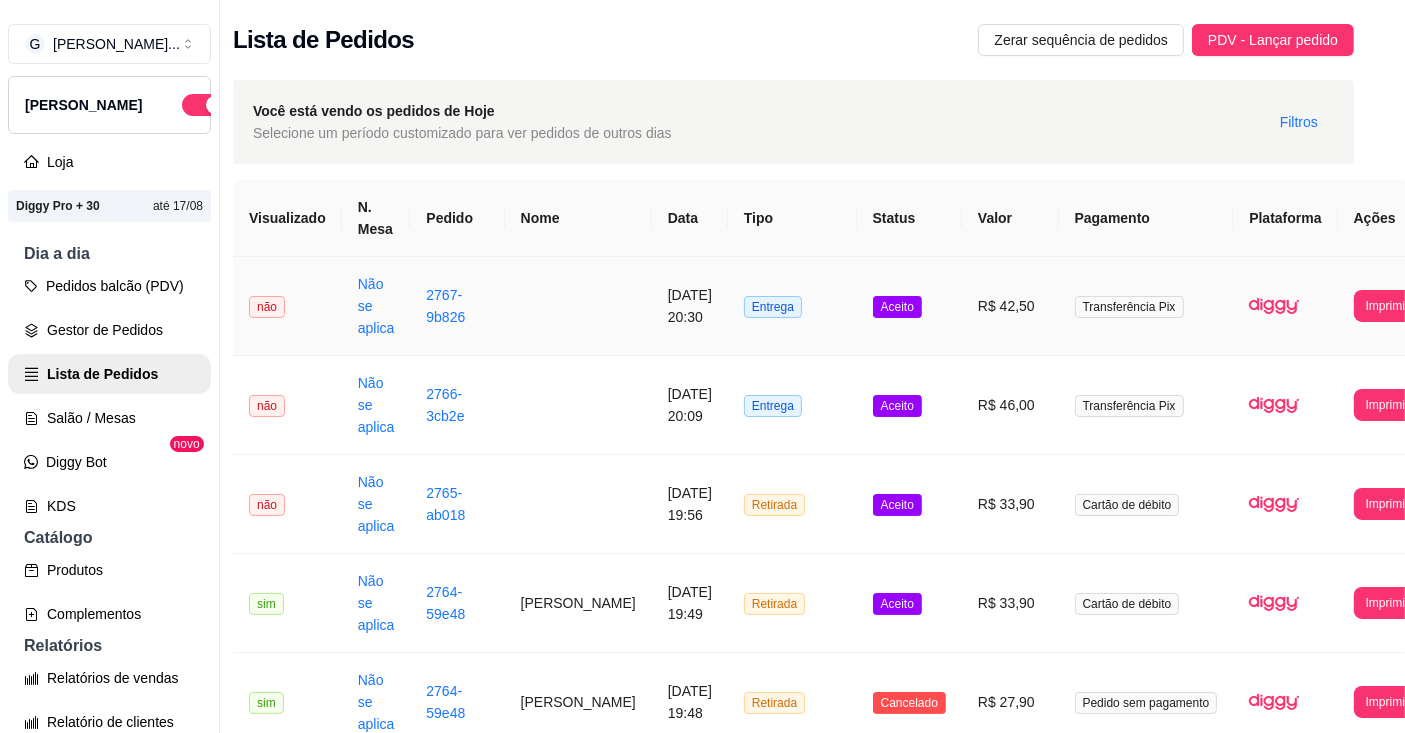 click on "Pedidos balcão (PDV)" at bounding box center [109, 286] 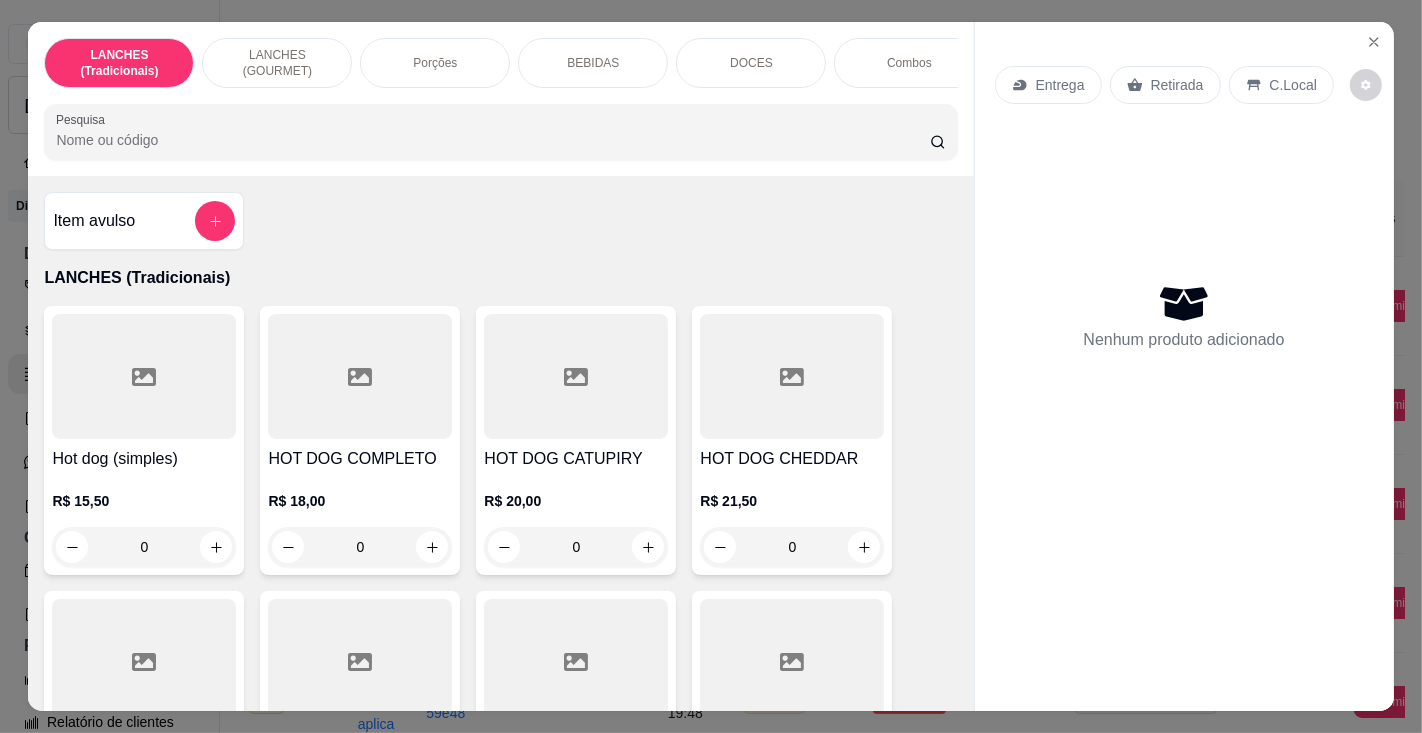 click on "Pesquisa" at bounding box center [492, 140] 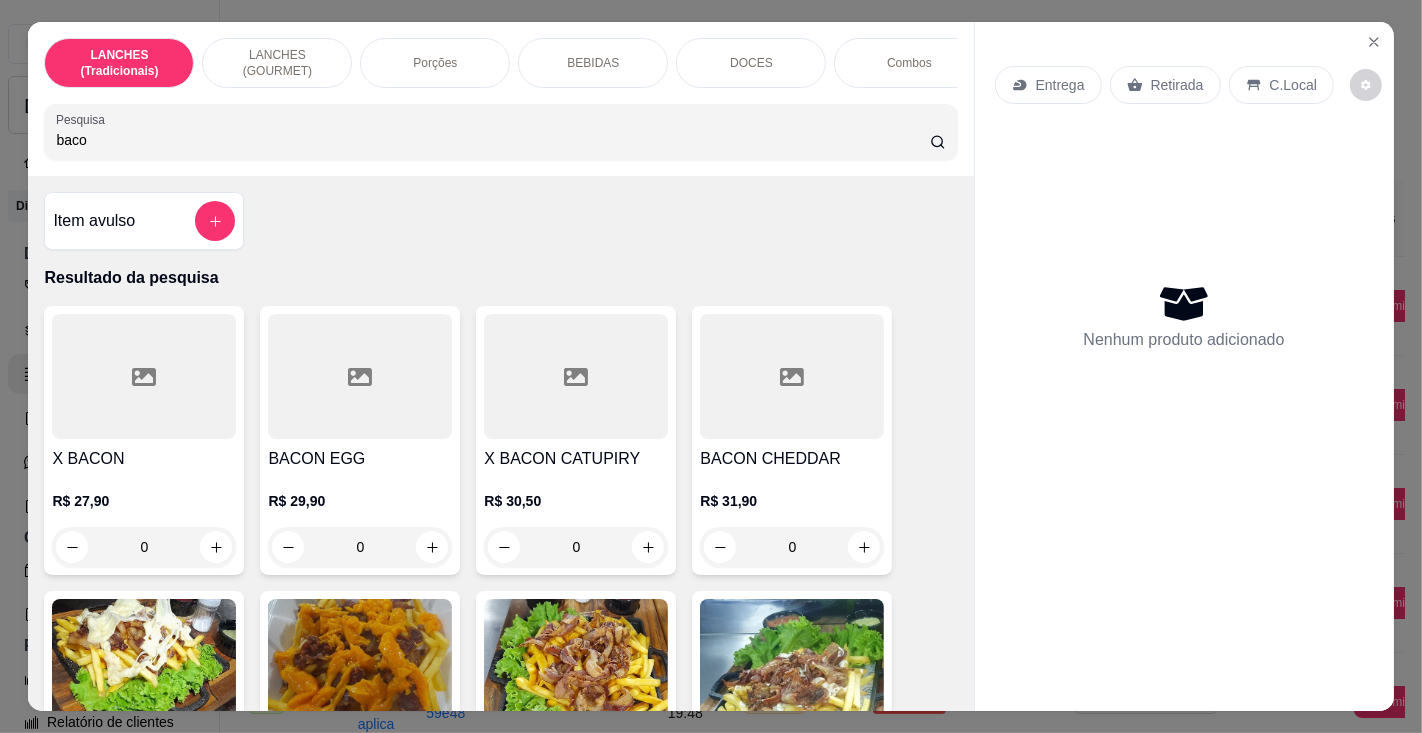 type on "baco" 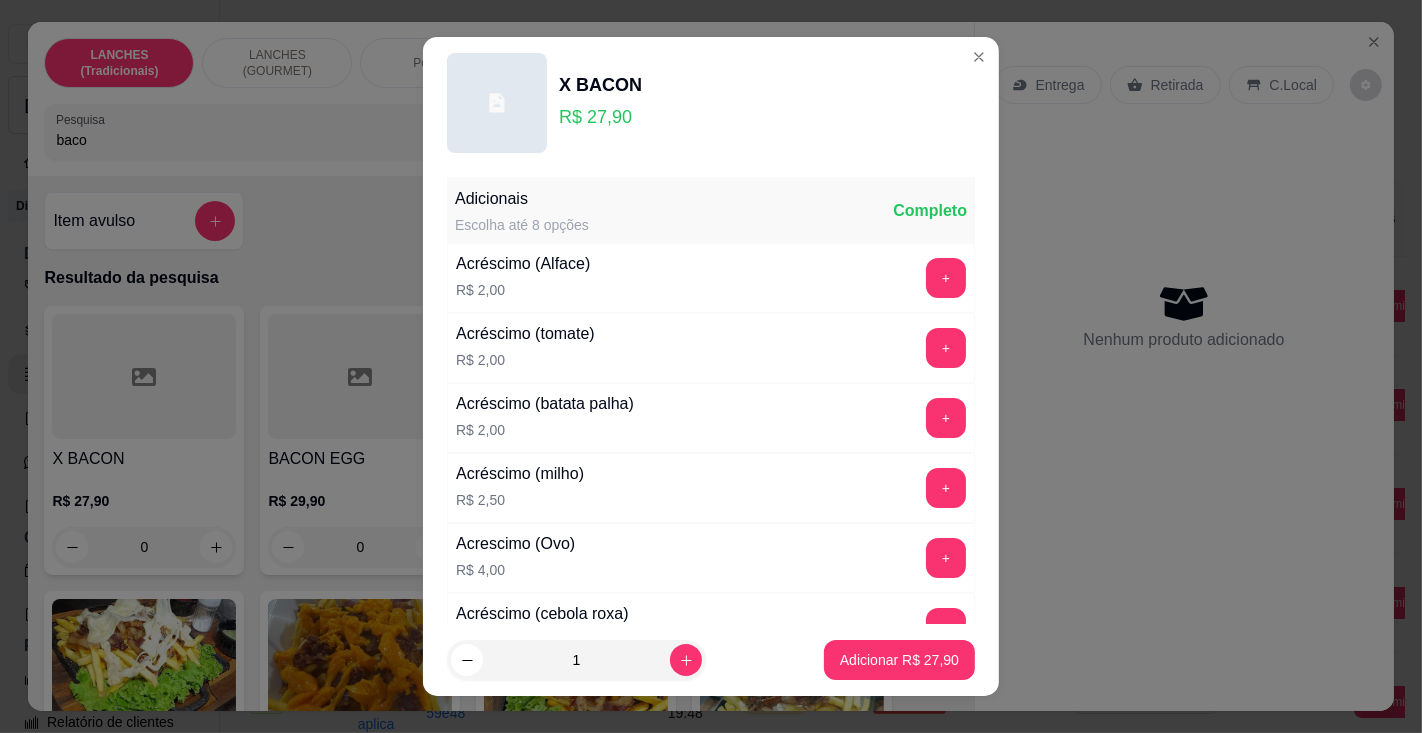 click 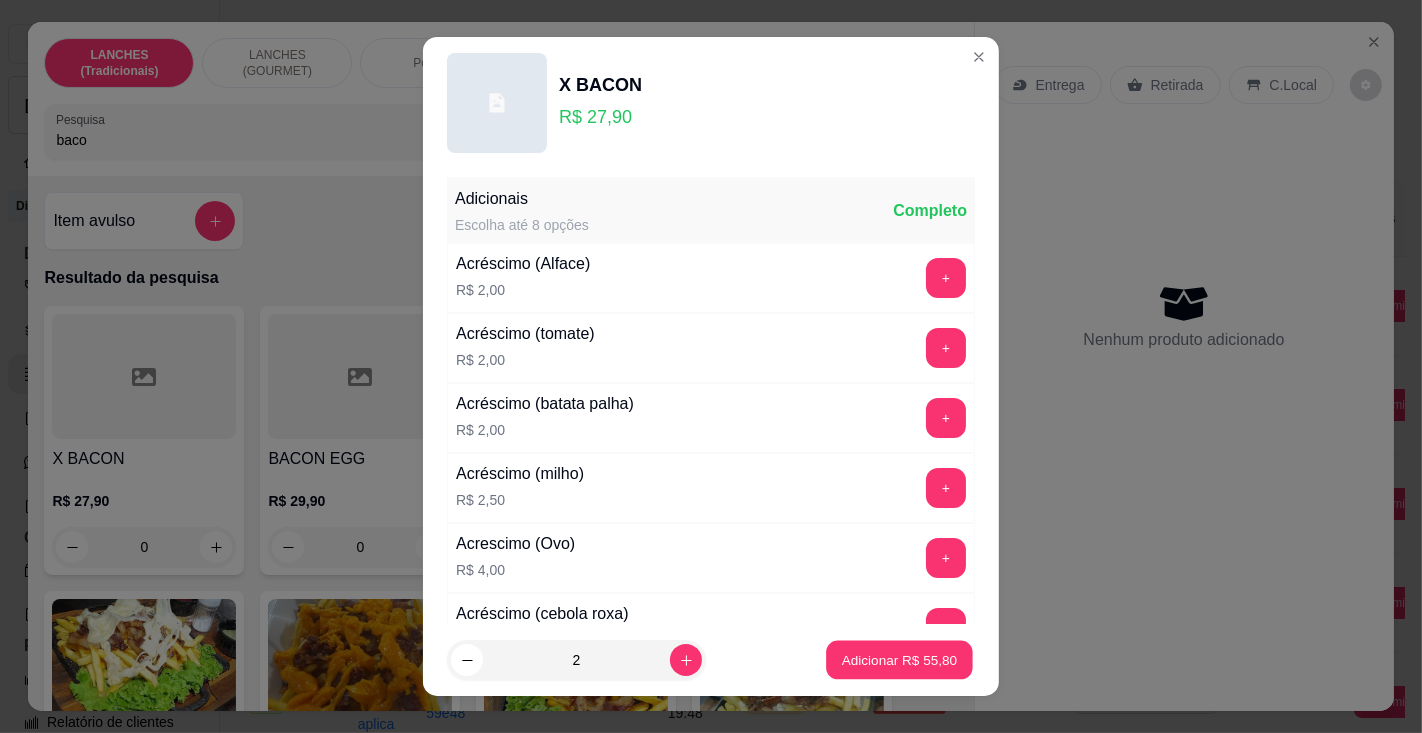 click on "Adicionar   R$ 55,80" at bounding box center [900, 660] 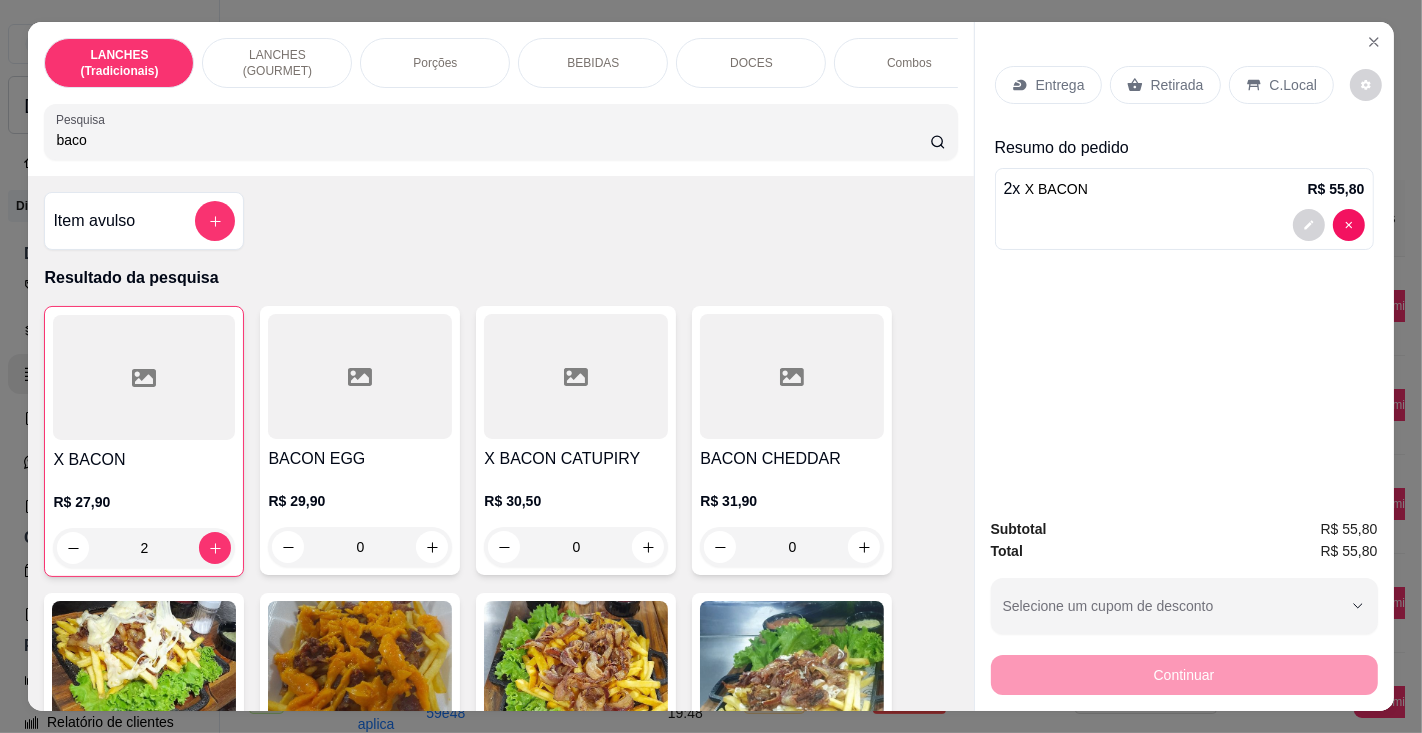 click on "baco" at bounding box center [492, 140] 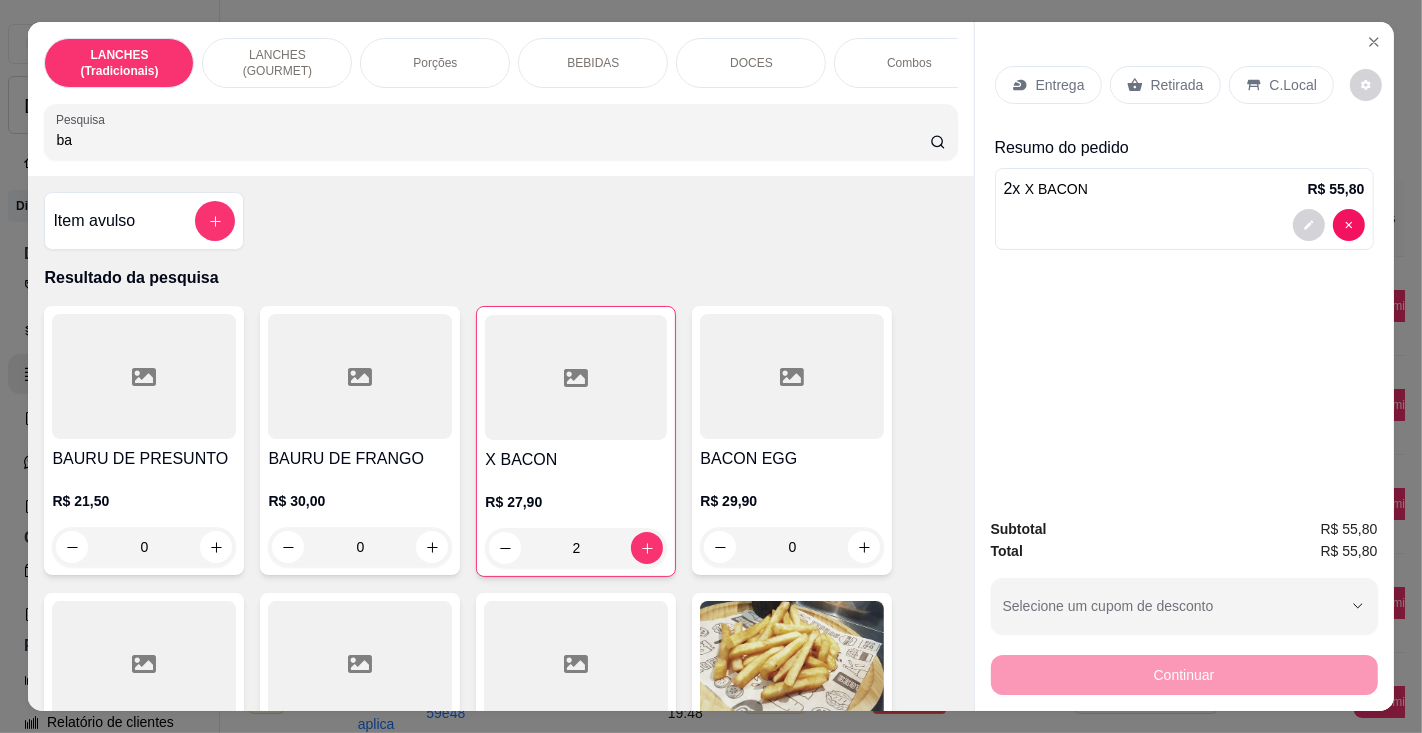 type on "b" 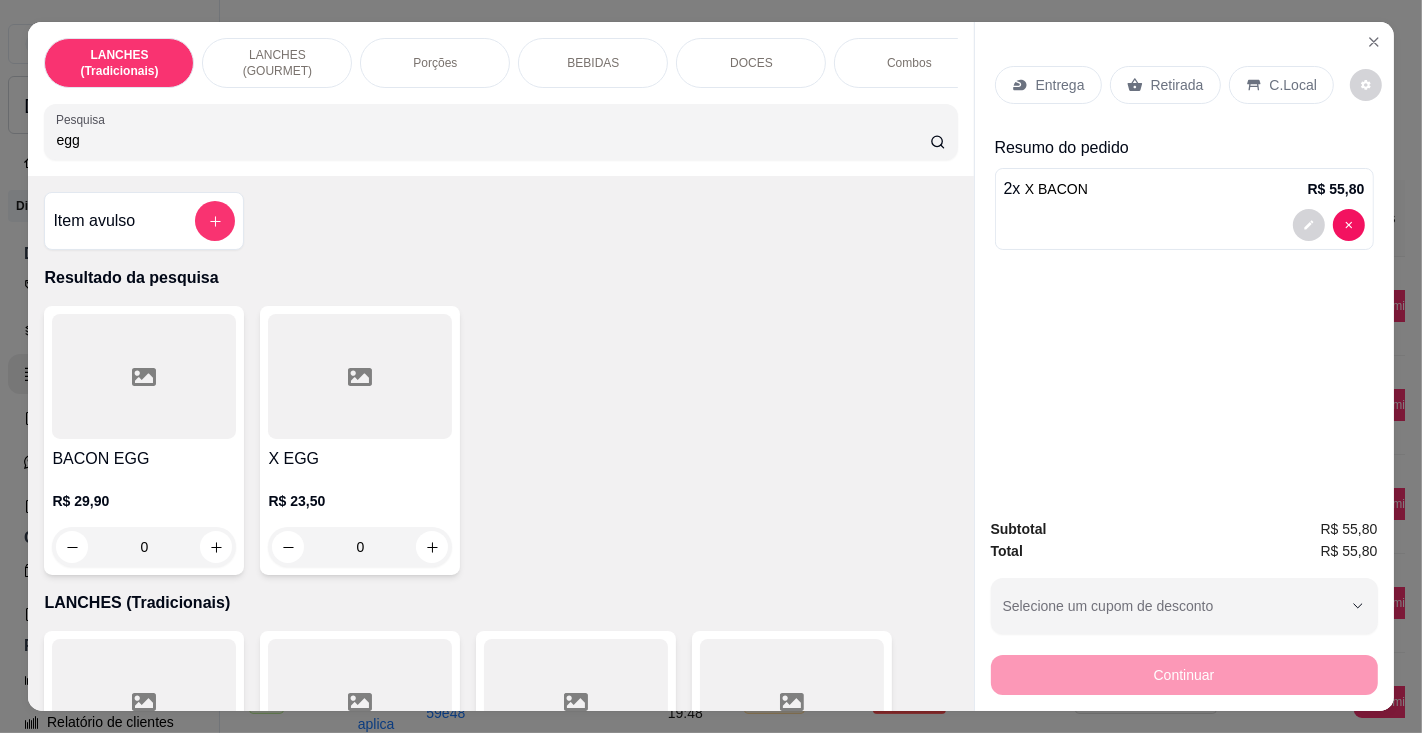 type on "egg" 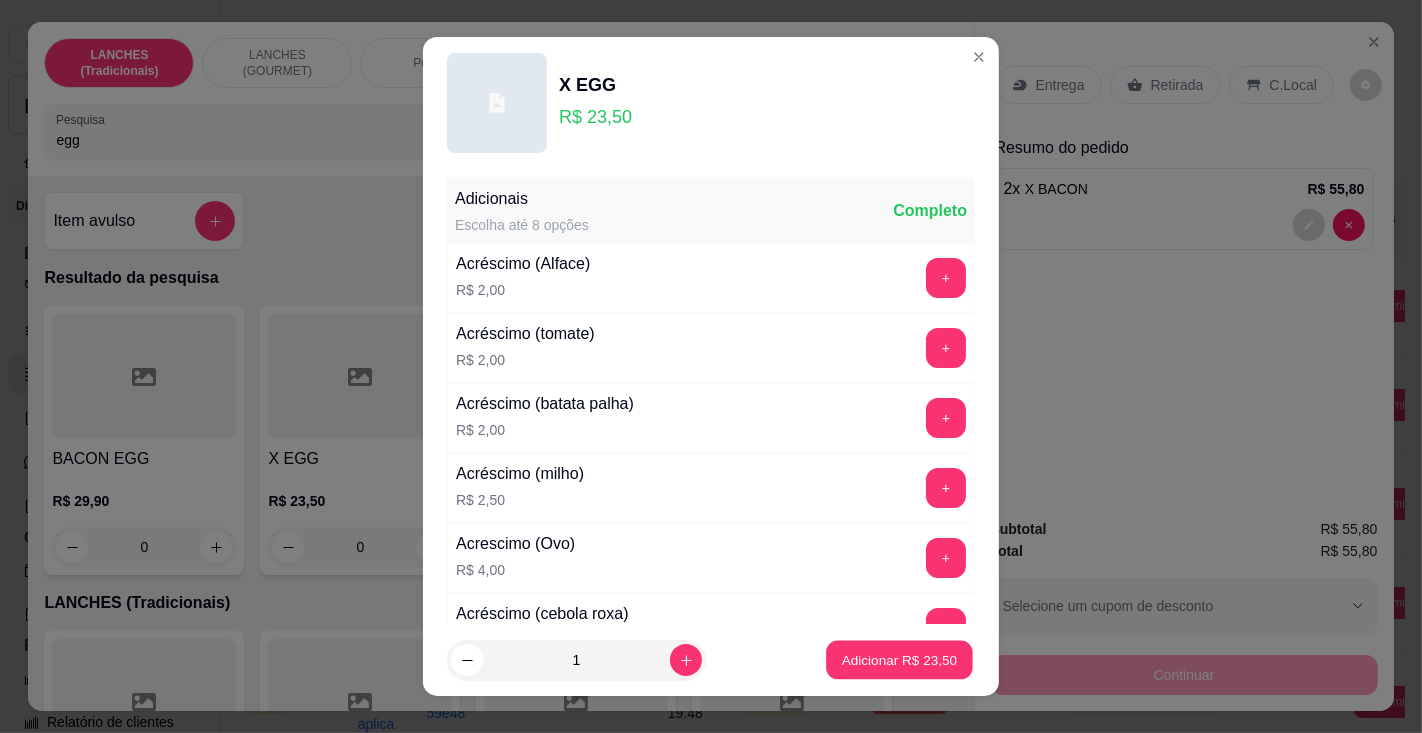 click on "Adicionar   R$ 23,50" at bounding box center (900, 660) 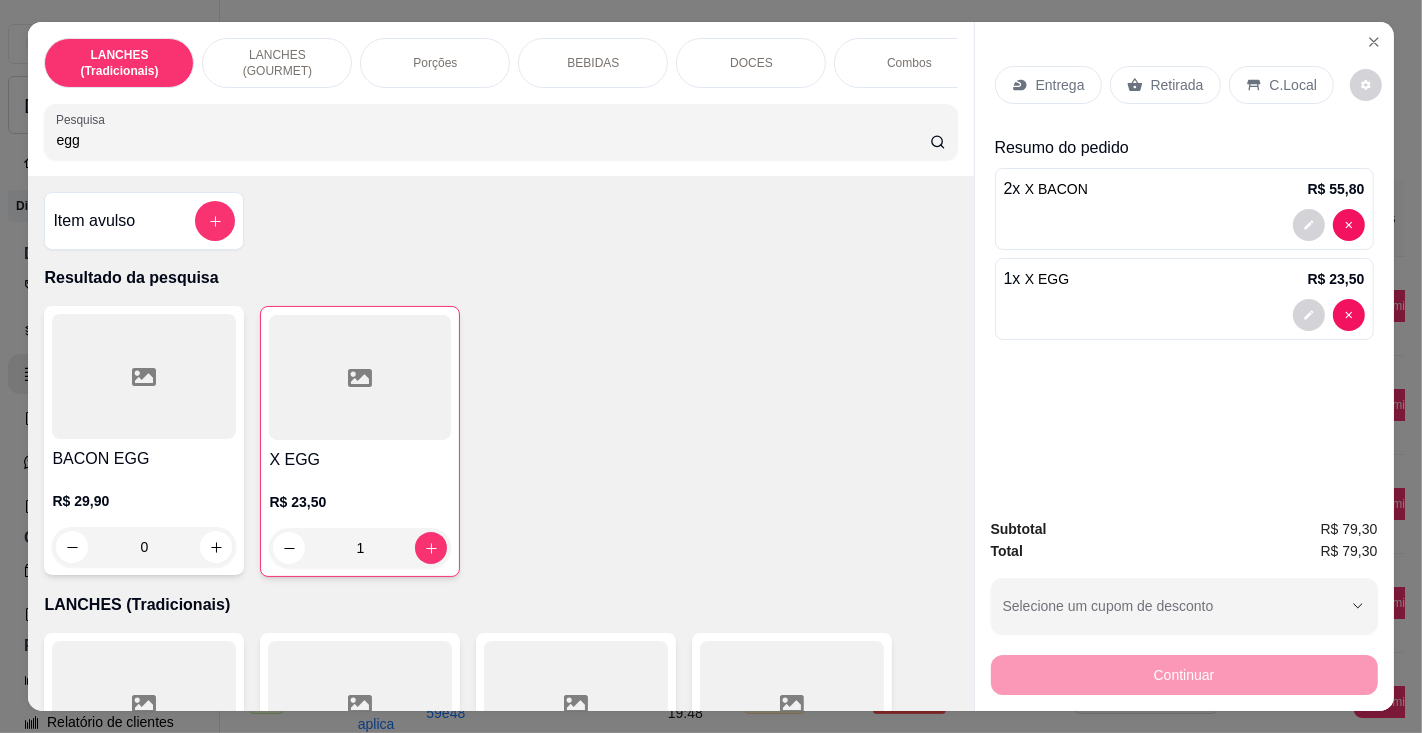 click on "BEBIDAS" at bounding box center (593, 63) 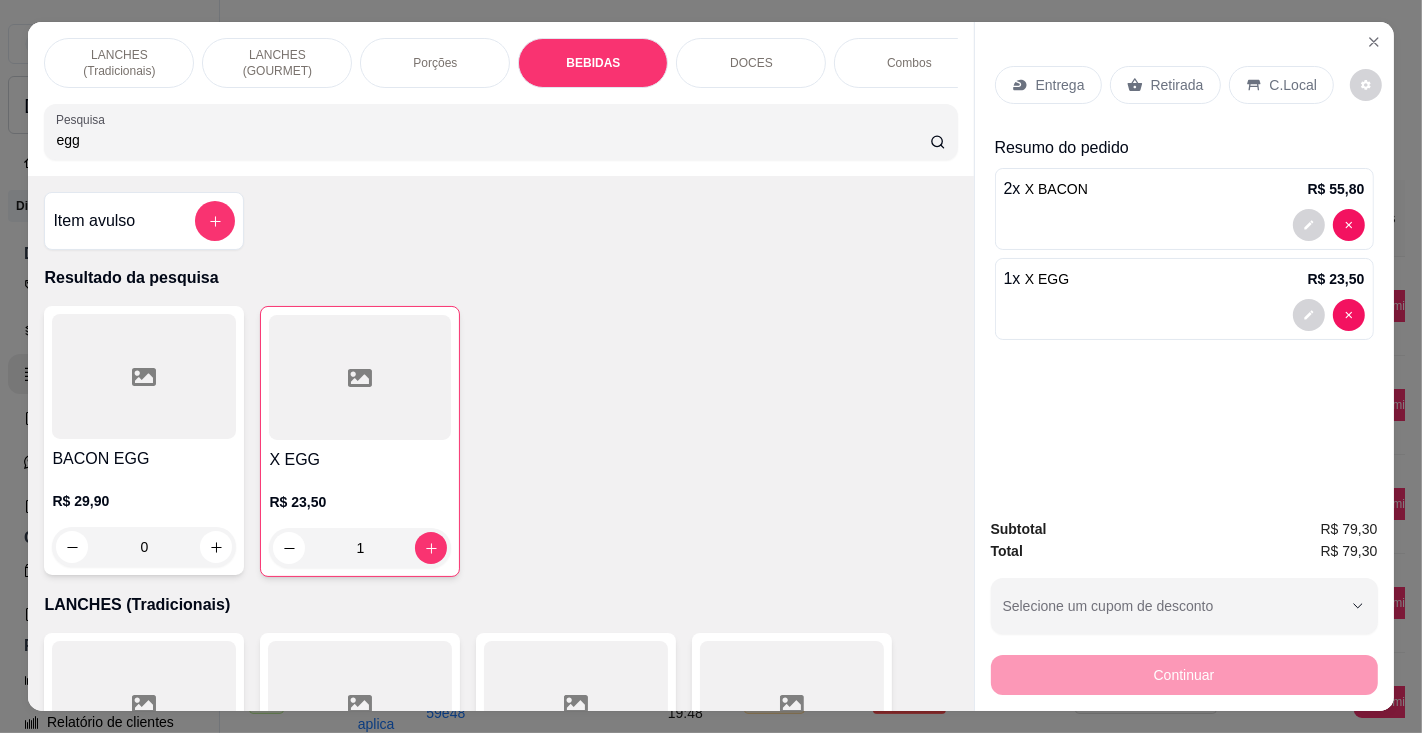 scroll, scrollTop: 6048, scrollLeft: 0, axis: vertical 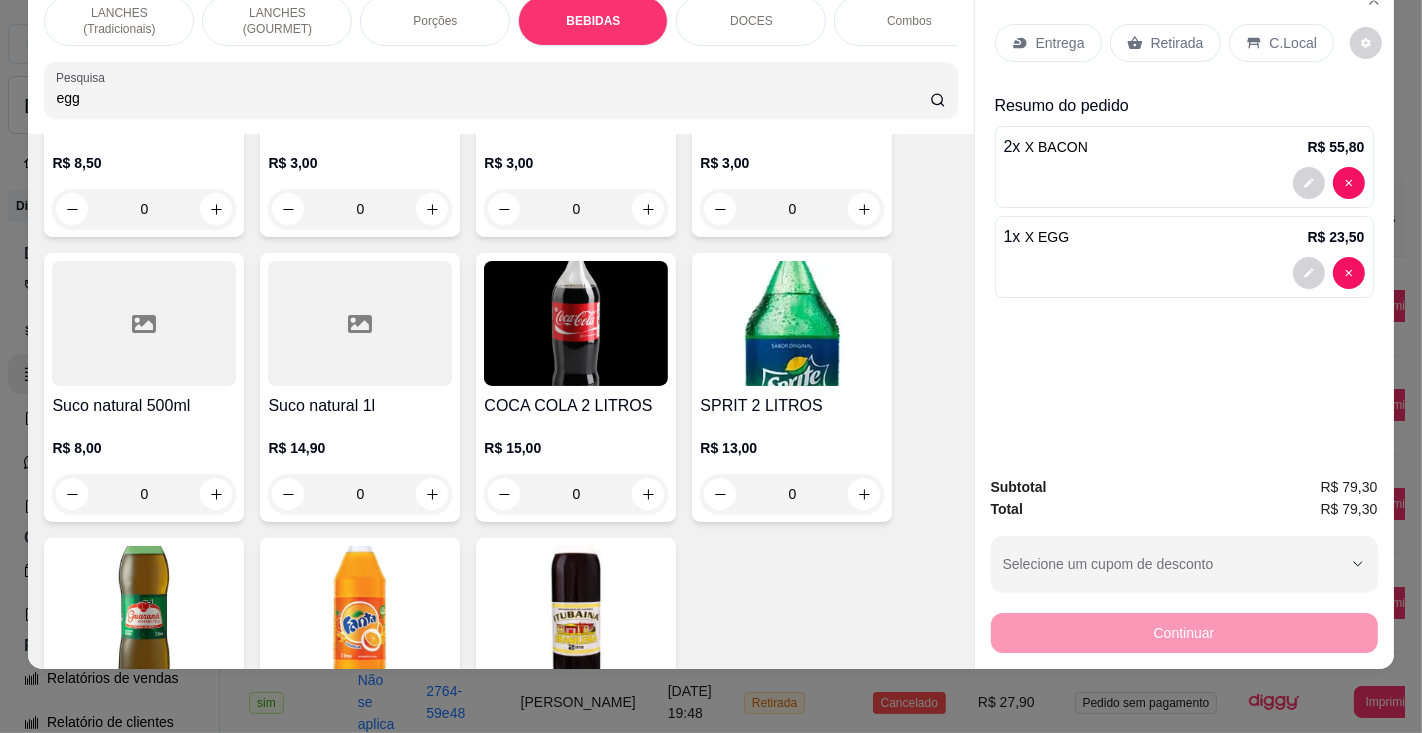 click 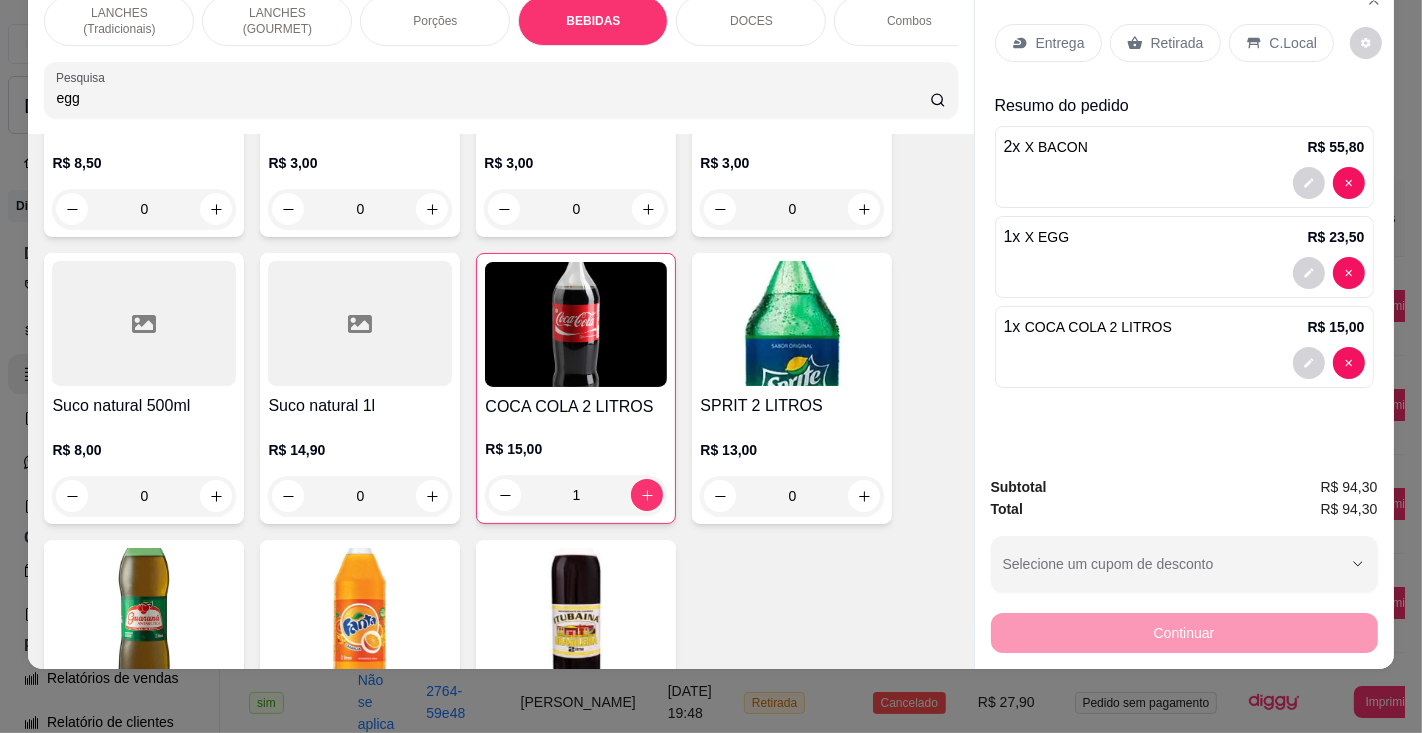 click on "C.Local" at bounding box center (1293, 43) 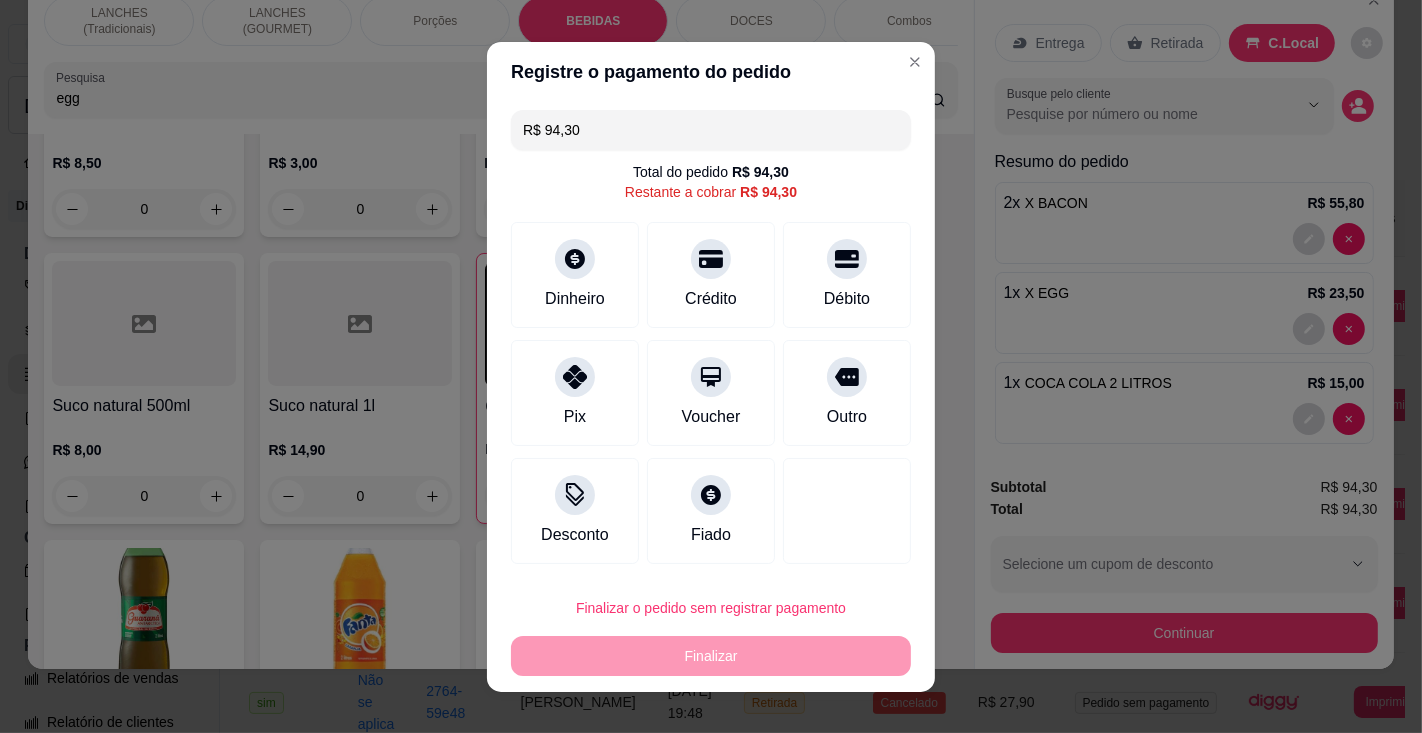 click on "R$ 94,30" at bounding box center (711, 130) 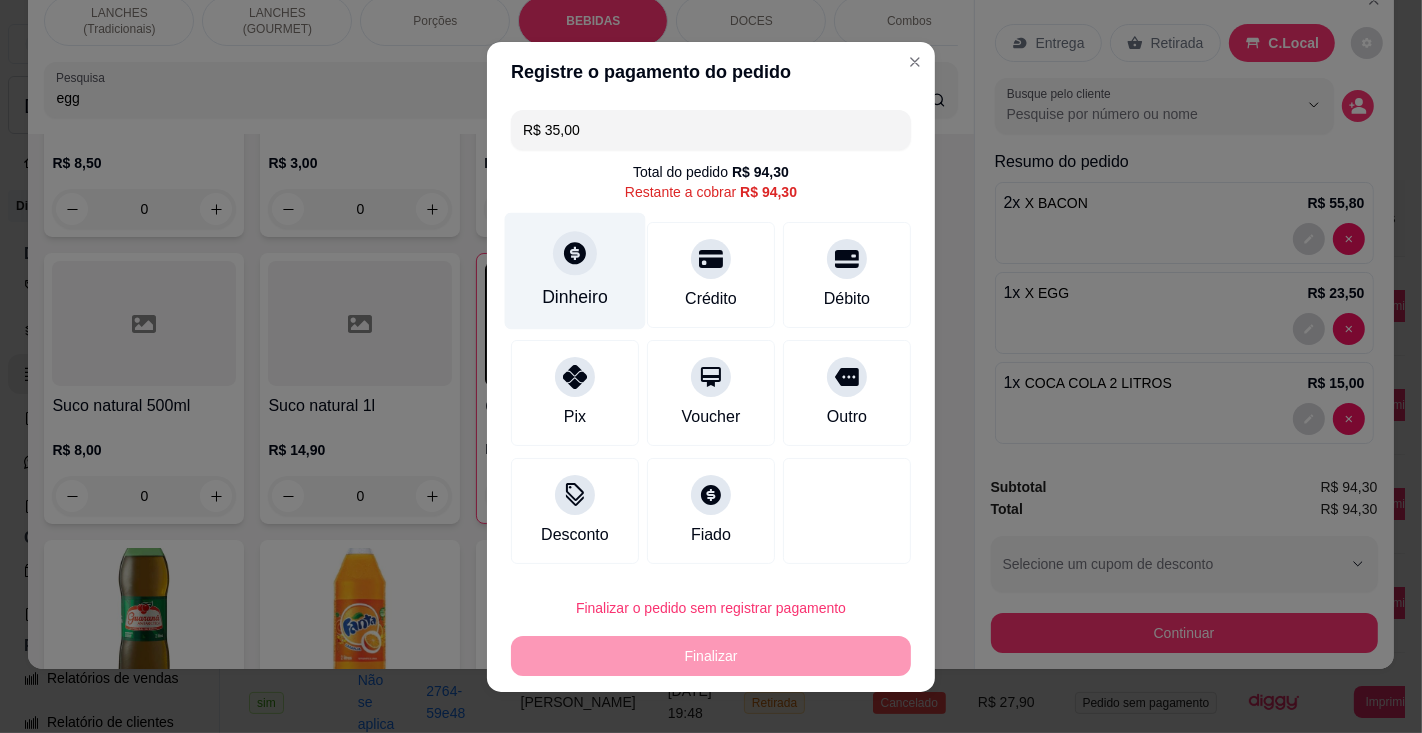 click on "Dinheiro" at bounding box center [575, 270] 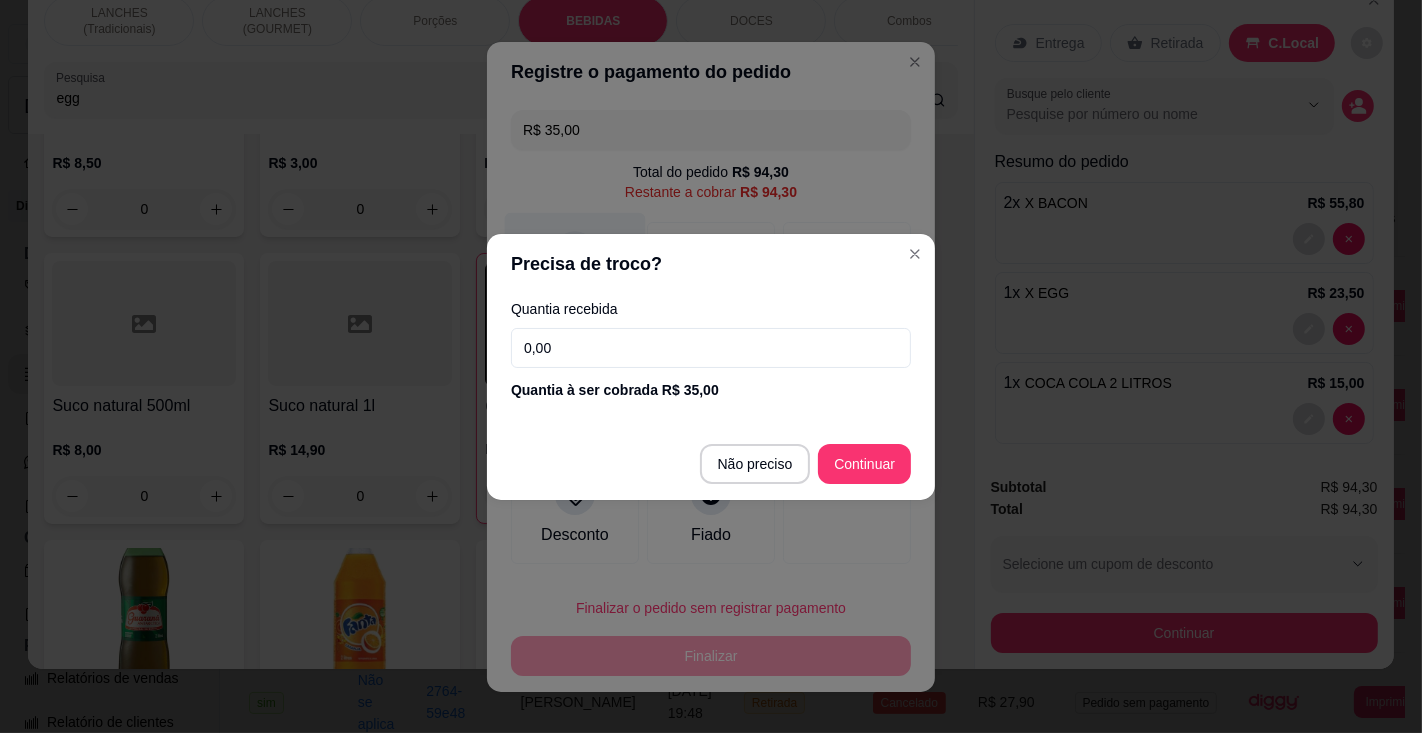 click at bounding box center [847, 511] 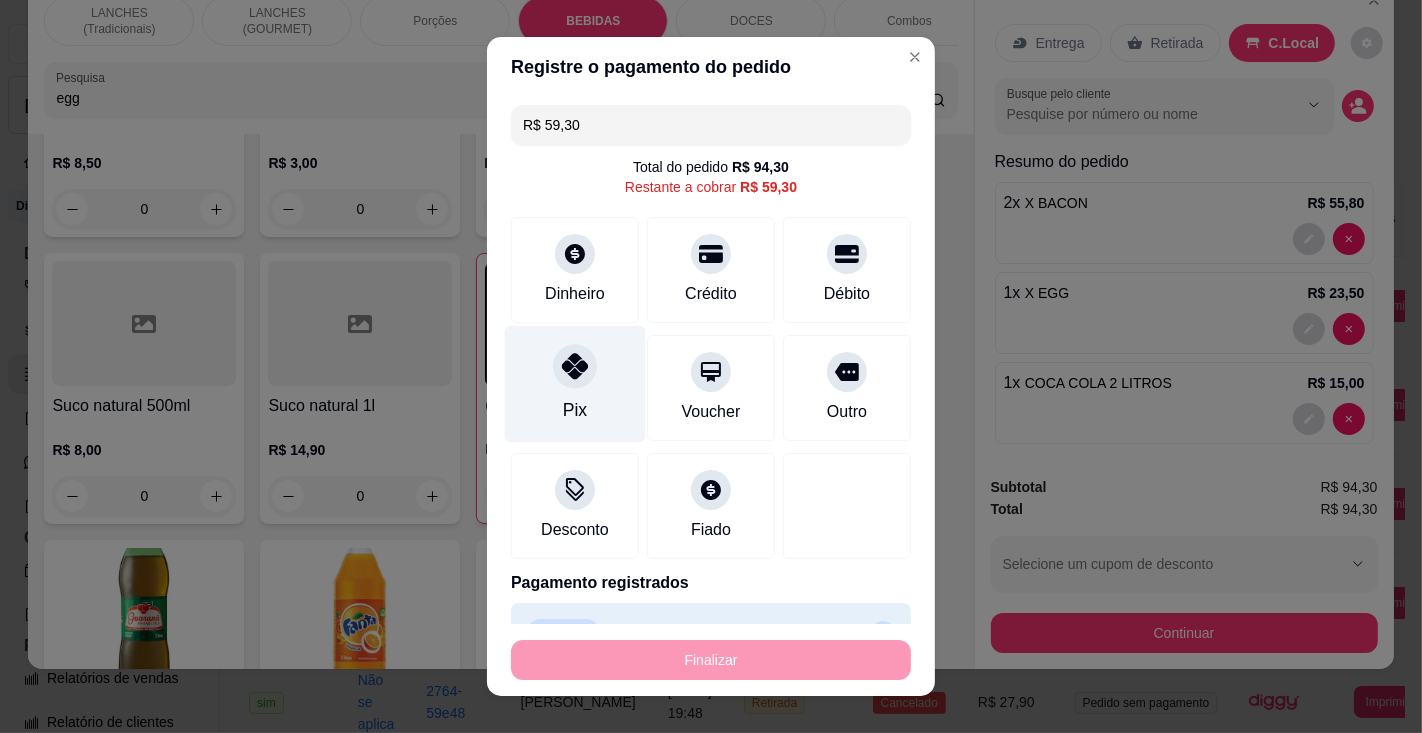 click at bounding box center (575, 366) 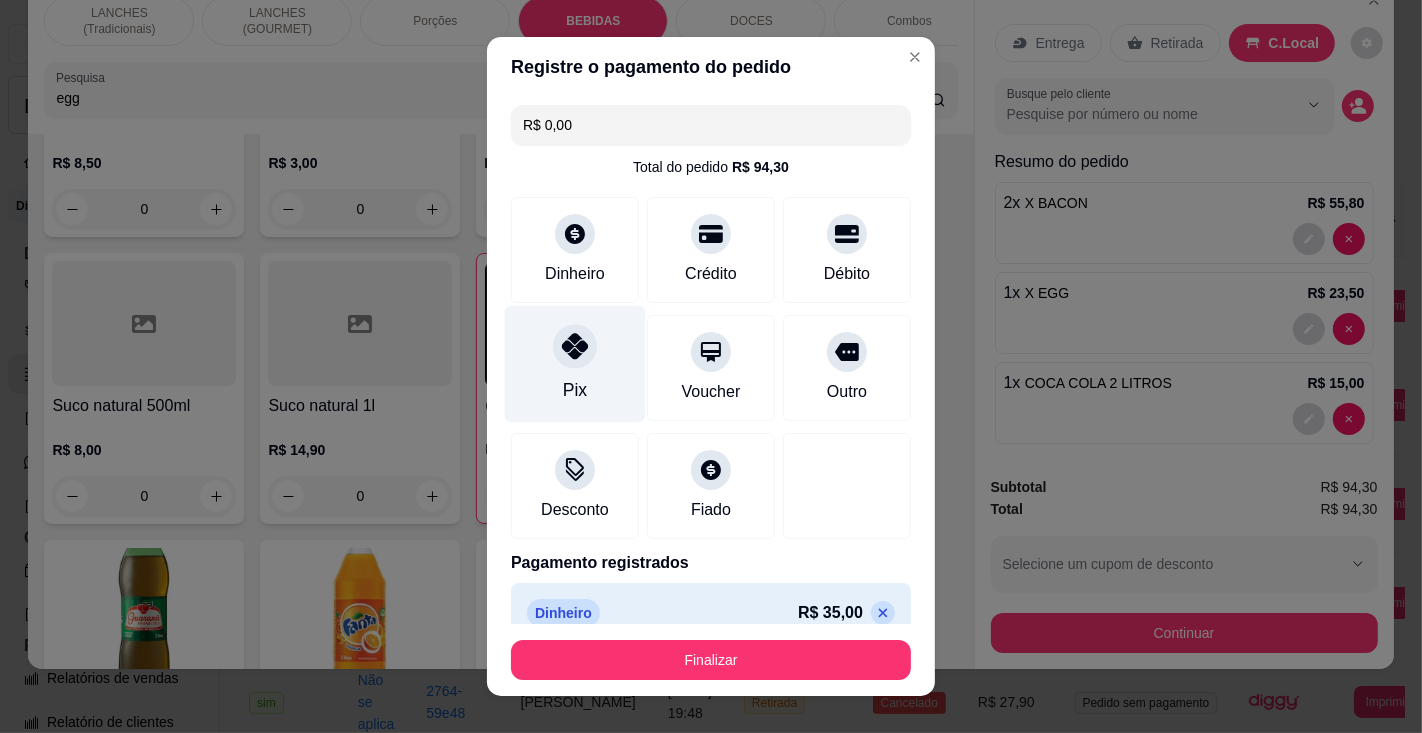 click on "Finalizar" at bounding box center (711, 660) 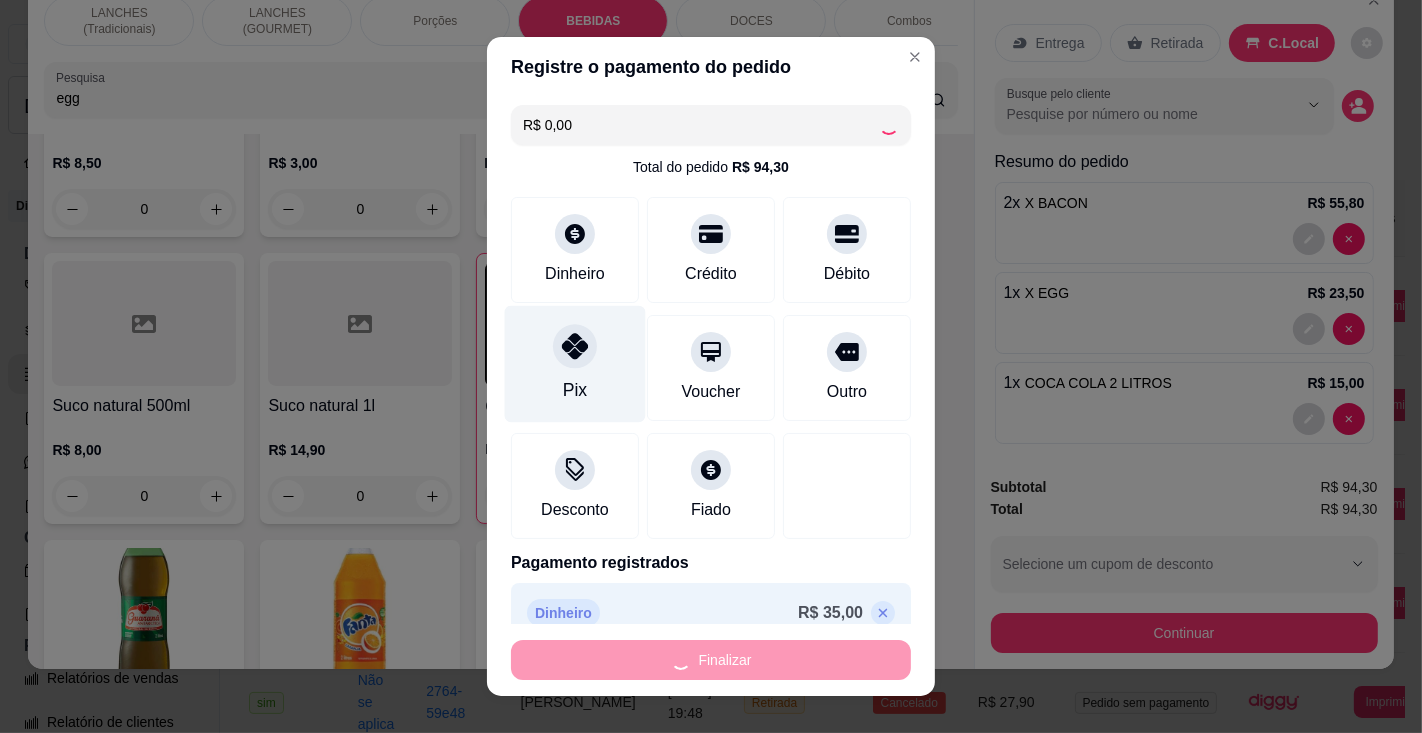 type on "0" 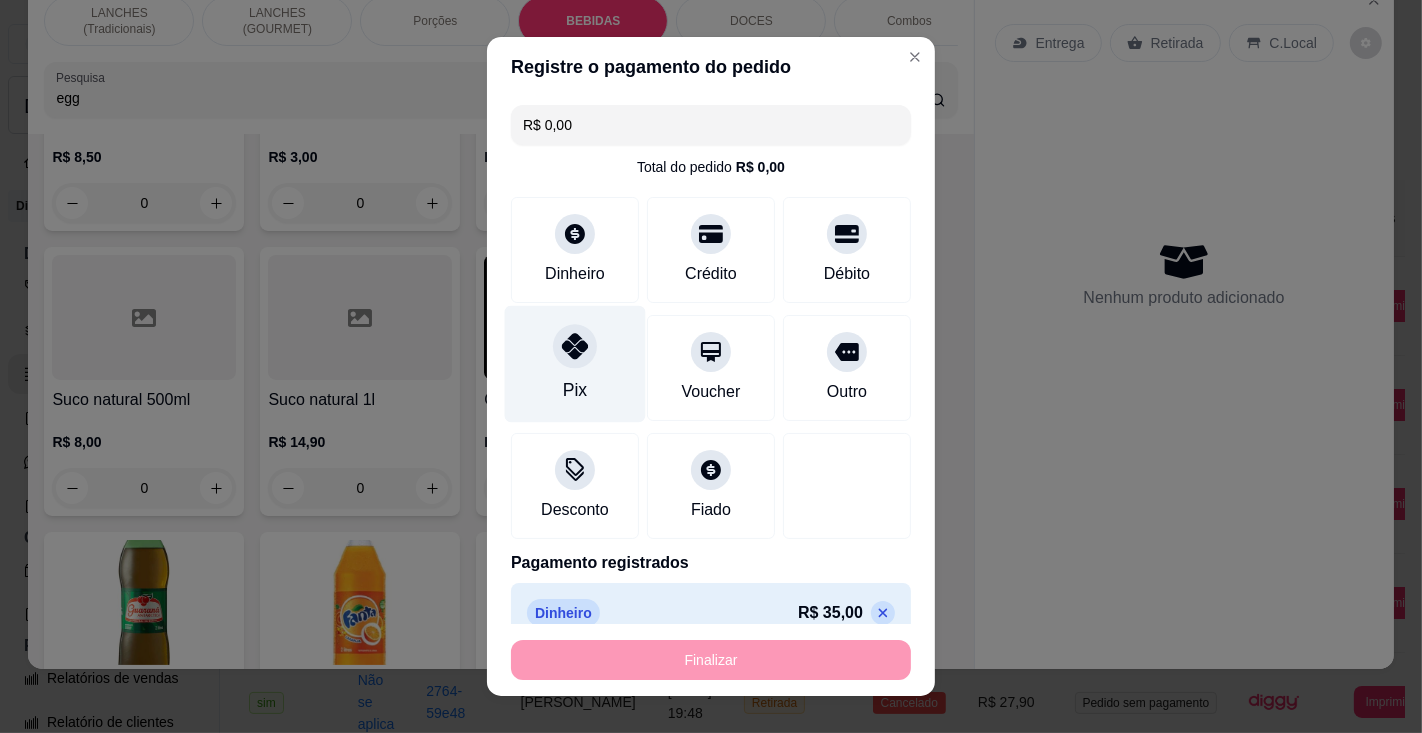 type on "-R$ 94,30" 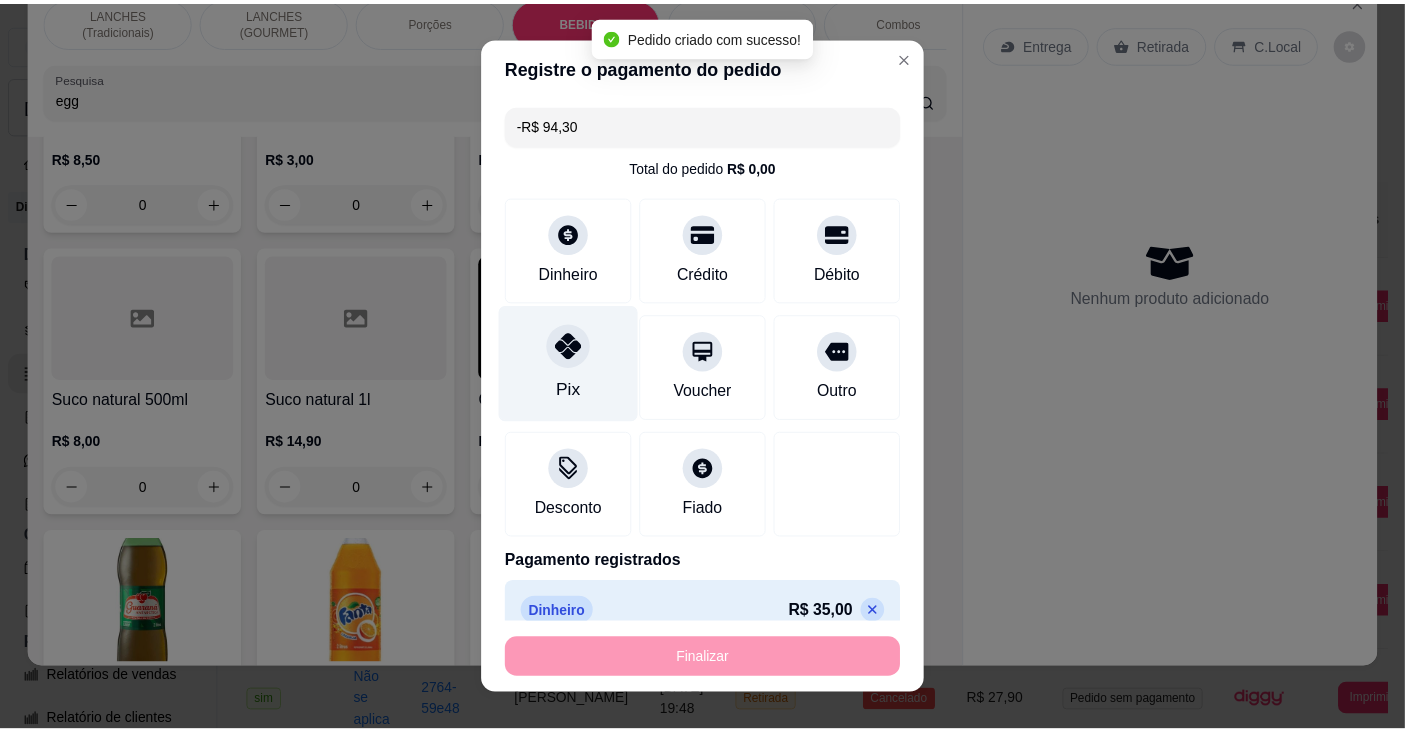 scroll, scrollTop: 7180, scrollLeft: 0, axis: vertical 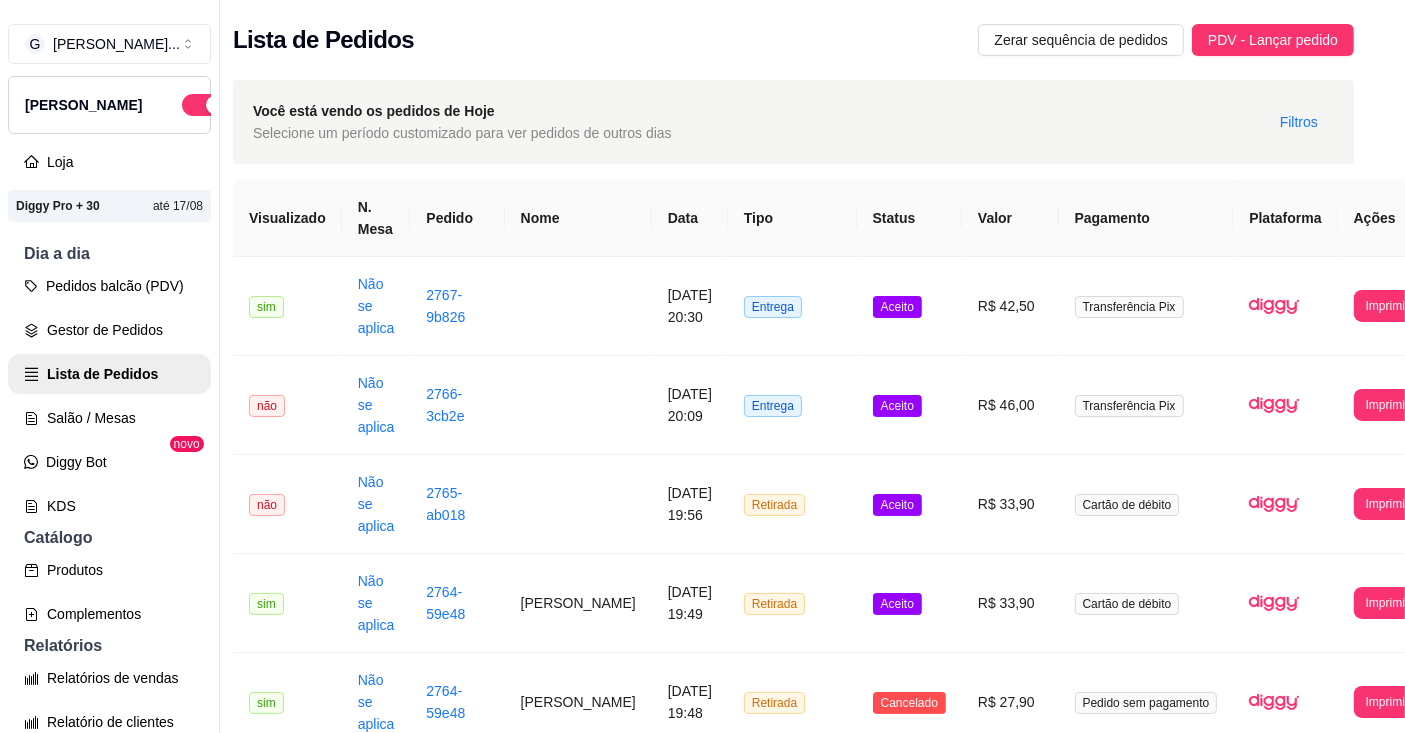 click on "Pedidos balcão (PDV)" at bounding box center [109, 286] 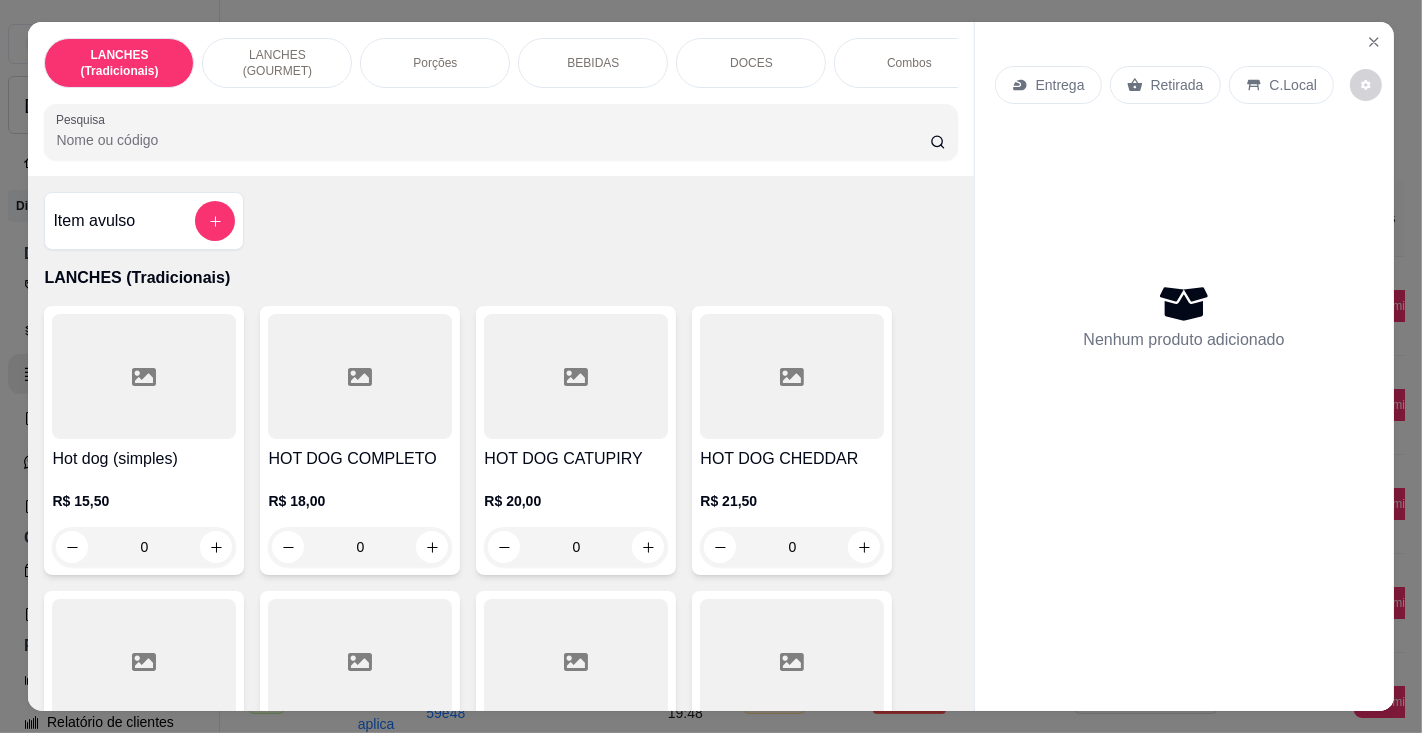 click on "Pesquisa" at bounding box center [492, 140] 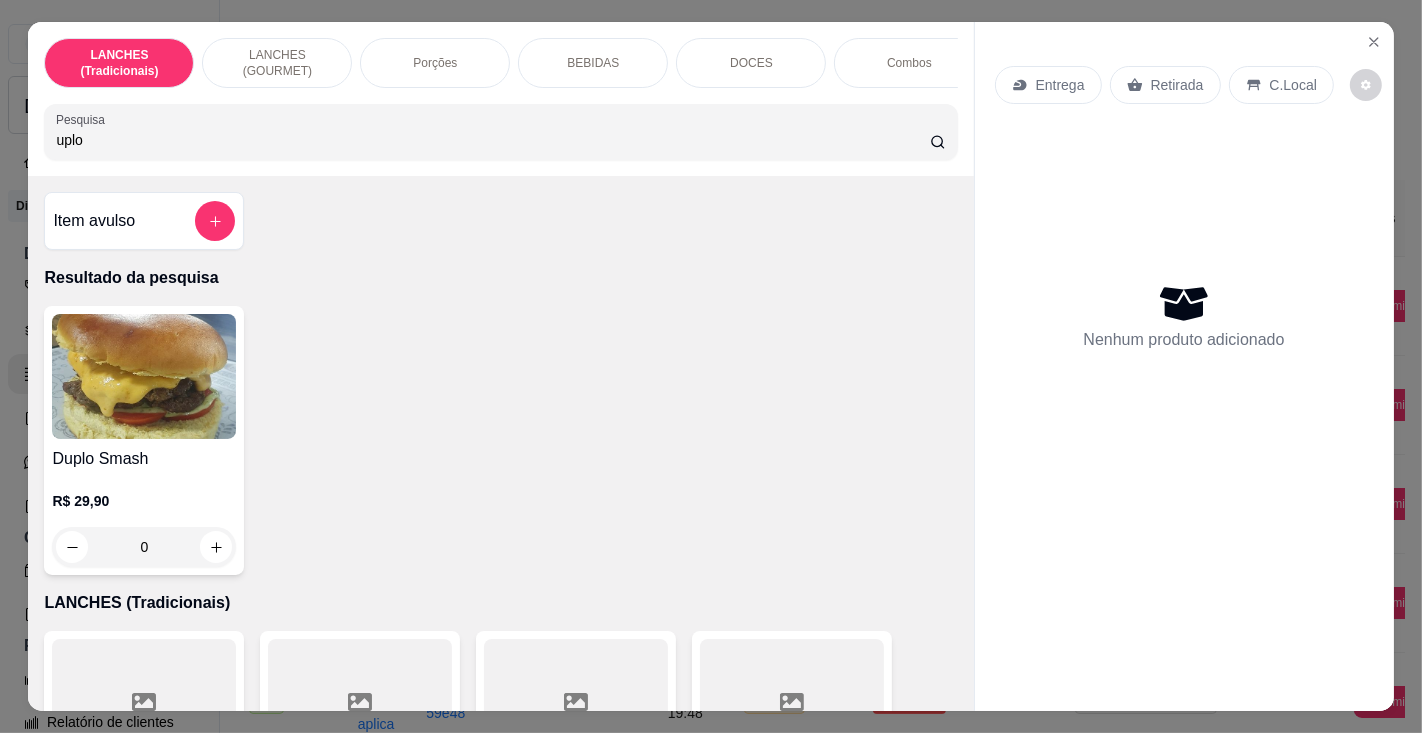 type on "uplo" 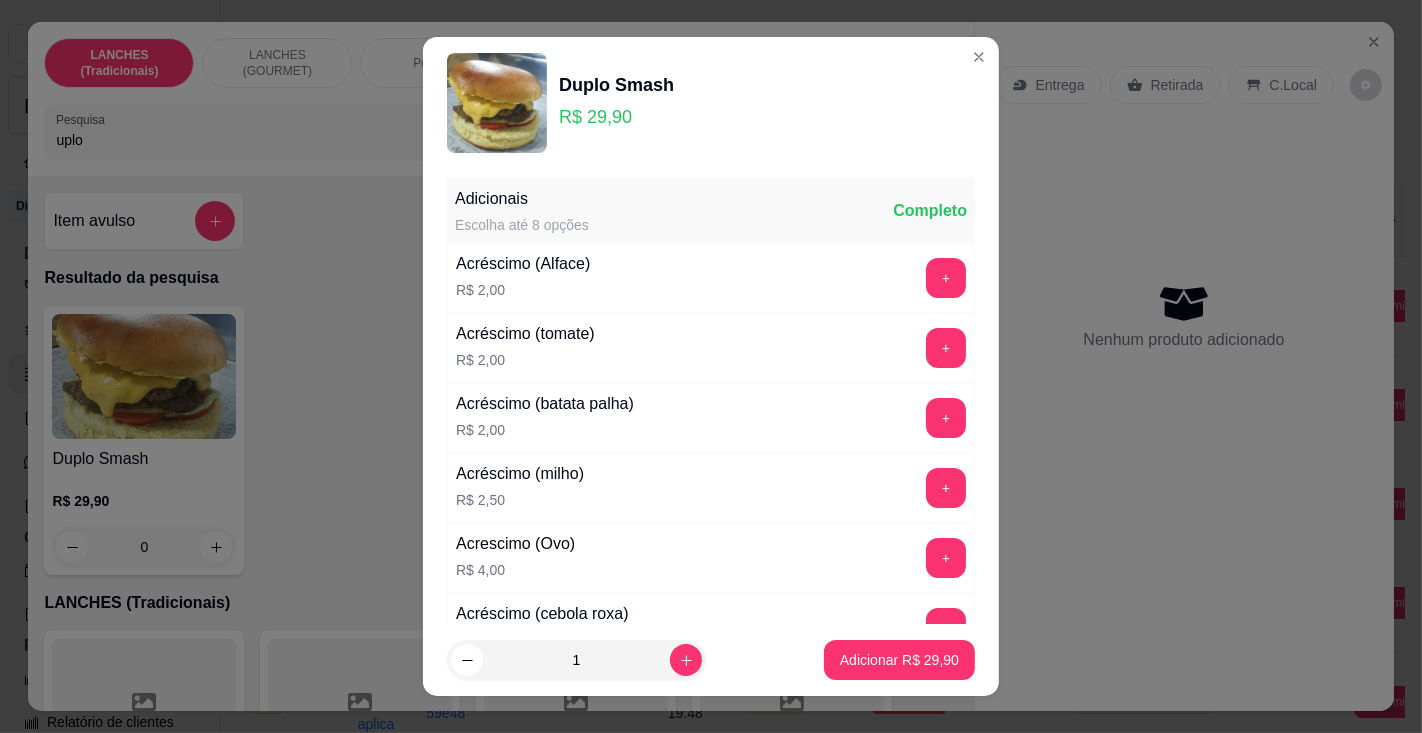 click on "Adicionar   R$ 29,90" at bounding box center (899, 660) 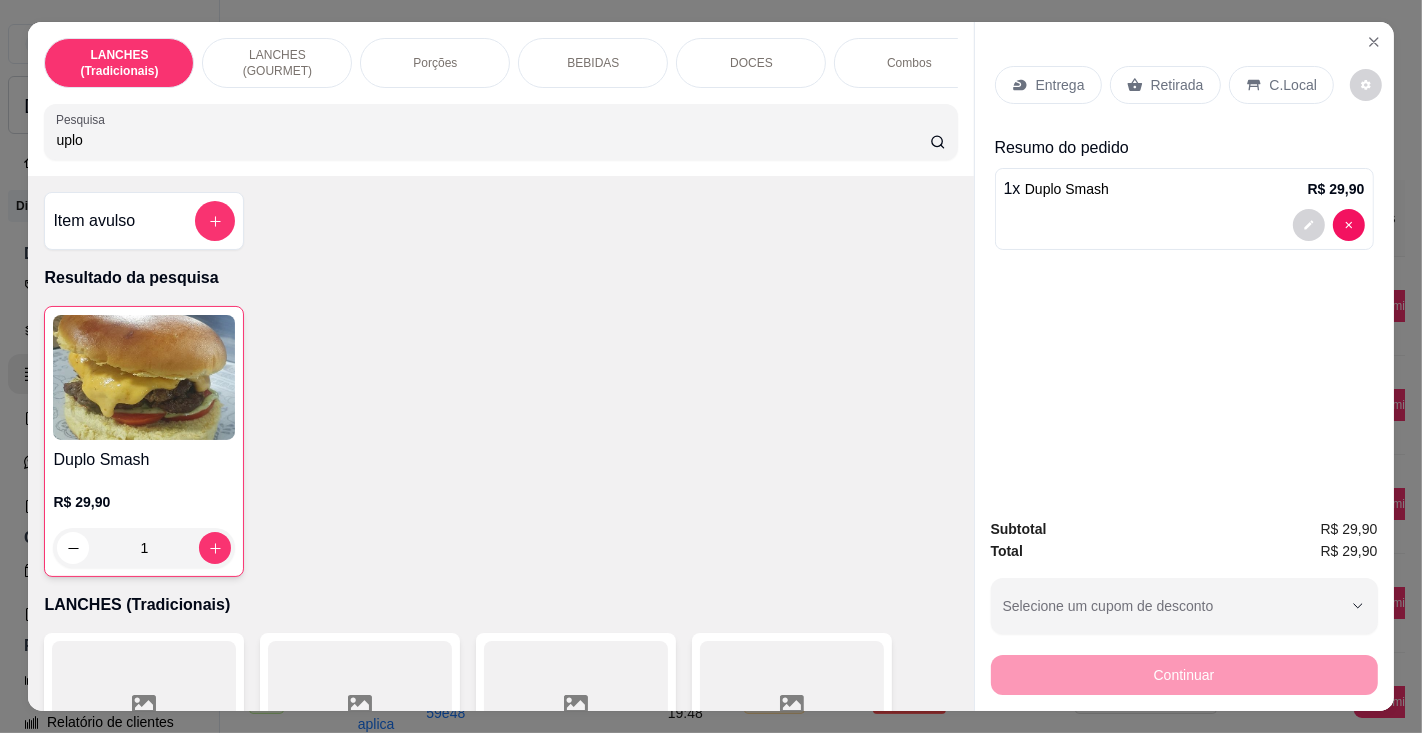 click on "uplo" at bounding box center (492, 140) 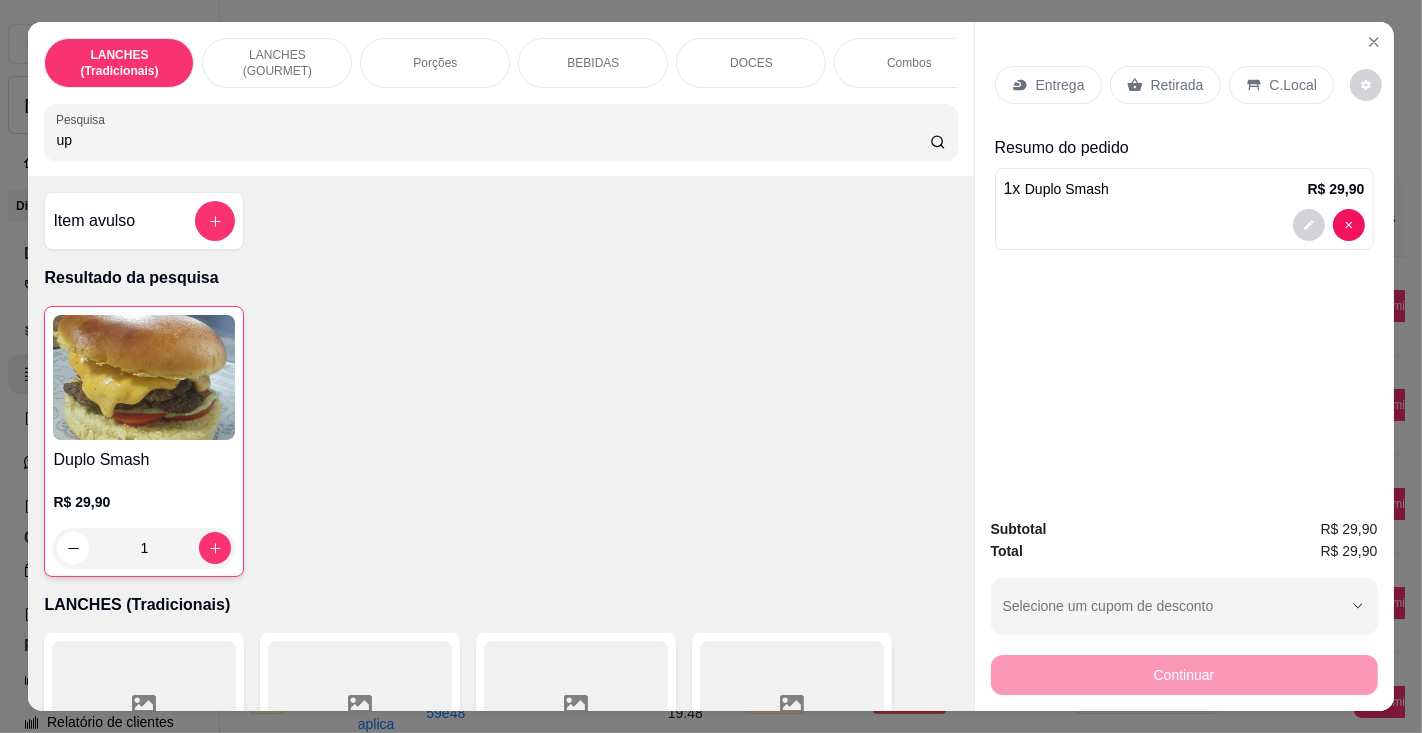 type on "u" 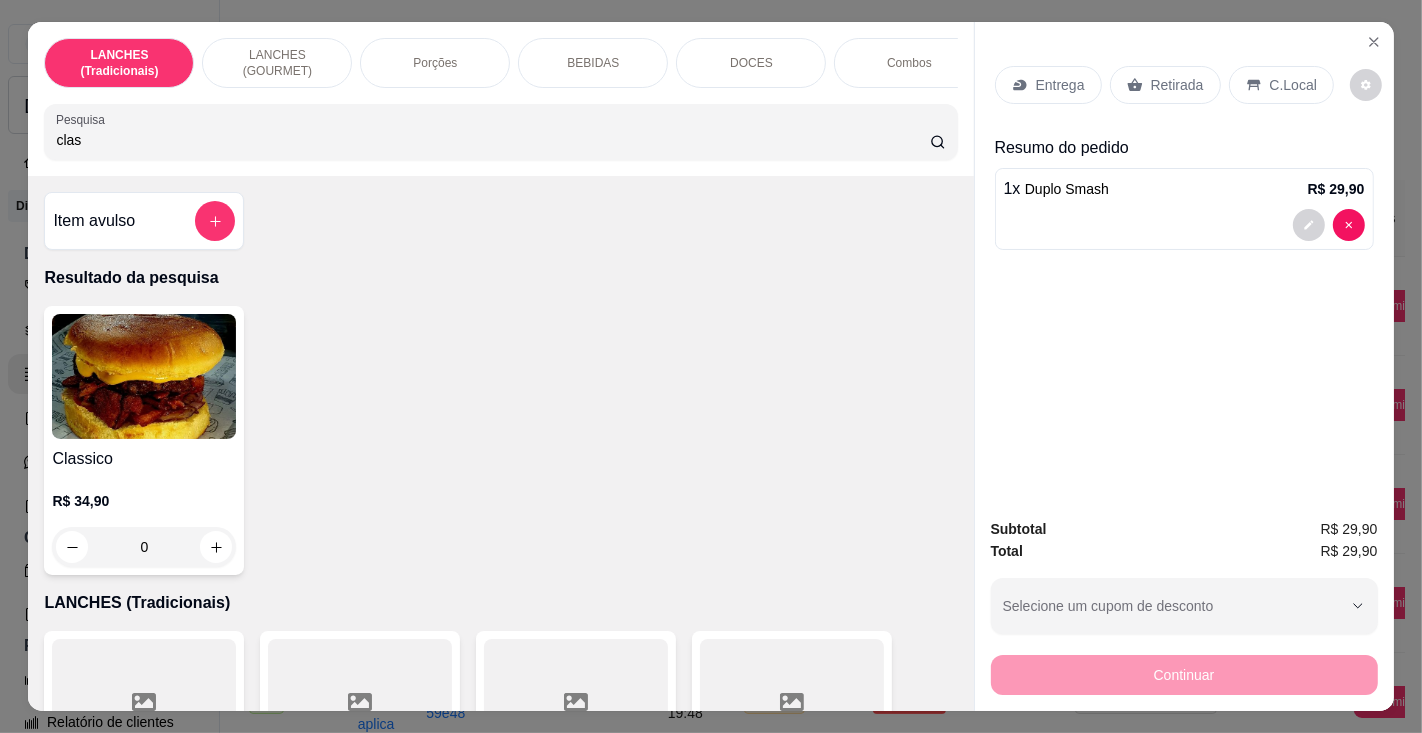 type on "clas" 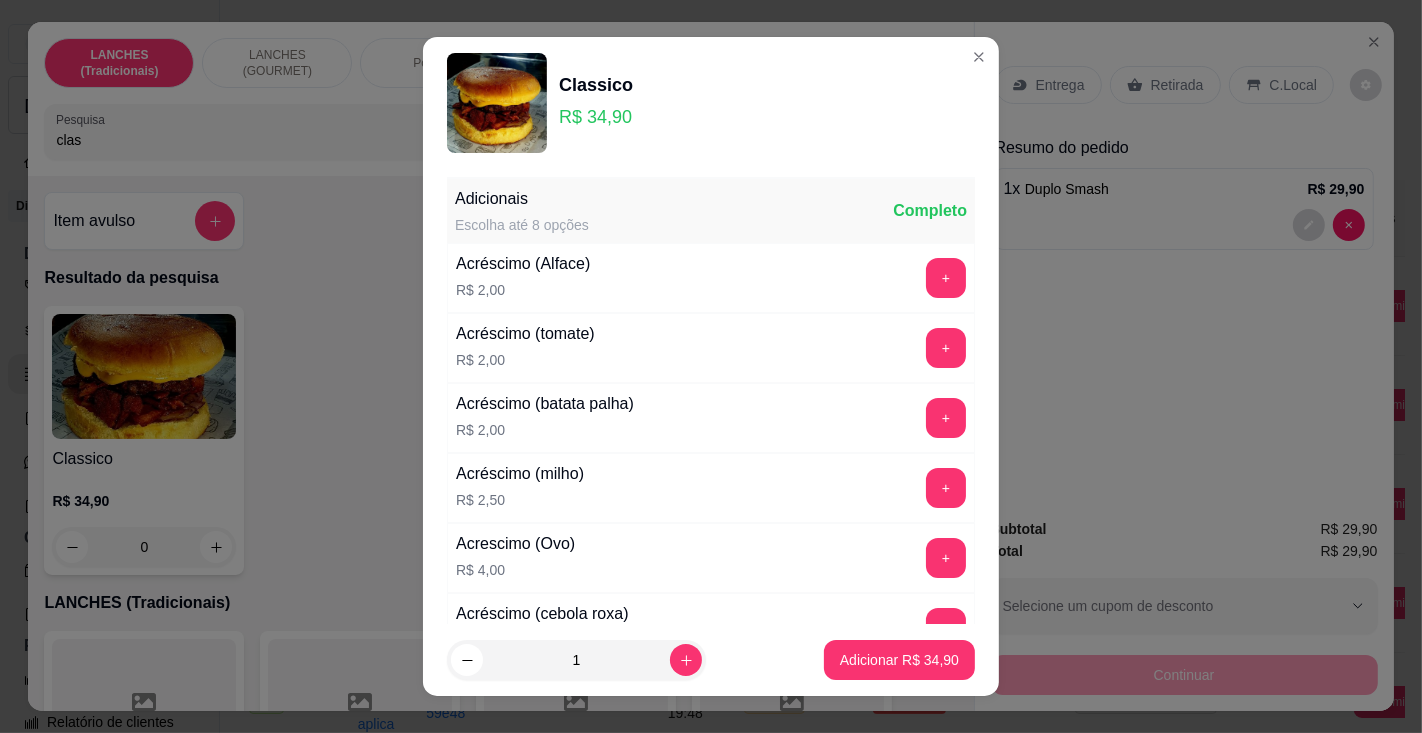 click on "Adicionar   R$ 34,90" at bounding box center [899, 660] 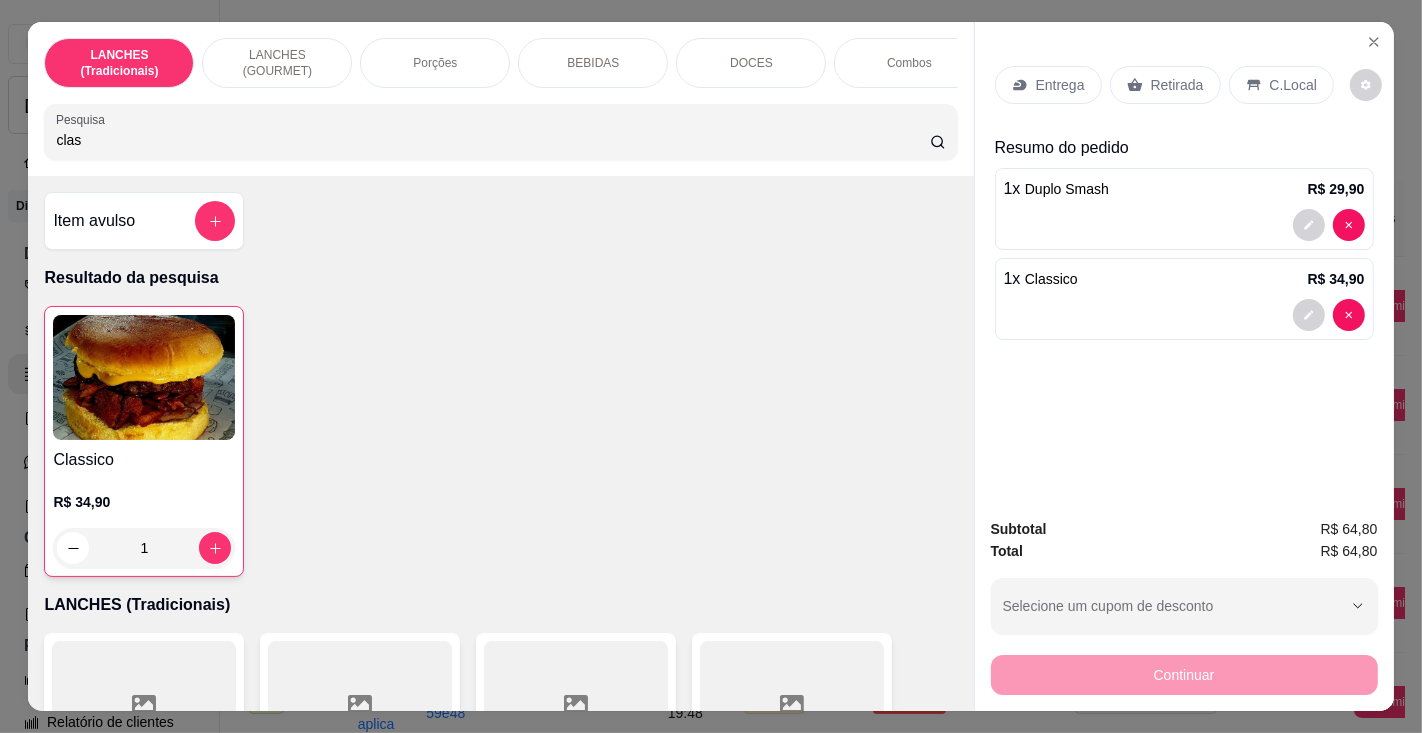 type on "1" 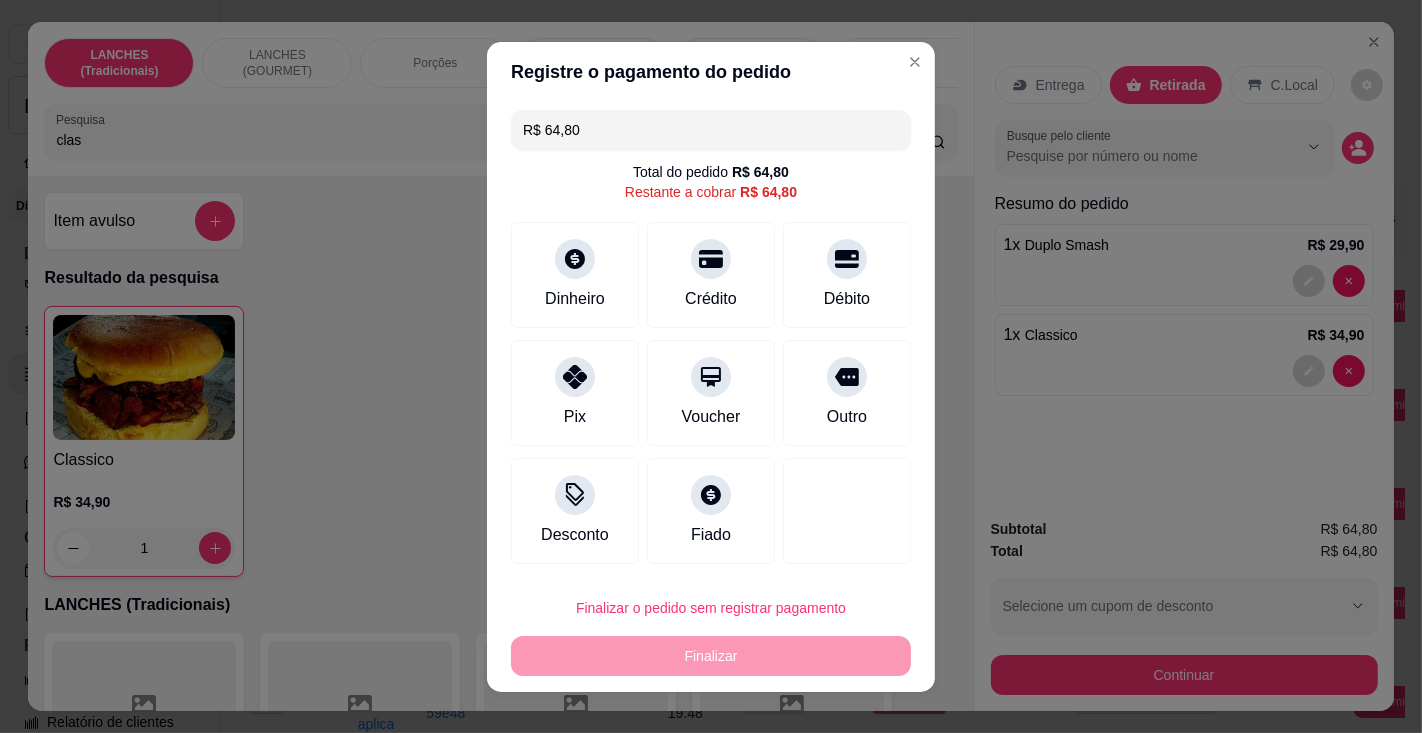 click on "Entrega Retirada C.Local Busque pelo cliente Resumo do pedido 1 x   Duplo Smash R$ 29,90 1 x   Classico R$ 34,90" at bounding box center [1184, 262] 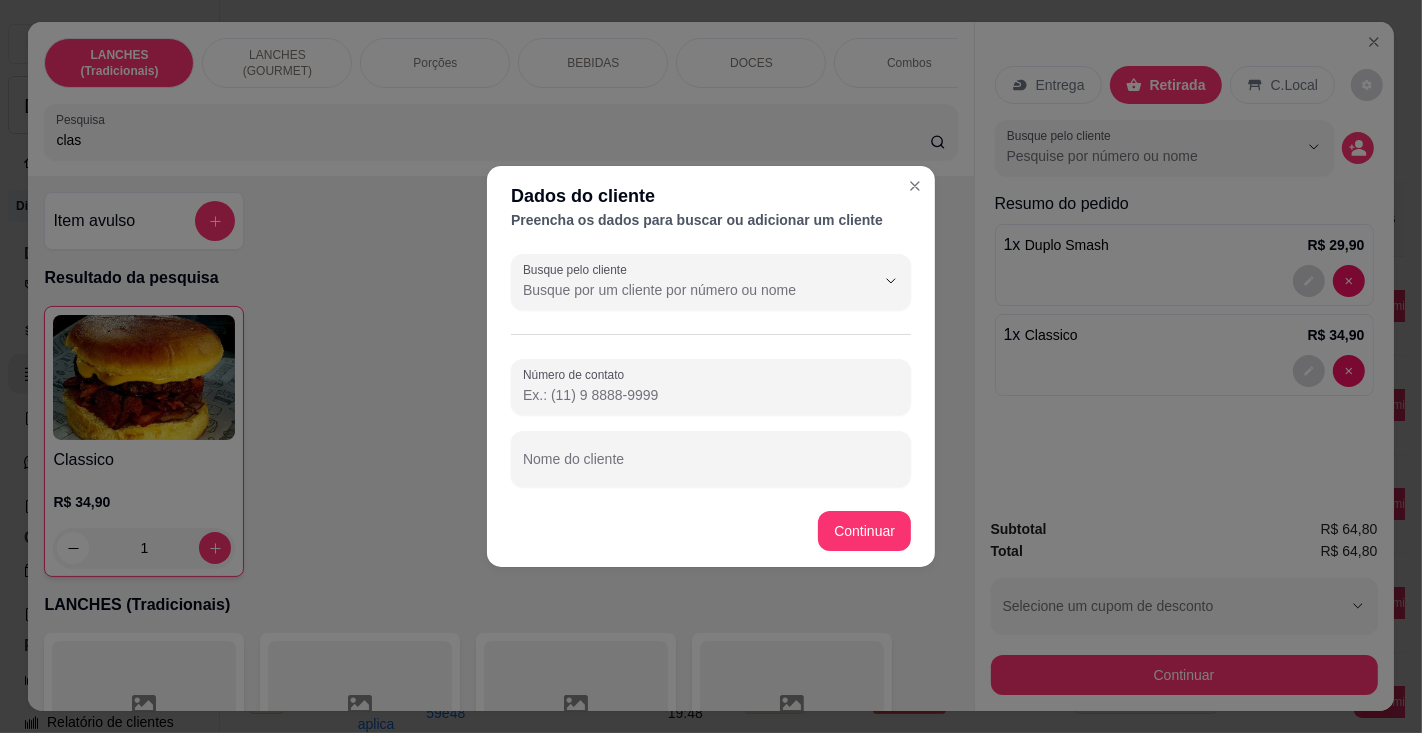 click on "Nome do cliente" at bounding box center [711, 467] 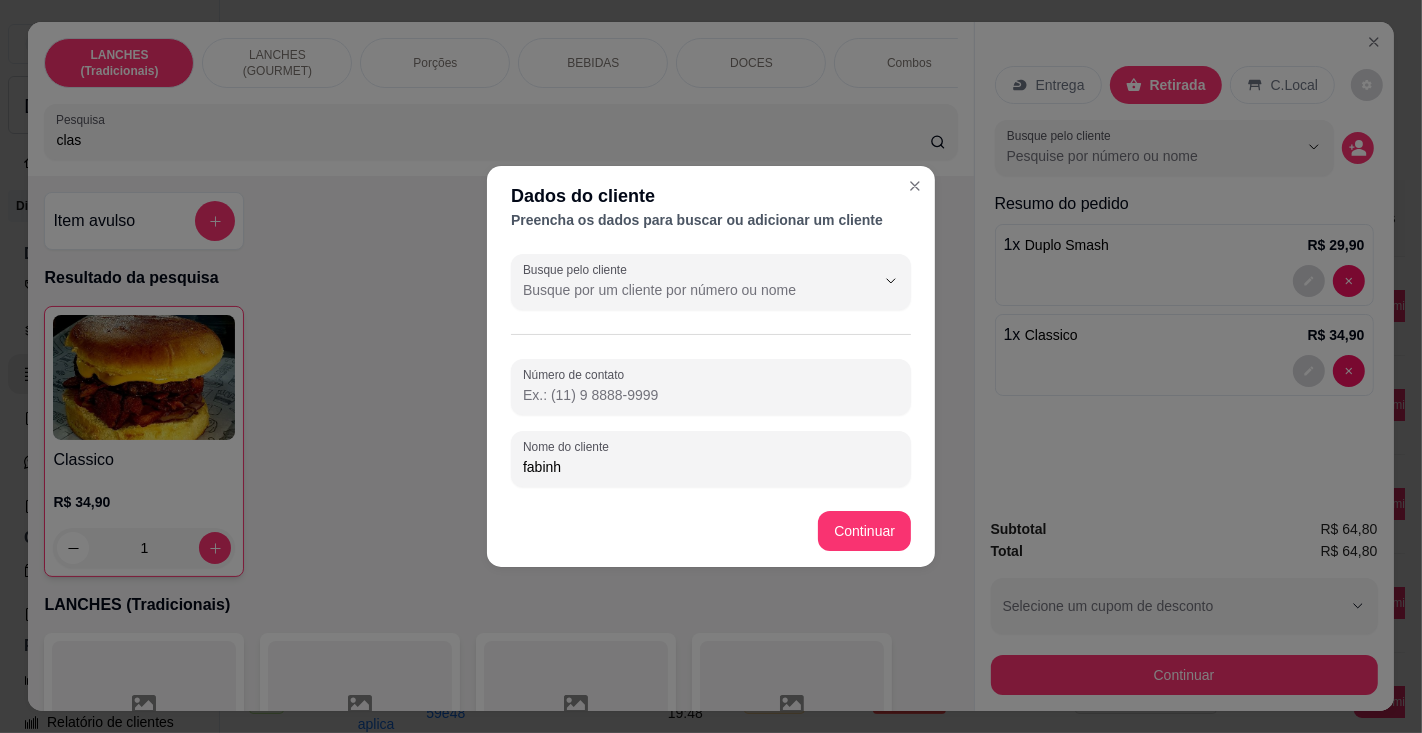 type on "fabinho" 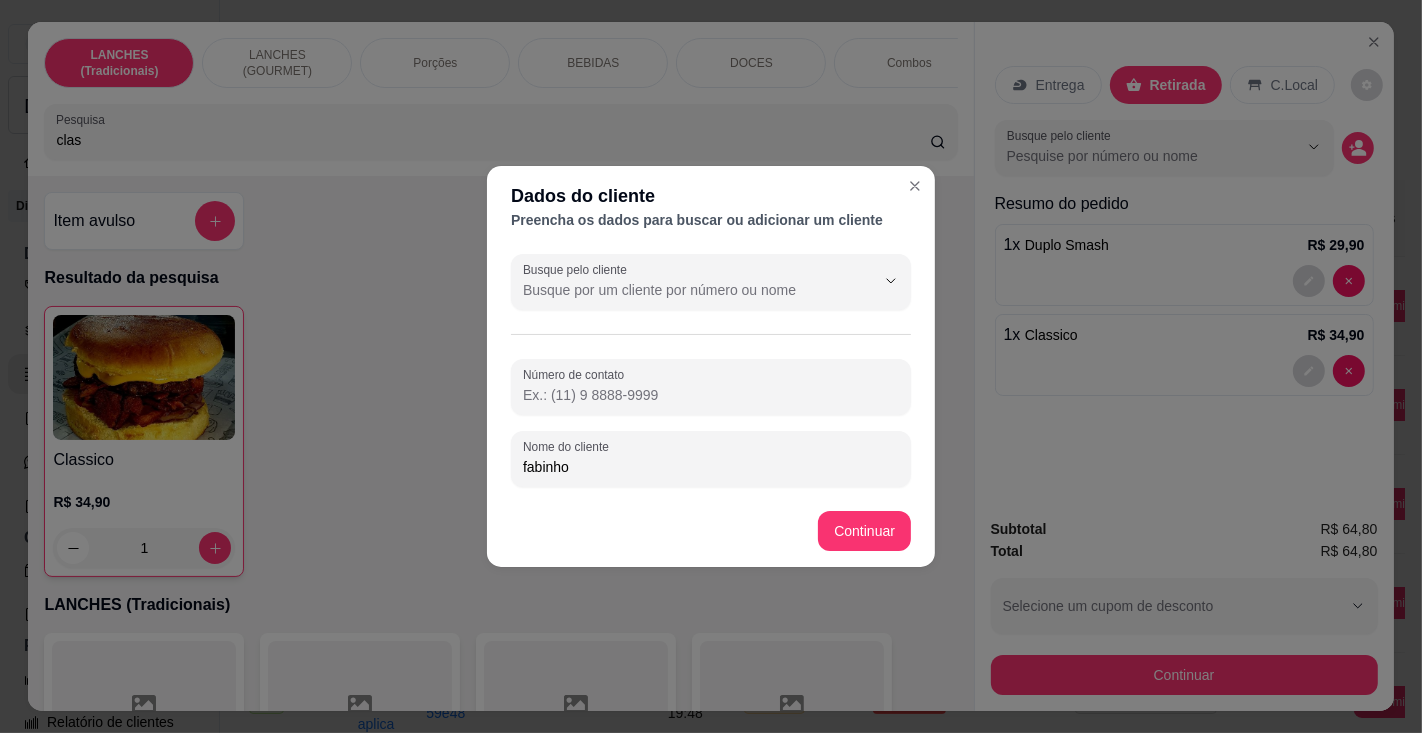click on "Classico   R$ 34,90 1" at bounding box center [500, 441] 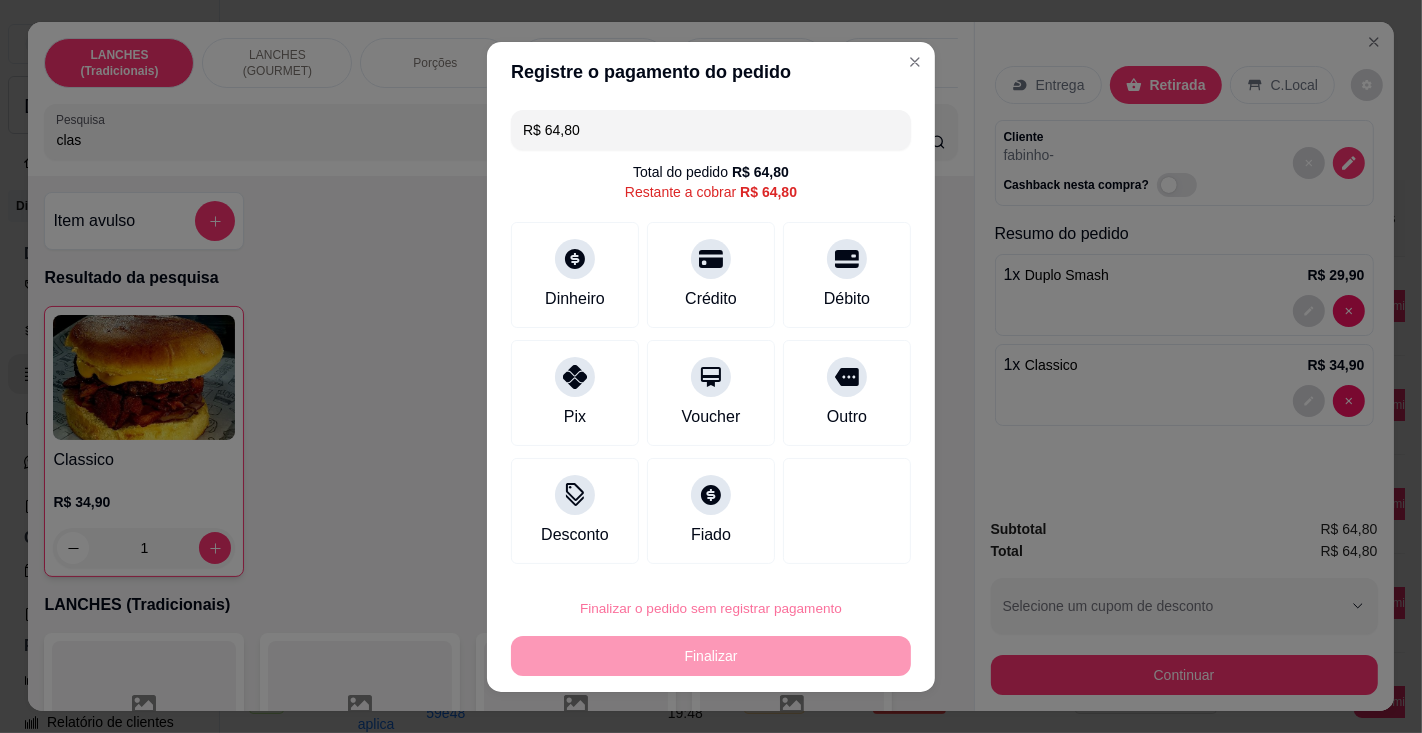 click on "Confirmar" at bounding box center (825, 550) 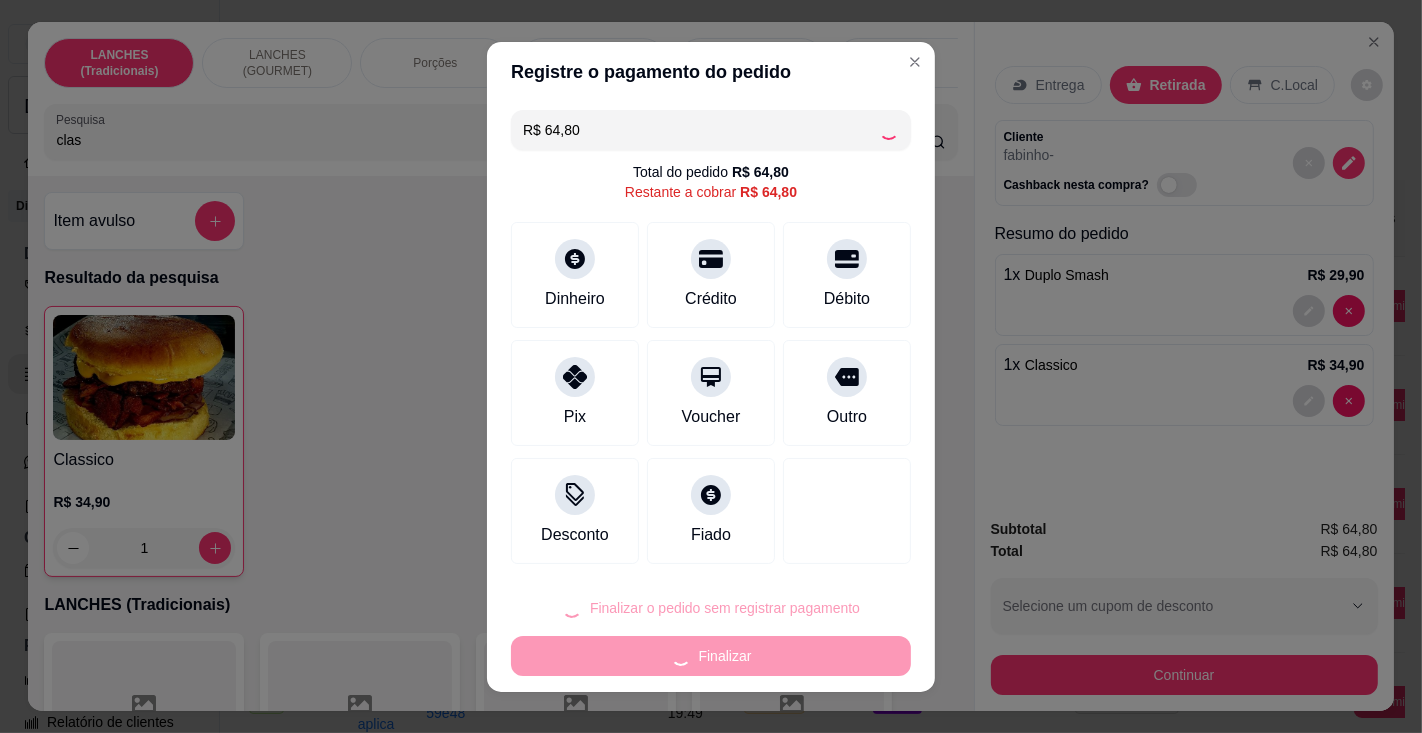 type on "0" 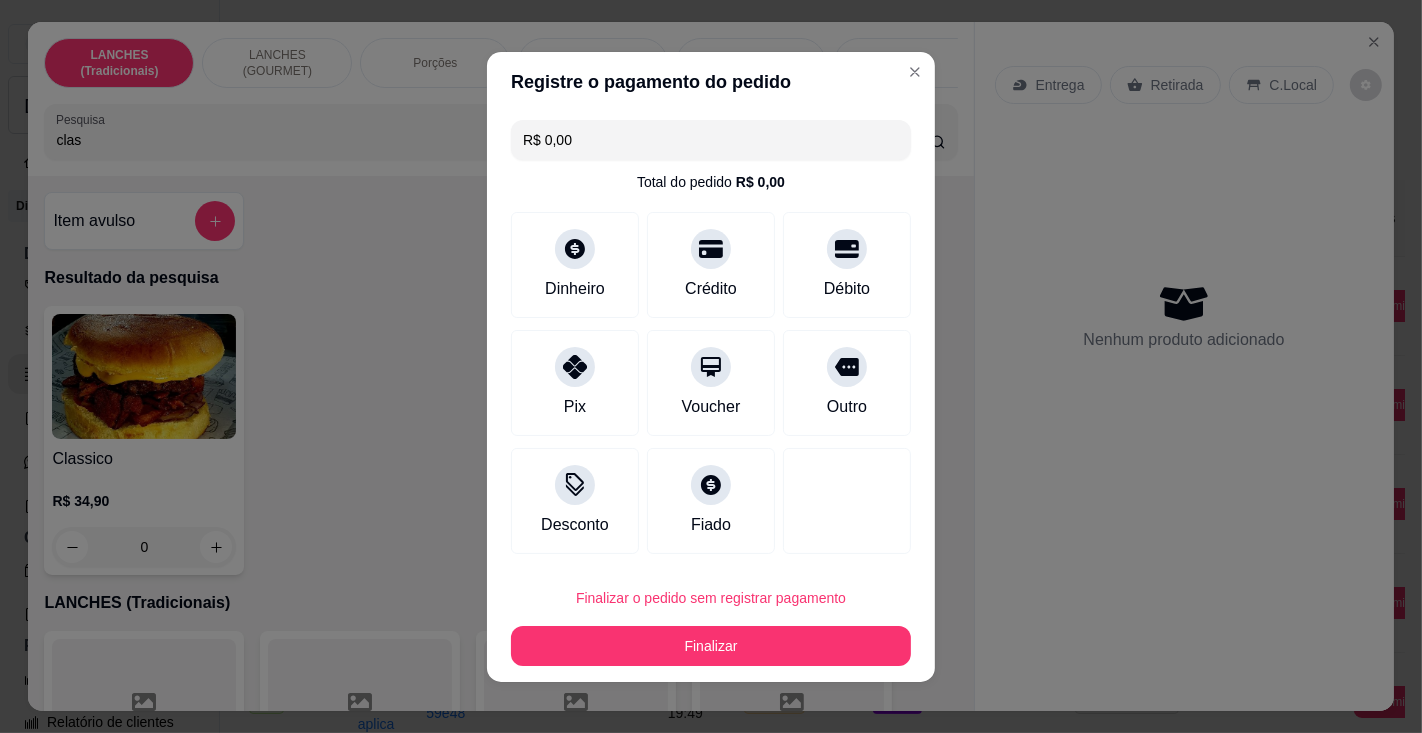 type on "R$ 0,00" 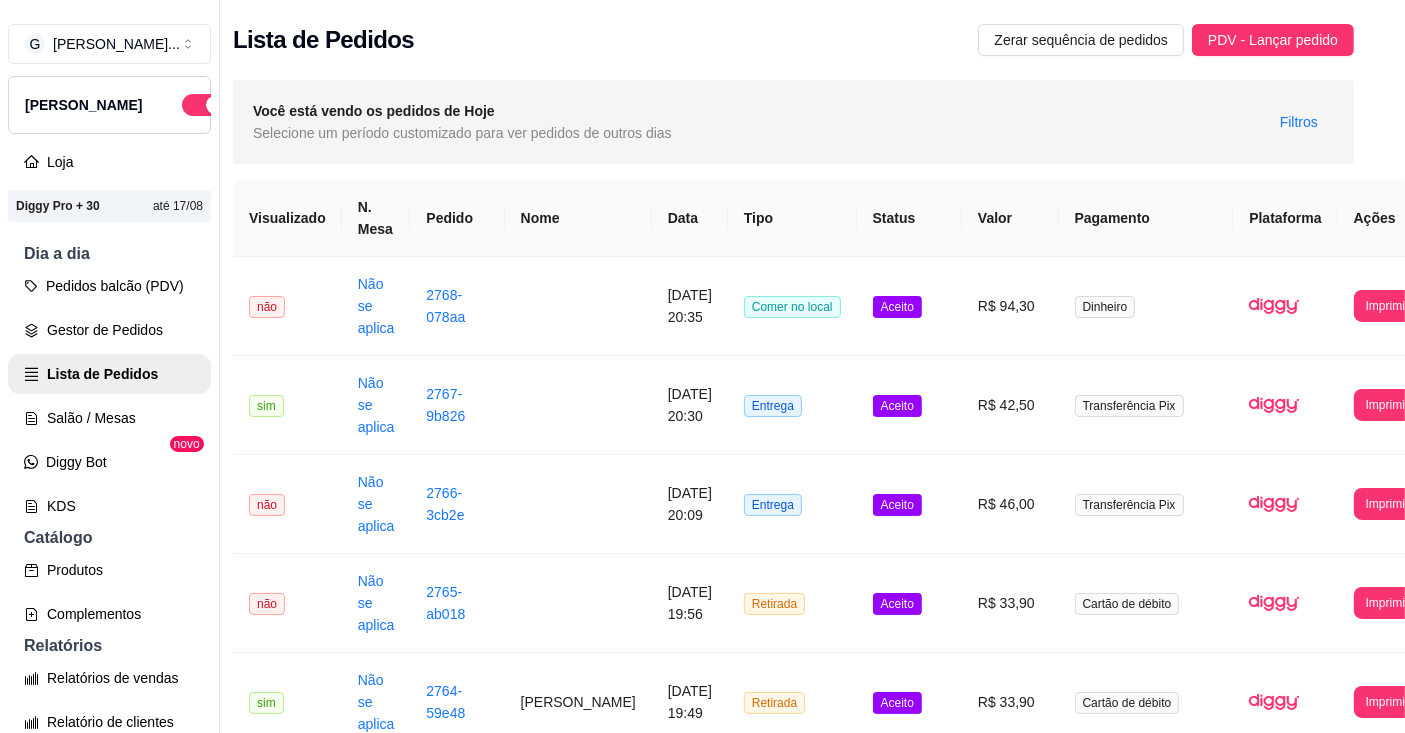 click on "Salão / Mesas" at bounding box center (109, 418) 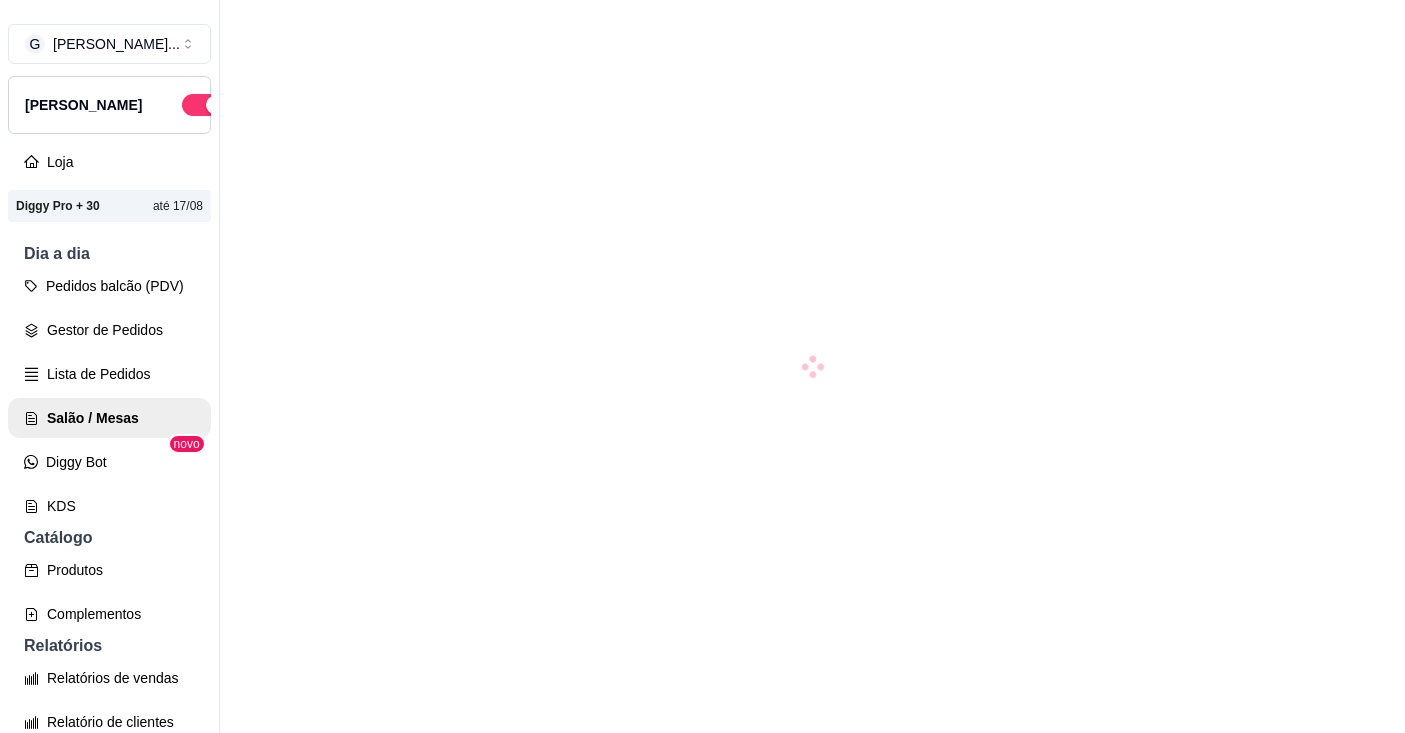 scroll, scrollTop: 0, scrollLeft: 0, axis: both 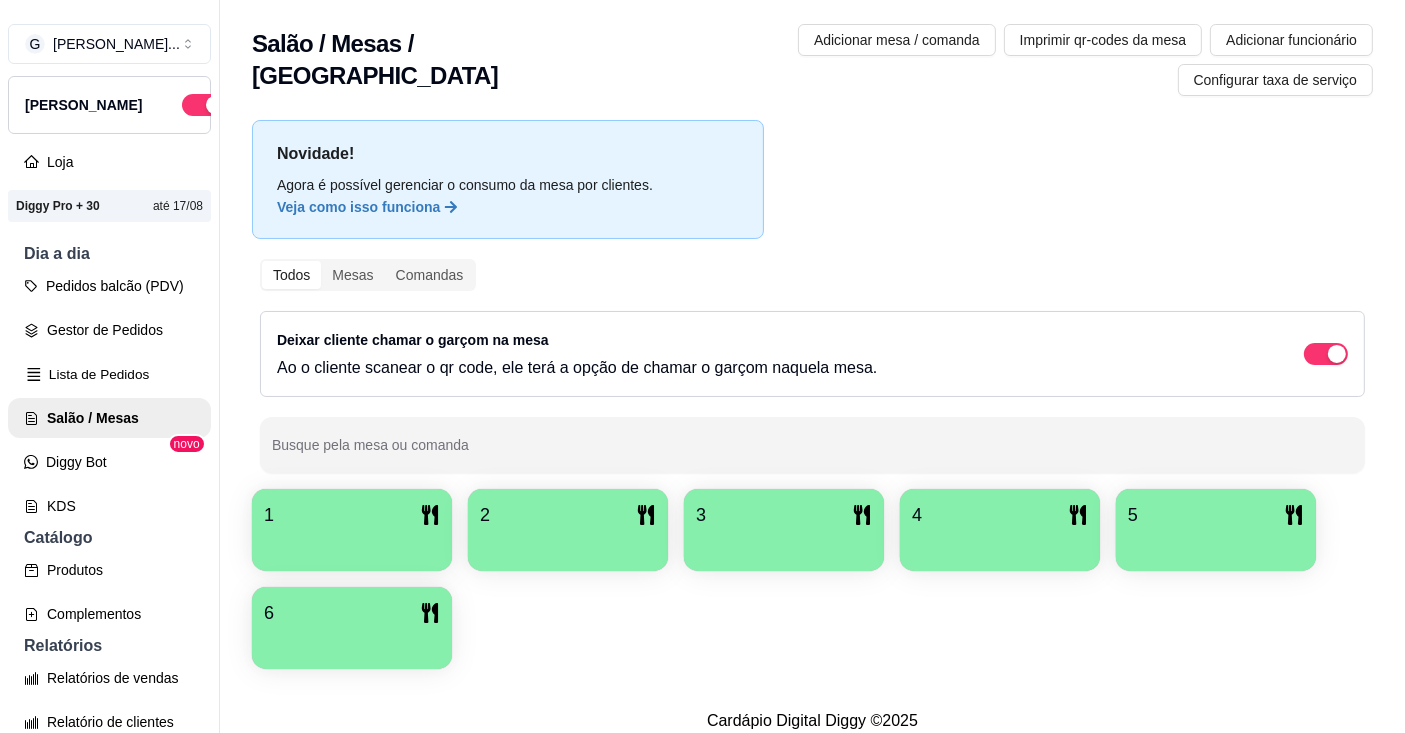 click on "Lista de Pedidos" at bounding box center [109, 374] 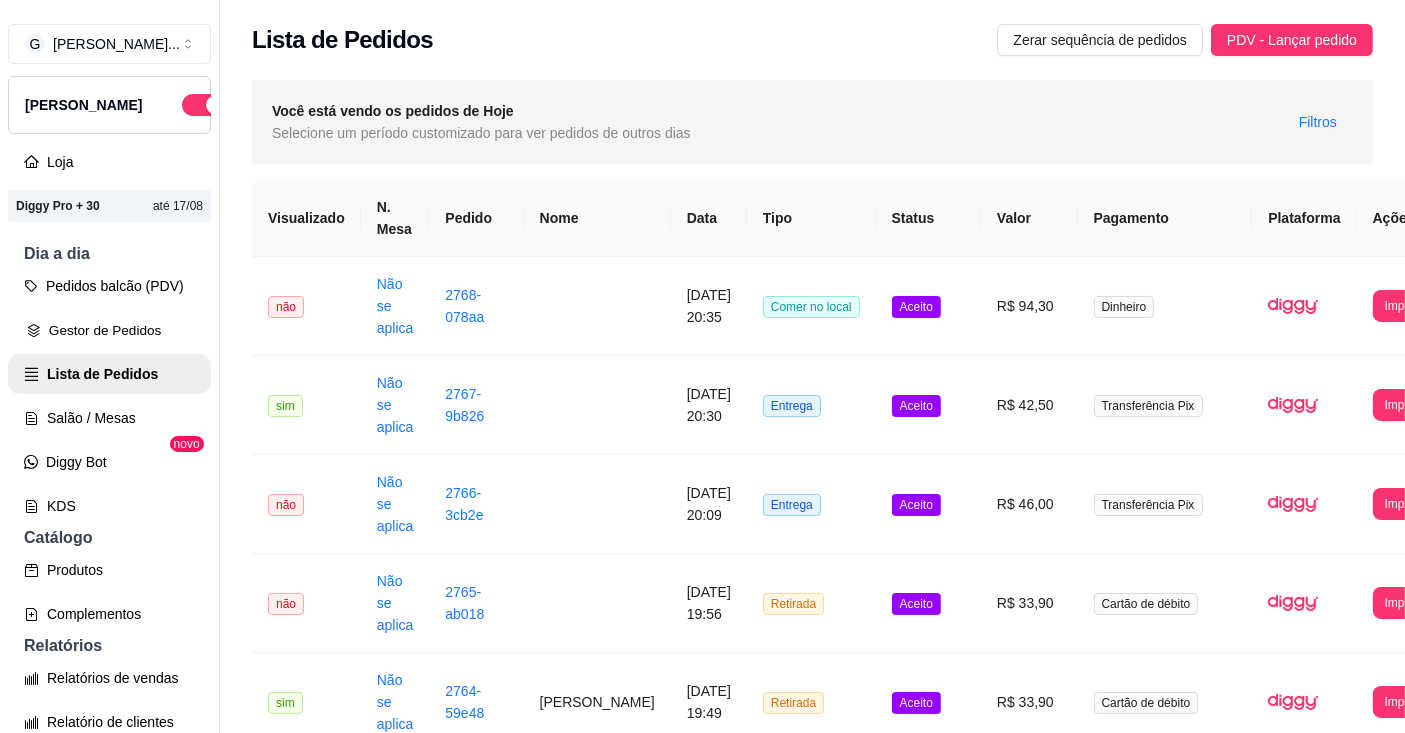 click on "Gestor de Pedidos" at bounding box center (109, 330) 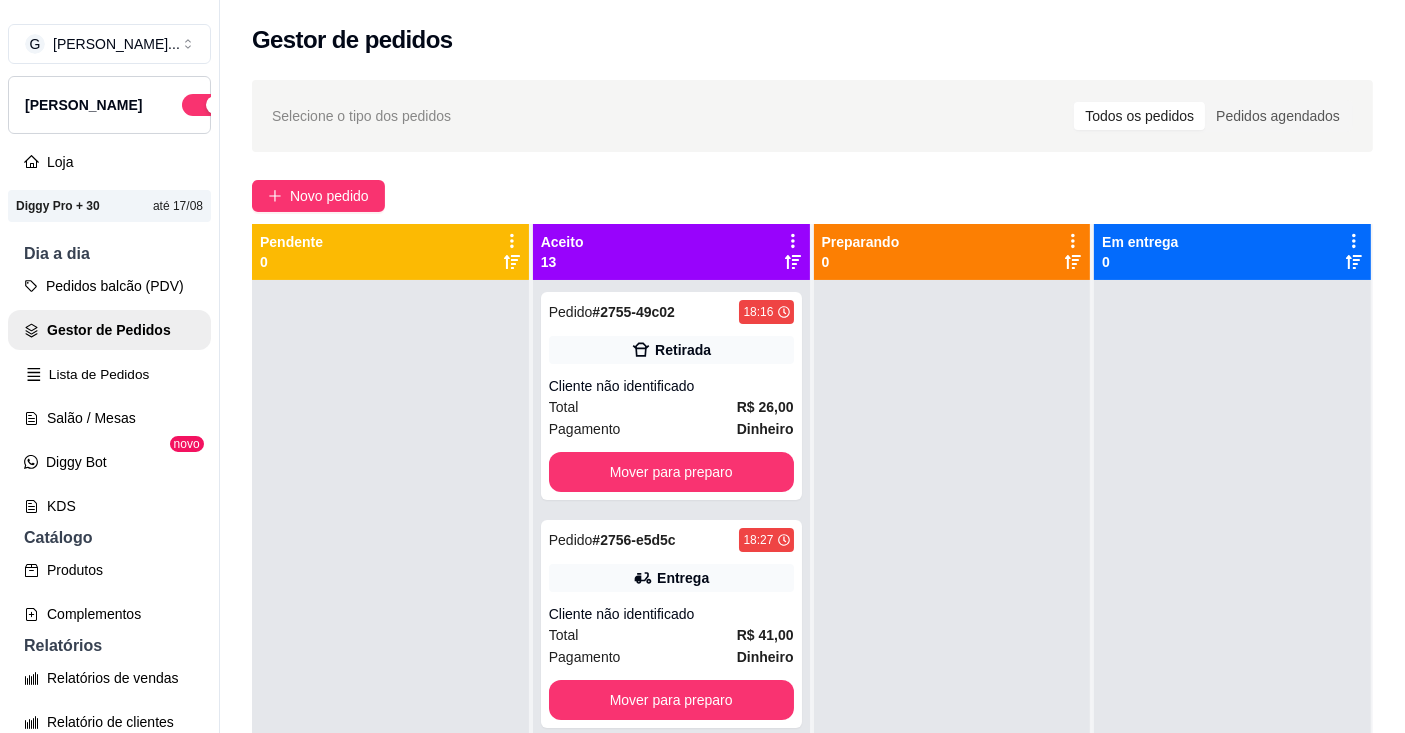 click on "Lista de Pedidos" at bounding box center (109, 374) 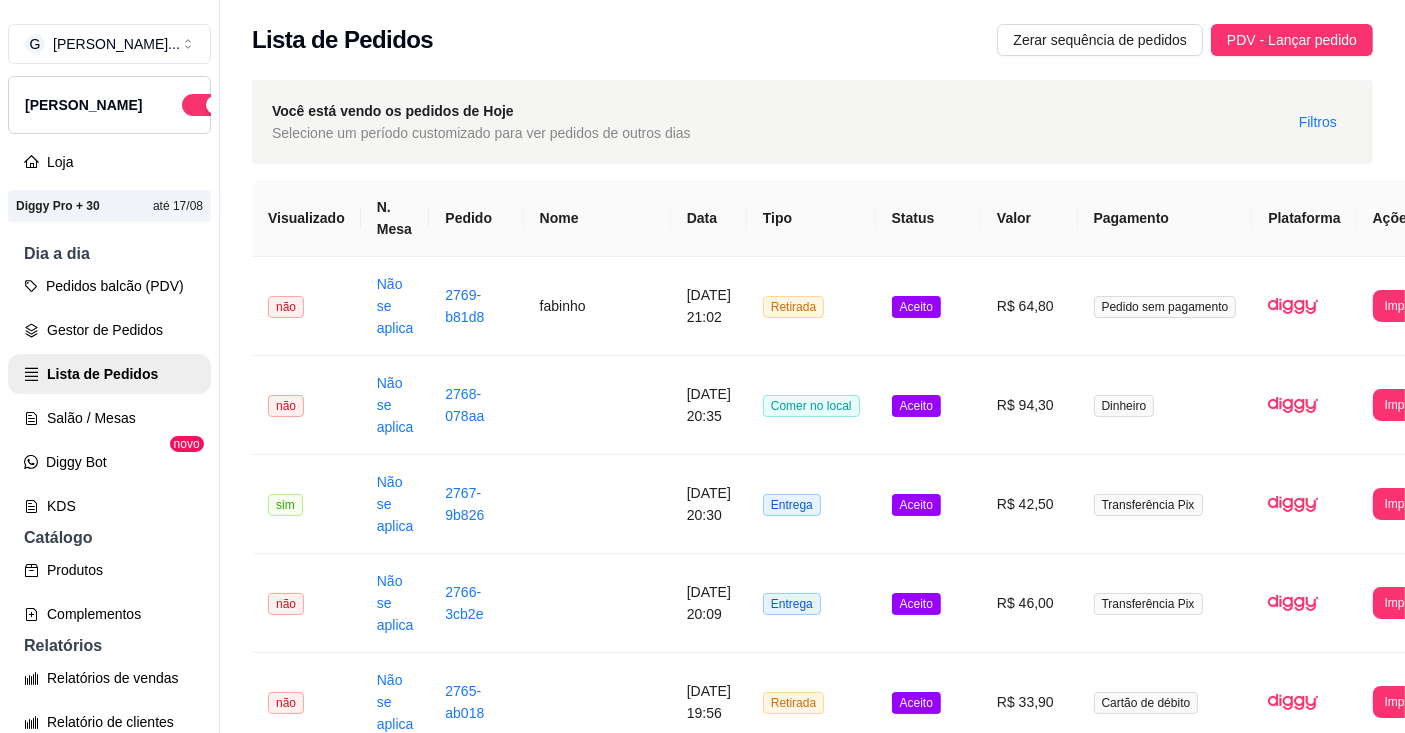 scroll, scrollTop: 0, scrollLeft: 36, axis: horizontal 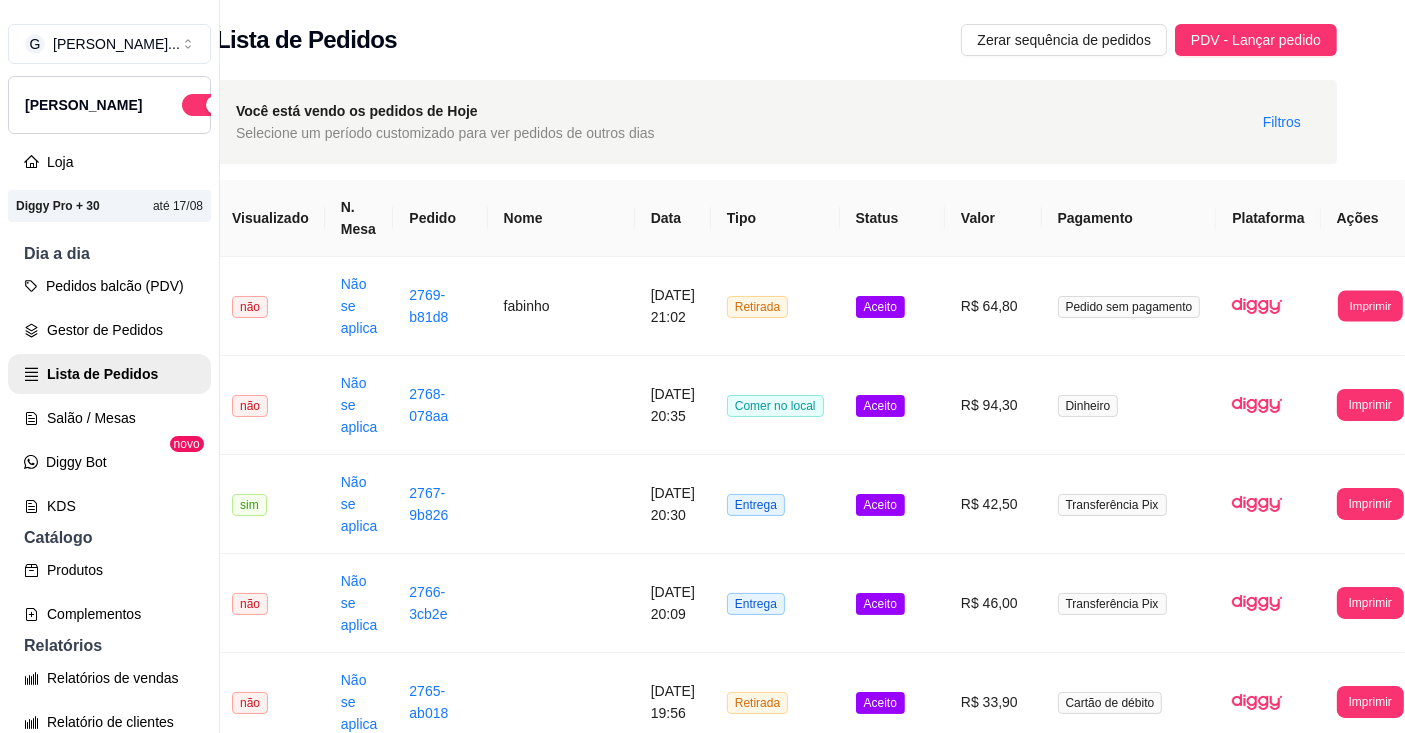 click on "Imprimir" at bounding box center (1370, 305) 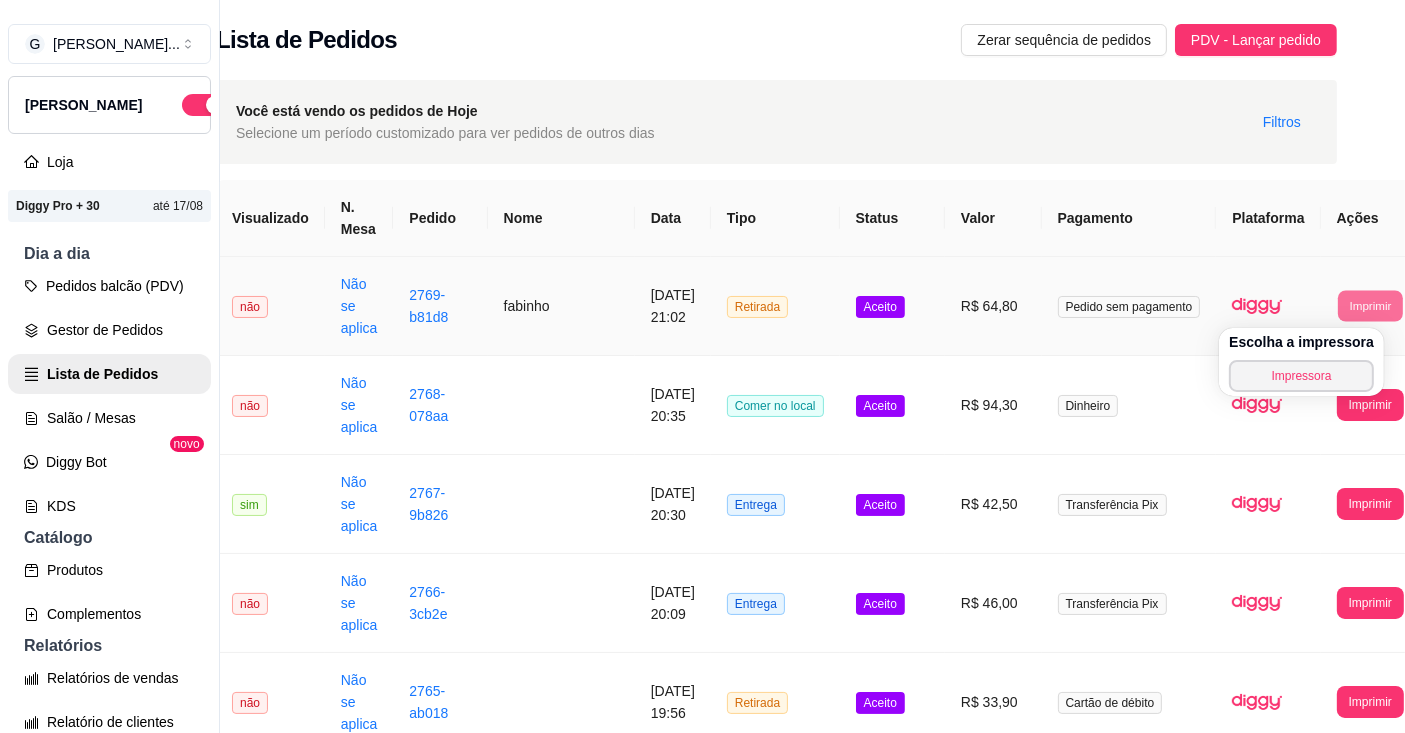 click on "Impressora" at bounding box center [1301, 376] 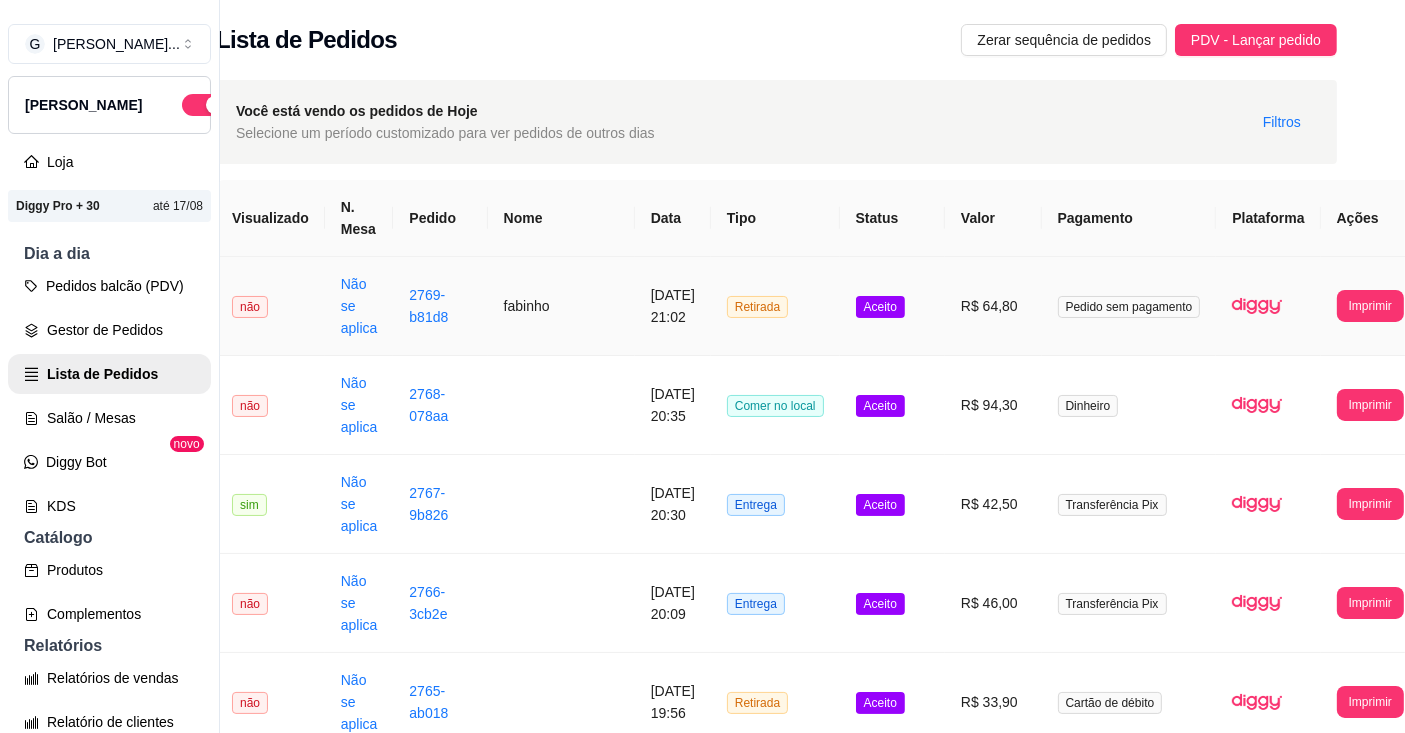 click on "Imprimir" at bounding box center (1370, 306) 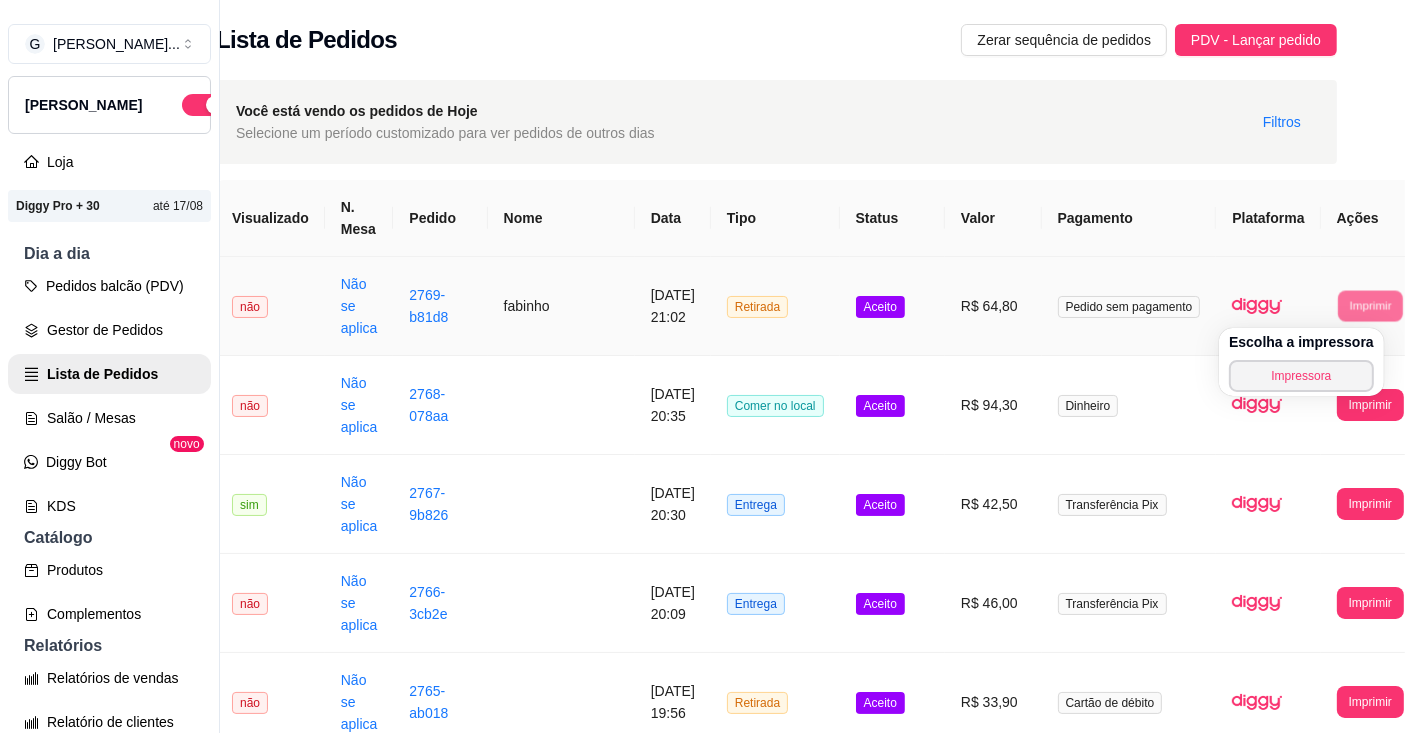 click on "Impressora" at bounding box center [1301, 376] 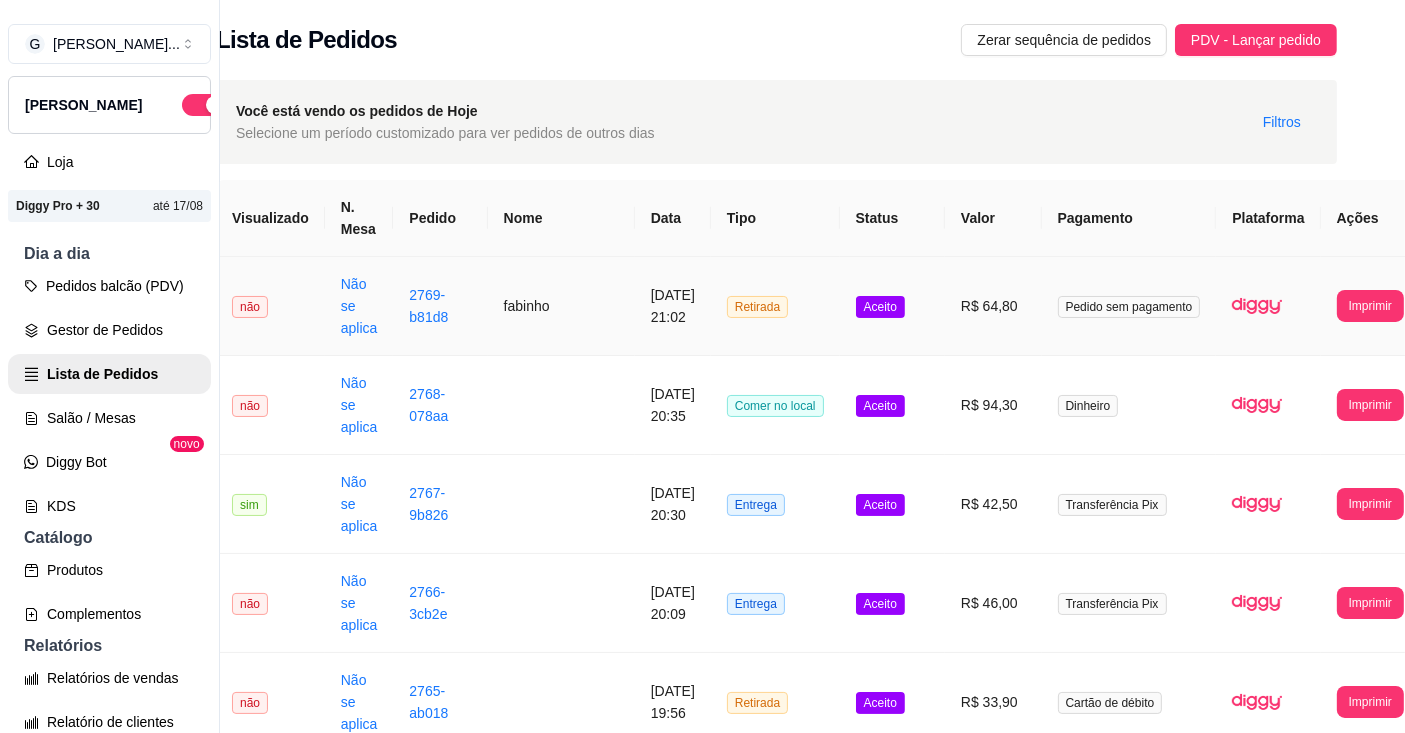 click on "R$ 64,80" at bounding box center (993, 306) 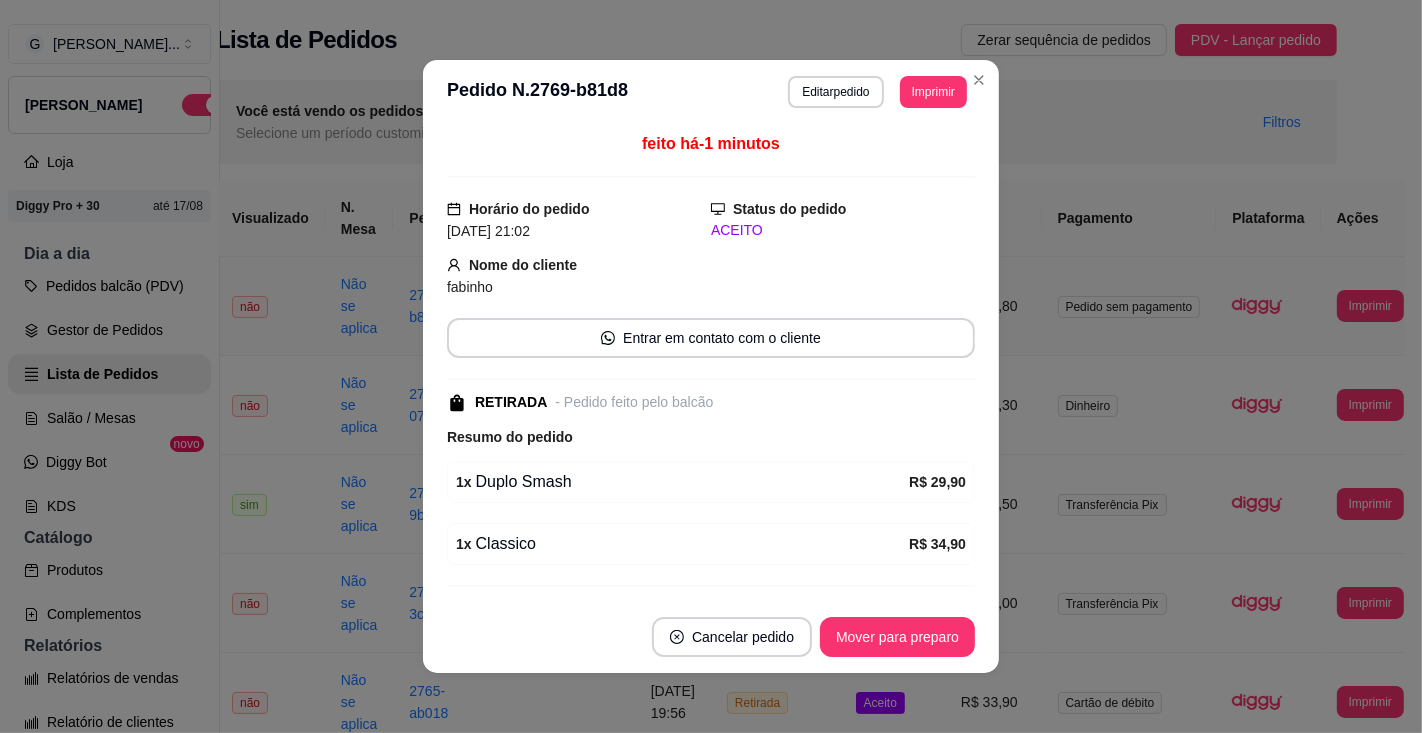 click on "Mover para preparo" at bounding box center (897, 637) 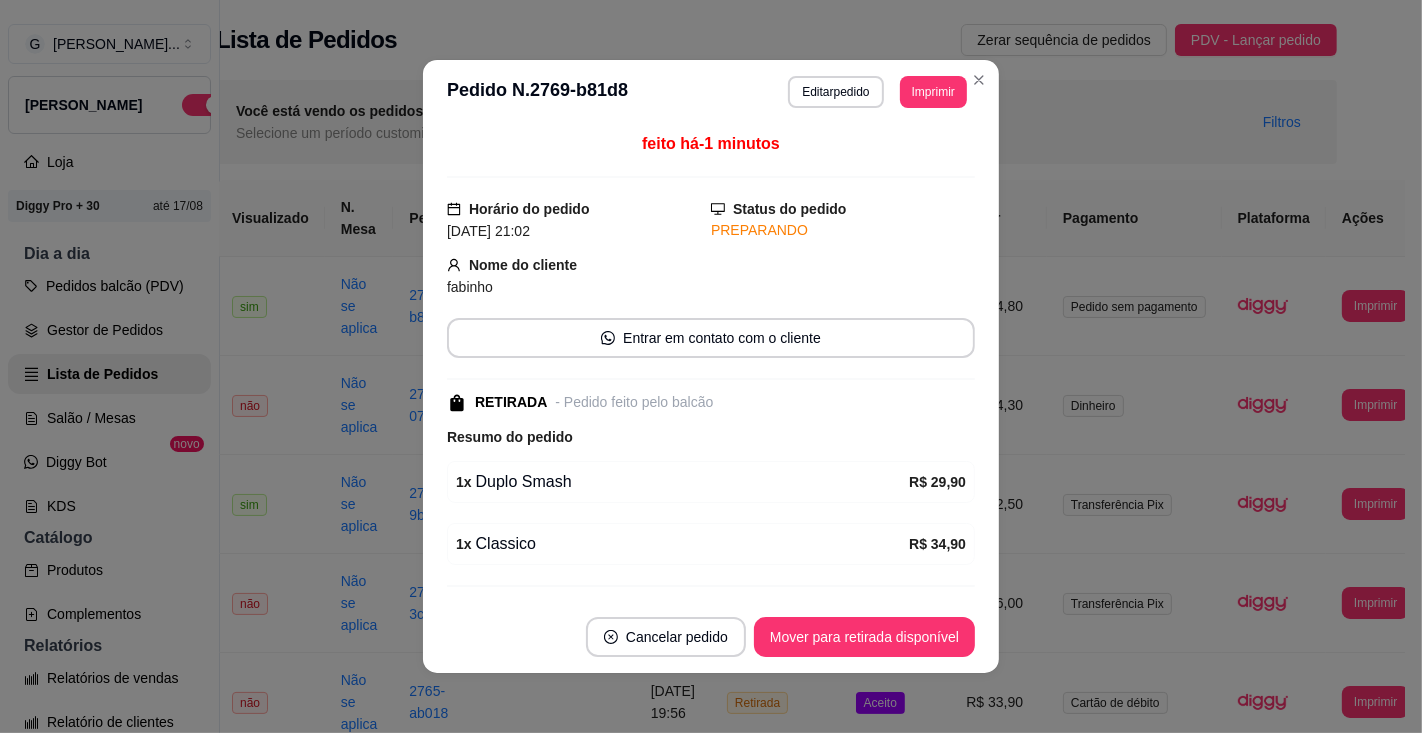 click on "1 x     Duplo Smash" at bounding box center (682, 482) 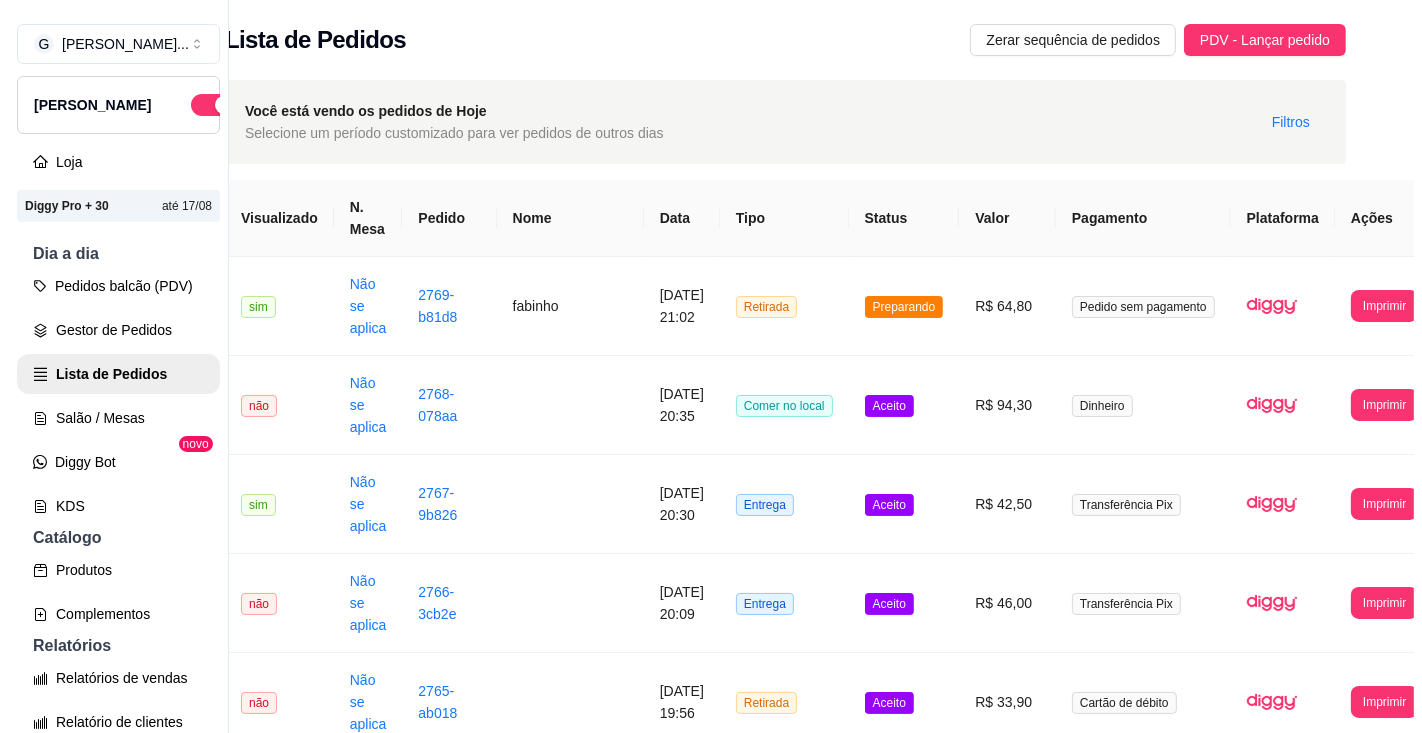 scroll, scrollTop: 0, scrollLeft: 25, axis: horizontal 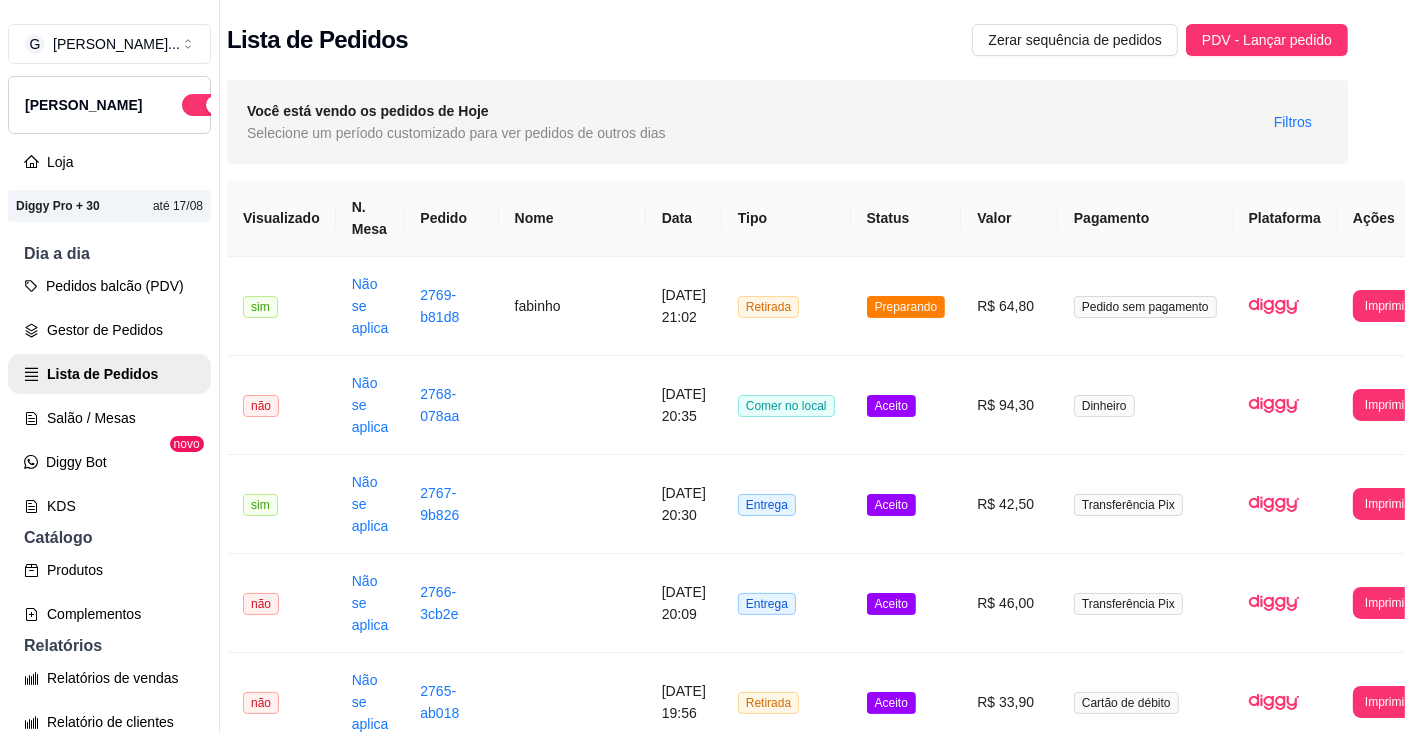 click on "Pedidos balcão (PDV)" at bounding box center [109, 286] 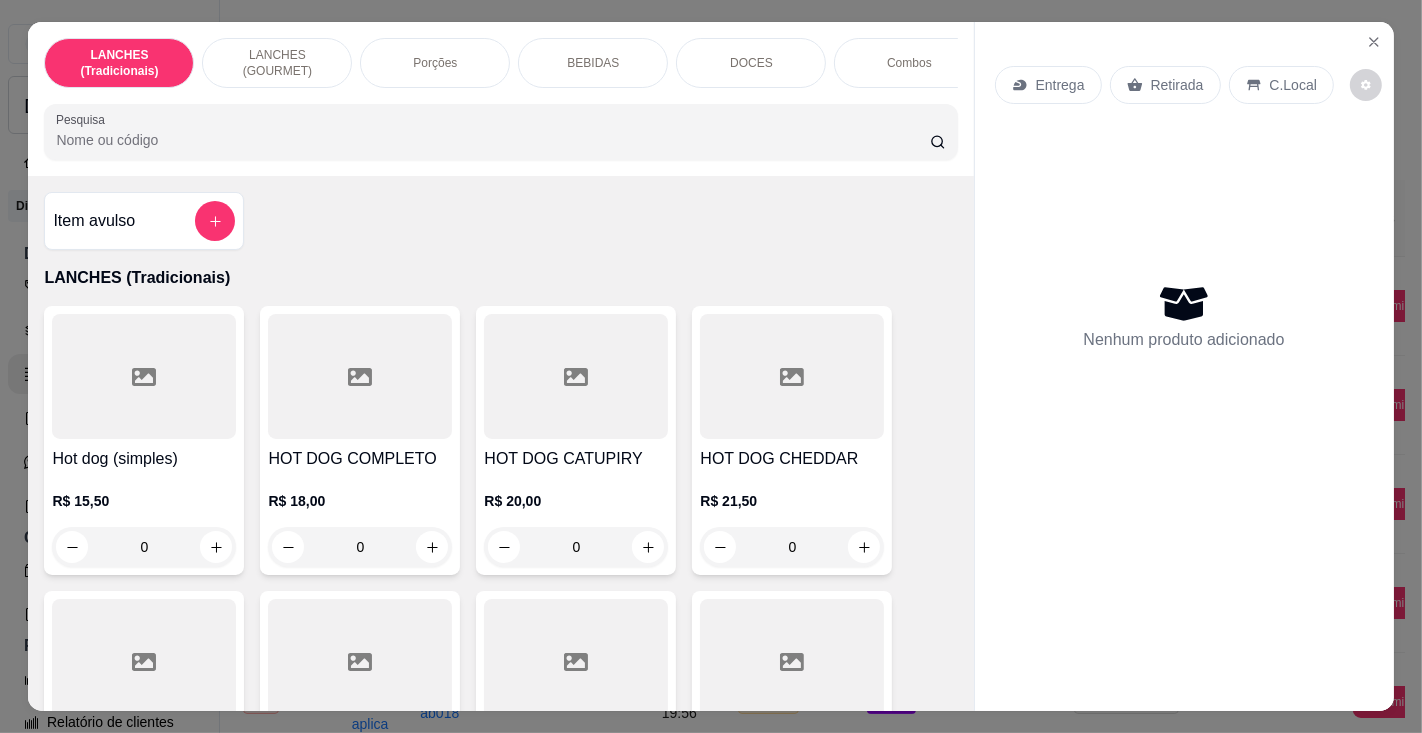 click on "Pesquisa" at bounding box center (492, 140) 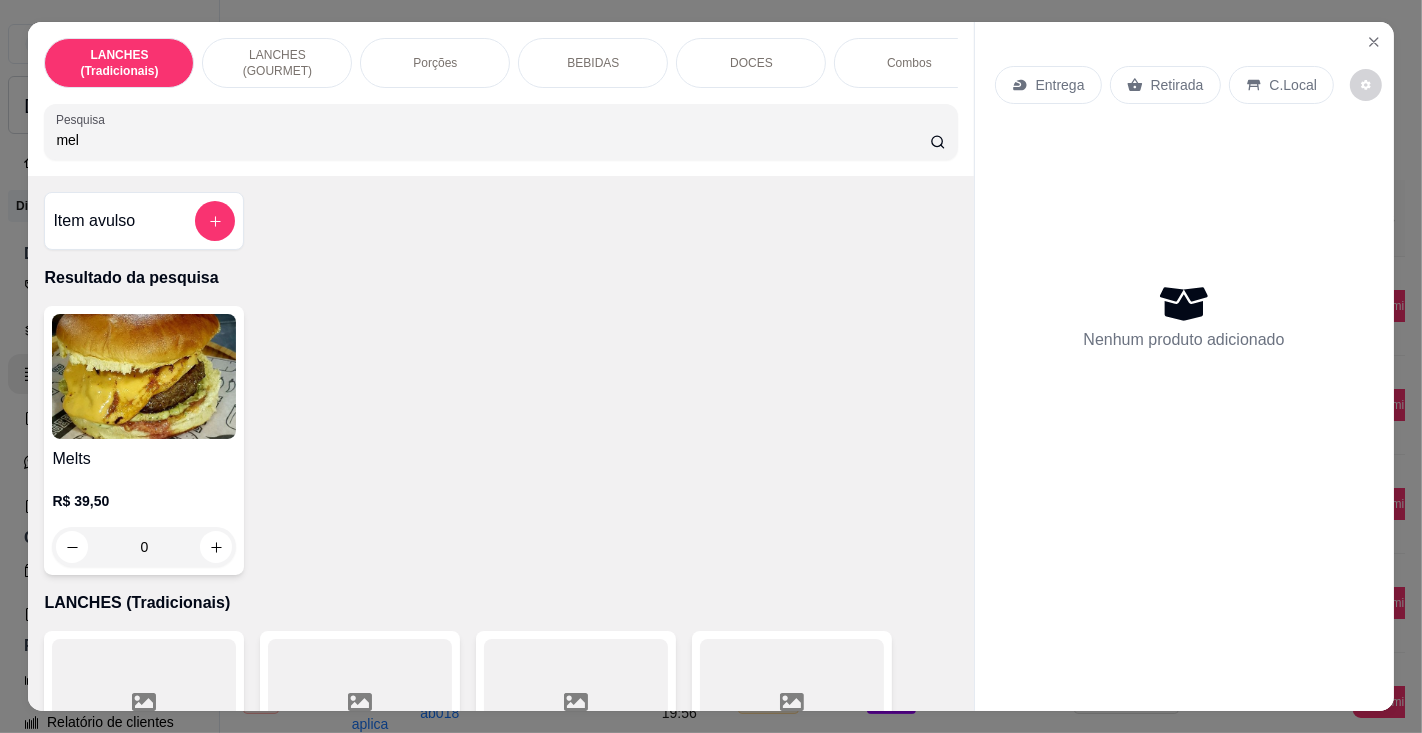 type on "mel" 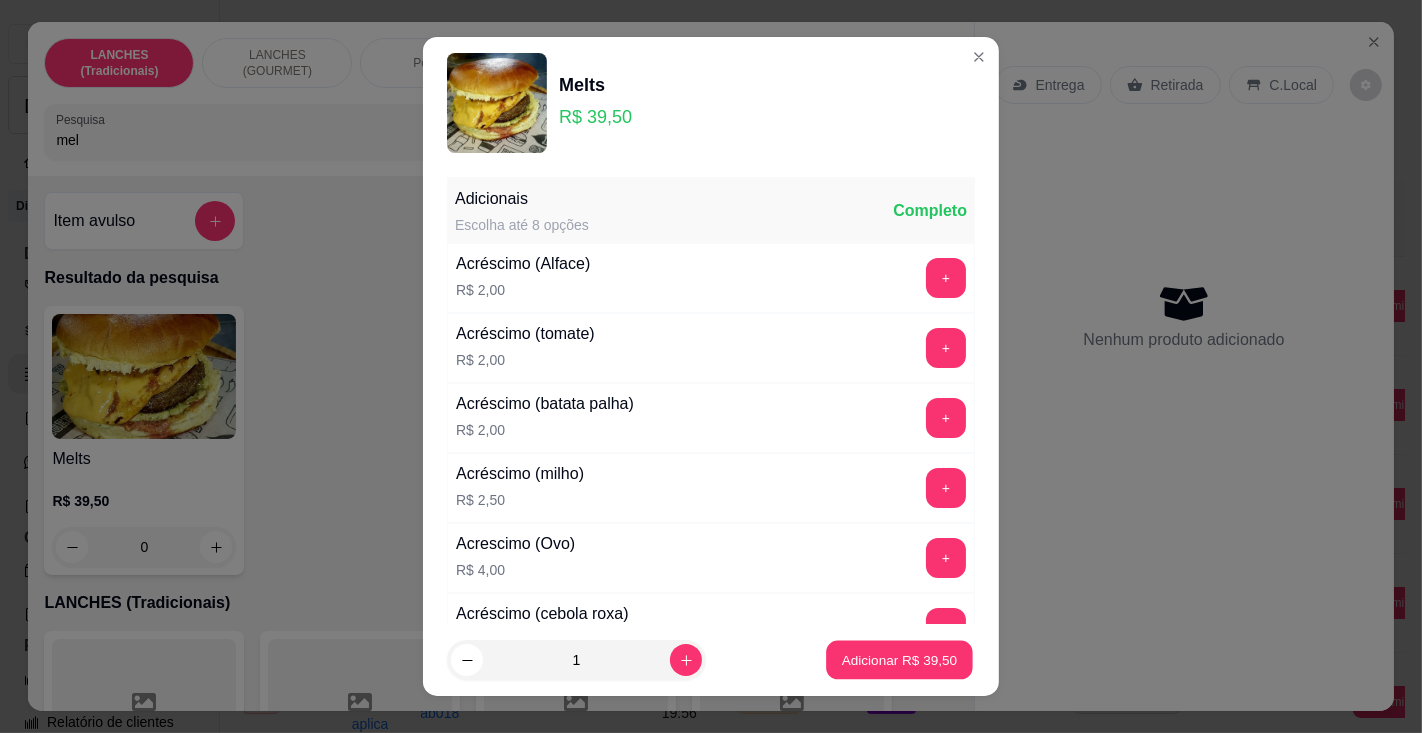click on "Adicionar   R$ 39,50" at bounding box center [900, 660] 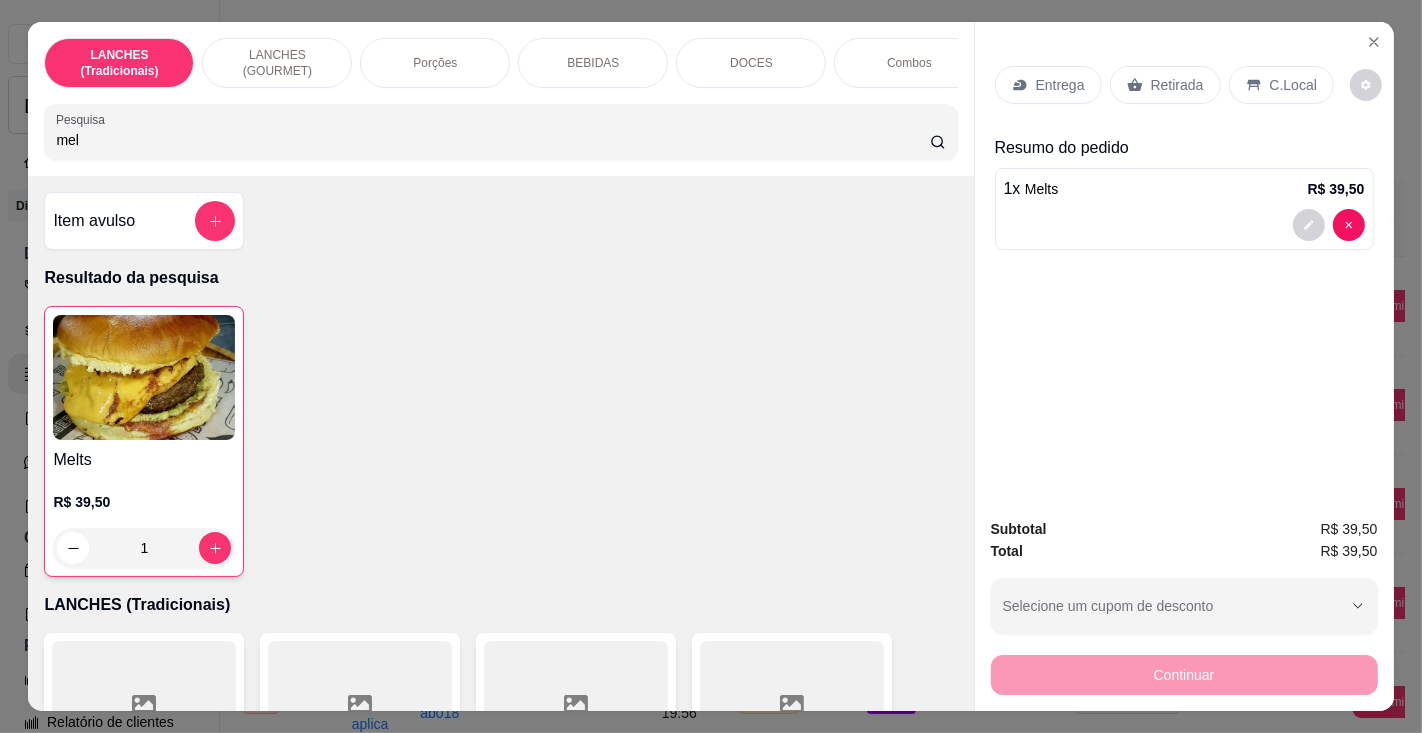 click on "mel" at bounding box center (492, 140) 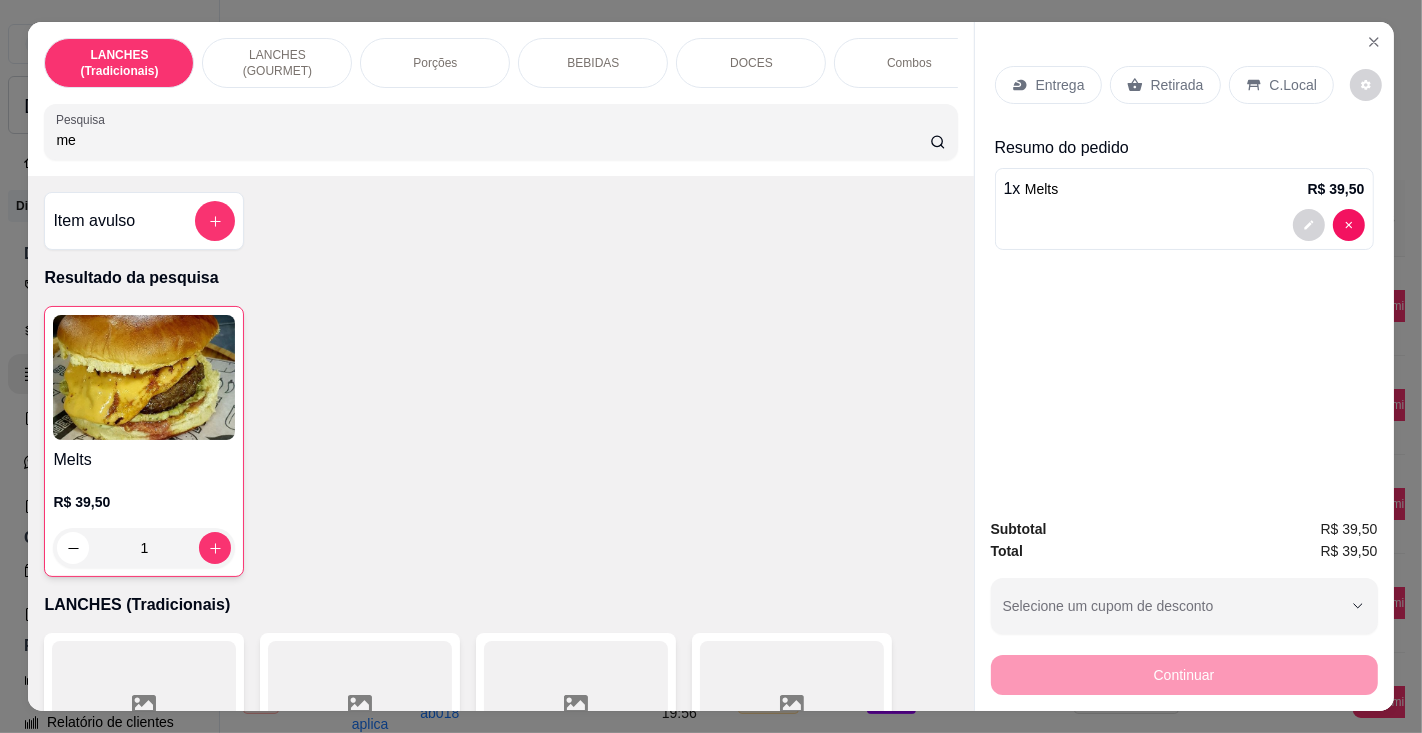 type on "m" 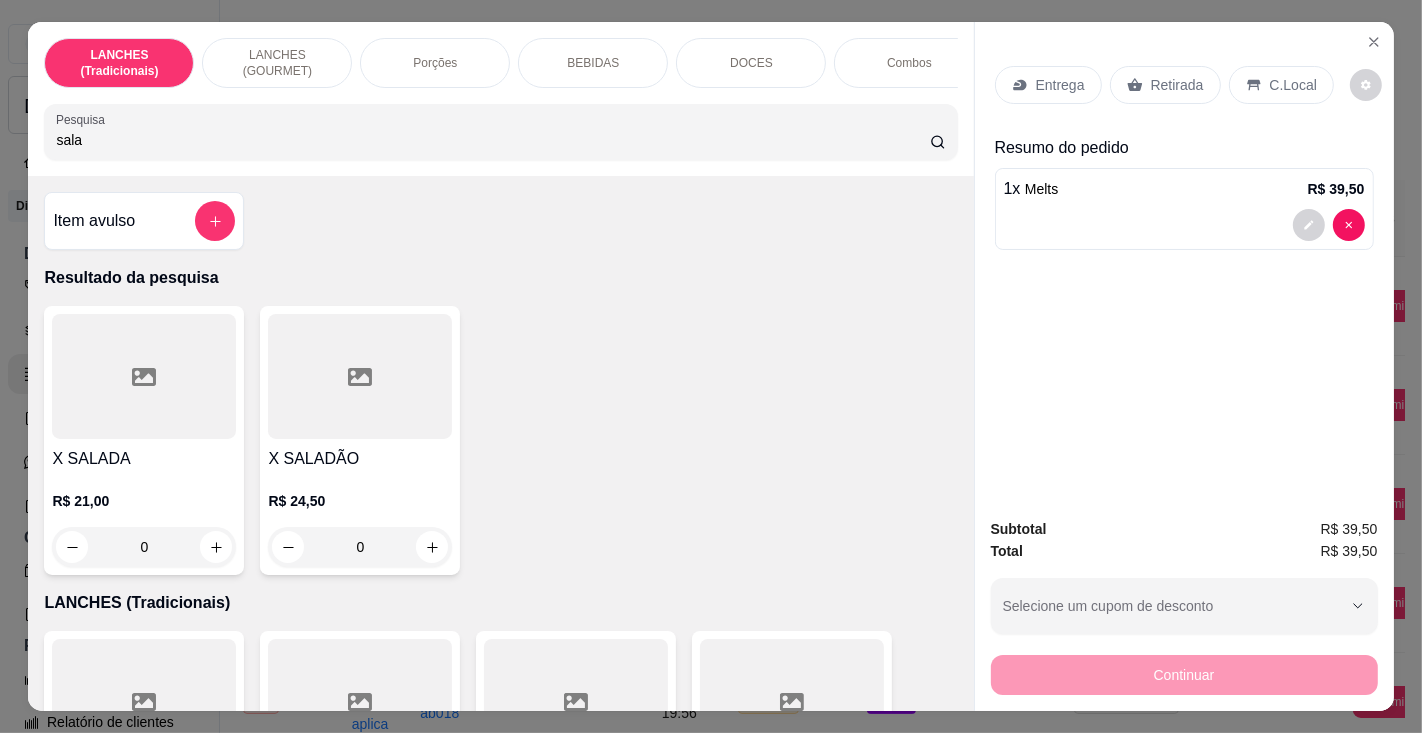 type on "sala" 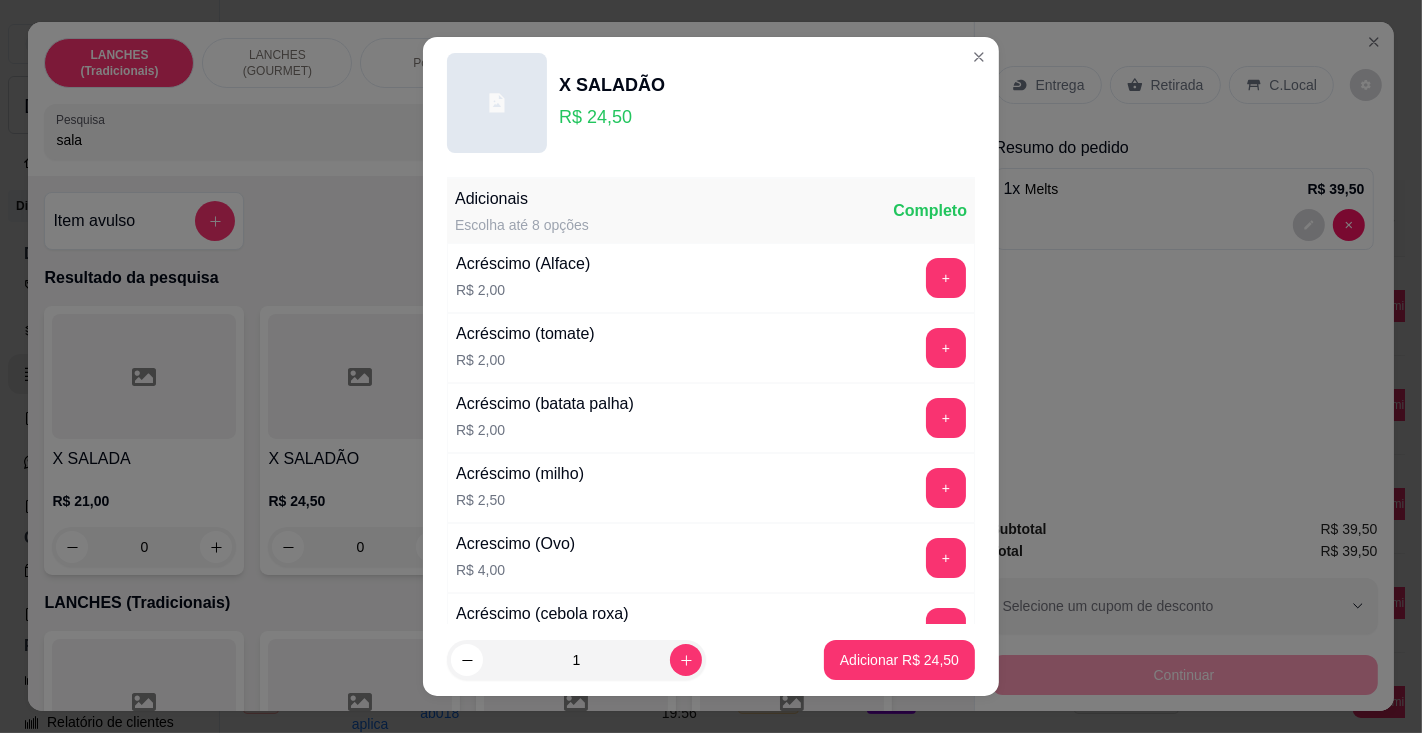 click on "Adicionar   R$ 24,50" at bounding box center [899, 660] 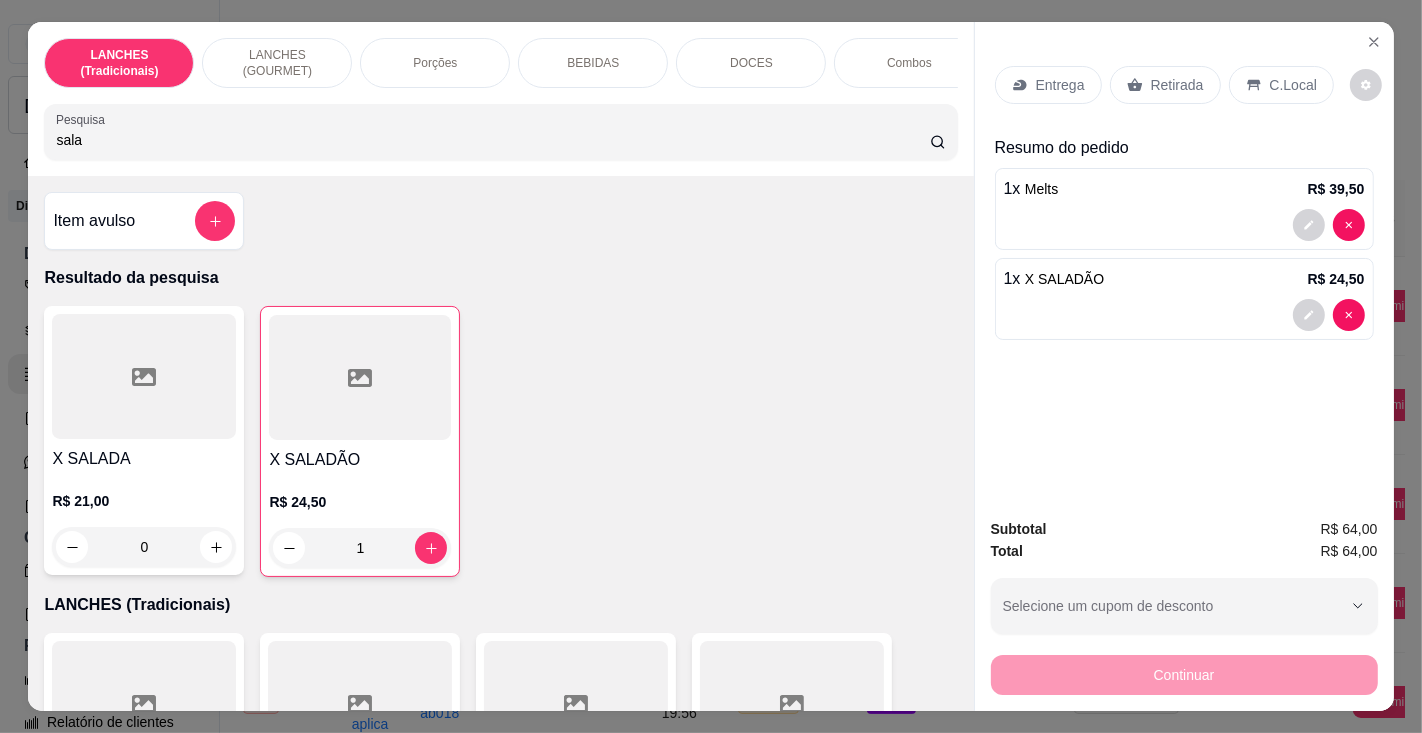 click on "BEBIDAS" at bounding box center (593, 63) 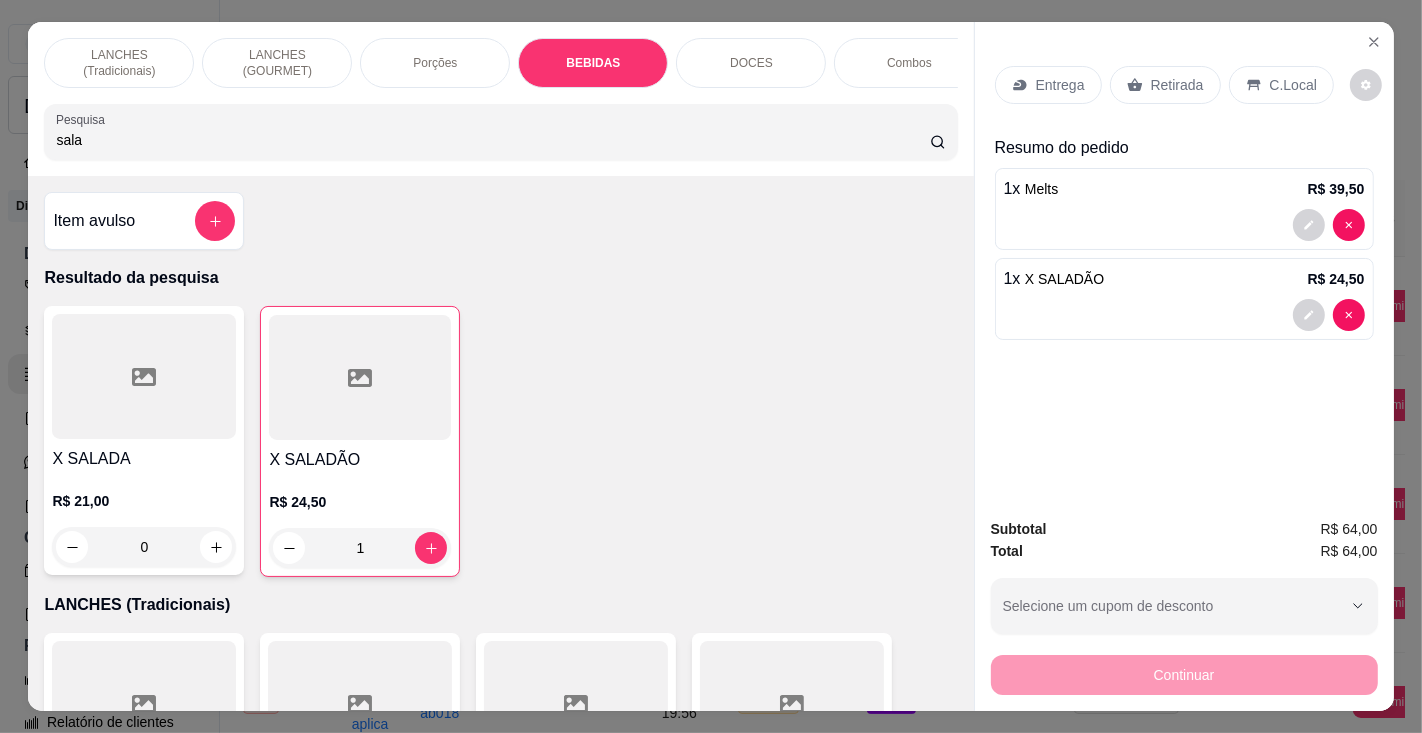 scroll, scrollTop: 6048, scrollLeft: 0, axis: vertical 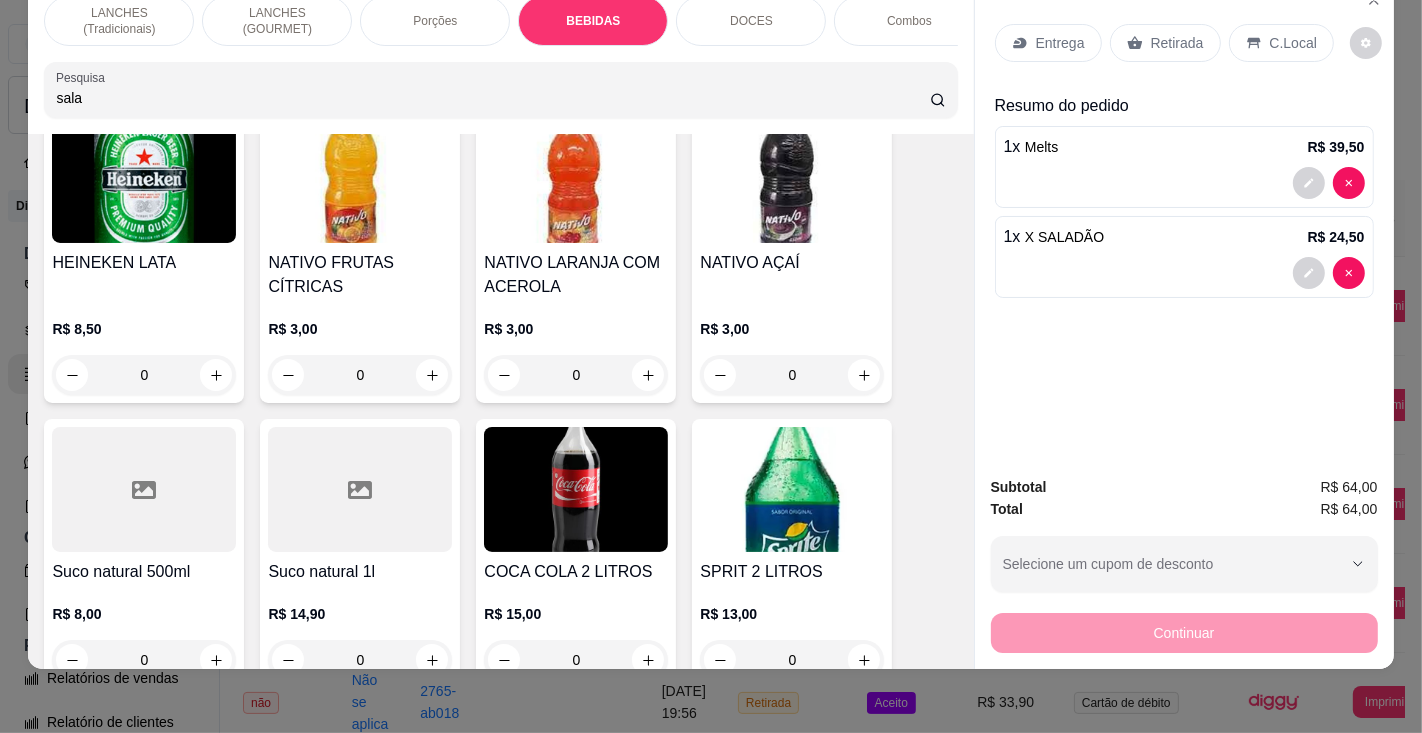 click 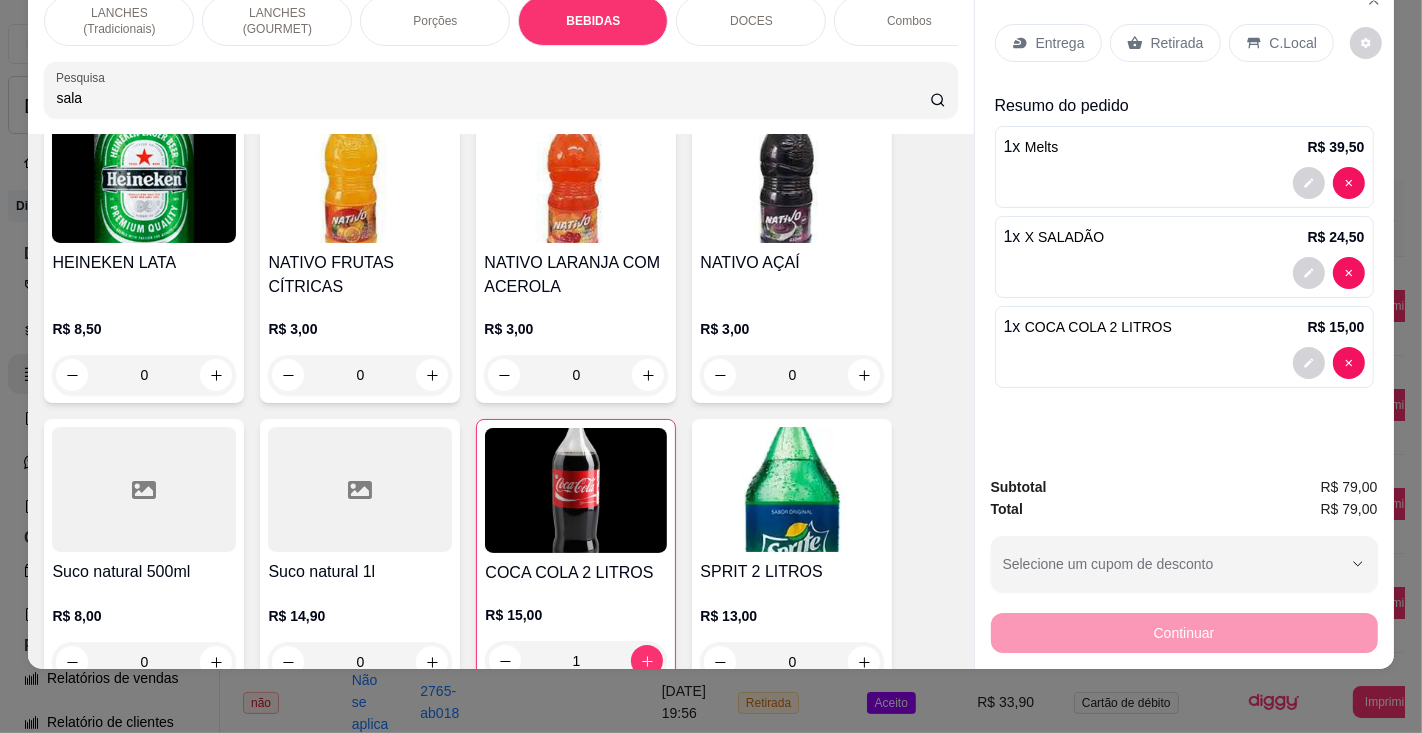 click on "C.Local" at bounding box center (1293, 43) 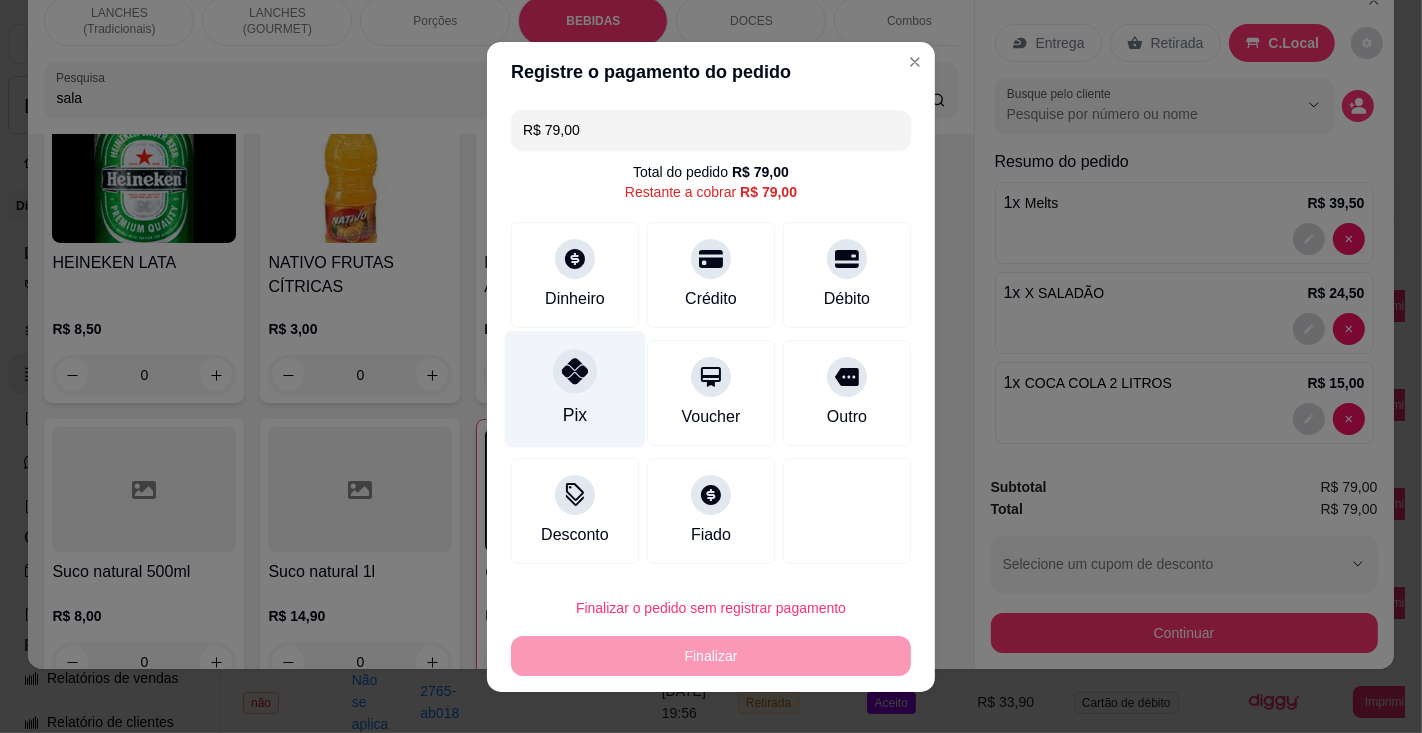 click on "Pix" at bounding box center [575, 388] 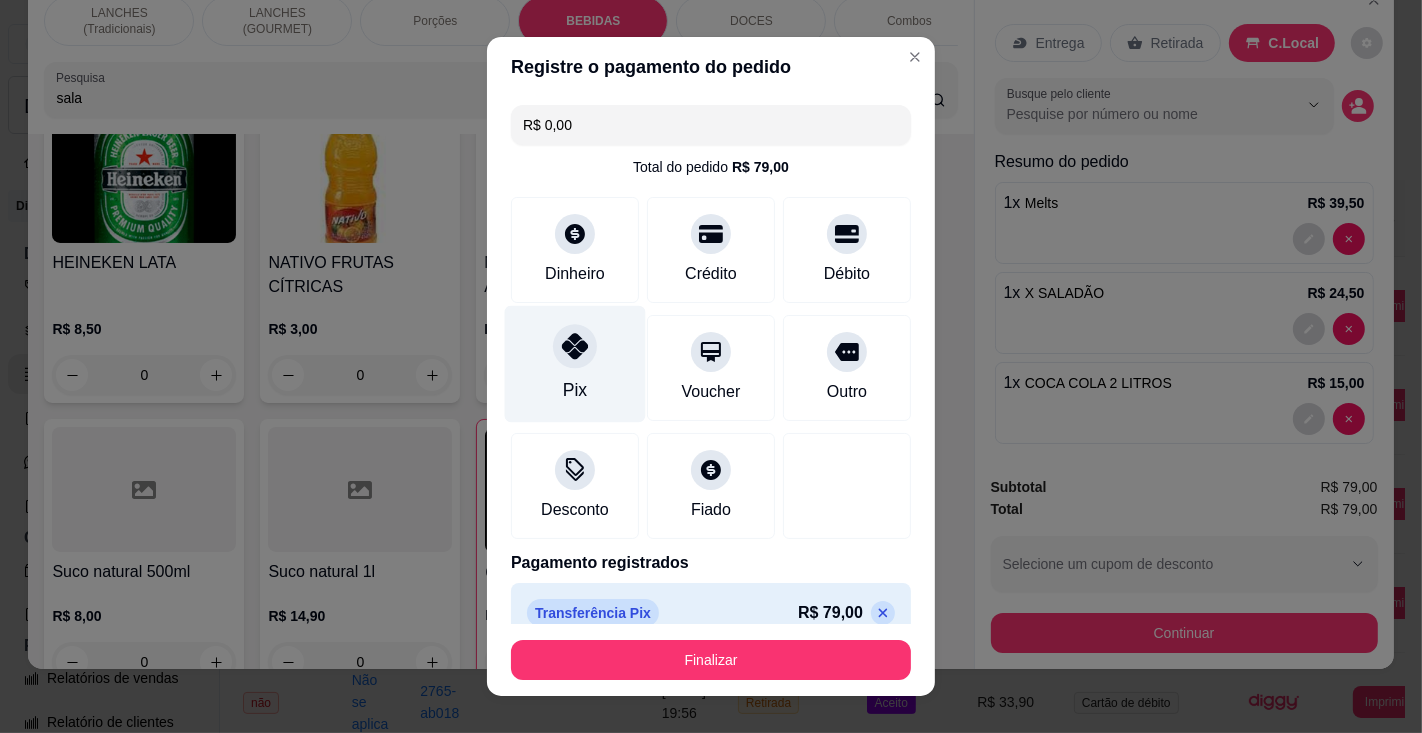 click on "Finalizar" at bounding box center [711, 660] 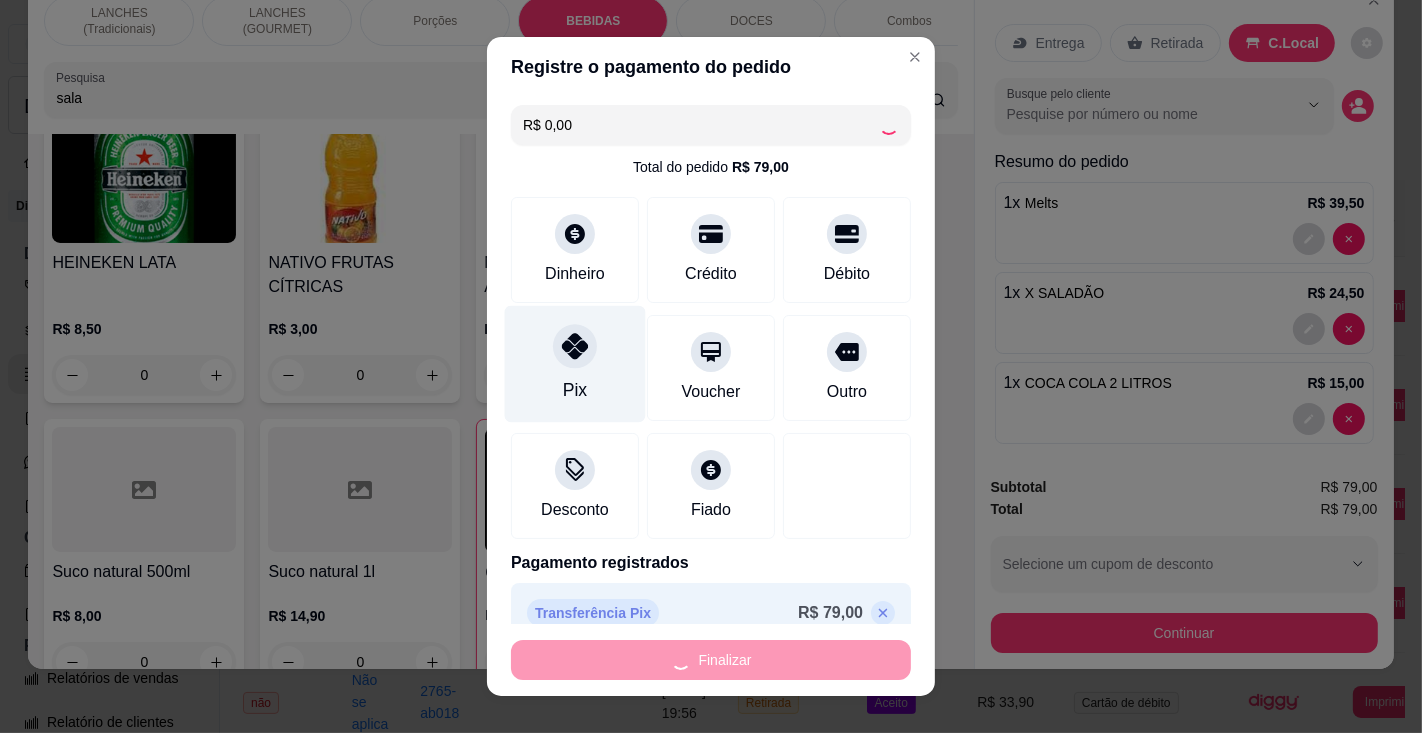 type on "0" 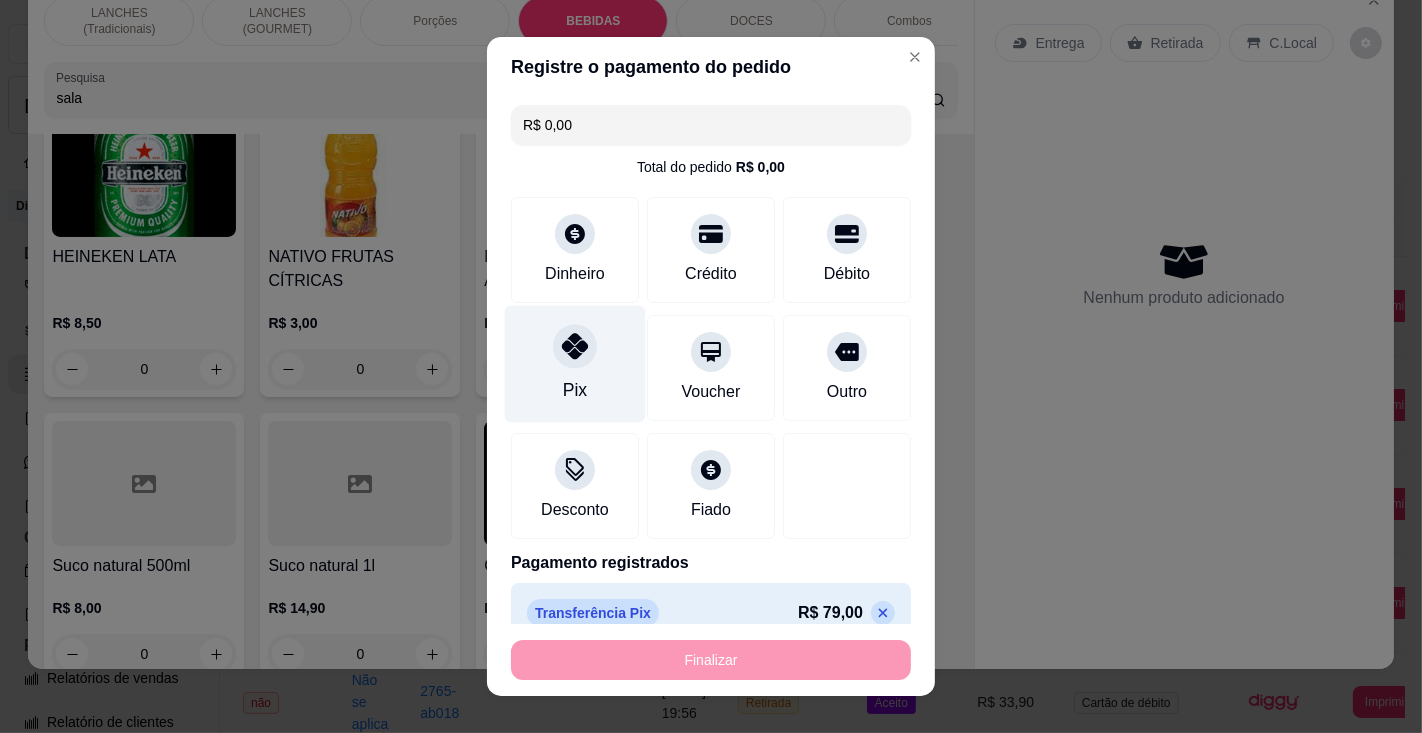 type on "-R$ 79,00" 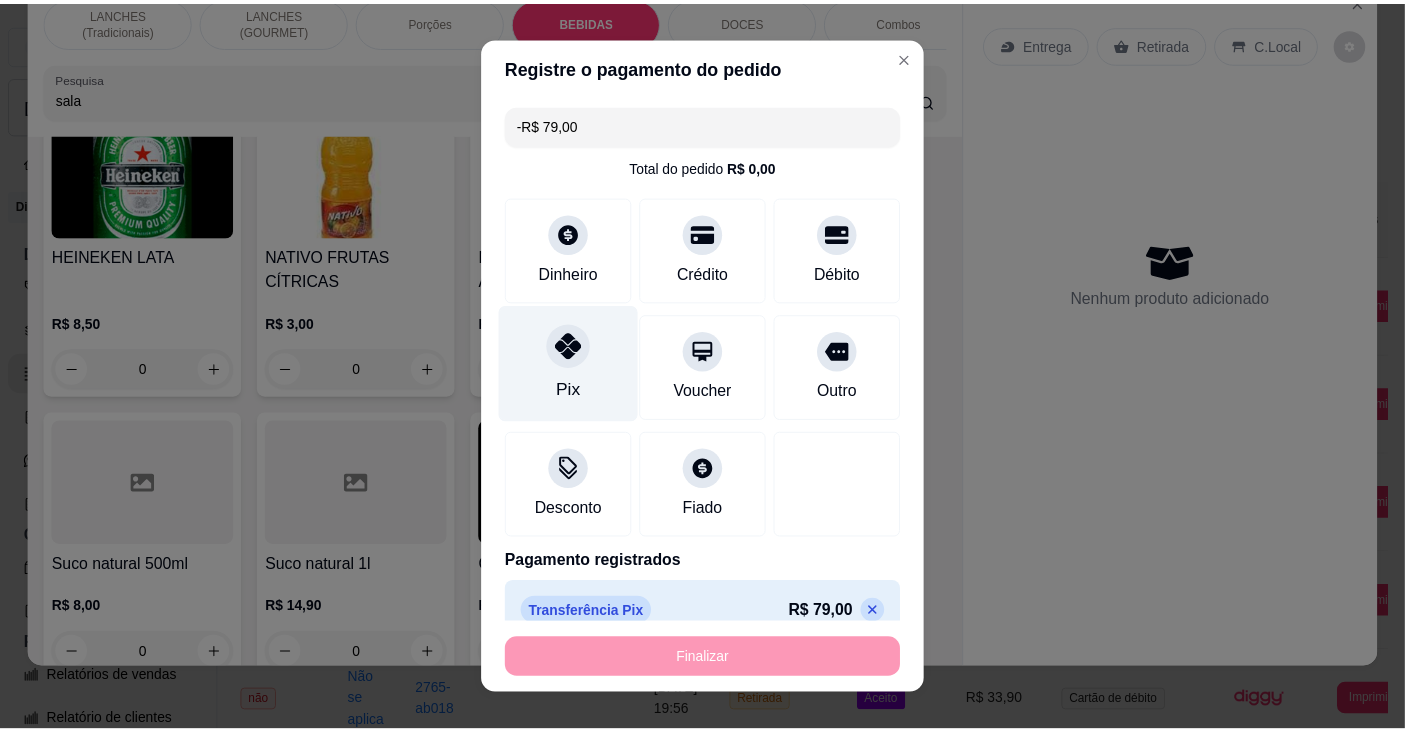 scroll, scrollTop: 7014, scrollLeft: 0, axis: vertical 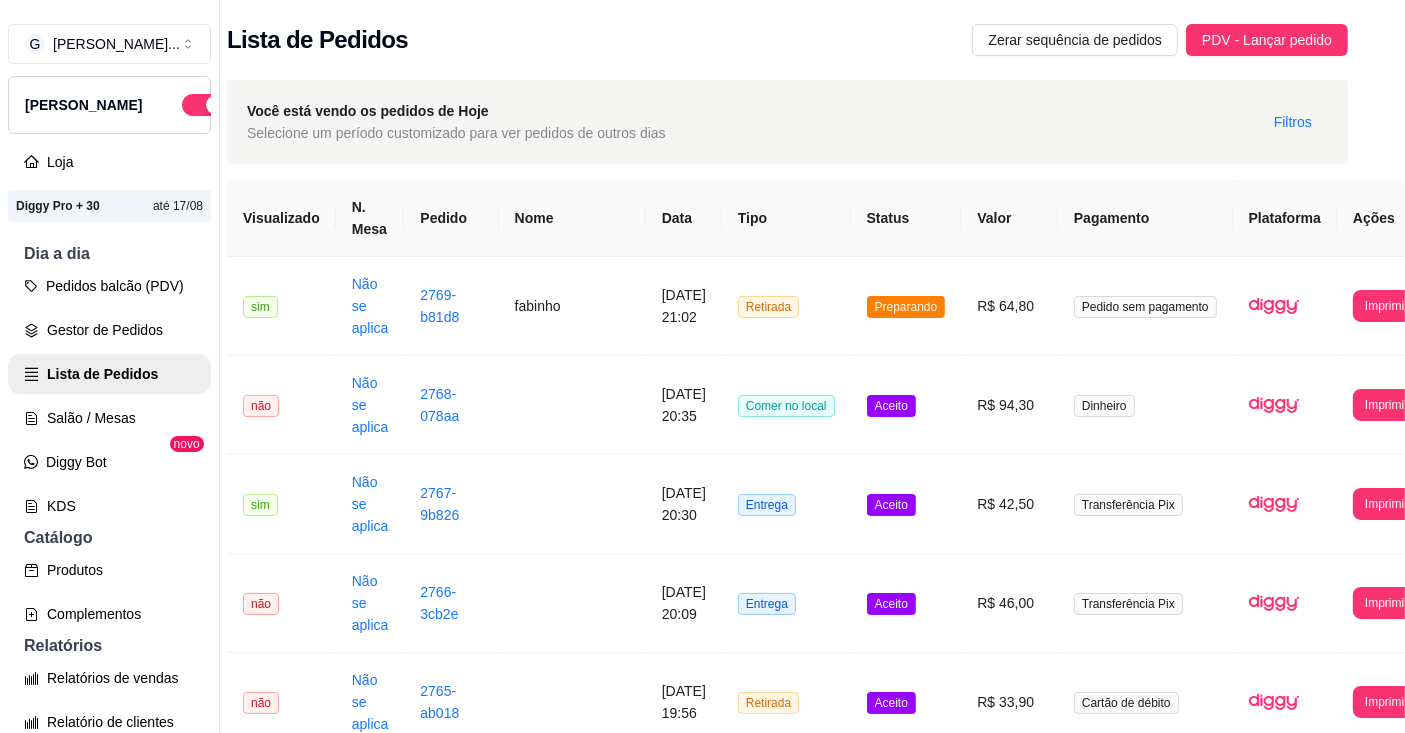 click on "fabinho" at bounding box center [572, 306] 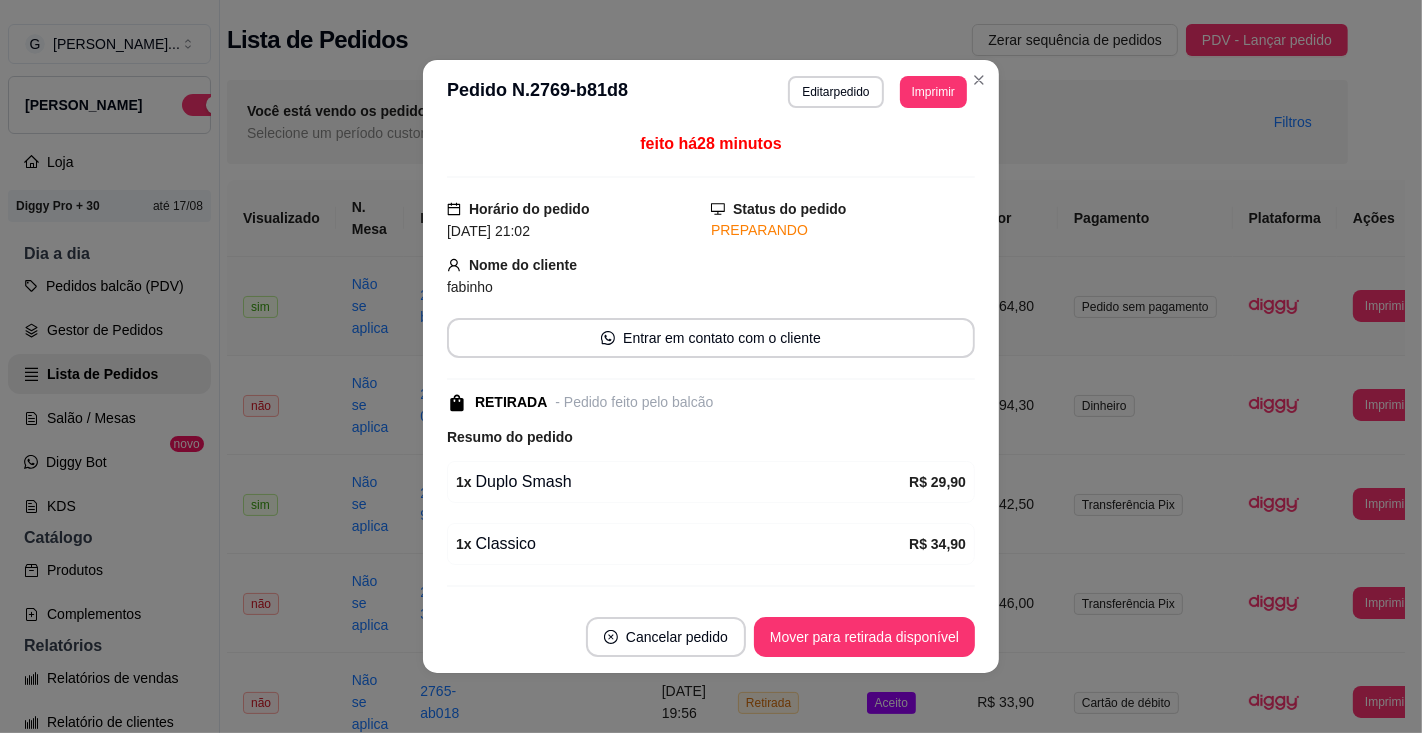 scroll, scrollTop: 115, scrollLeft: 0, axis: vertical 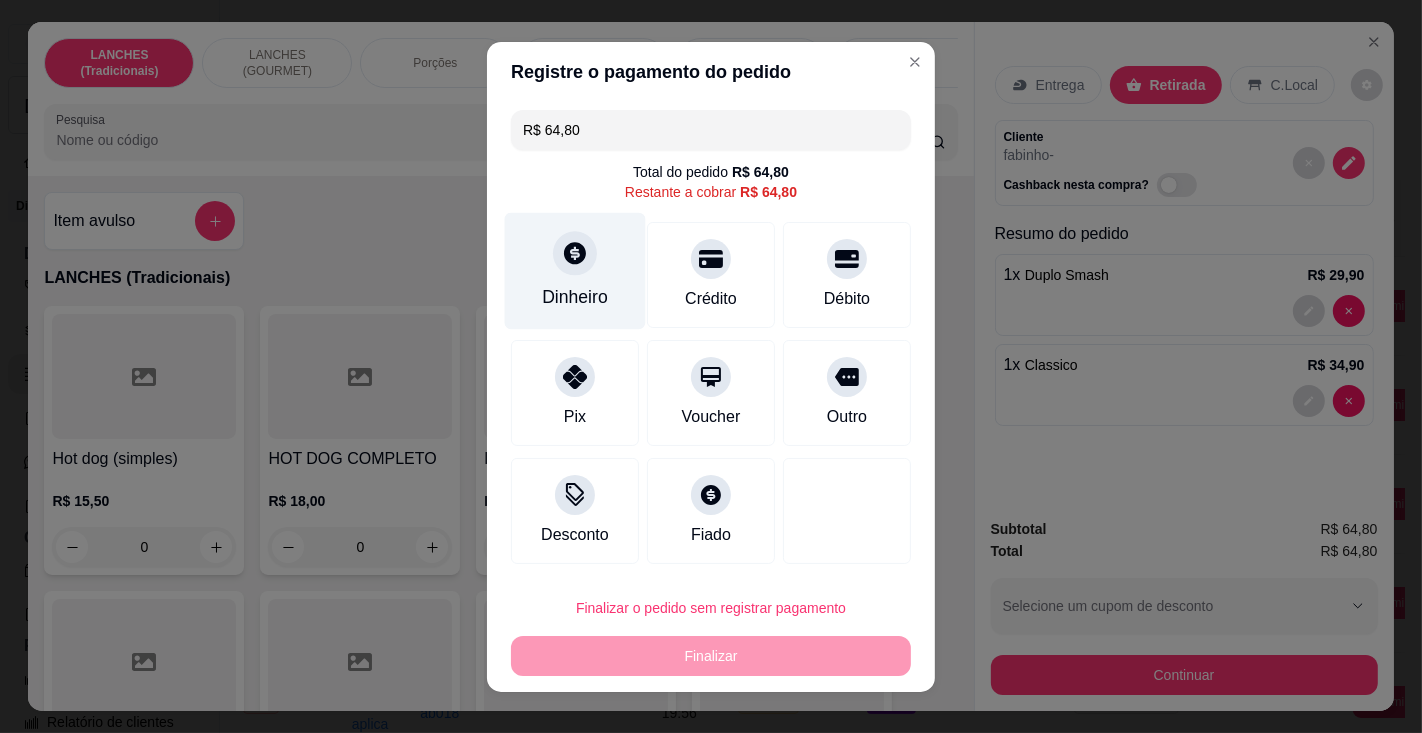 click at bounding box center [575, 253] 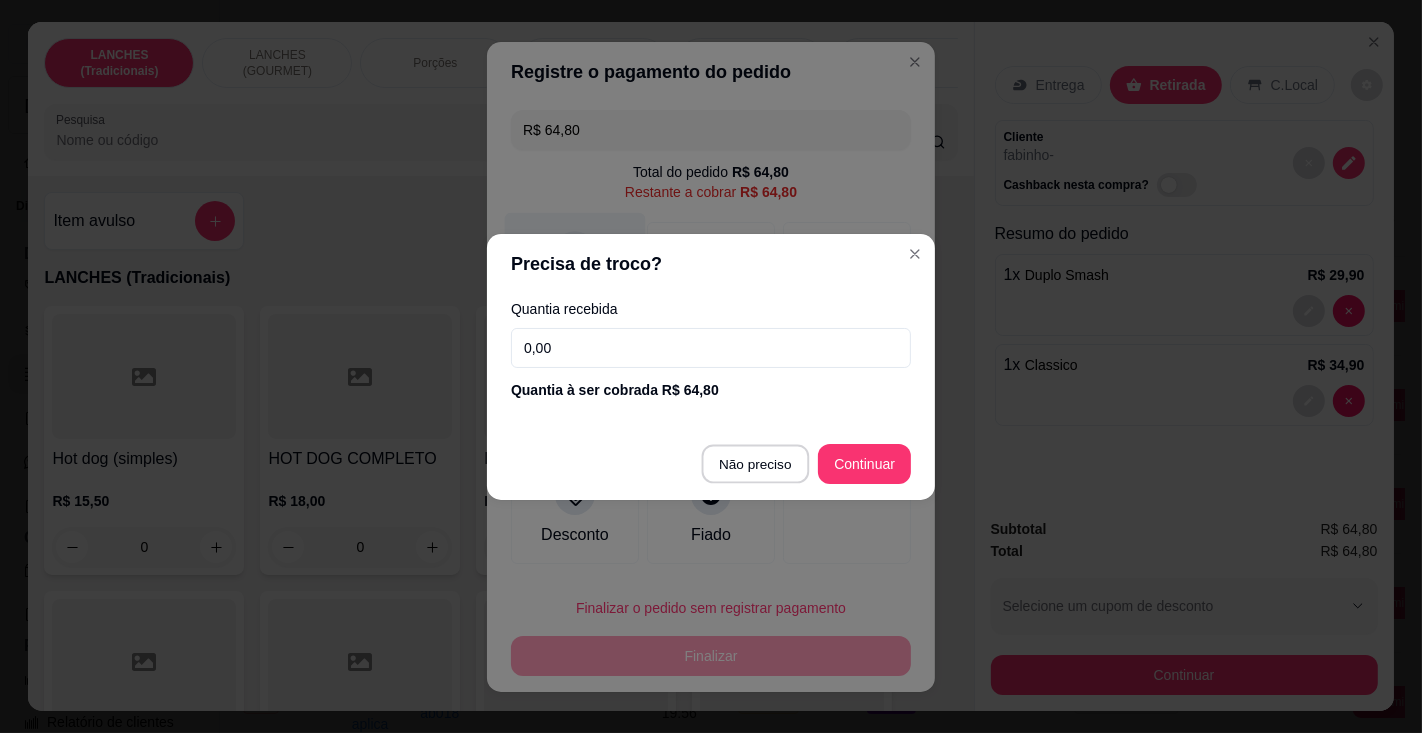 click at bounding box center [847, 511] 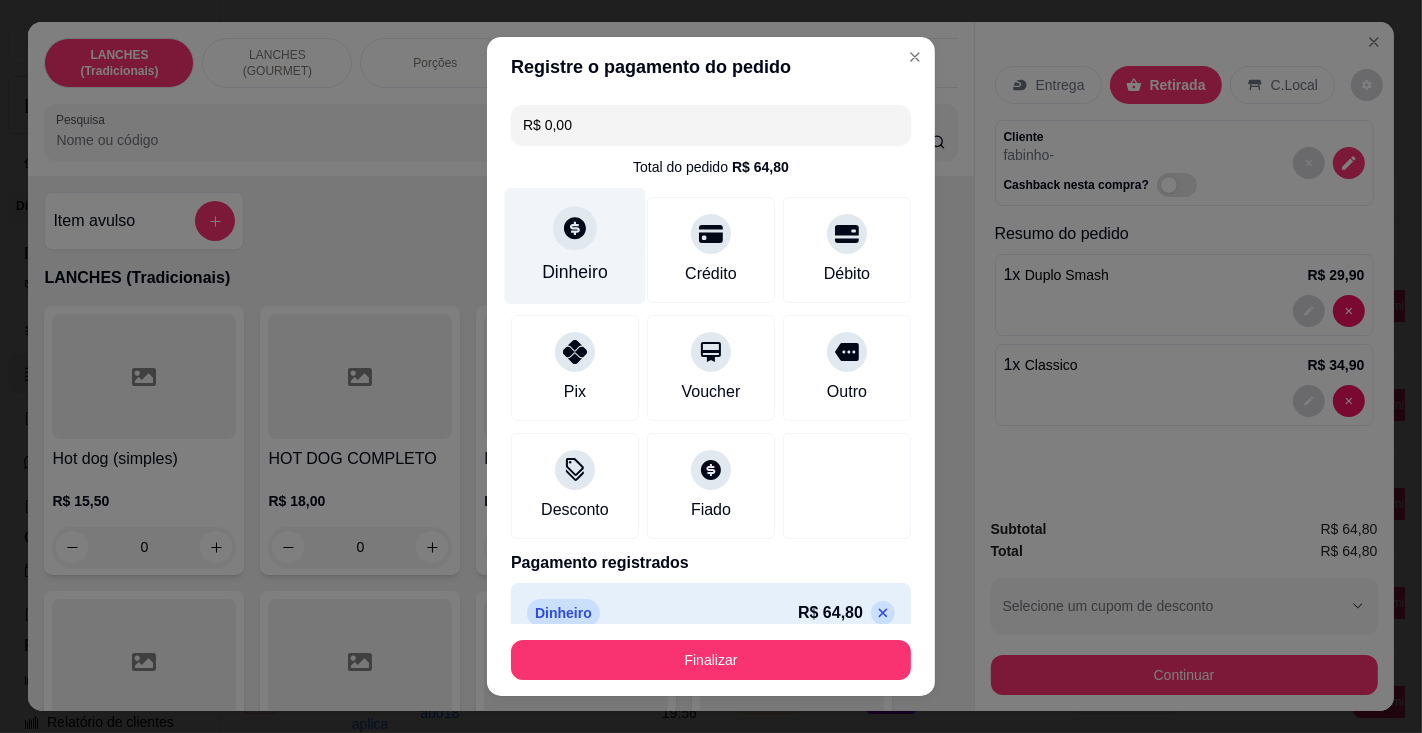 click on "Finalizar" at bounding box center [711, 660] 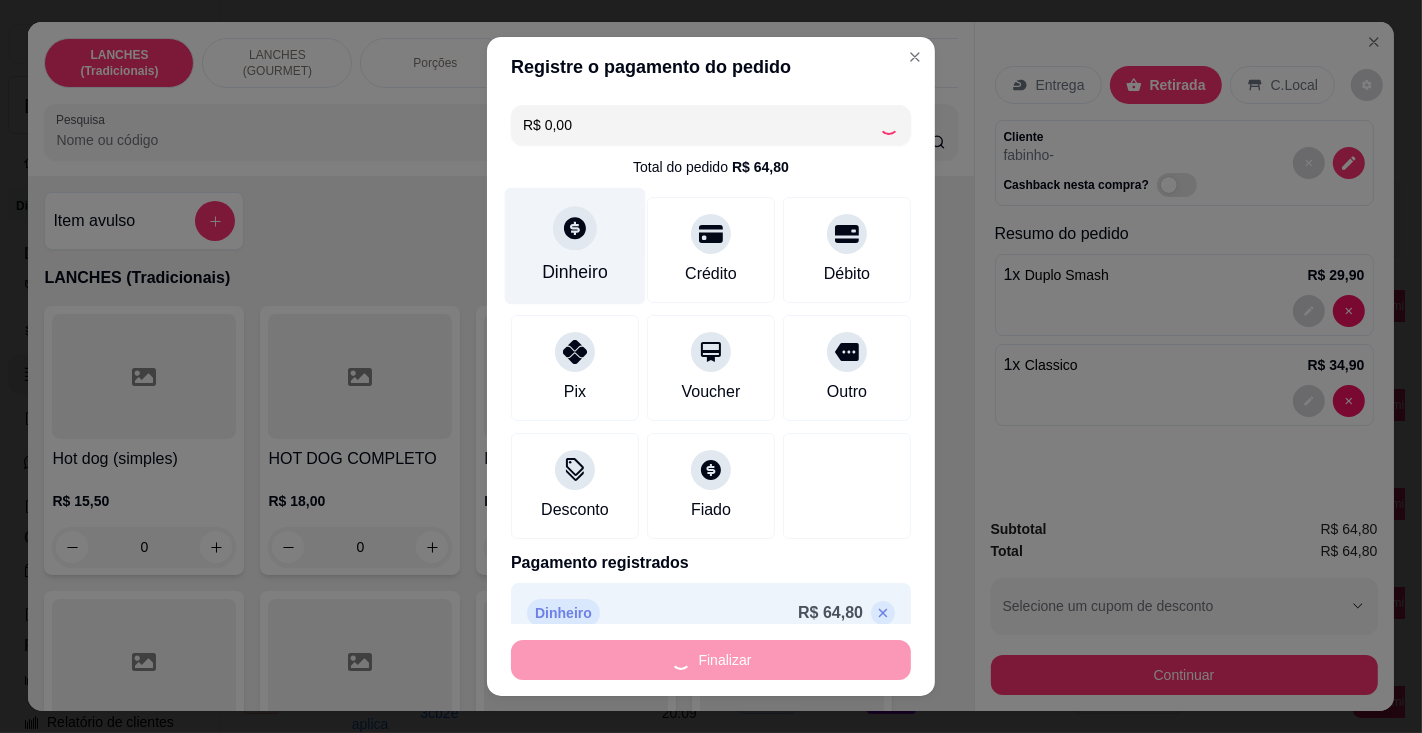 type on "0" 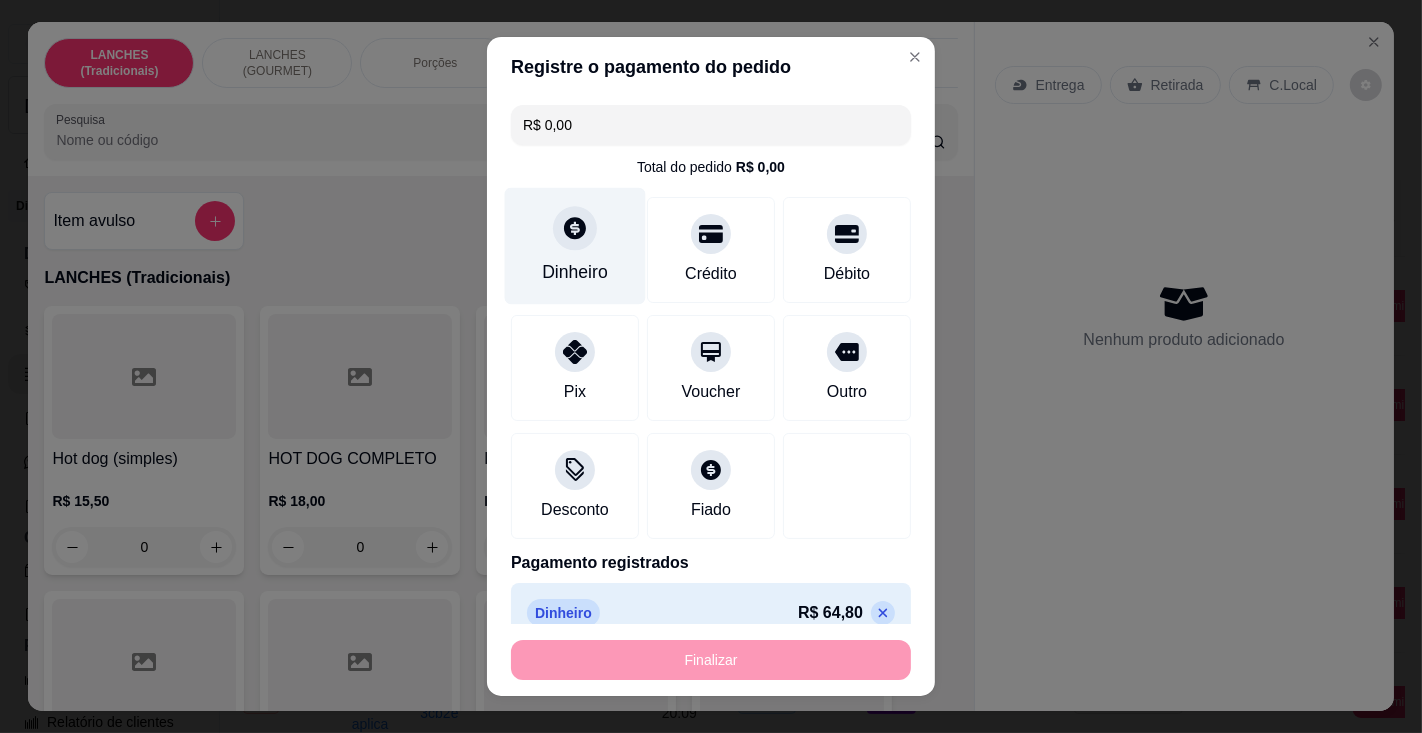 type on "-R$ 64,80" 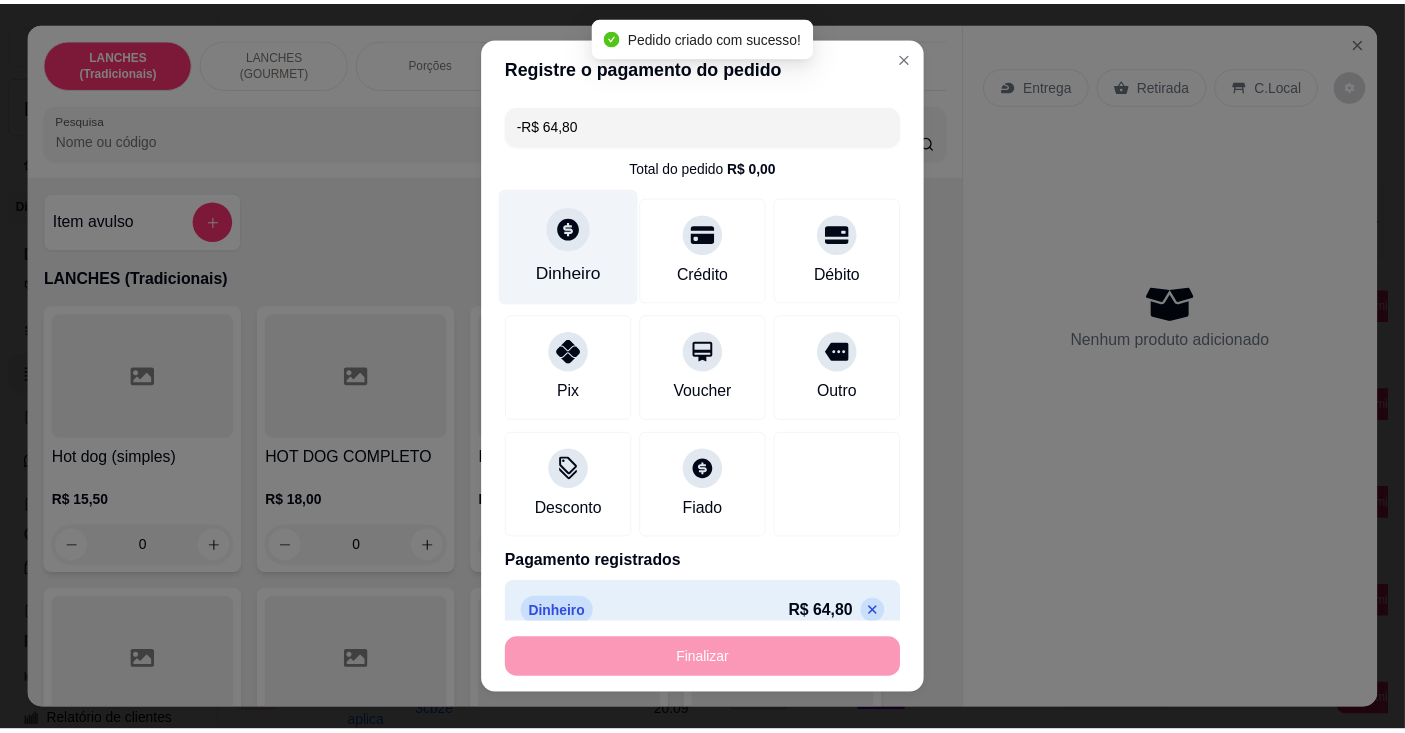 scroll, scrollTop: 159, scrollLeft: 0, axis: vertical 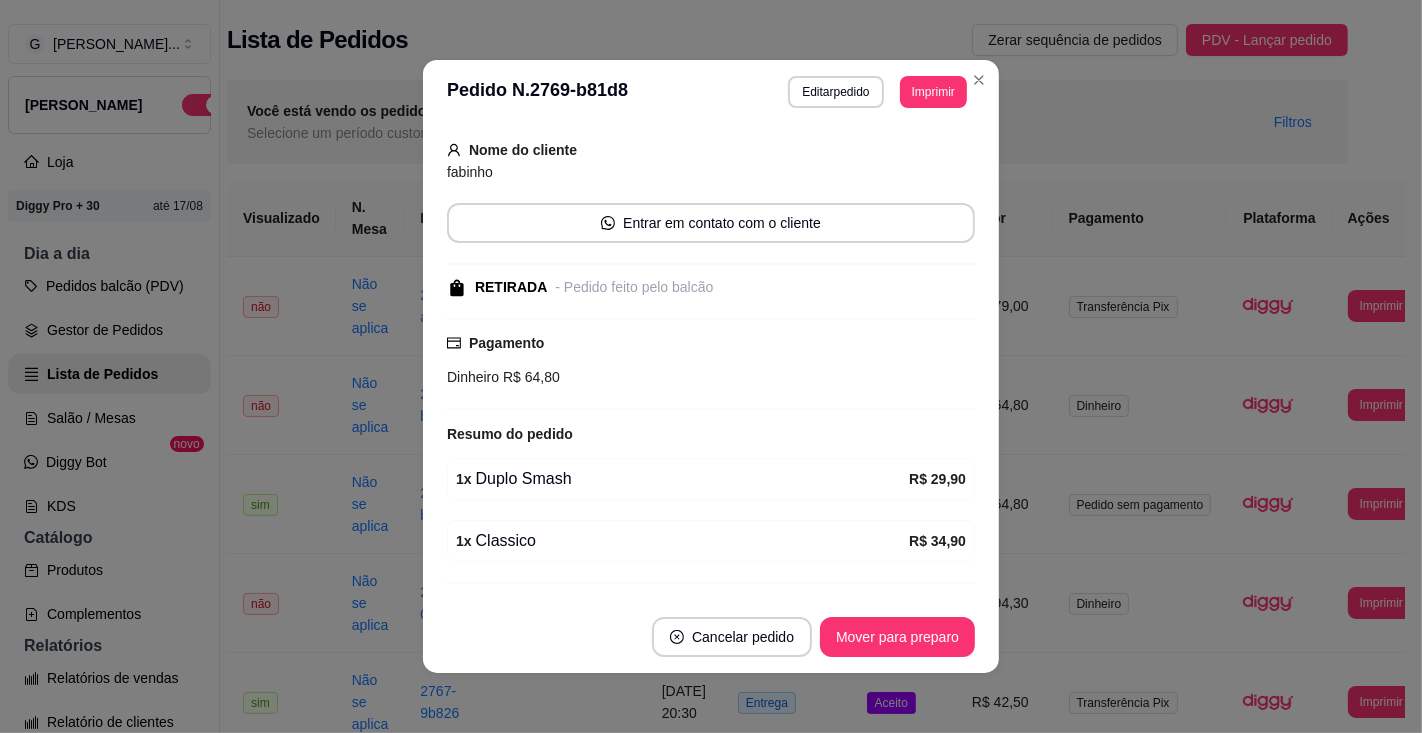 click on "Pagamento Dinheiro   R$ 64,80" at bounding box center (711, 360) 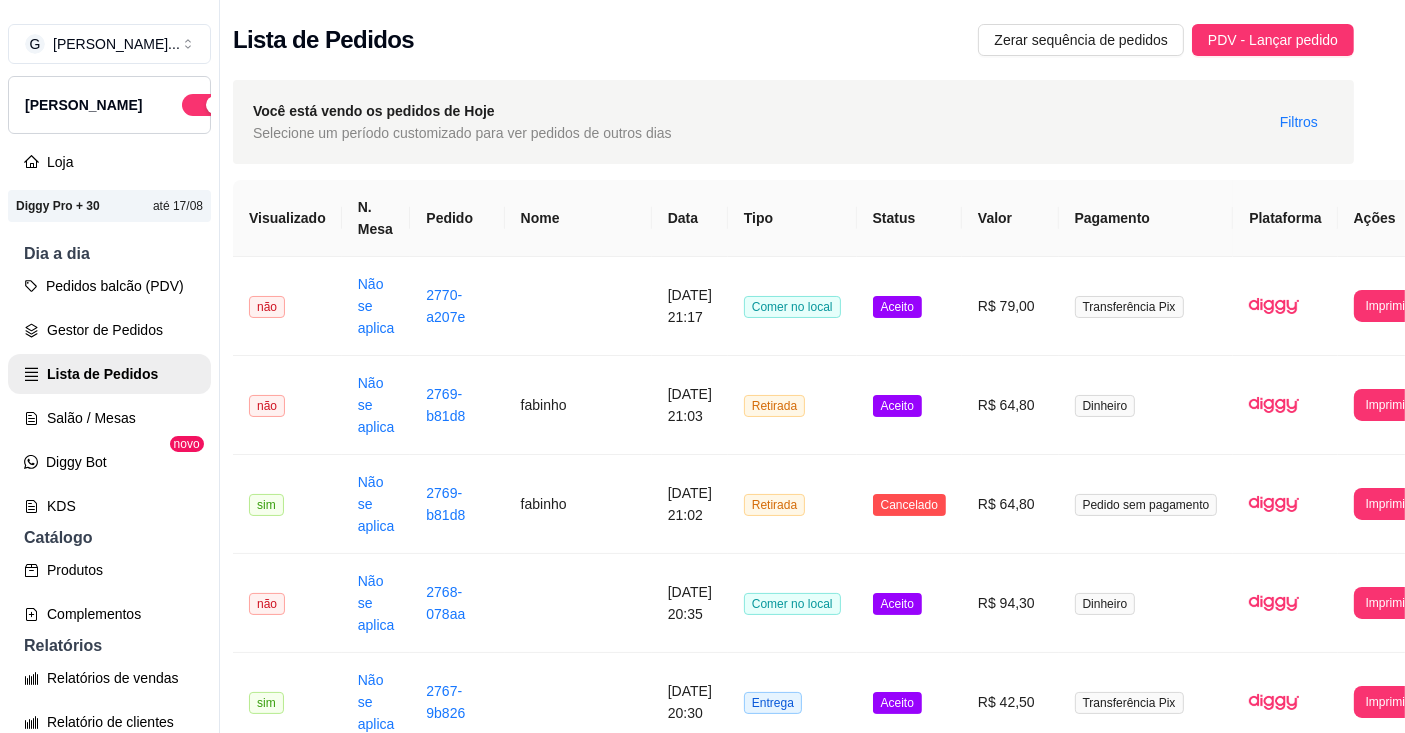 scroll, scrollTop: 0, scrollLeft: 36, axis: horizontal 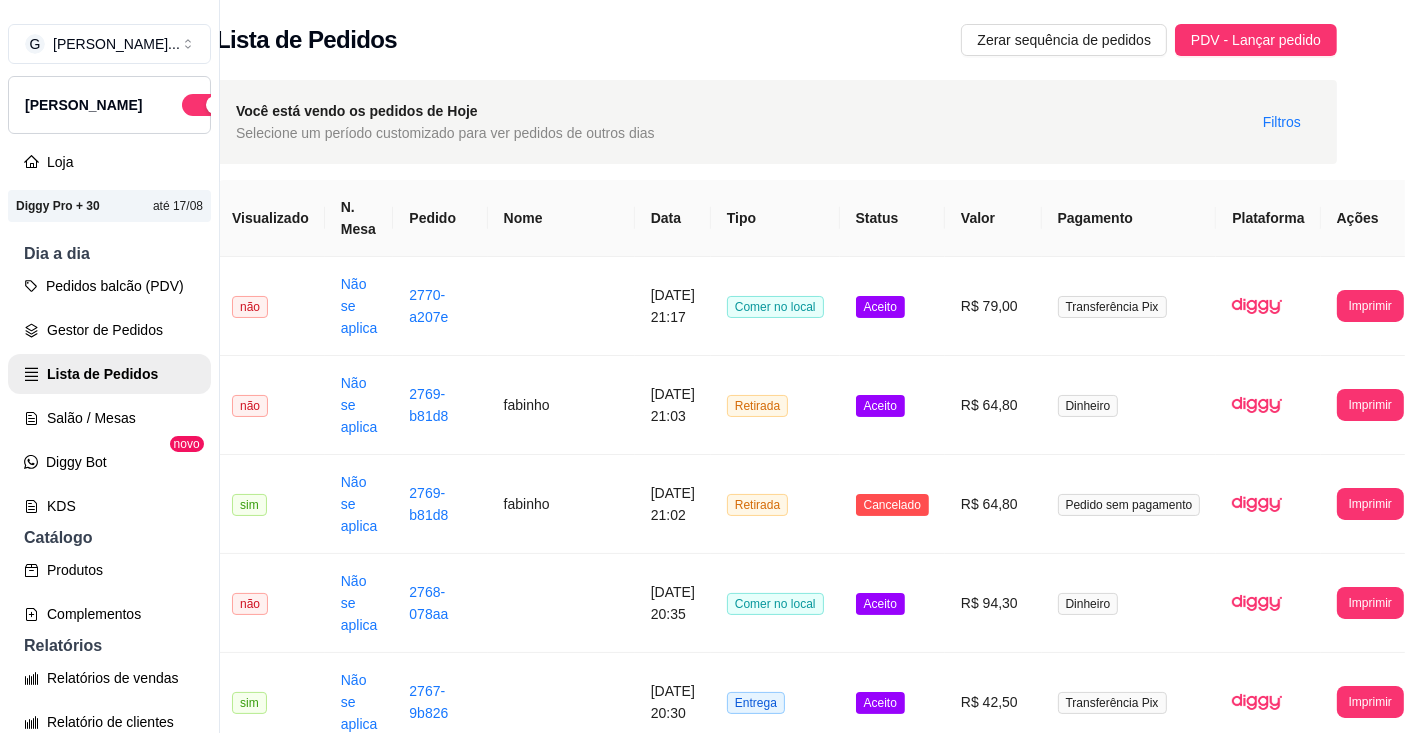 click on "Pedidos balcão (PDV)" at bounding box center (109, 286) 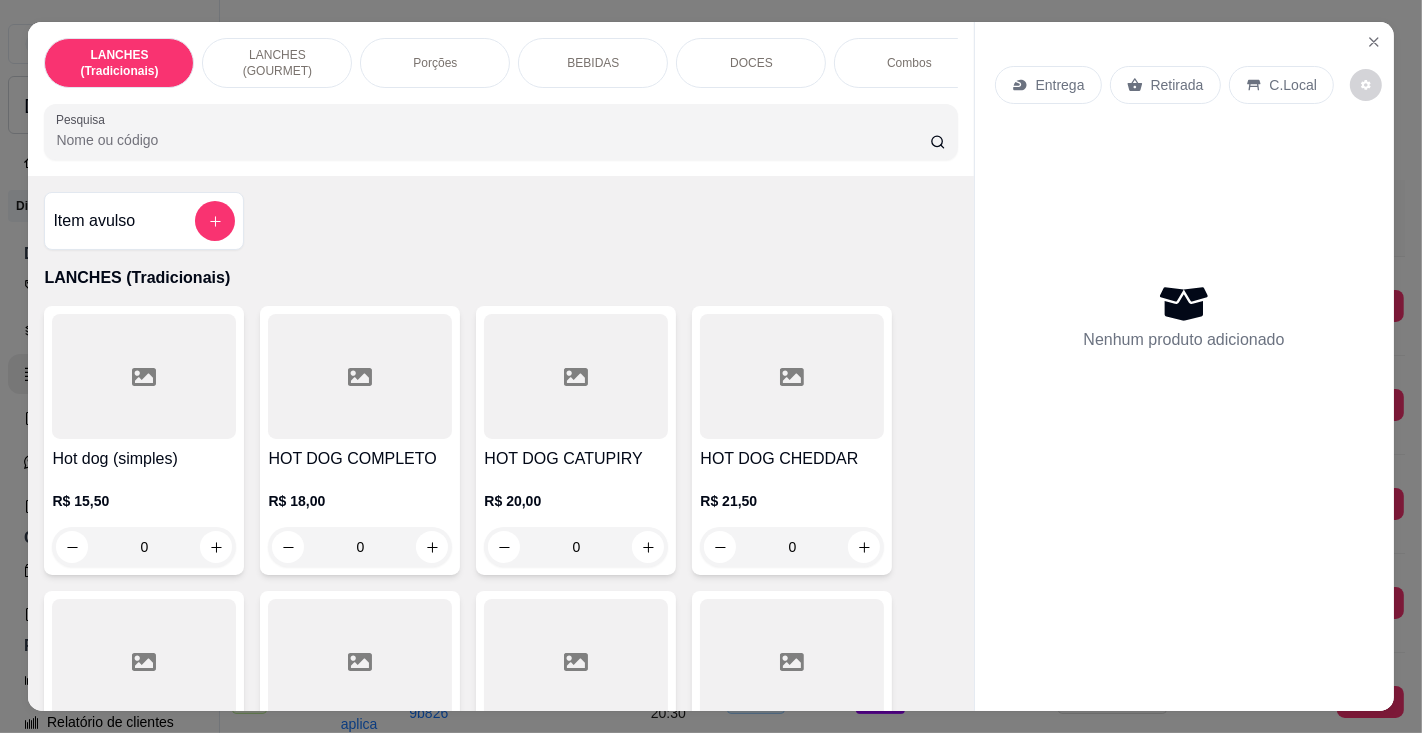 click on "Pesquisa" at bounding box center (492, 140) 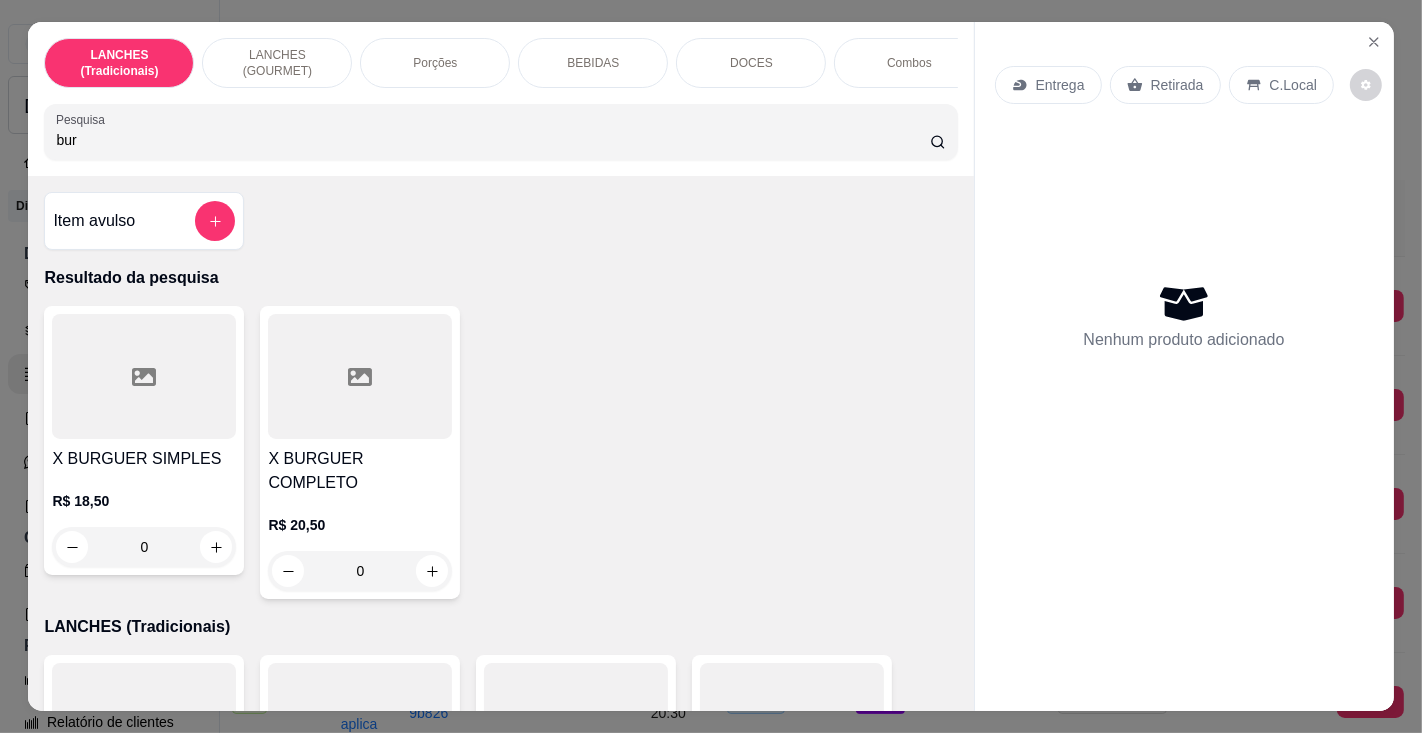type on "bur" 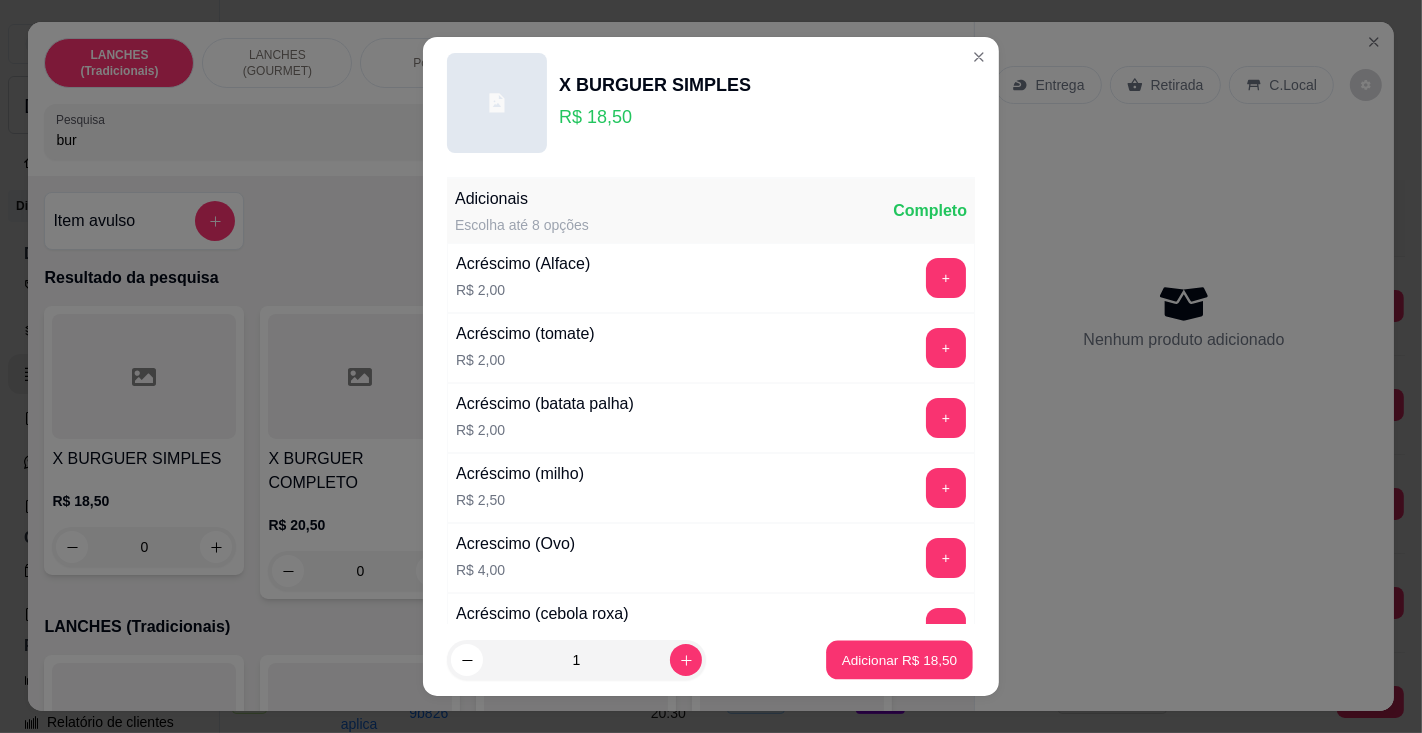 click on "Adicionar   R$ 18,50" at bounding box center (900, 660) 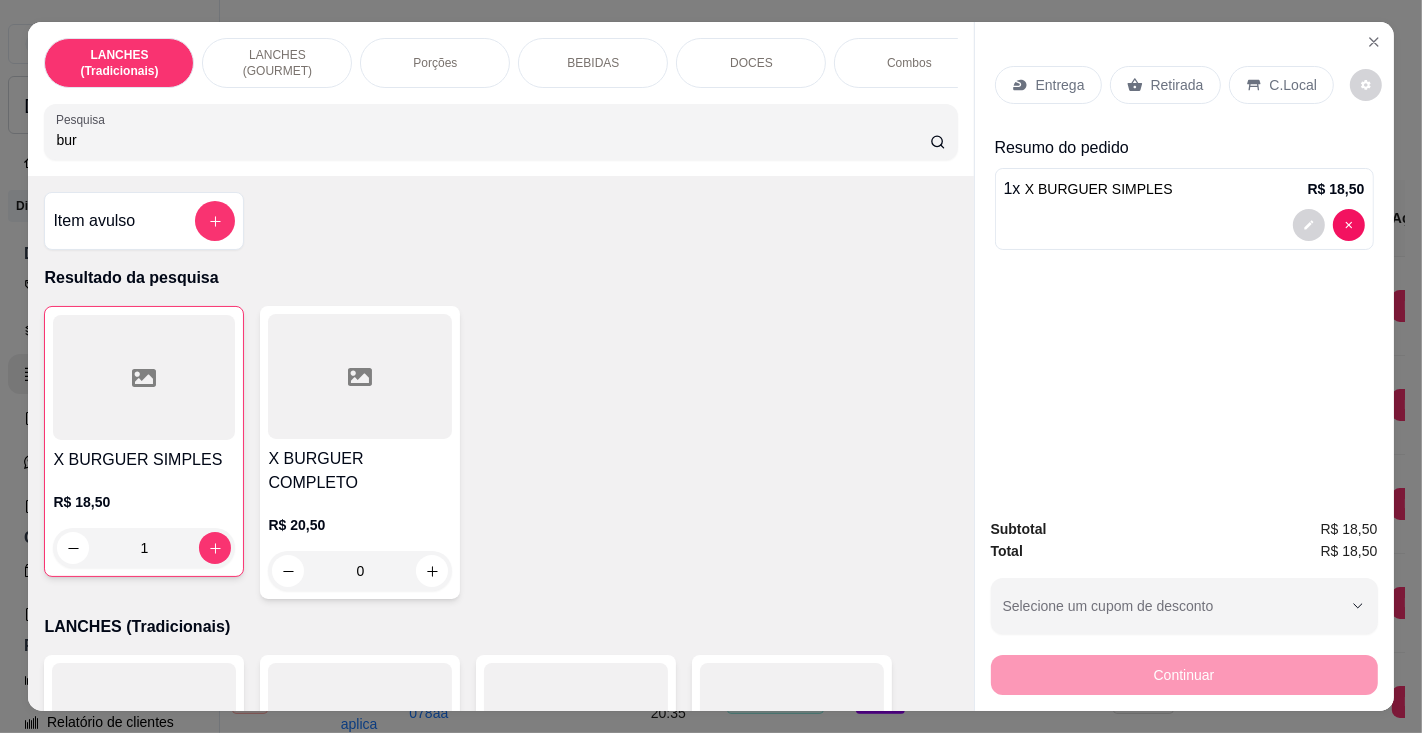 click on "C.Local" at bounding box center (1281, 85) 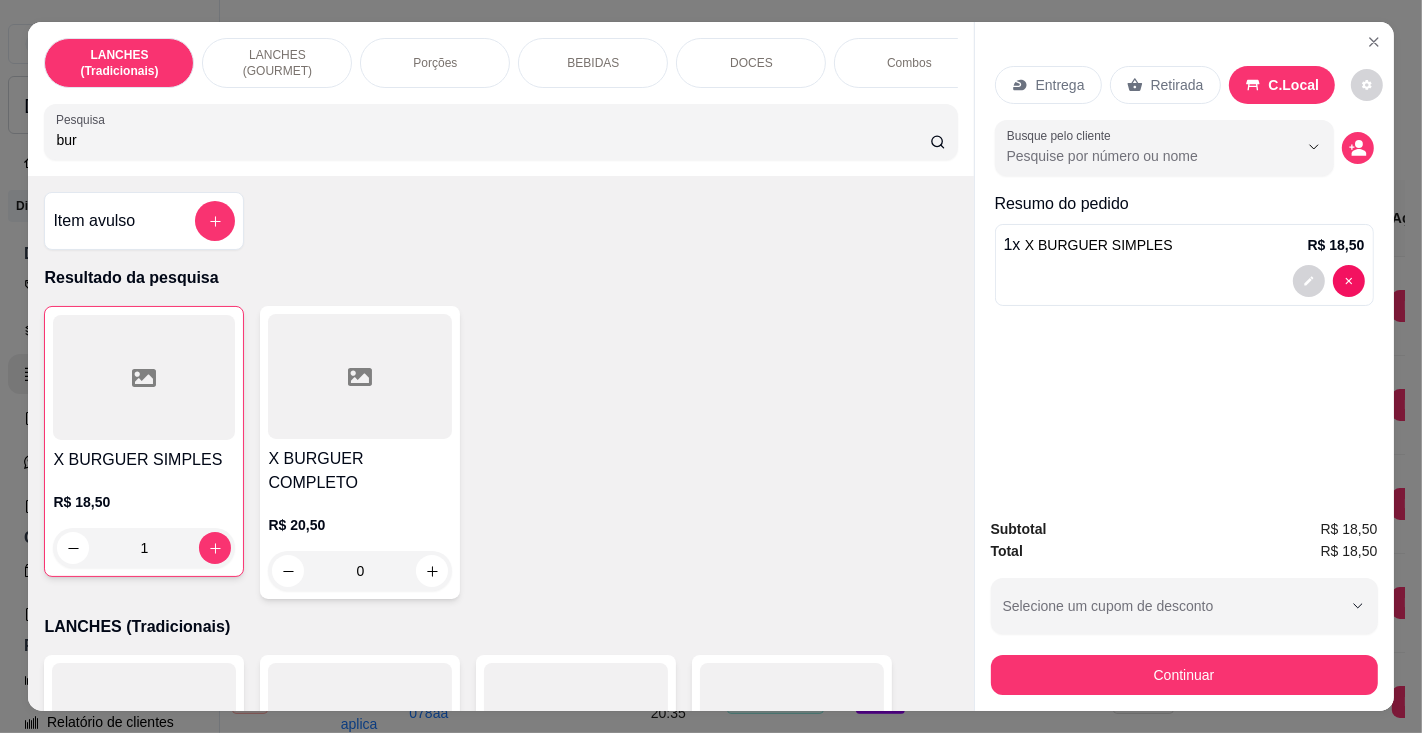 click on "Continuar" at bounding box center (1184, 675) 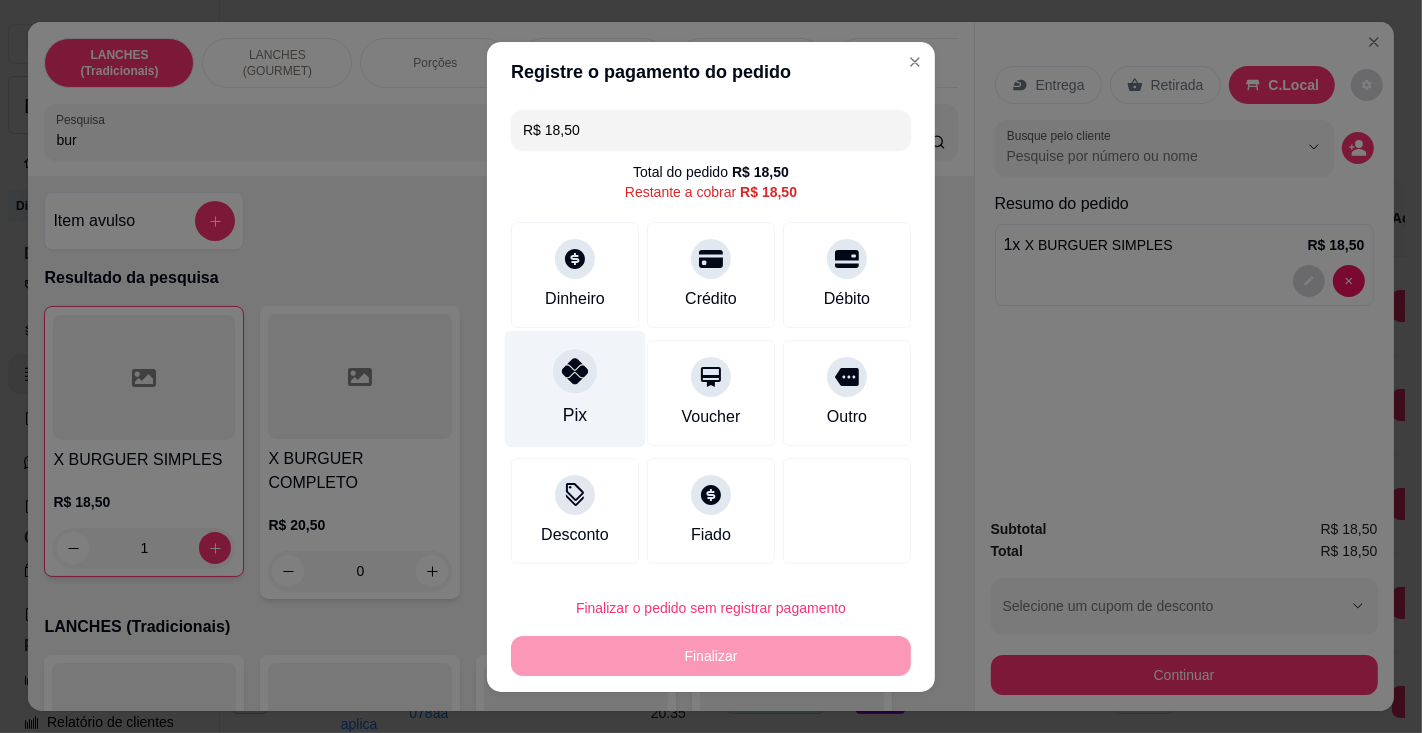 click on "Pix" at bounding box center (575, 388) 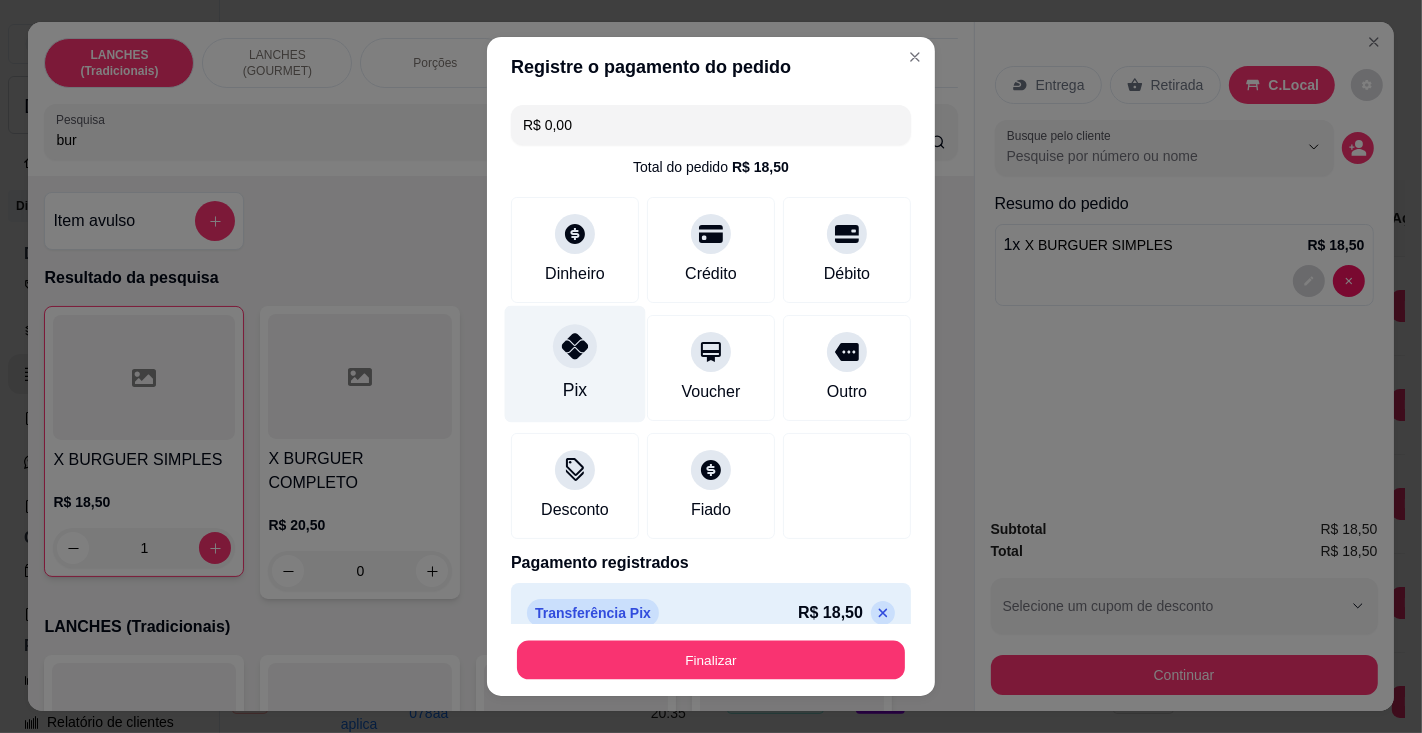 click on "Finalizar" at bounding box center (711, 660) 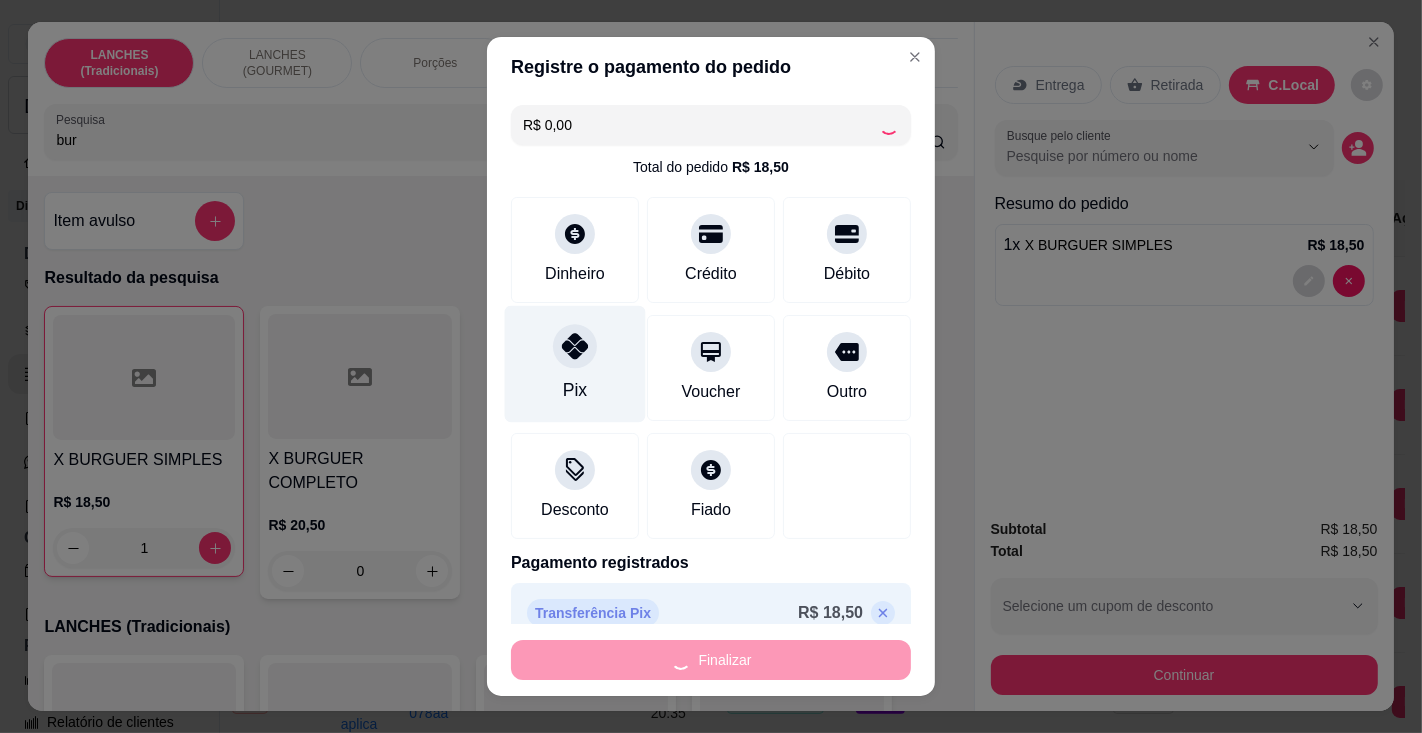 type on "0" 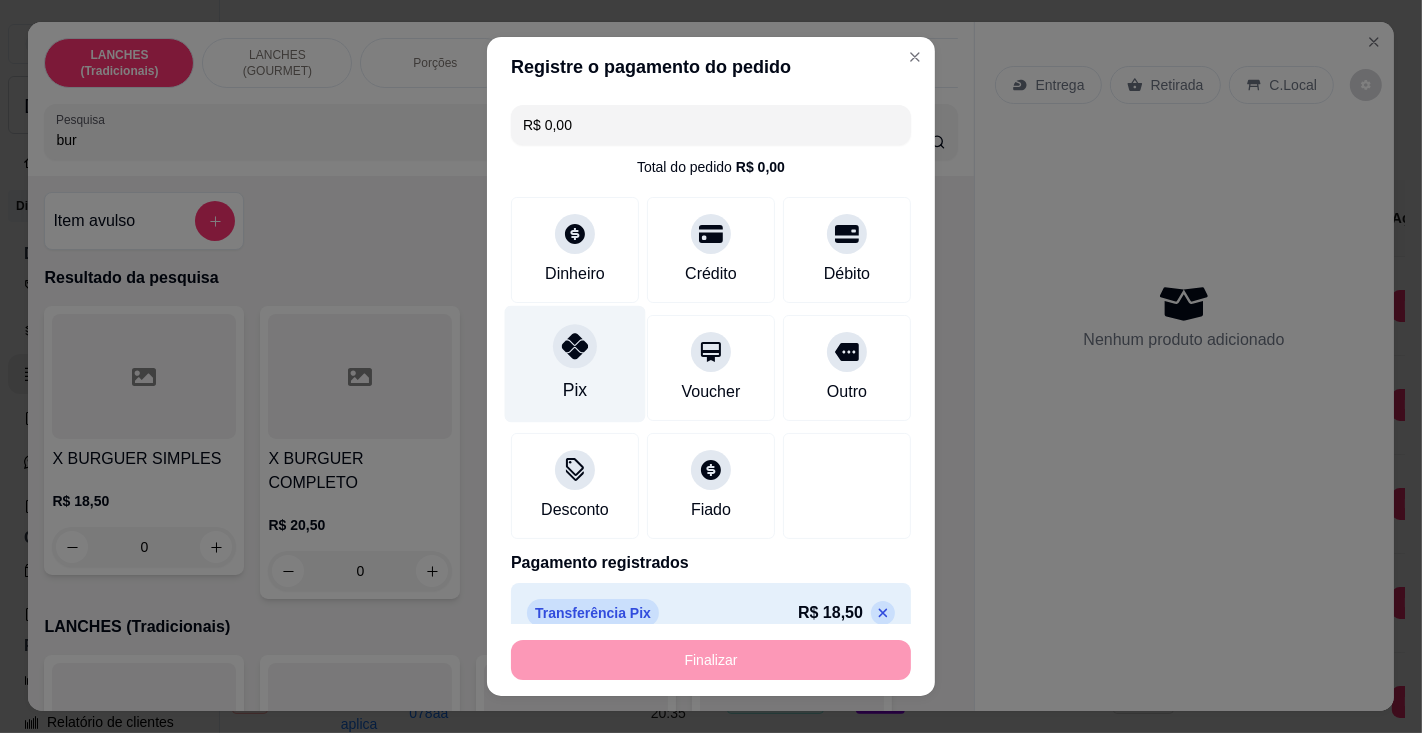 type on "-R$ 18,50" 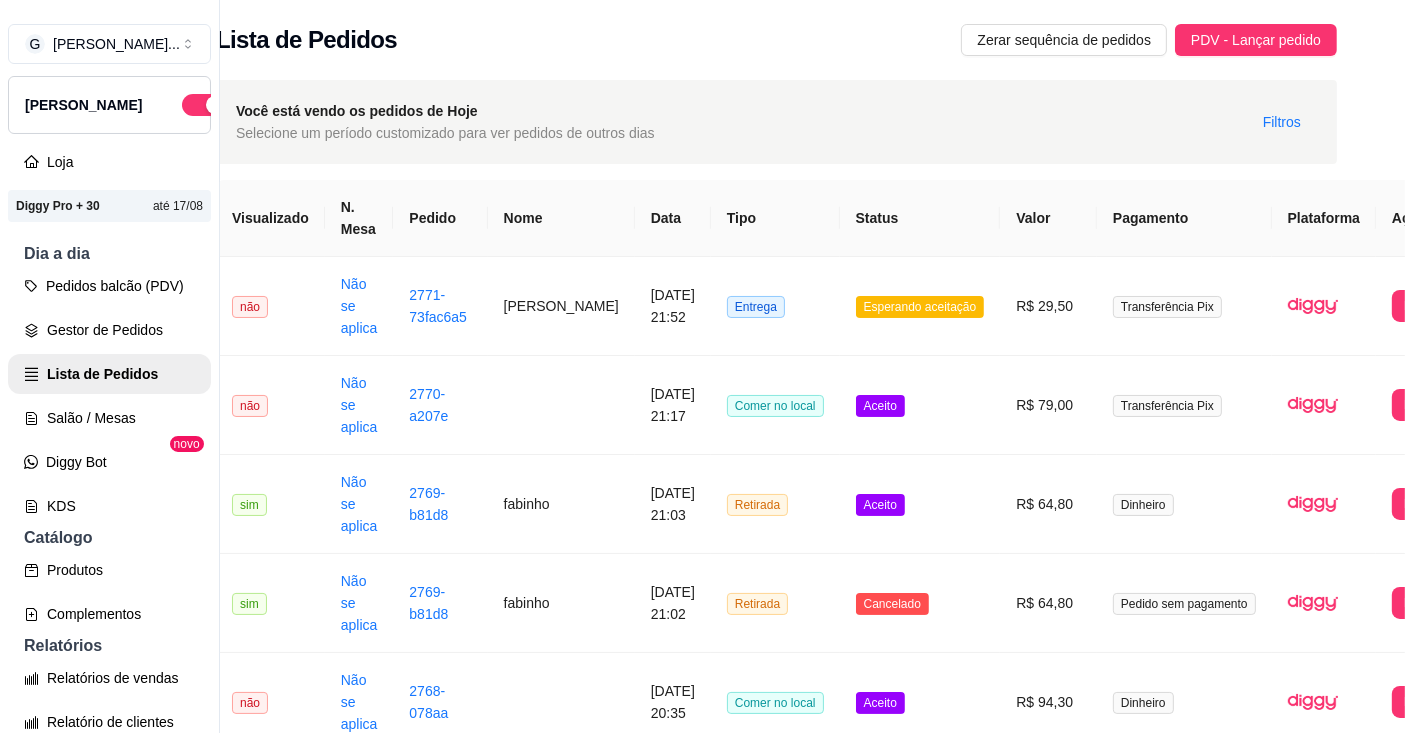 scroll, scrollTop: 0, scrollLeft: 89, axis: horizontal 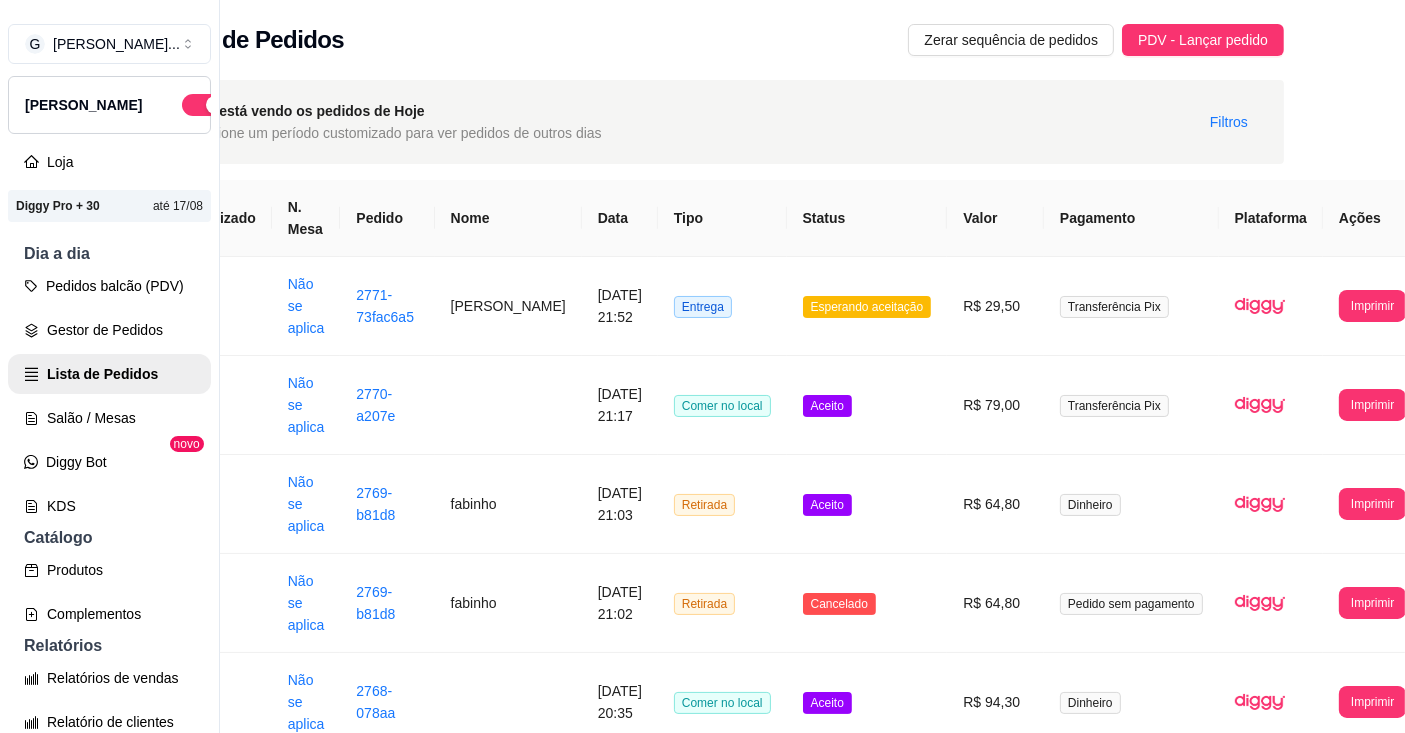 click on "Imprimir" at bounding box center [1372, 306] 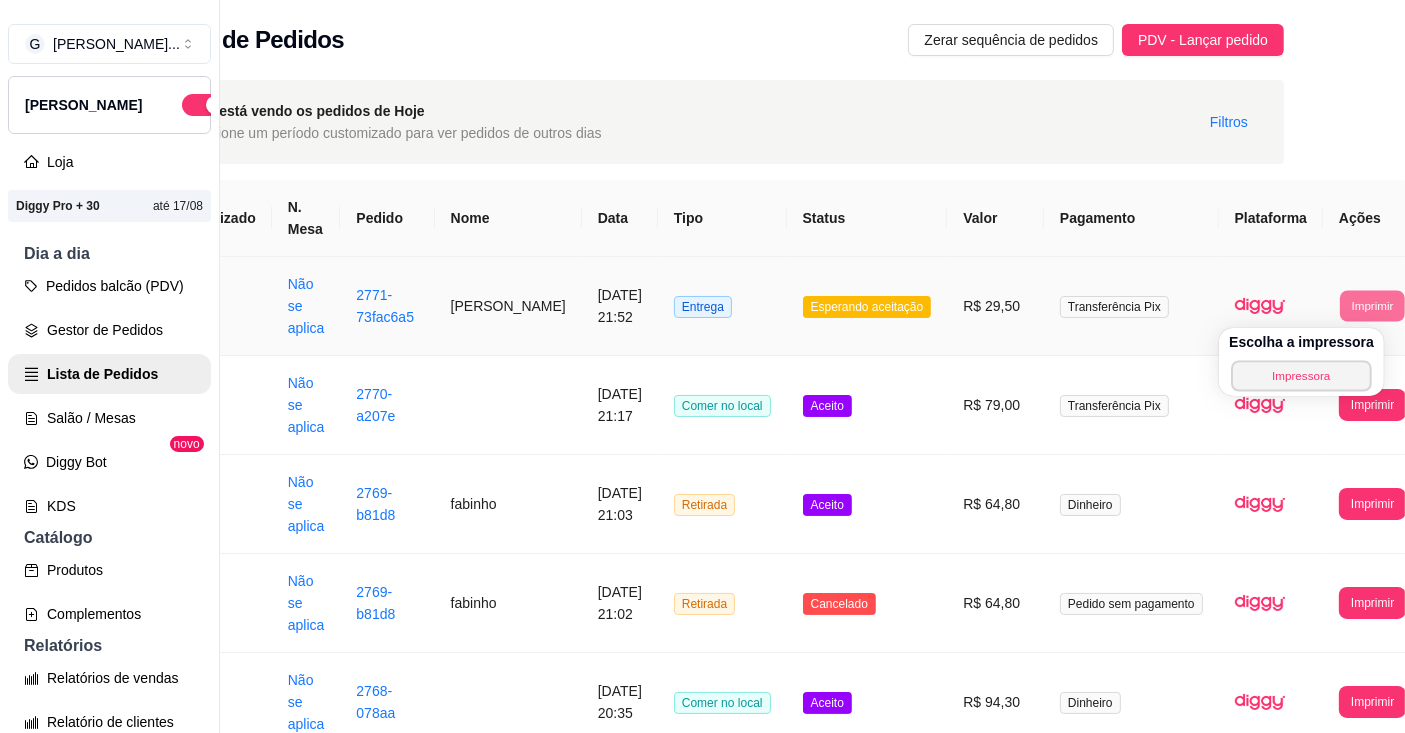 click on "Impressora" at bounding box center [1301, 375] 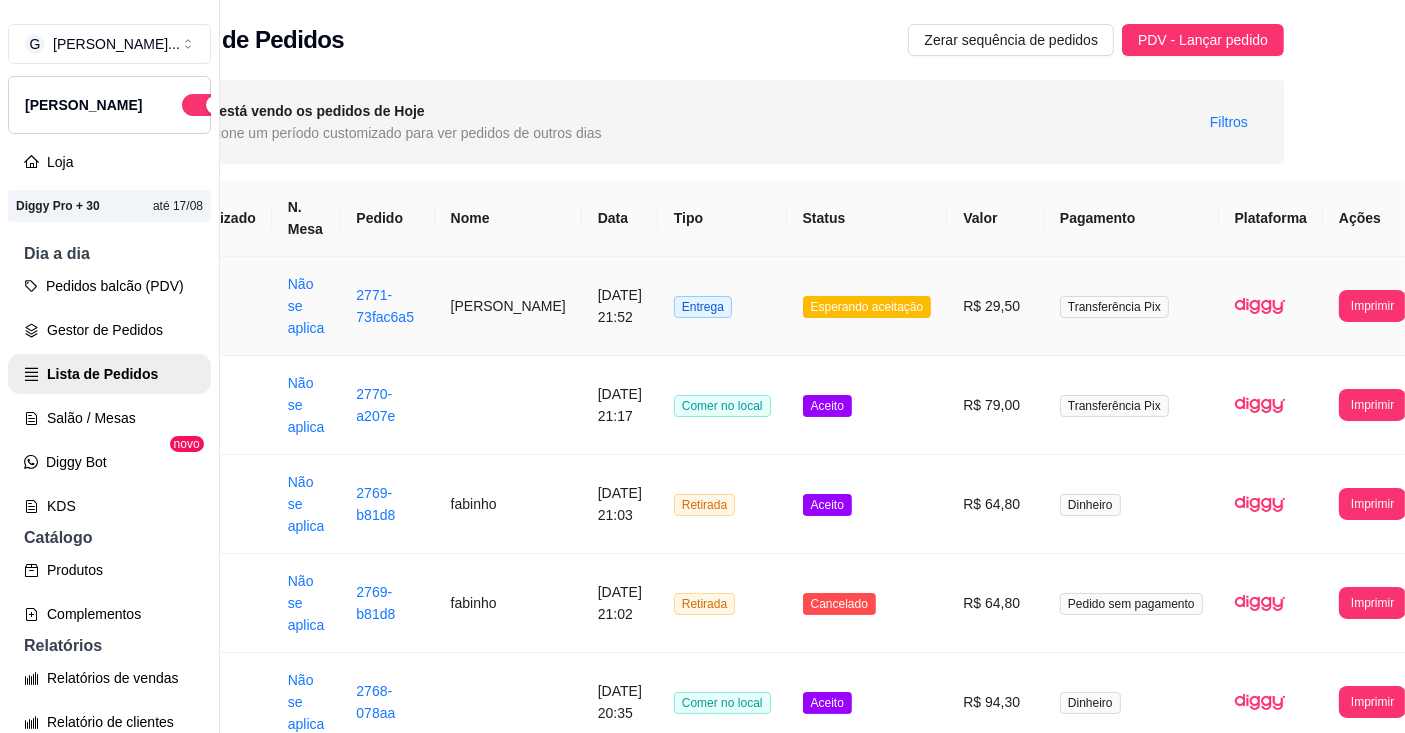 click on "R$ 29,50" at bounding box center [995, 306] 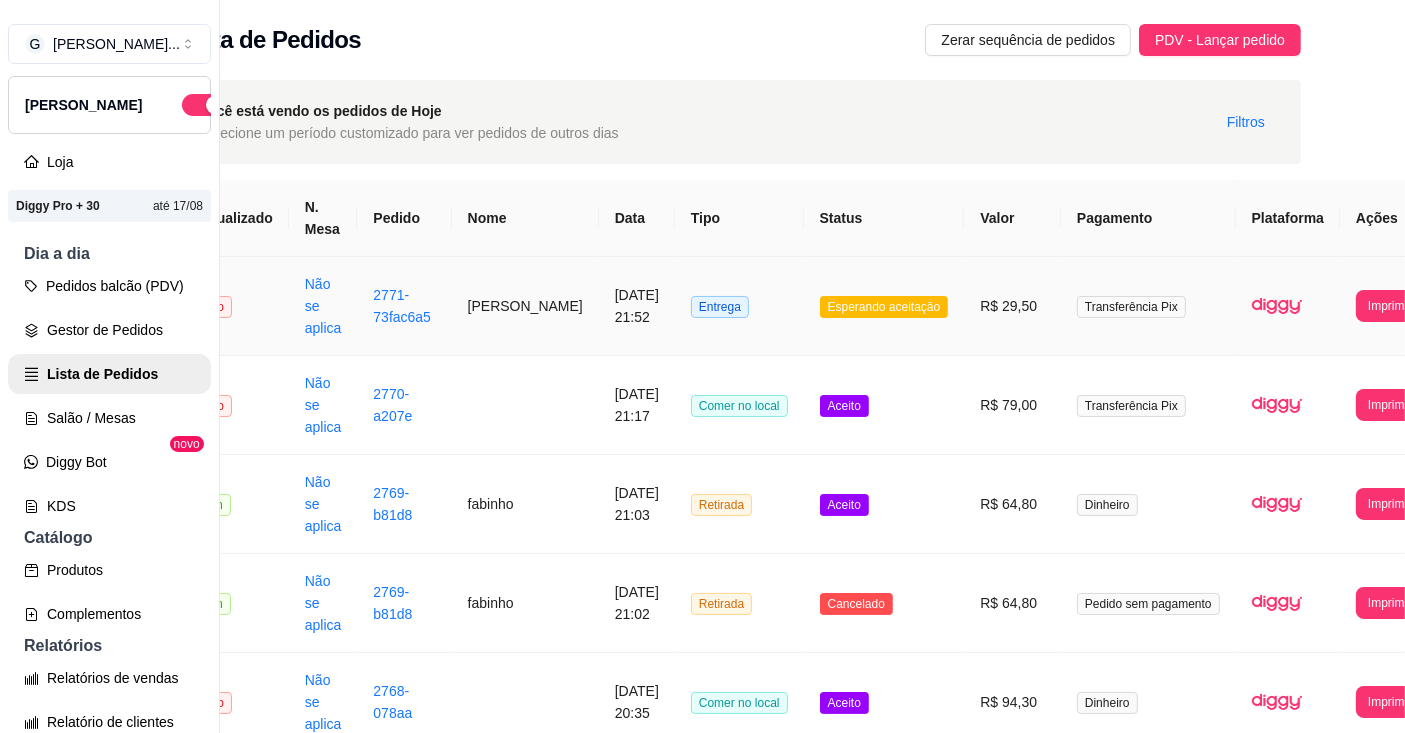 click on "Gestor de Pedidos" at bounding box center (109, 330) 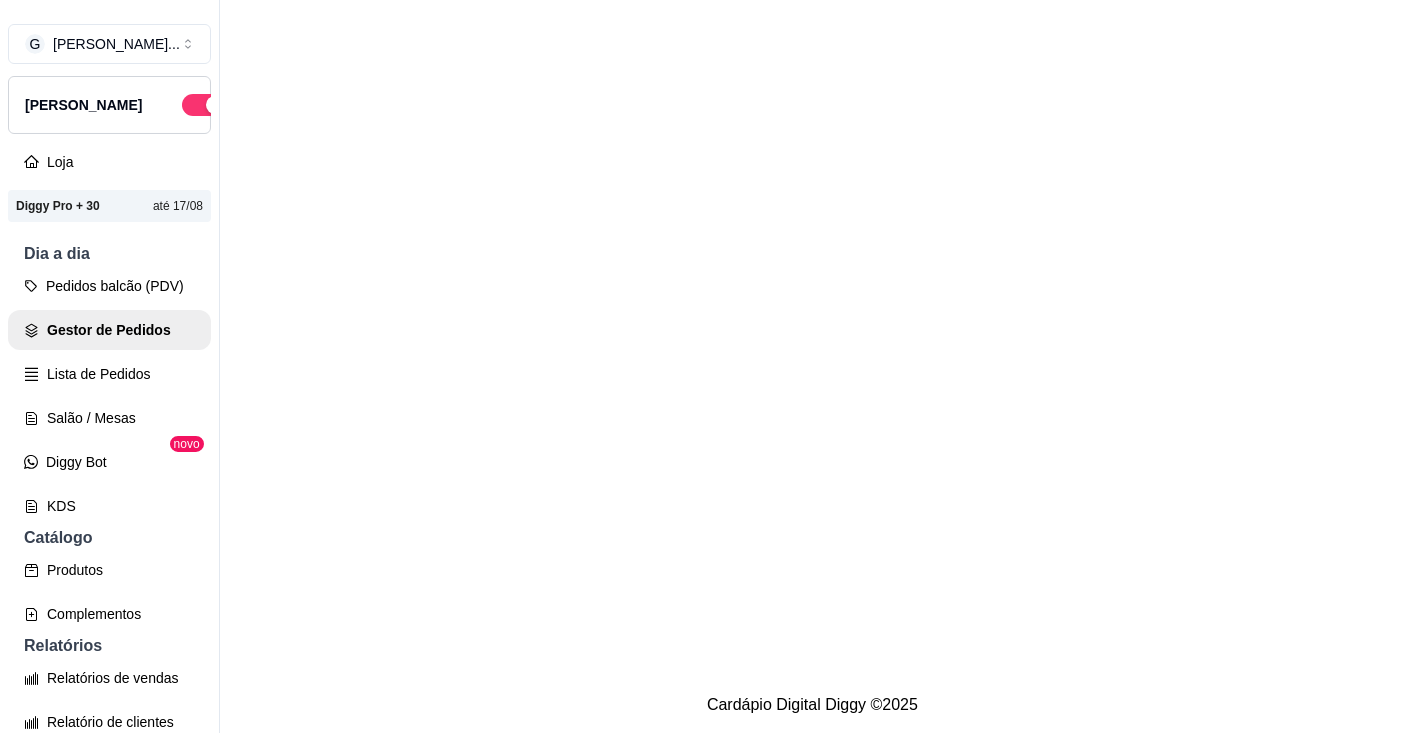 scroll, scrollTop: 0, scrollLeft: 0, axis: both 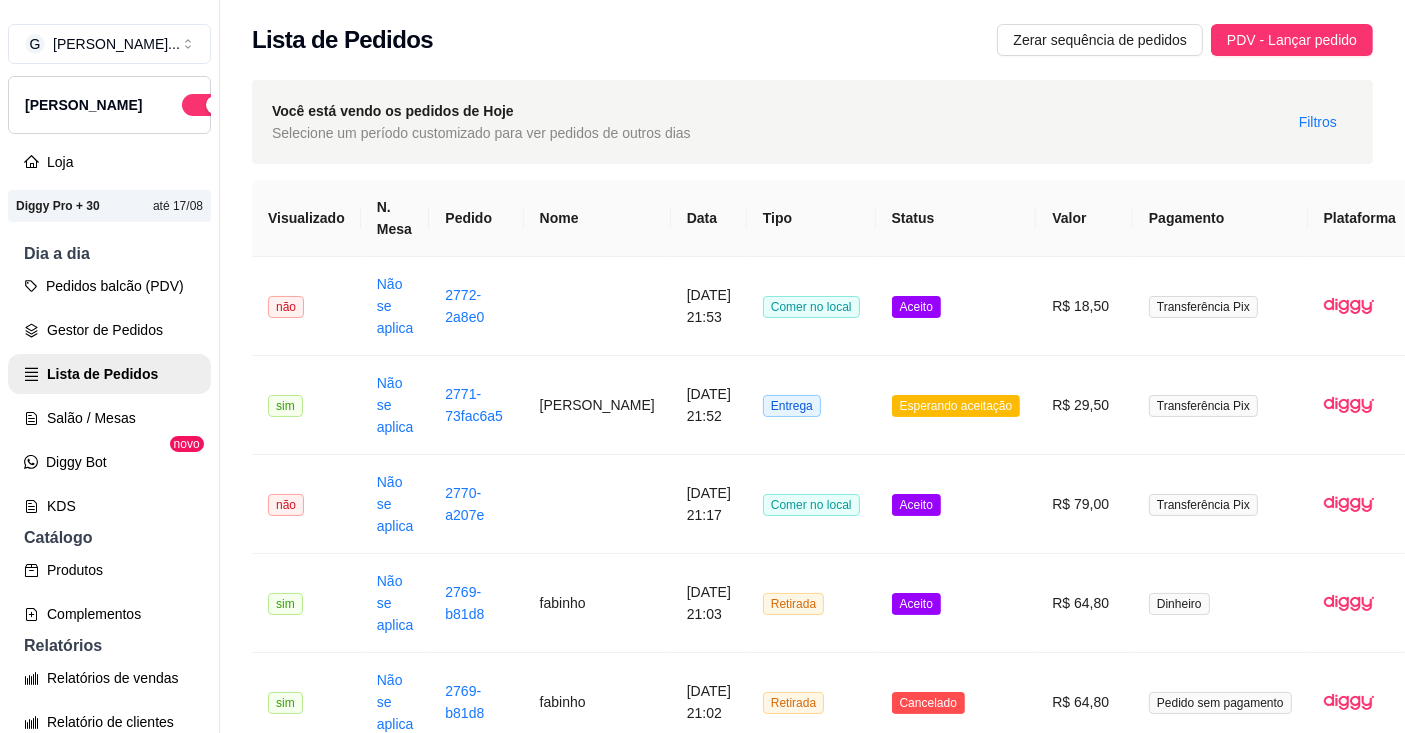 click on "Esperando aceitação" at bounding box center (956, 406) 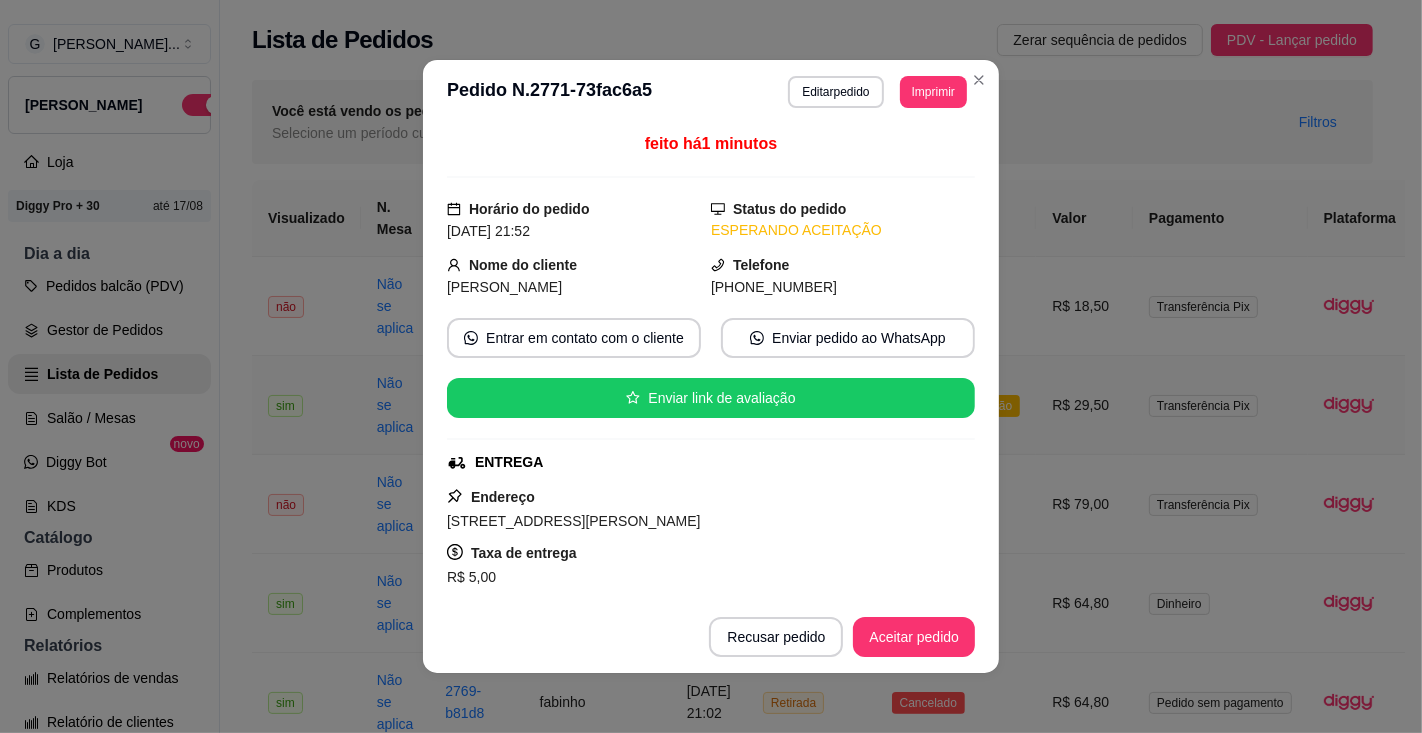 click on "Aceitar pedido" at bounding box center [914, 637] 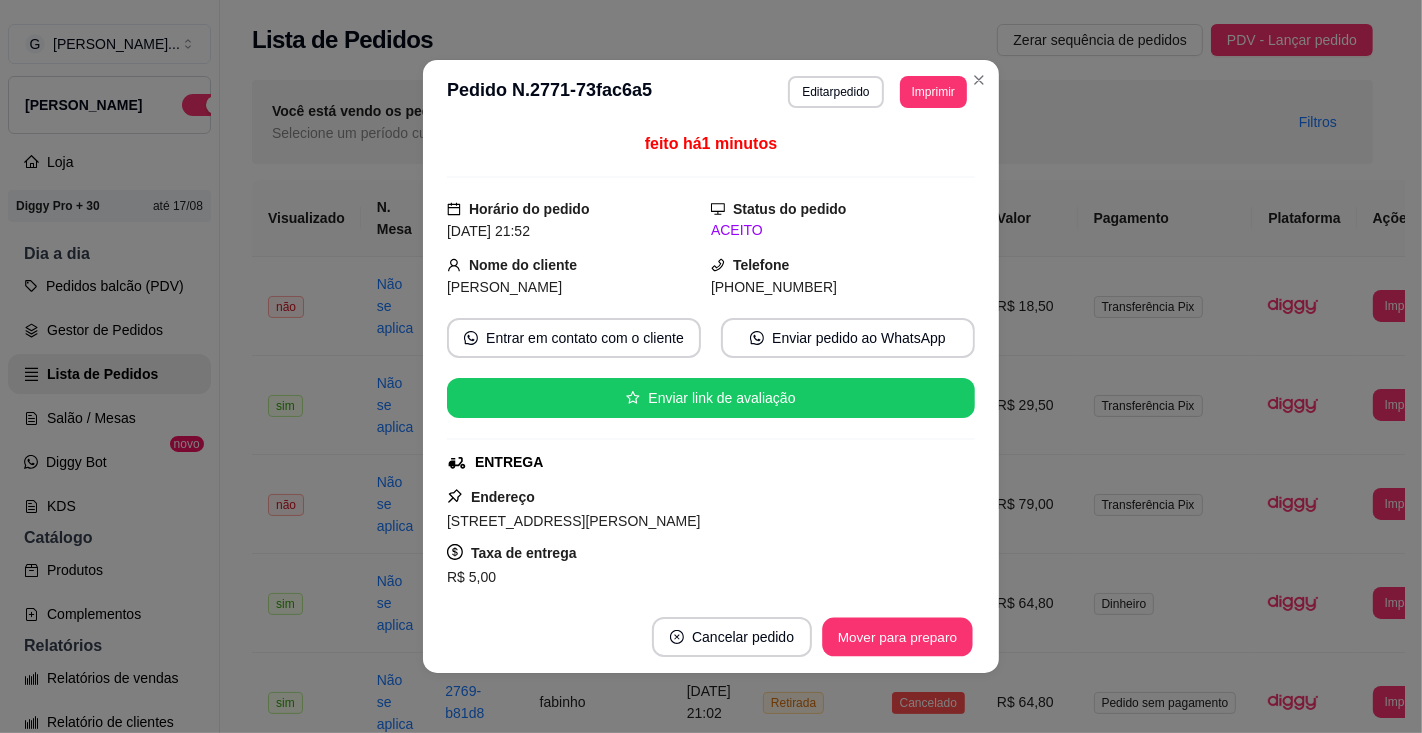 click on "Mover para preparo" at bounding box center [897, 637] 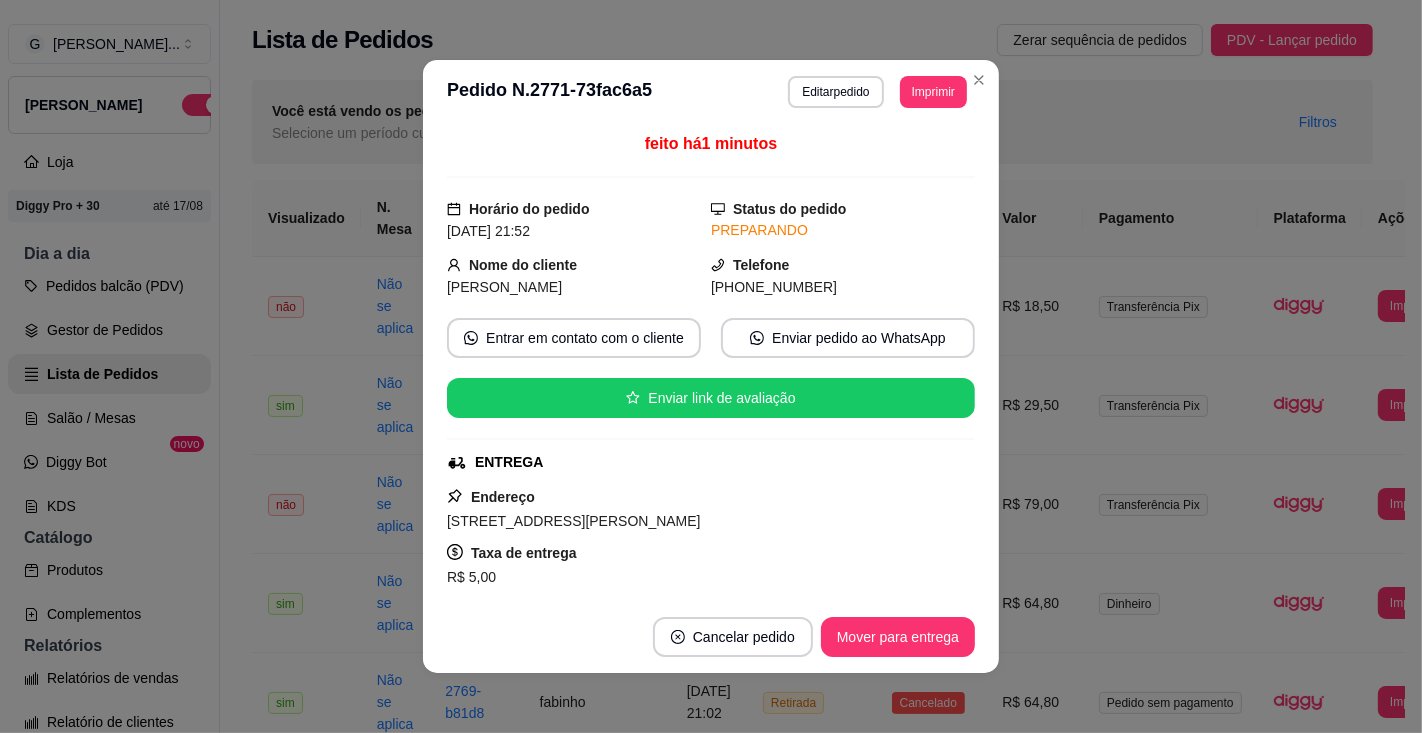 click on "[STREET_ADDRESS][PERSON_NAME]" at bounding box center [711, 521] 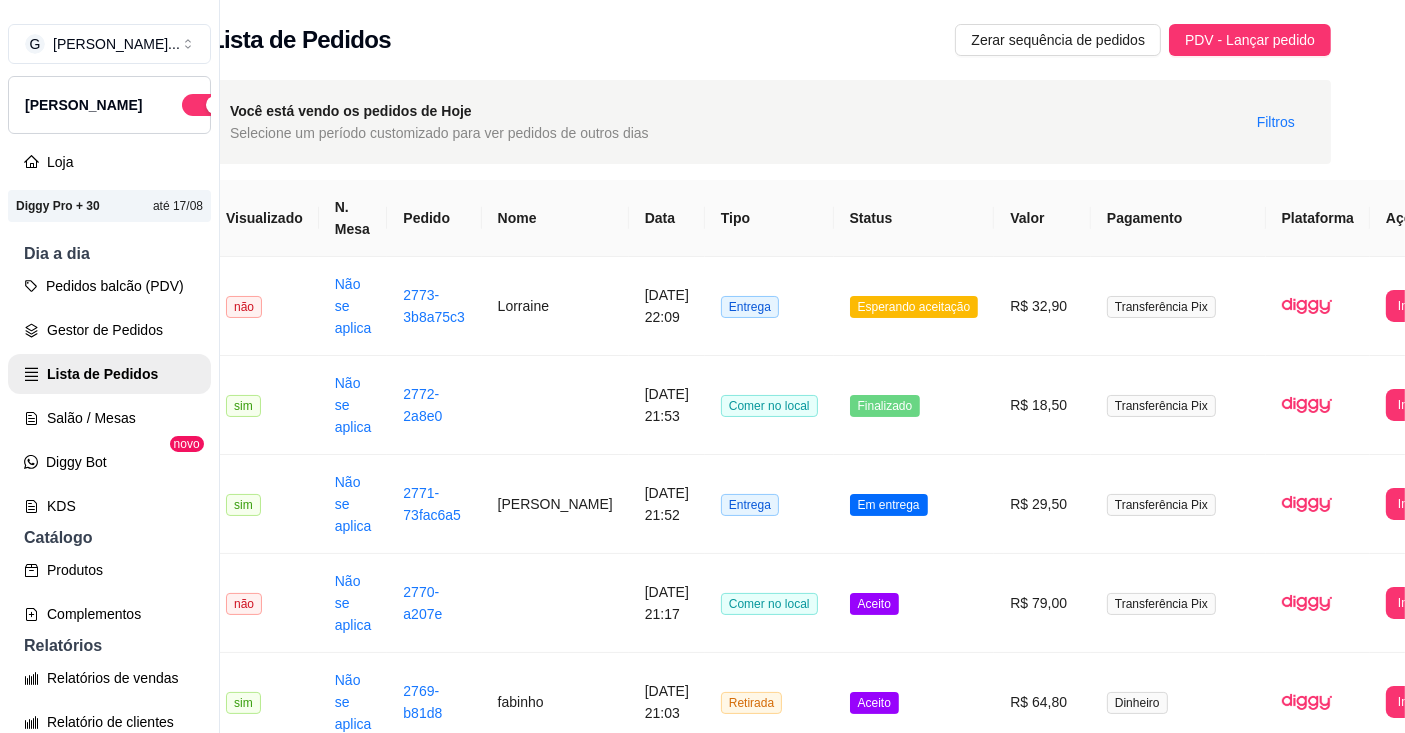 scroll, scrollTop: 0, scrollLeft: 89, axis: horizontal 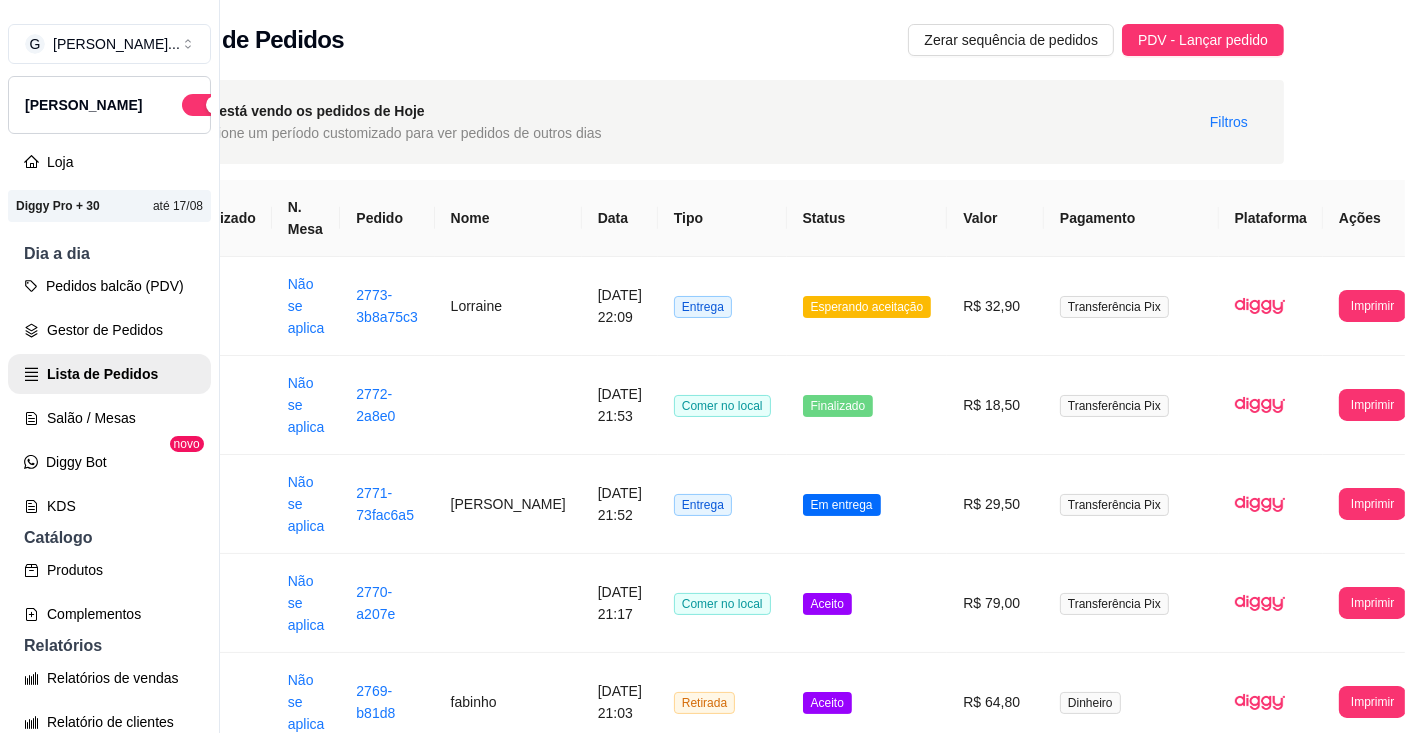 click on "Imprimir" at bounding box center (1372, 306) 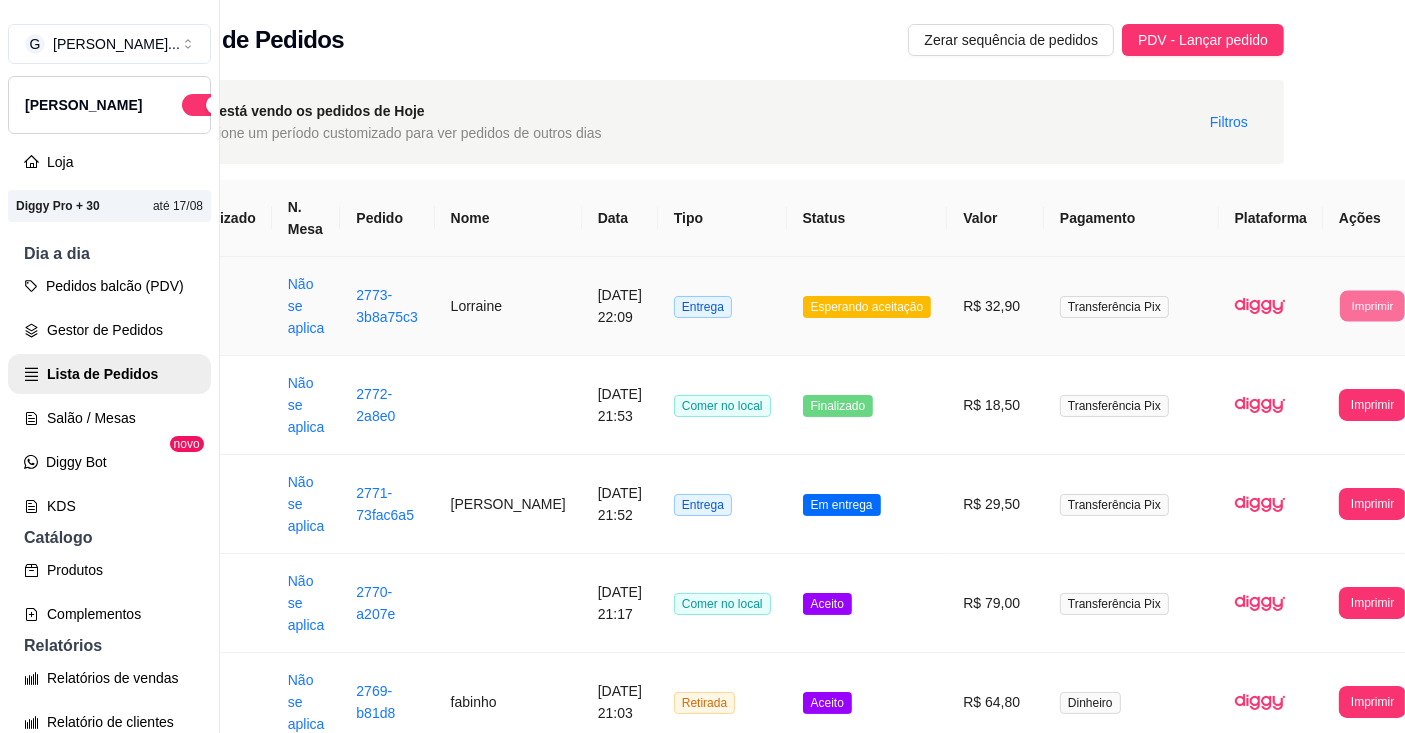 click on "Transferência Pix" at bounding box center (1131, 504) 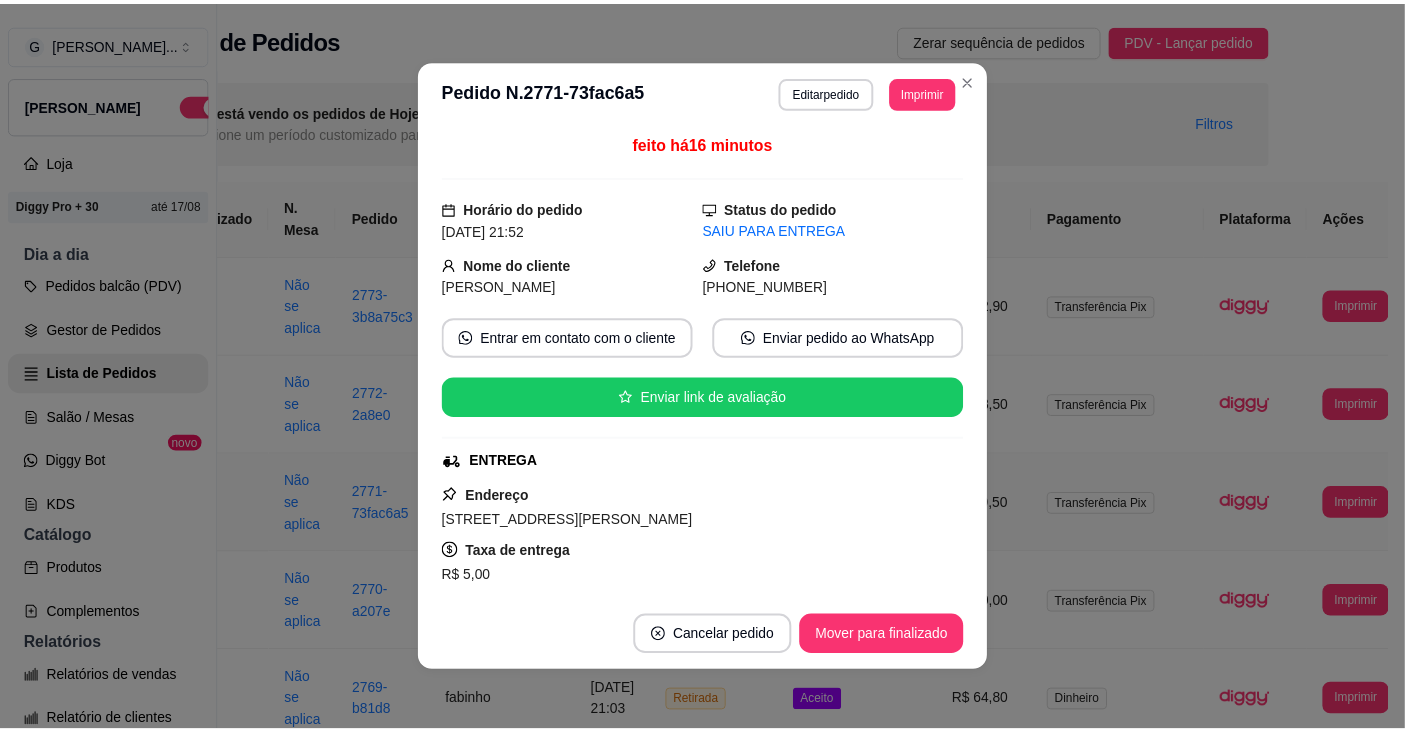 scroll, scrollTop: 0, scrollLeft: 72, axis: horizontal 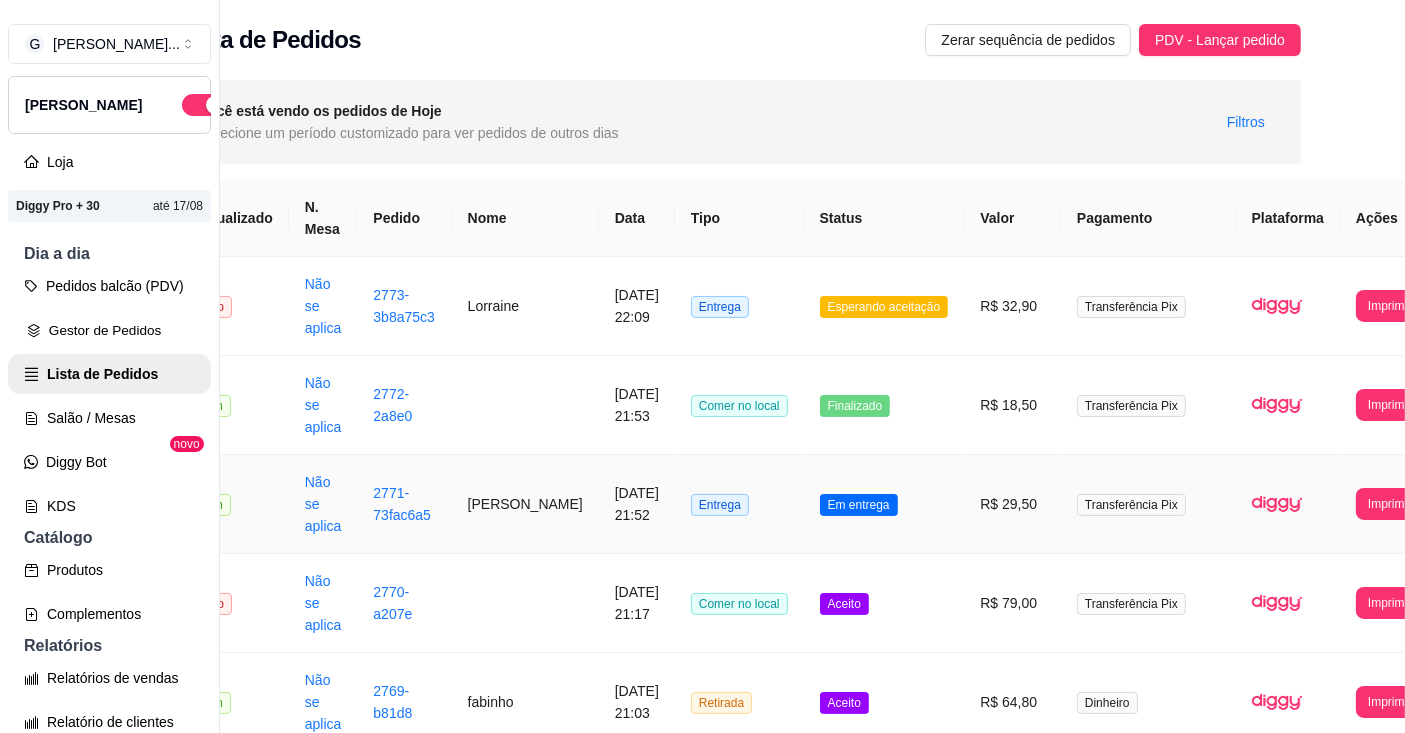 click on "Gestor de Pedidos" at bounding box center [109, 330] 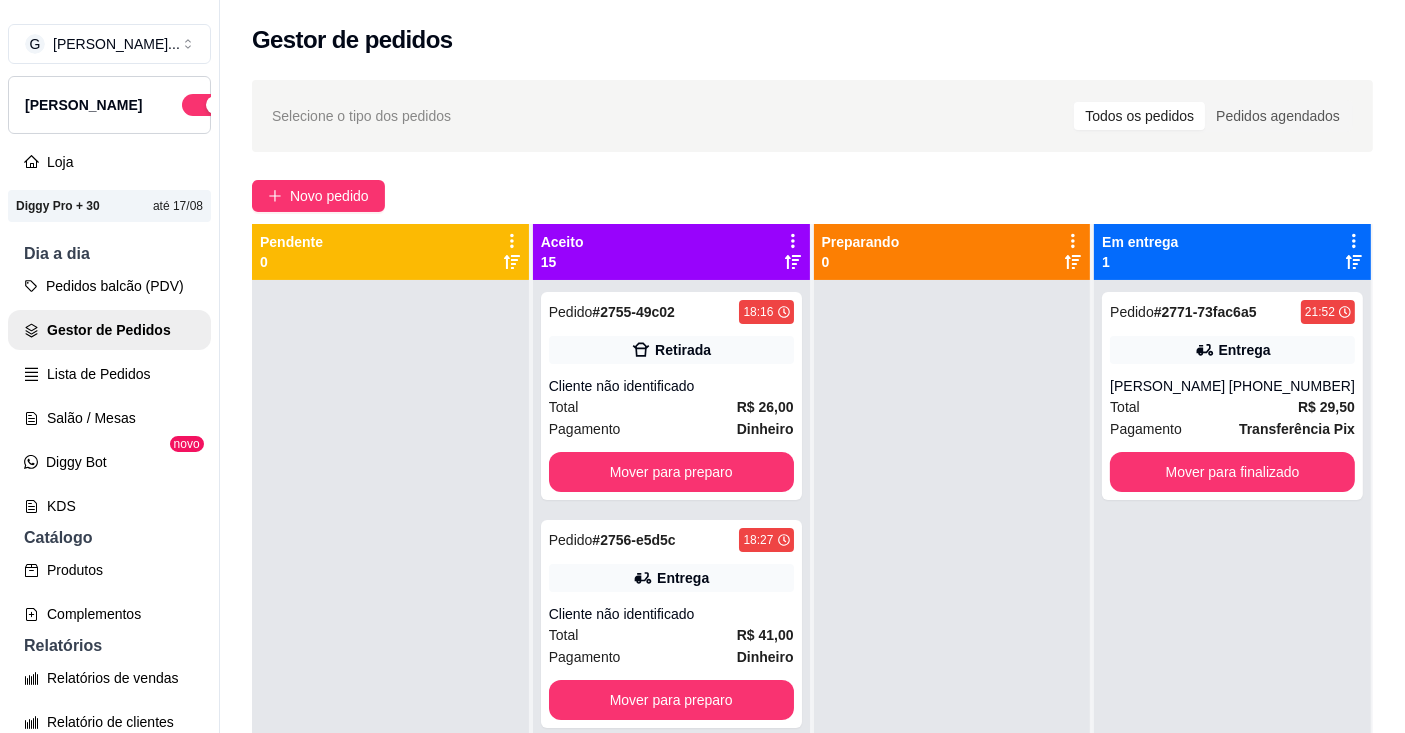 click on "Lista de Pedidos" at bounding box center [109, 374] 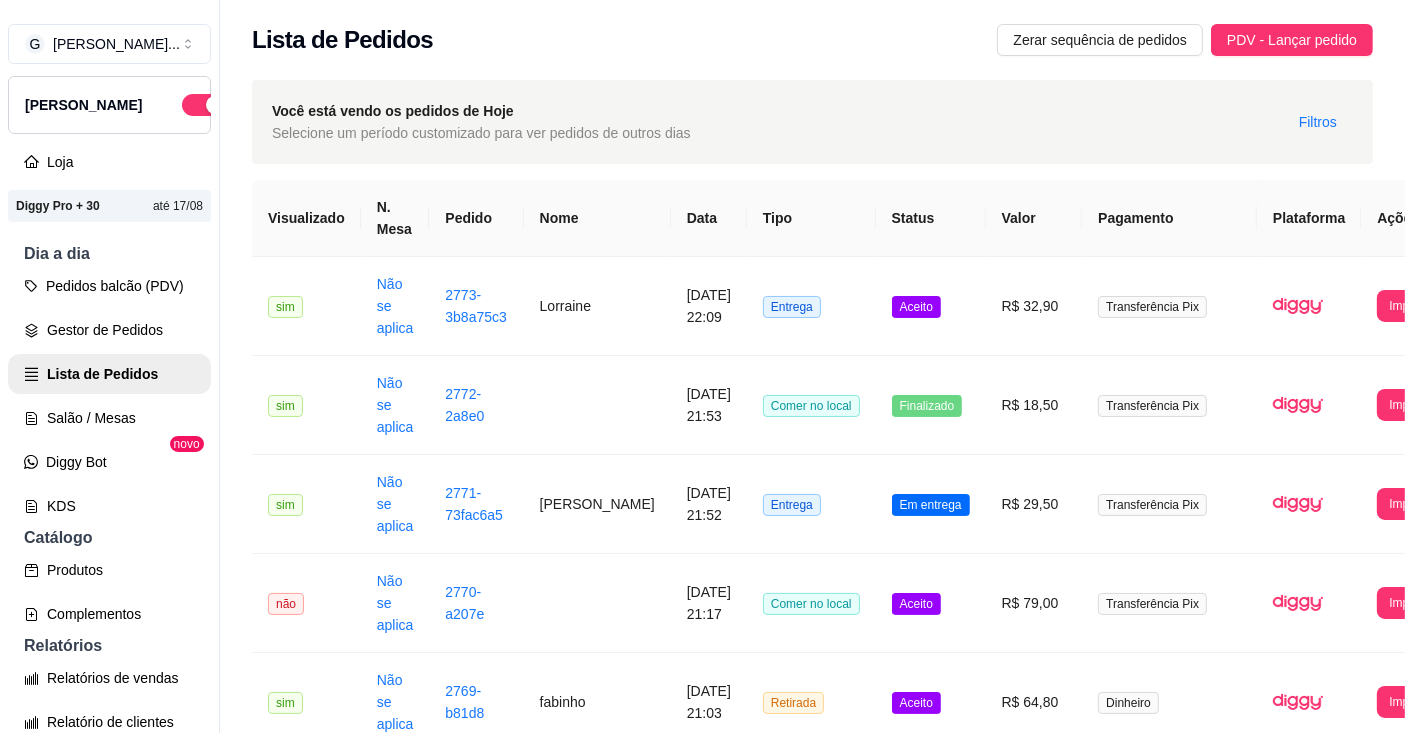 scroll, scrollTop: 0, scrollLeft: 41, axis: horizontal 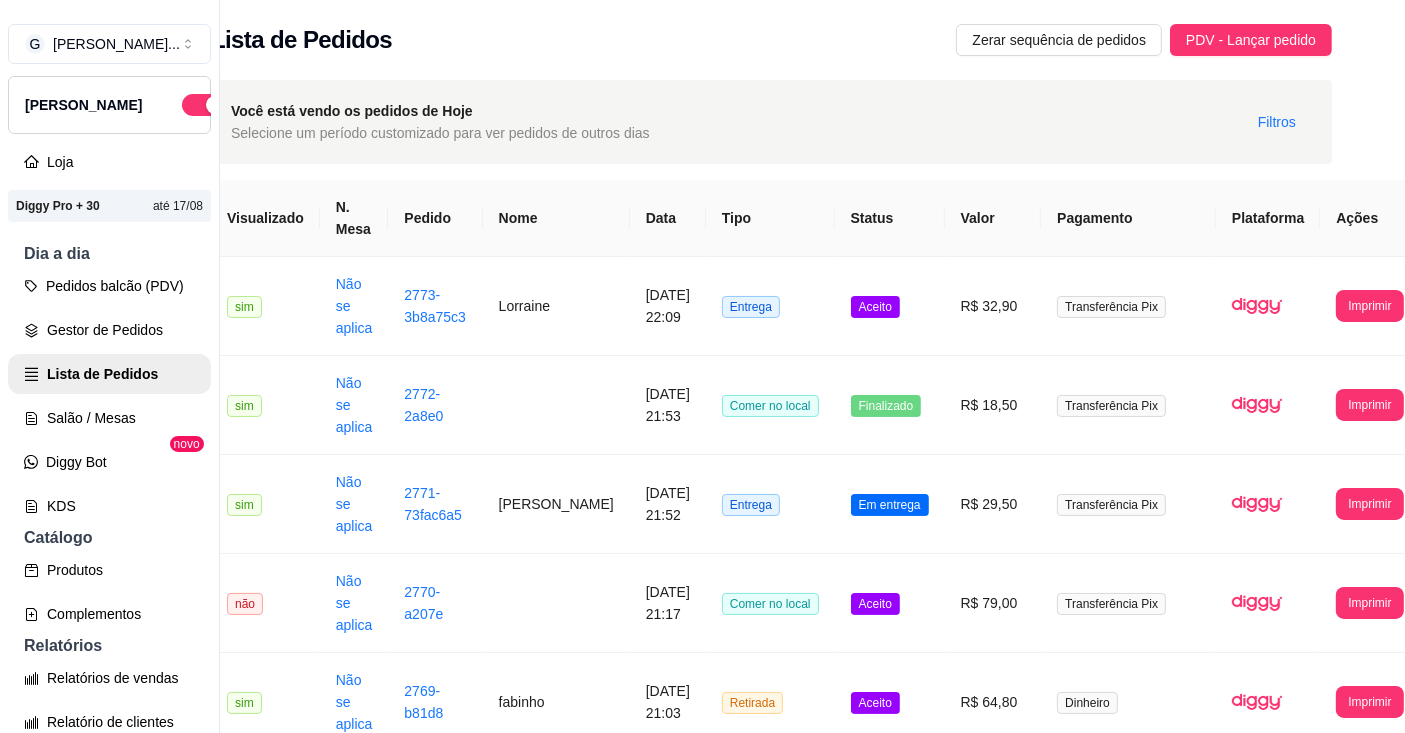 click on "Imprimir" at bounding box center [1369, 306] 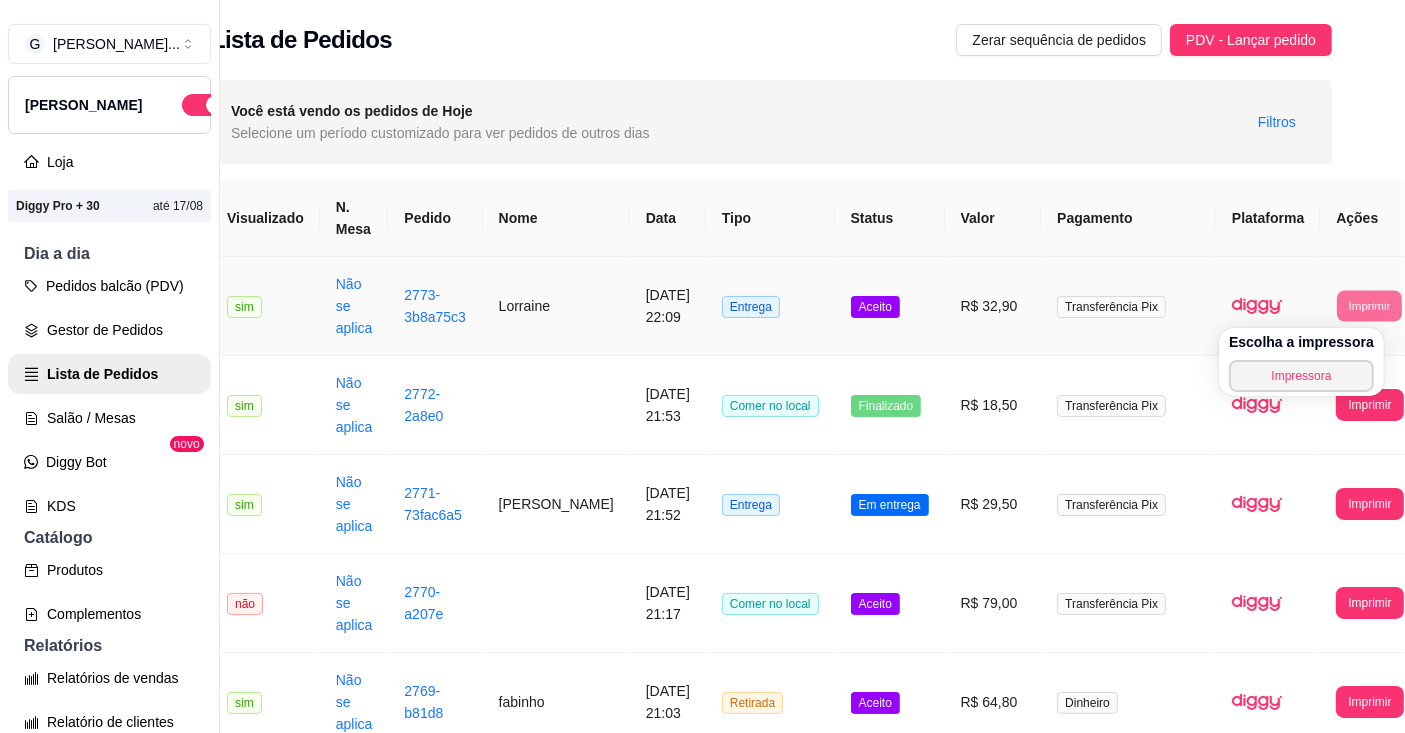 click on "Impressora" at bounding box center [1301, 376] 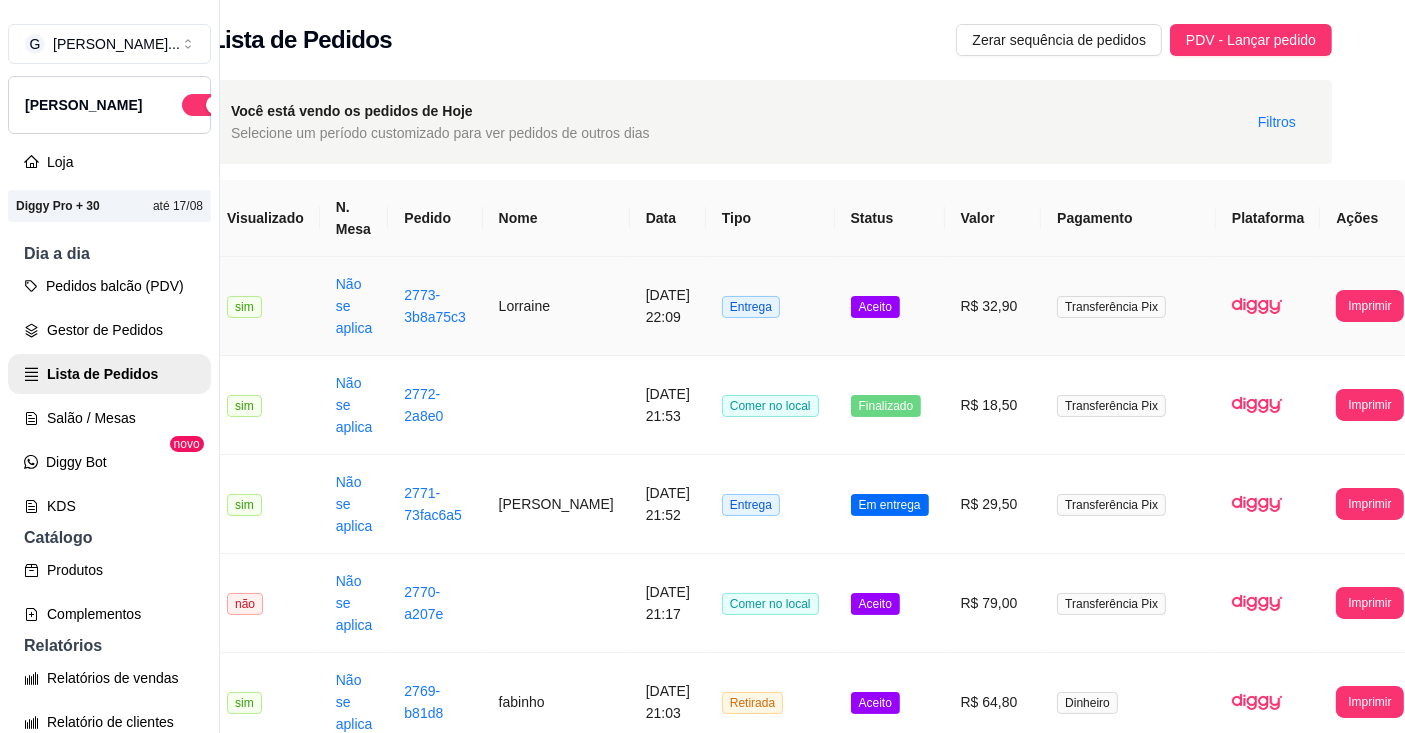 click on "R$ 32,90" at bounding box center (993, 306) 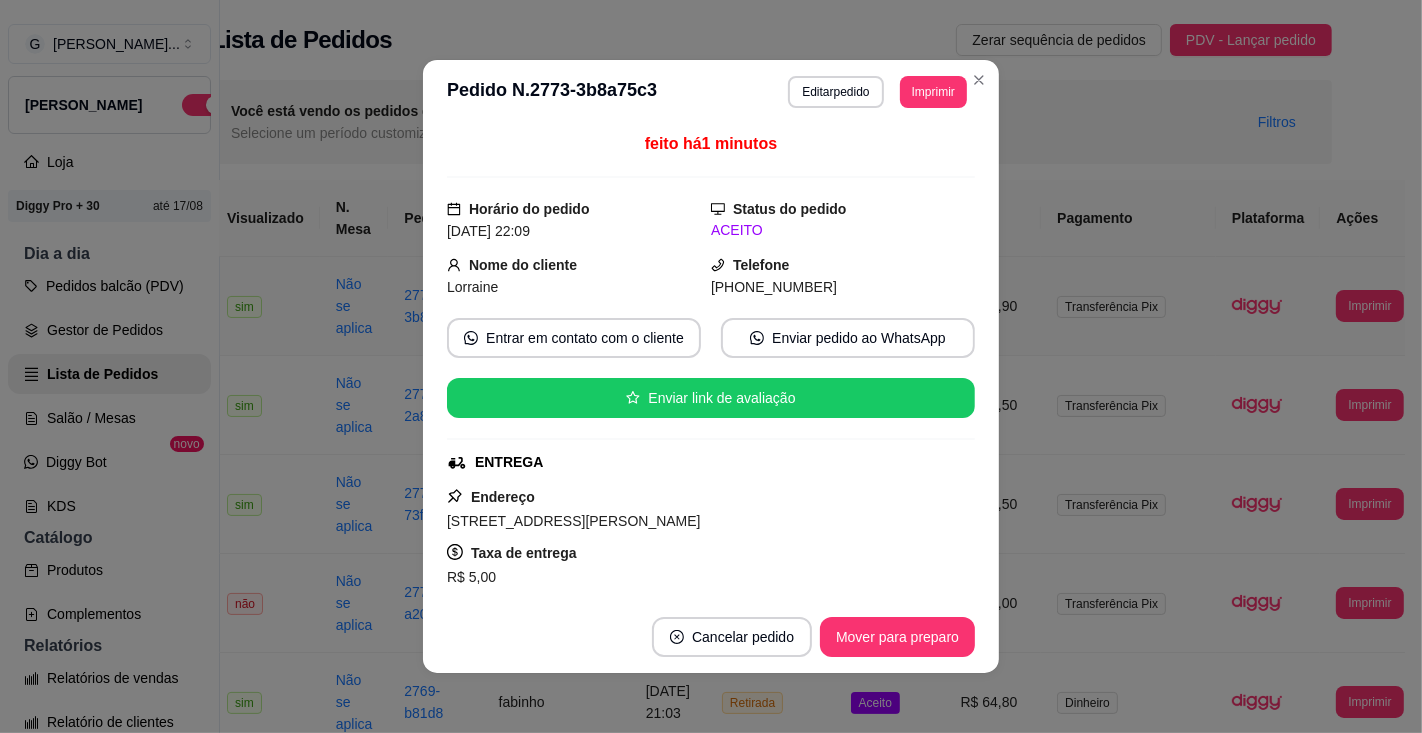 click on "Mover para preparo" at bounding box center (897, 637) 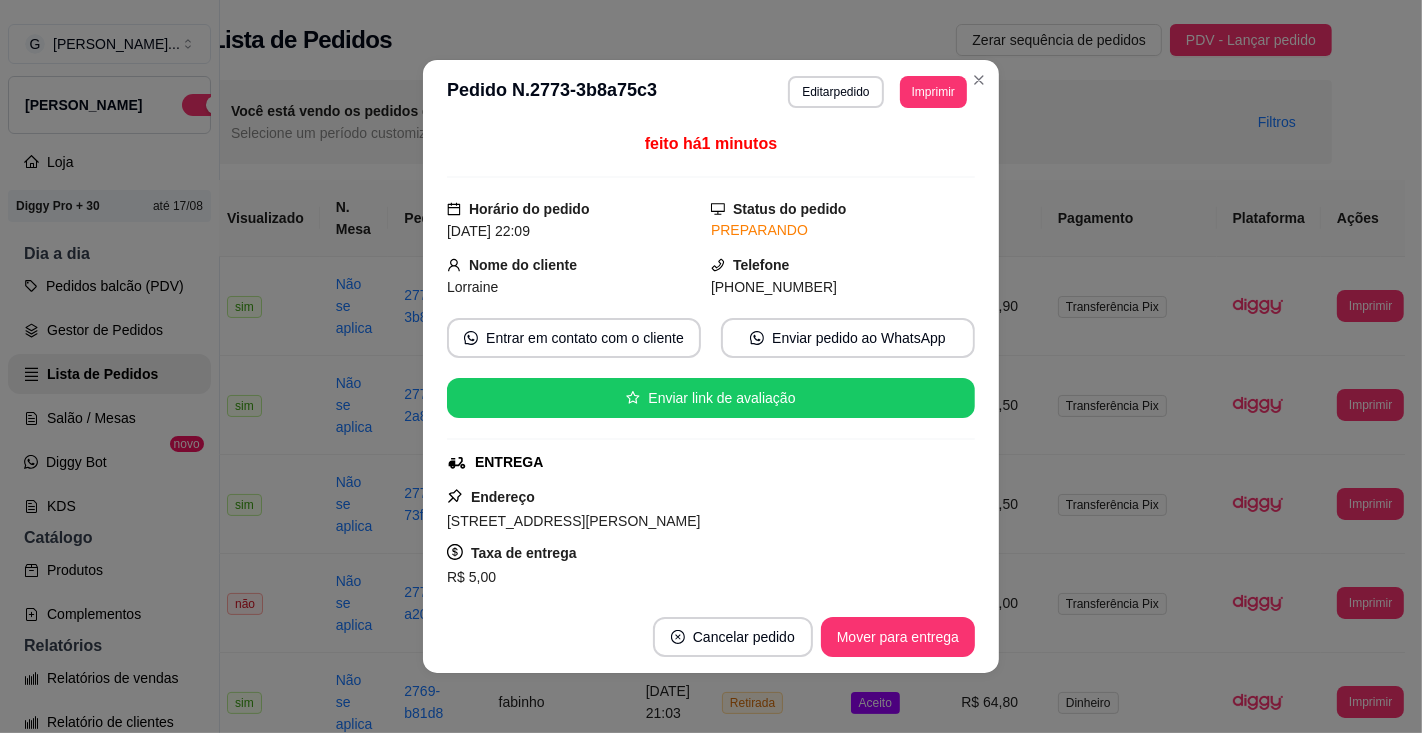 click on "[STREET_ADDRESS][PERSON_NAME]" at bounding box center [711, 521] 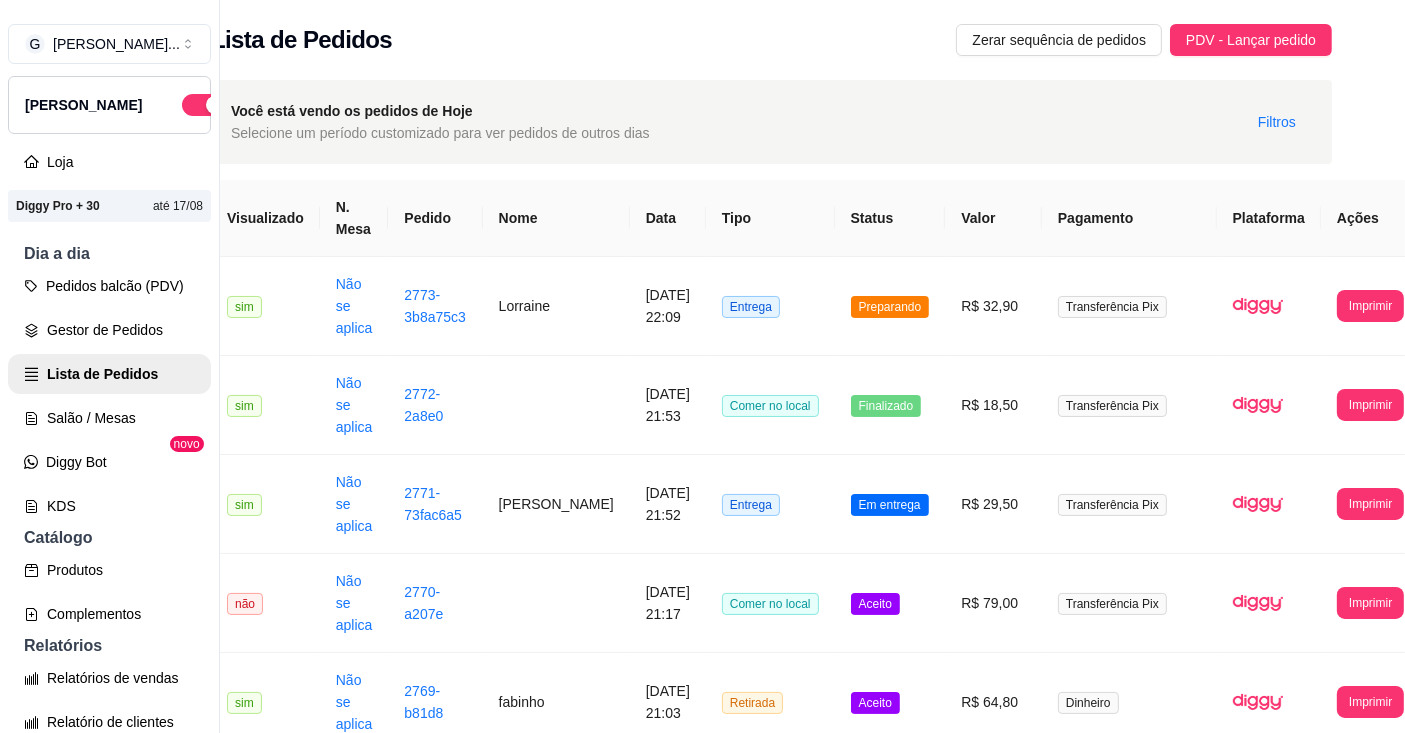 scroll, scrollTop: 0, scrollLeft: 25, axis: horizontal 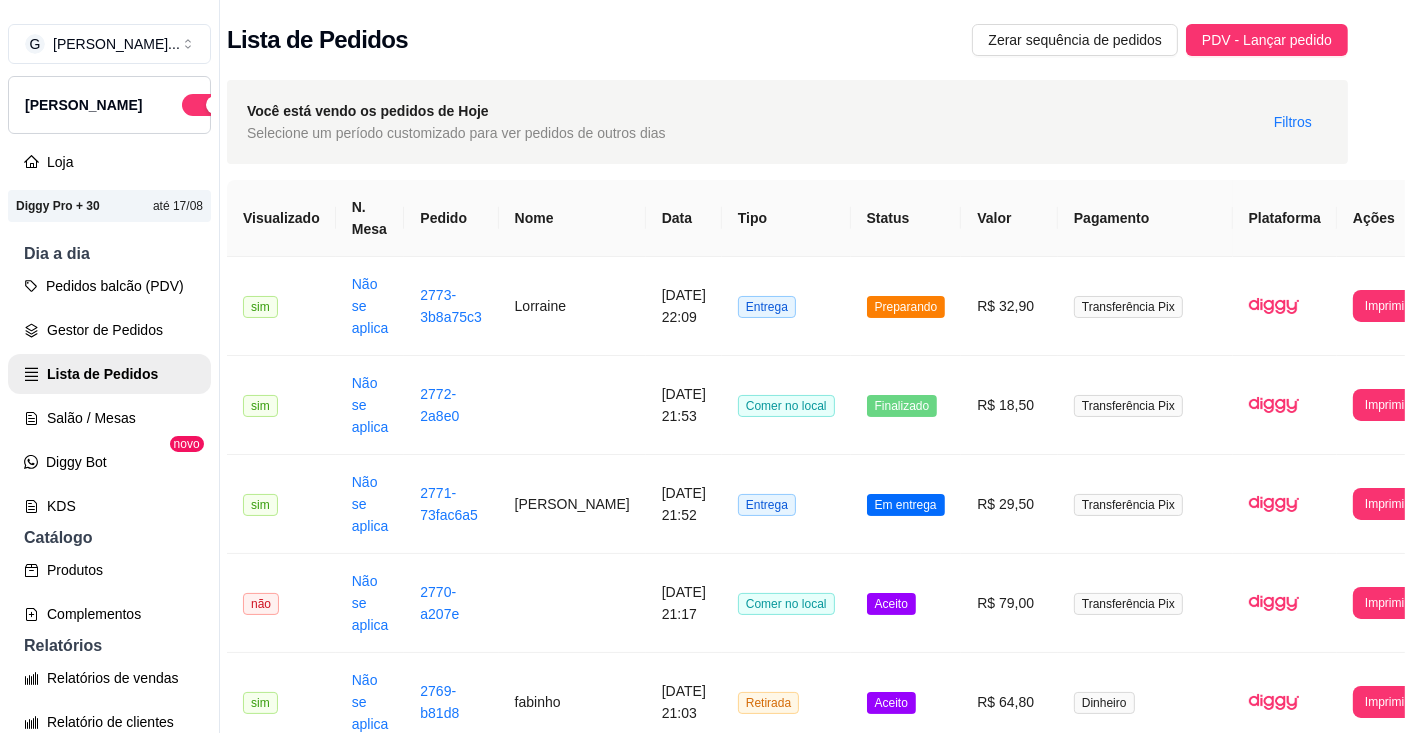 click at bounding box center [1285, 603] 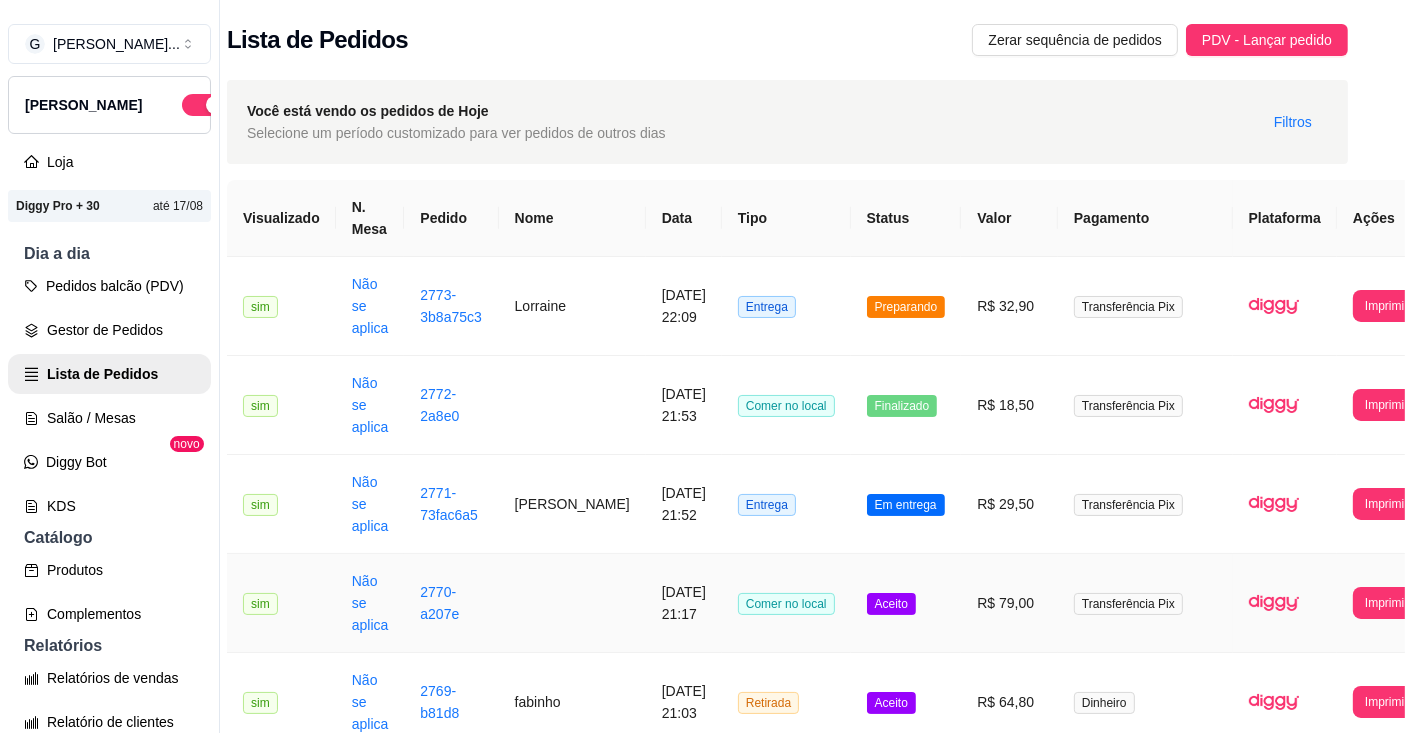 click on "Pedidos balcão (PDV)" at bounding box center [109, 286] 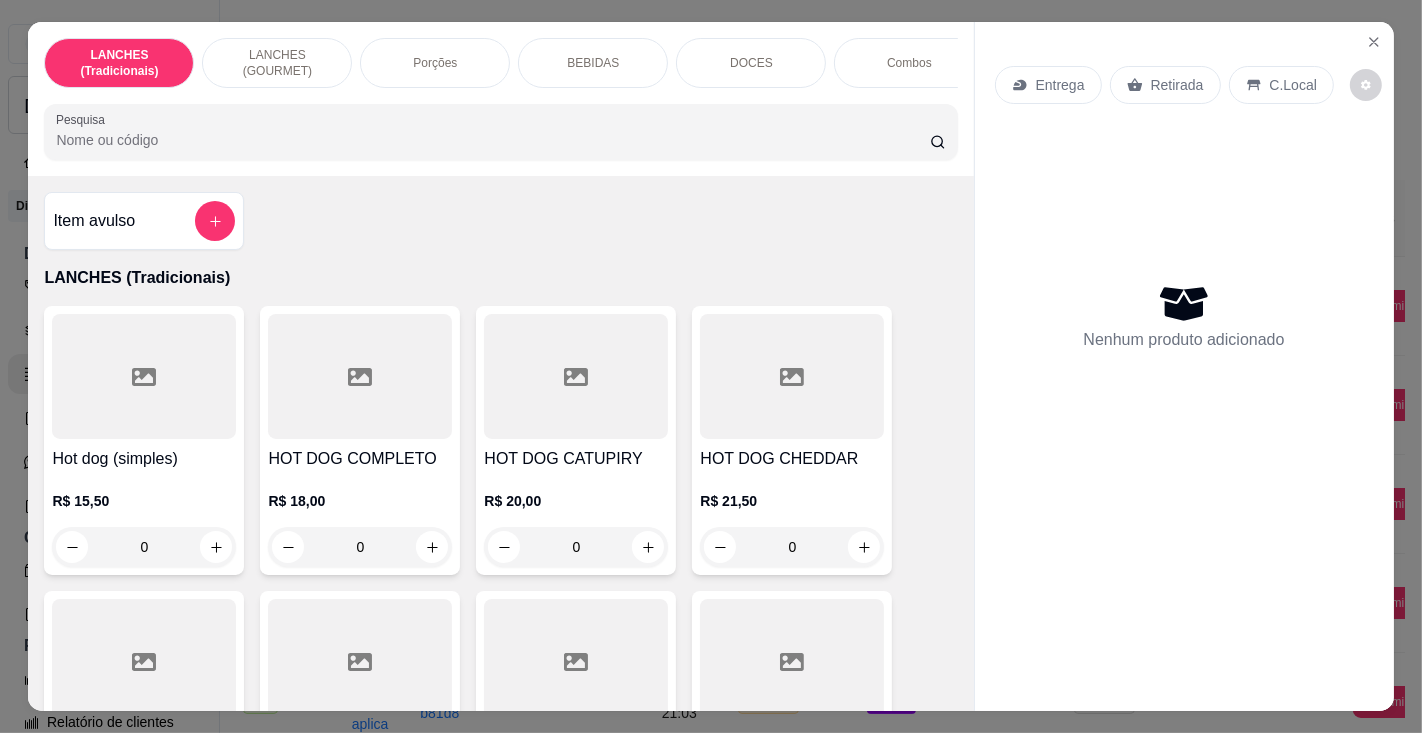 click on "Pesquisa" at bounding box center [492, 140] 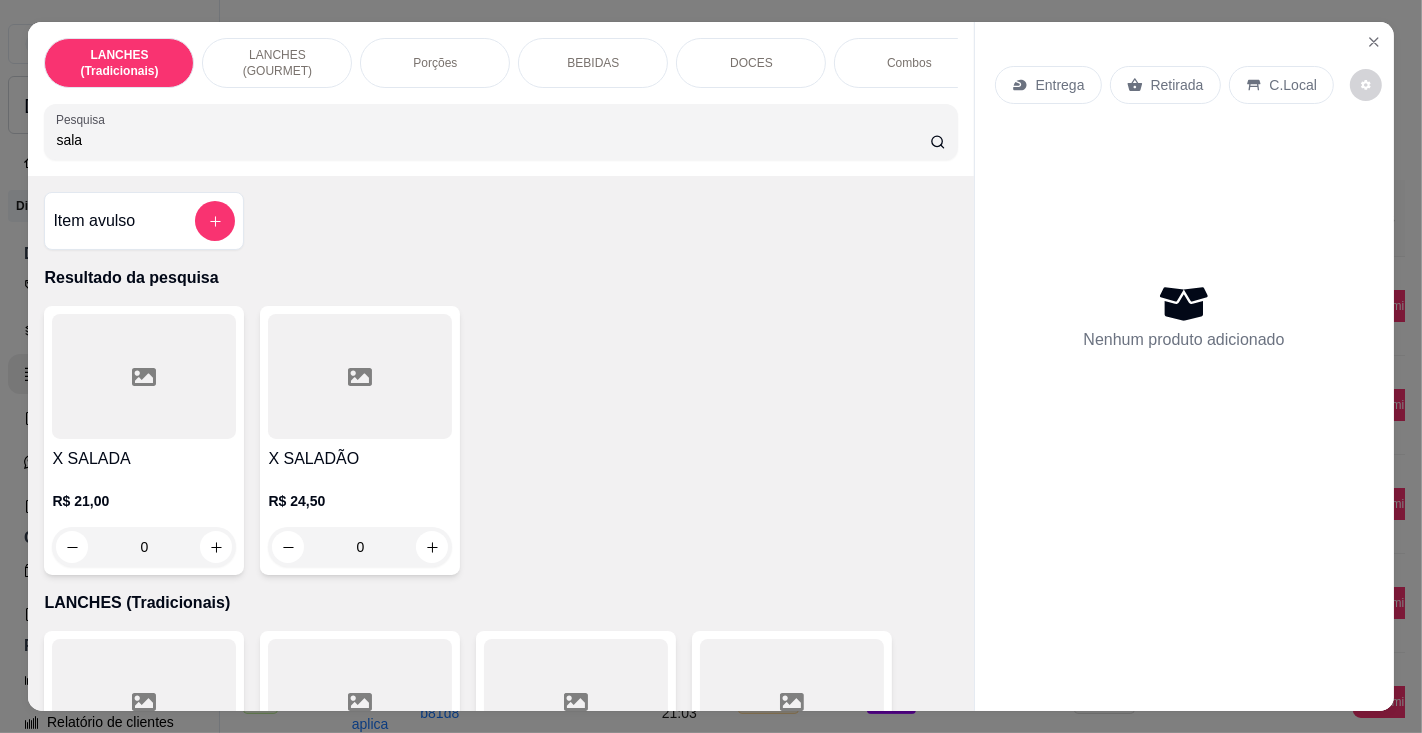 type on "sala" 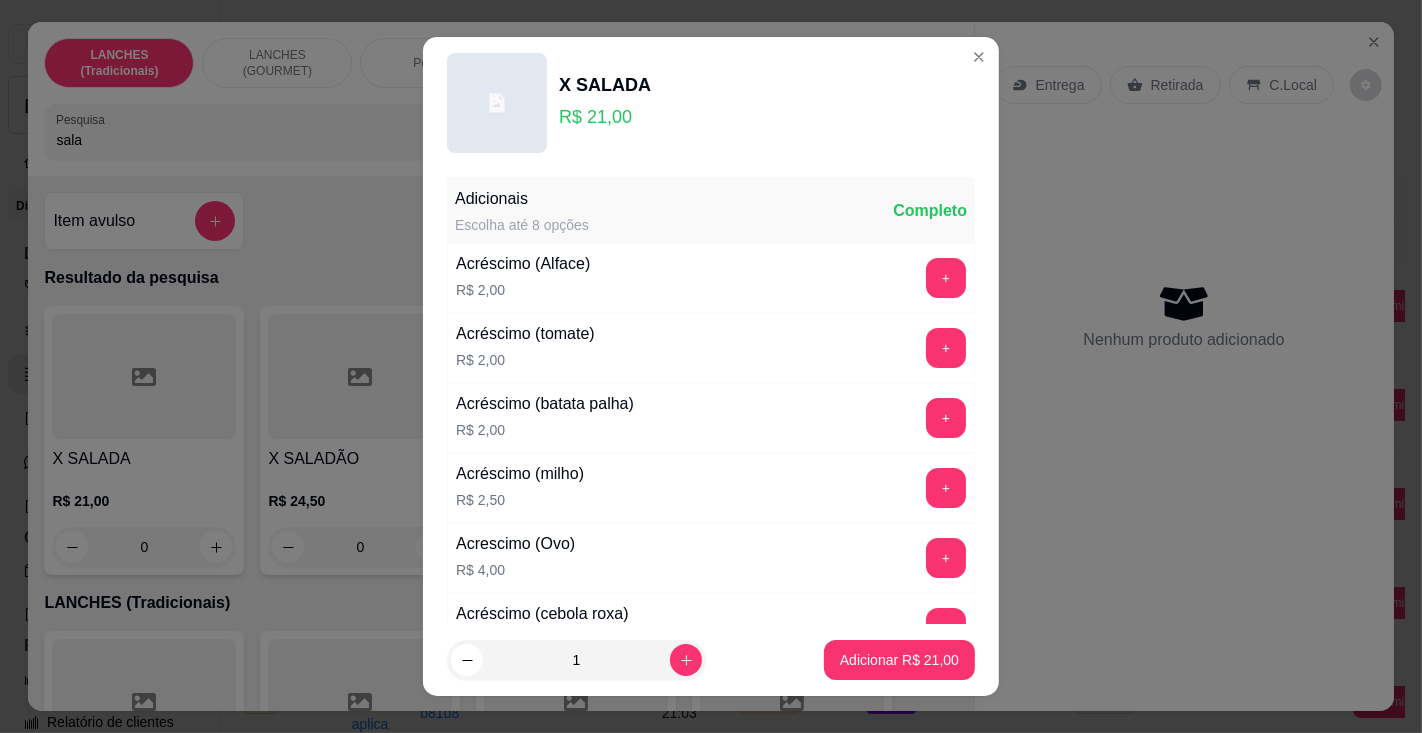 click 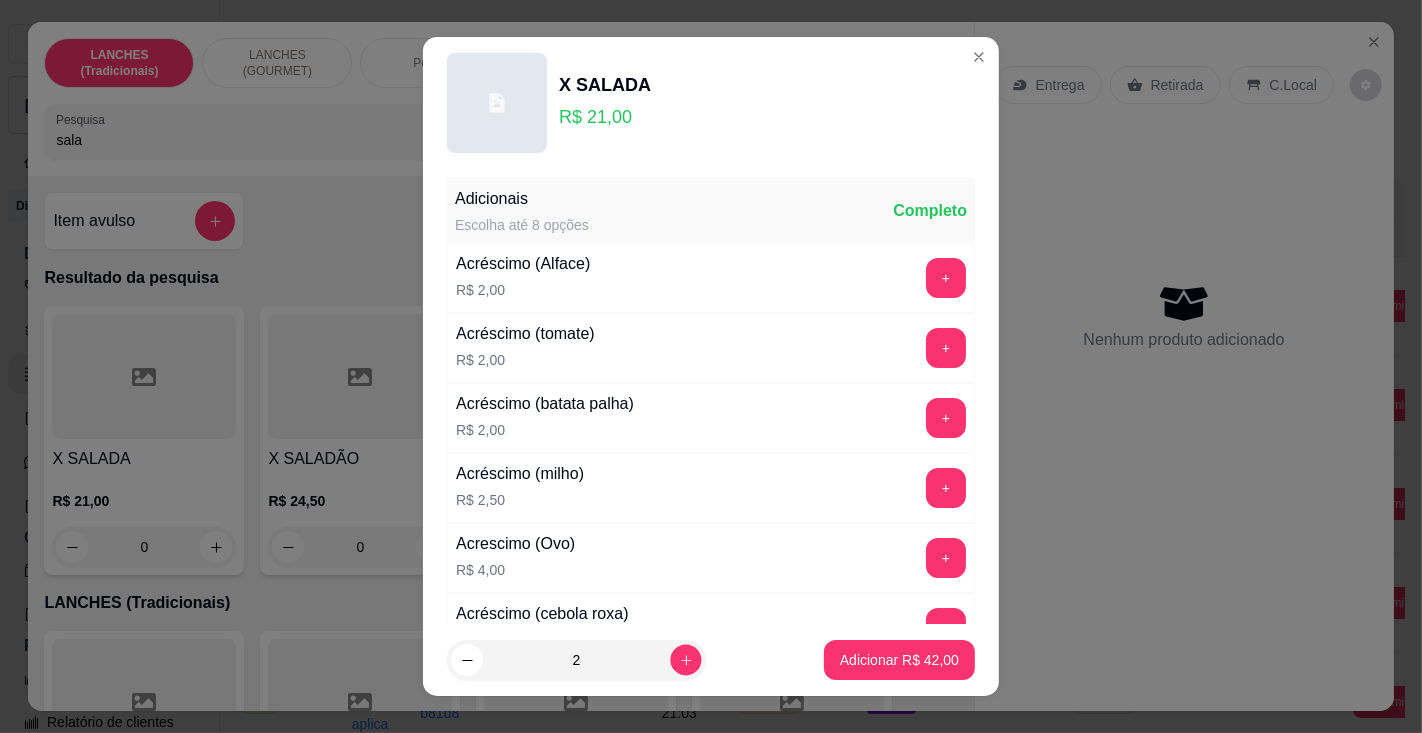 click at bounding box center [685, 660] 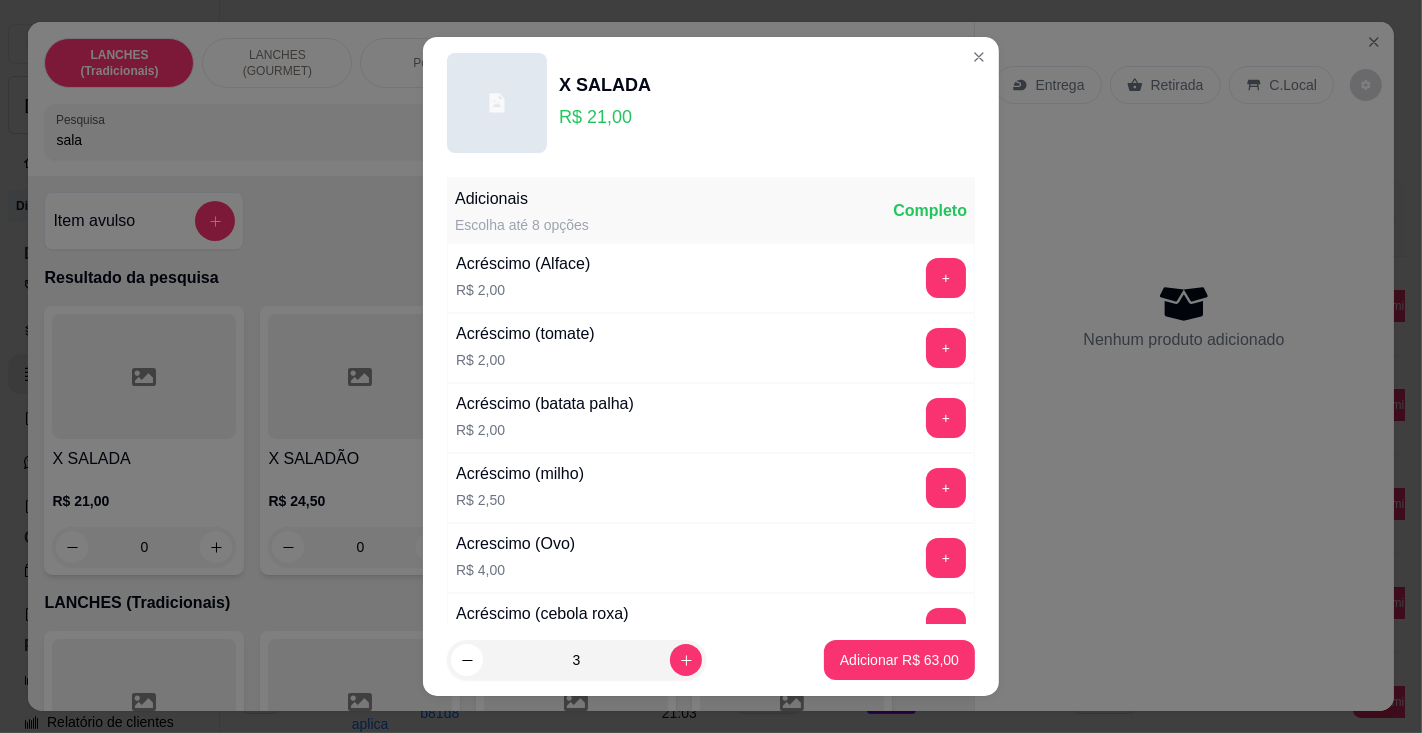 click on "Adicionar   R$ 63,00" at bounding box center [899, 660] 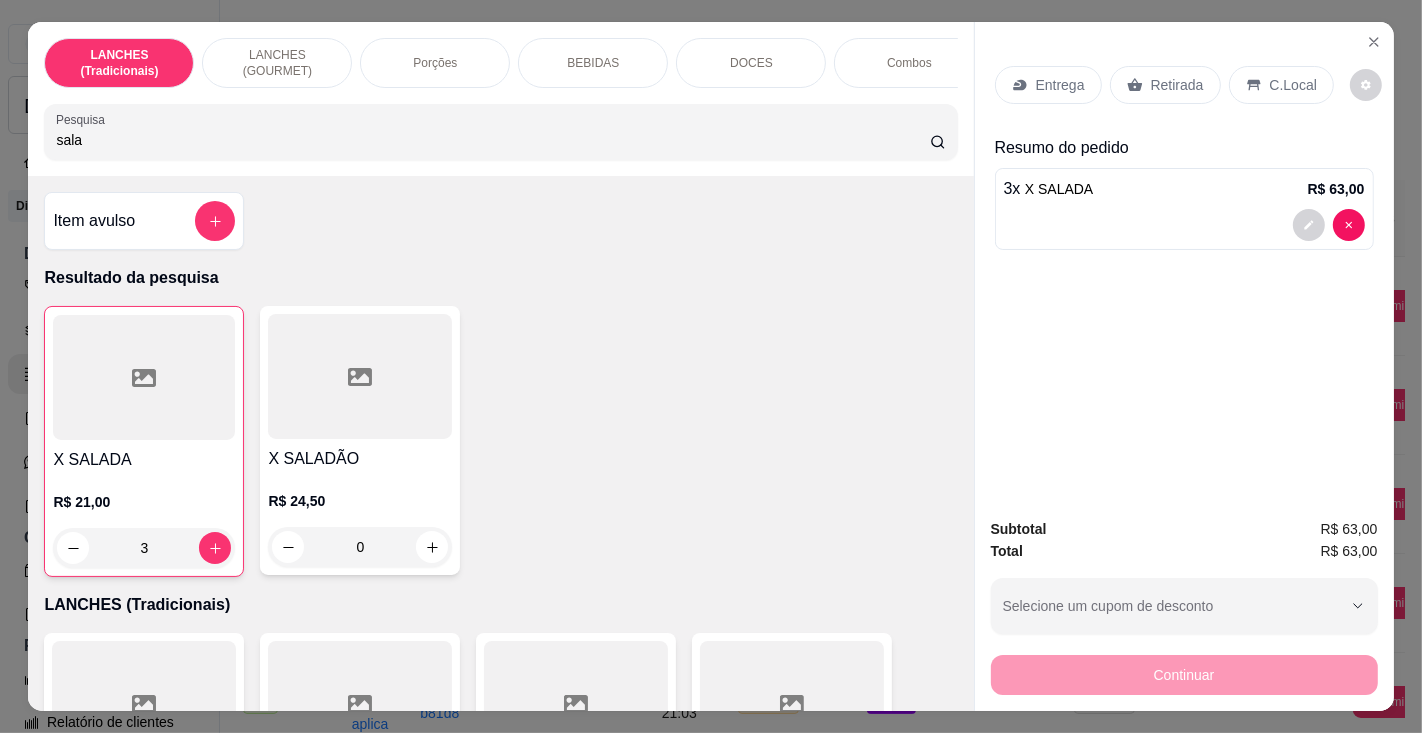 click on "Entrega" at bounding box center [1060, 85] 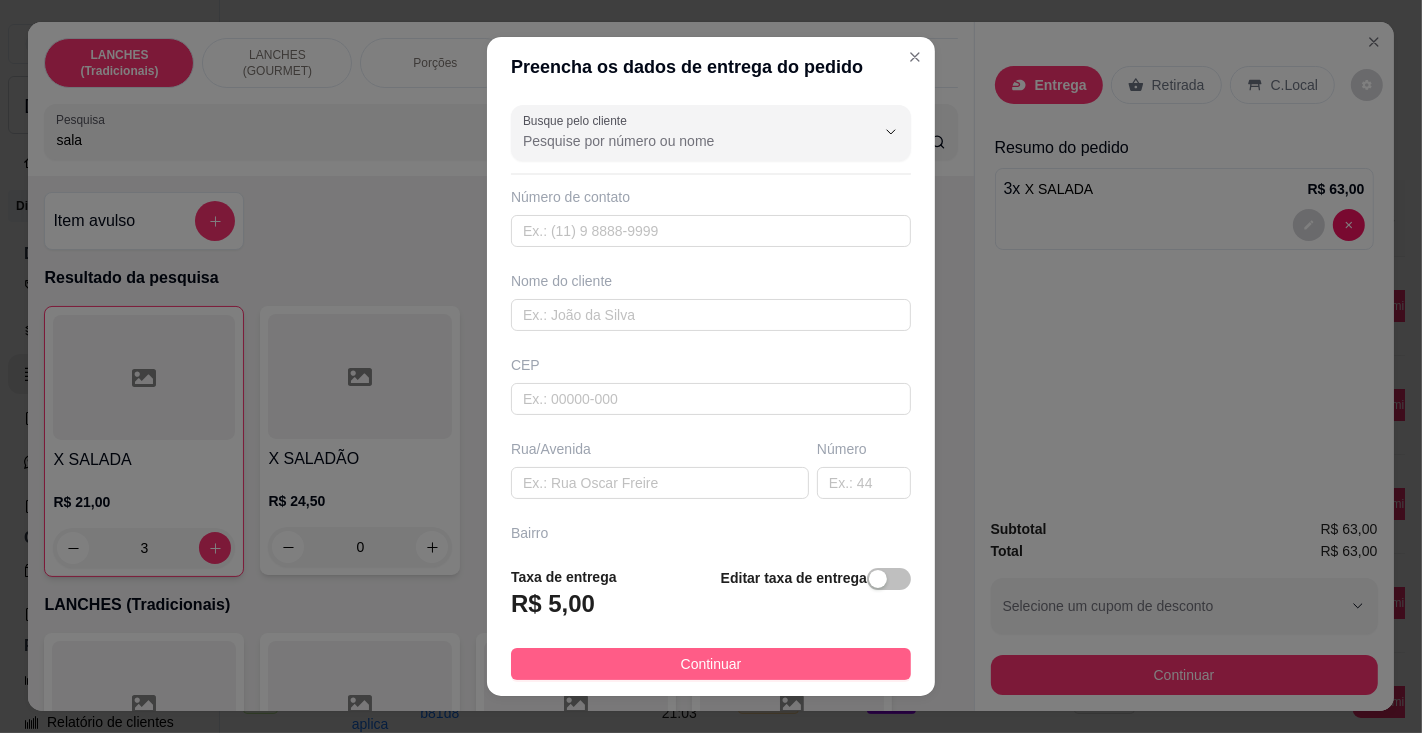click on "Continuar" at bounding box center (711, 664) 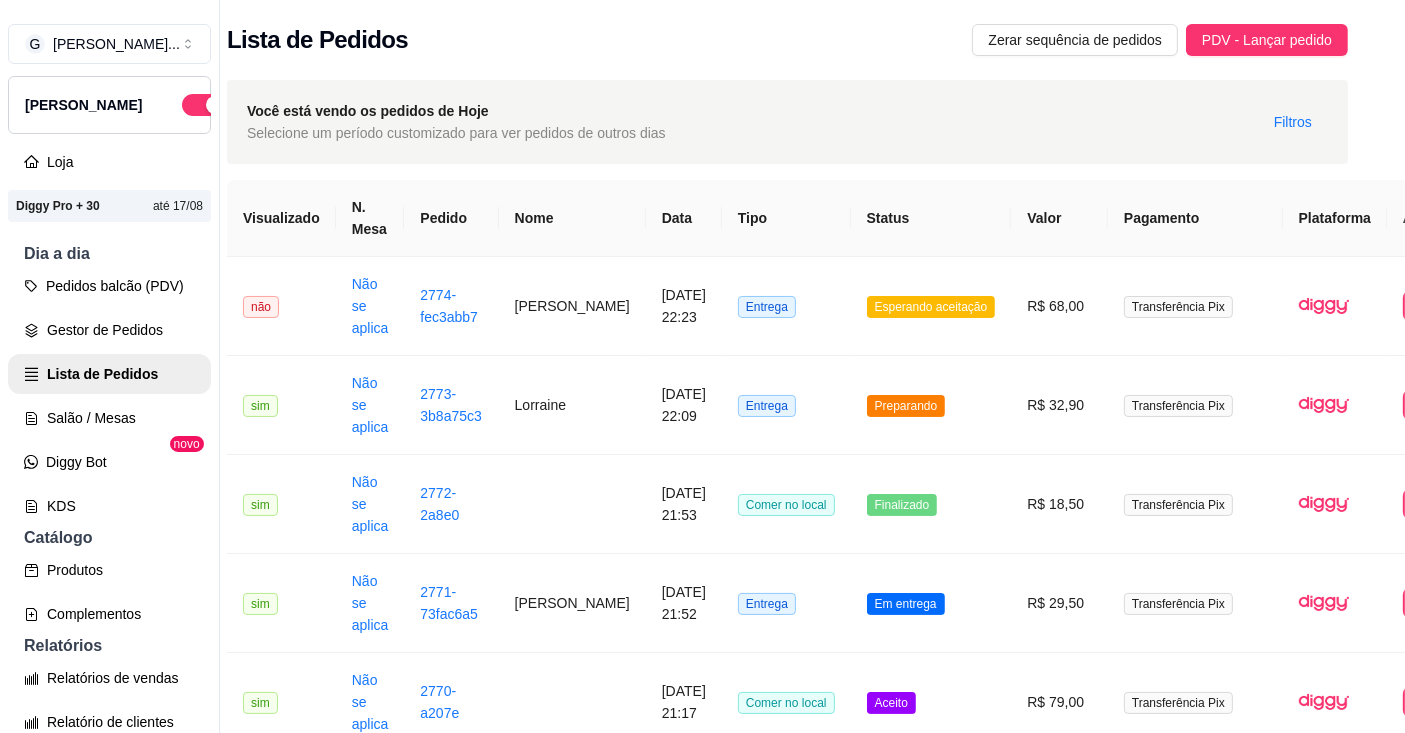 scroll, scrollTop: 0, scrollLeft: 89, axis: horizontal 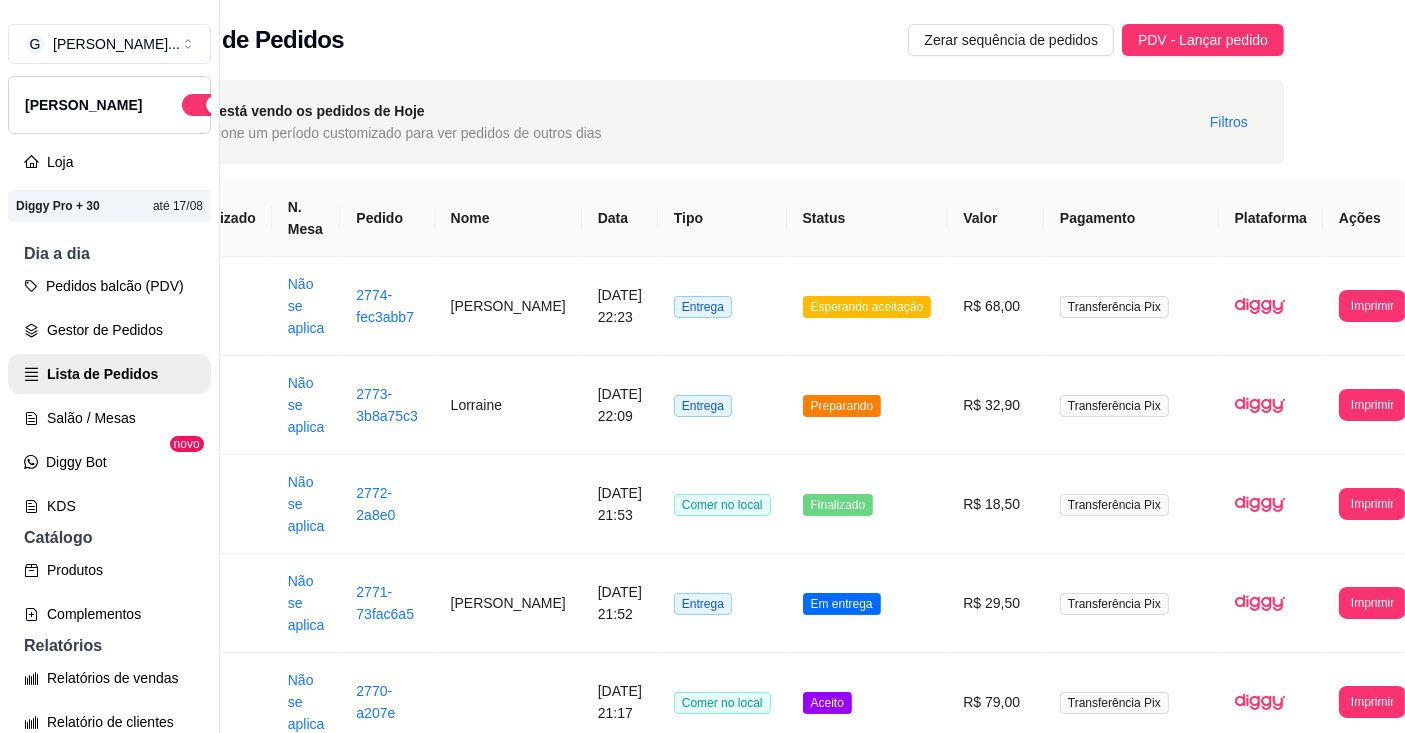 click on "Imprimir" at bounding box center (1372, 306) 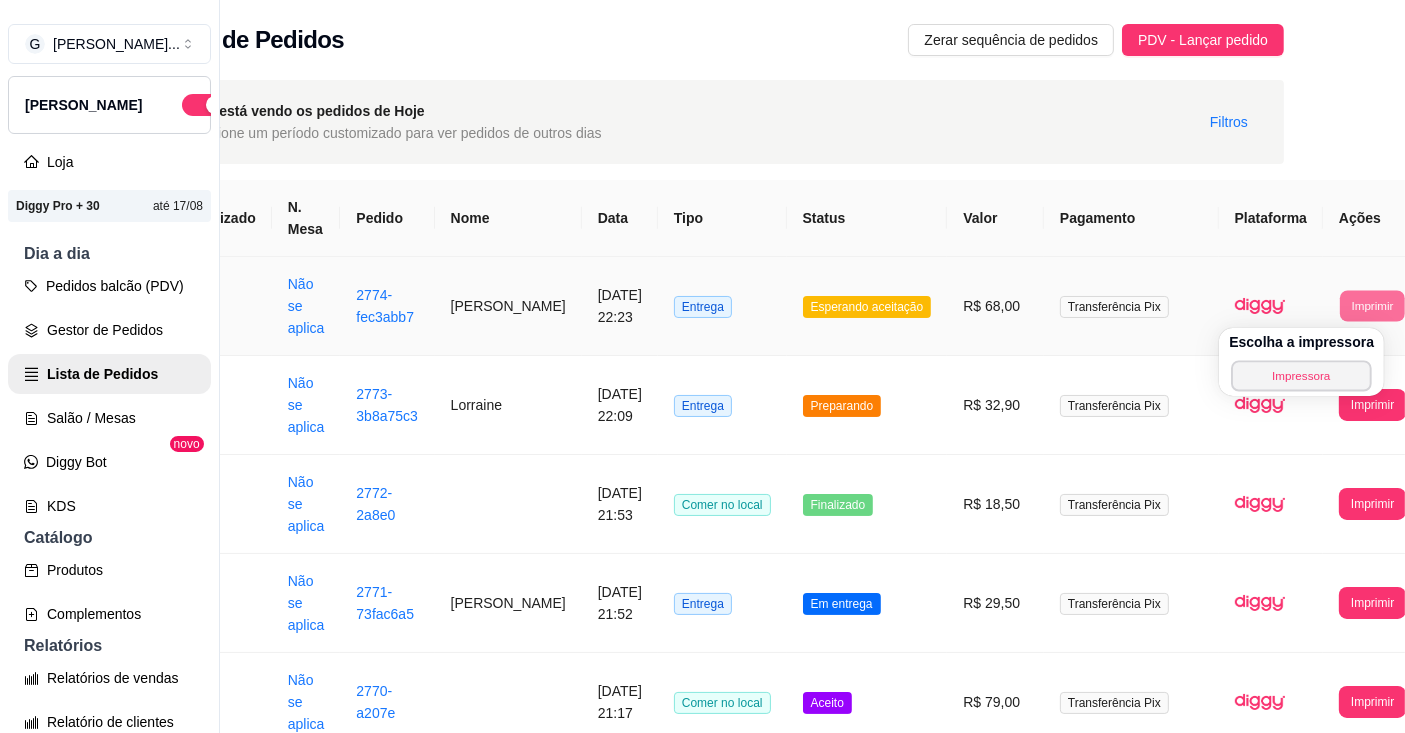 click on "Impressora" at bounding box center [1302, 375] 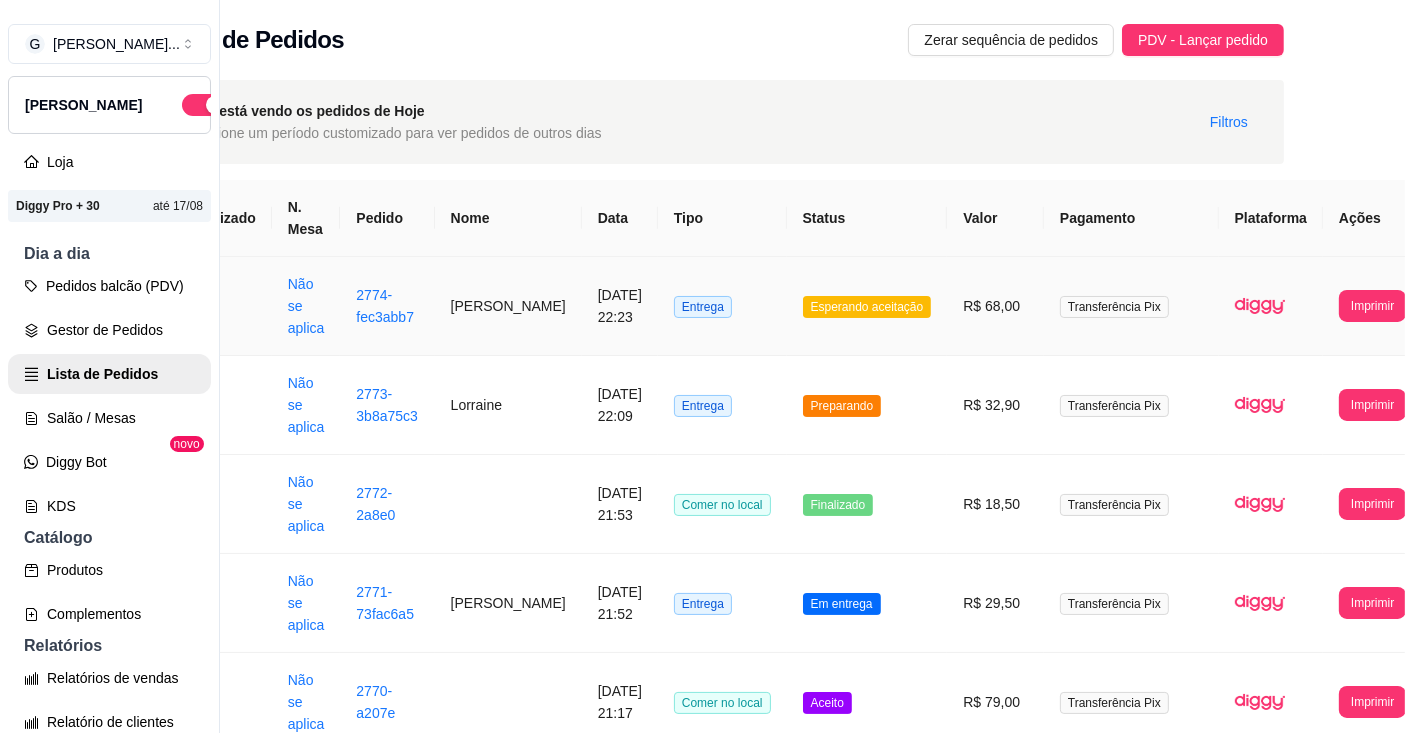 click on "R$ 68,00" at bounding box center [995, 306] 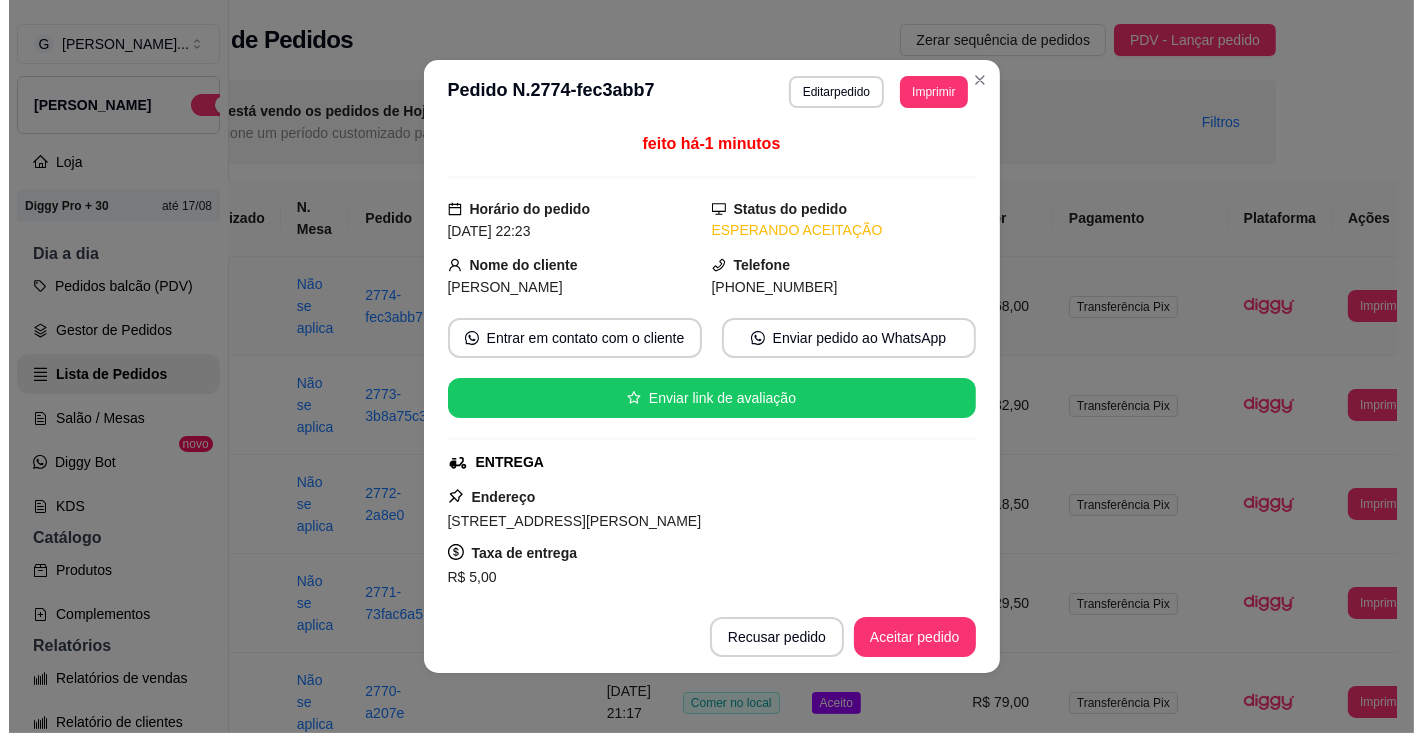 scroll, scrollTop: 0, scrollLeft: 72, axis: horizontal 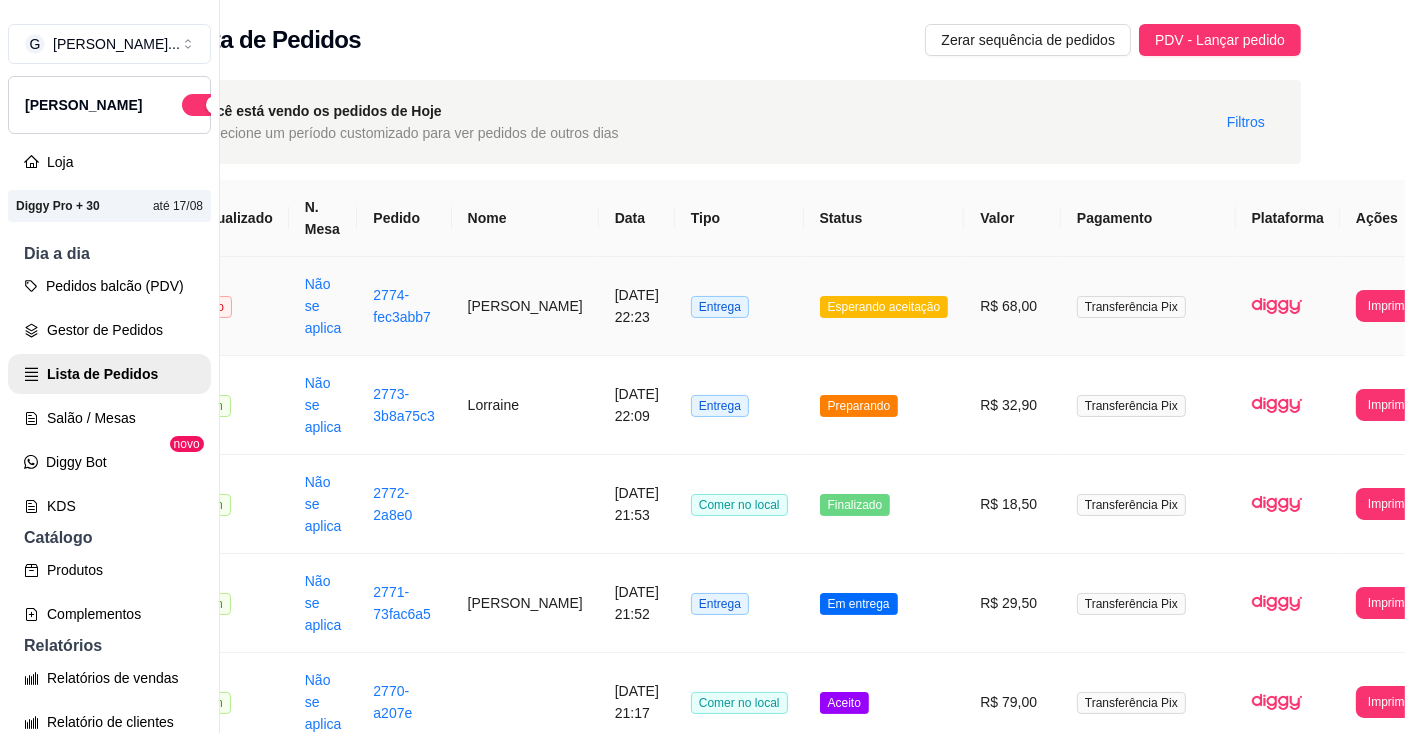 click on "Pedidos balcão (PDV)" at bounding box center [109, 286] 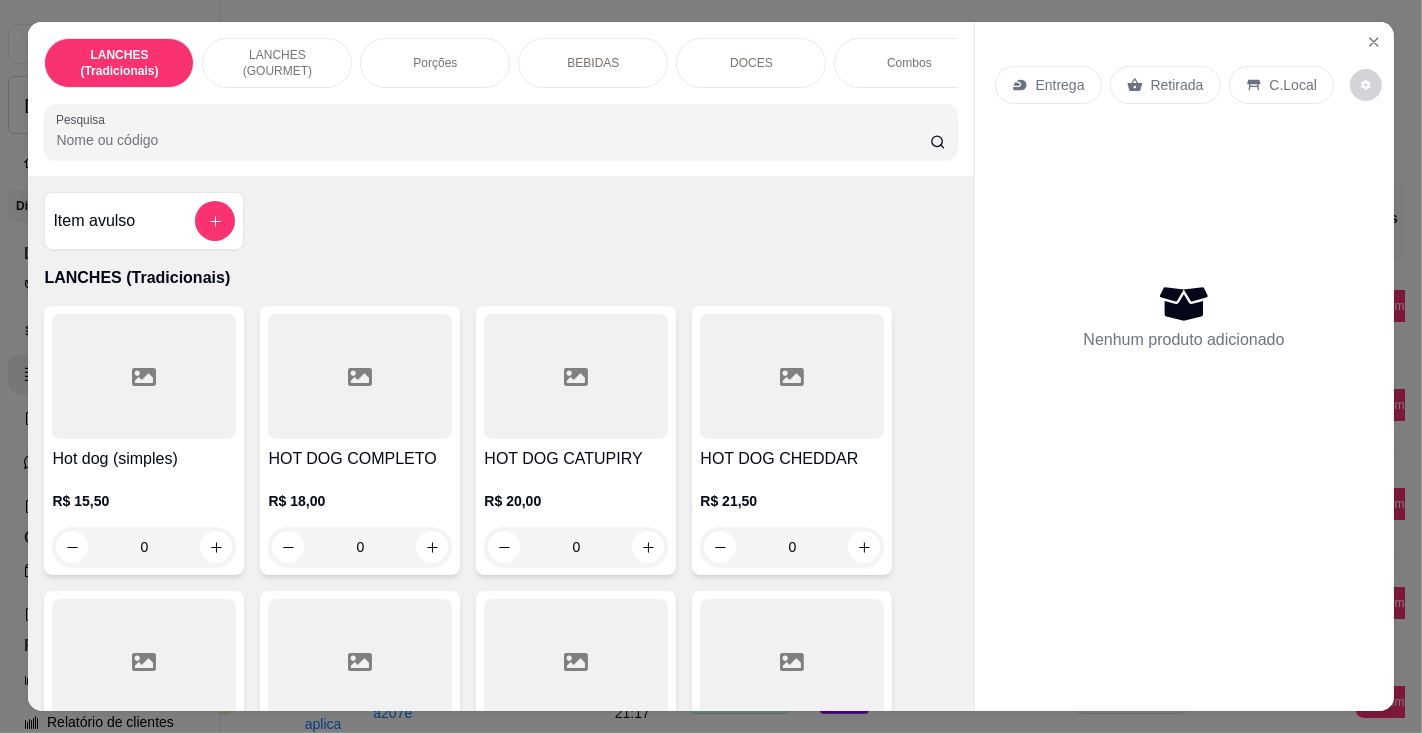 click on "Pesquisa" at bounding box center (492, 140) 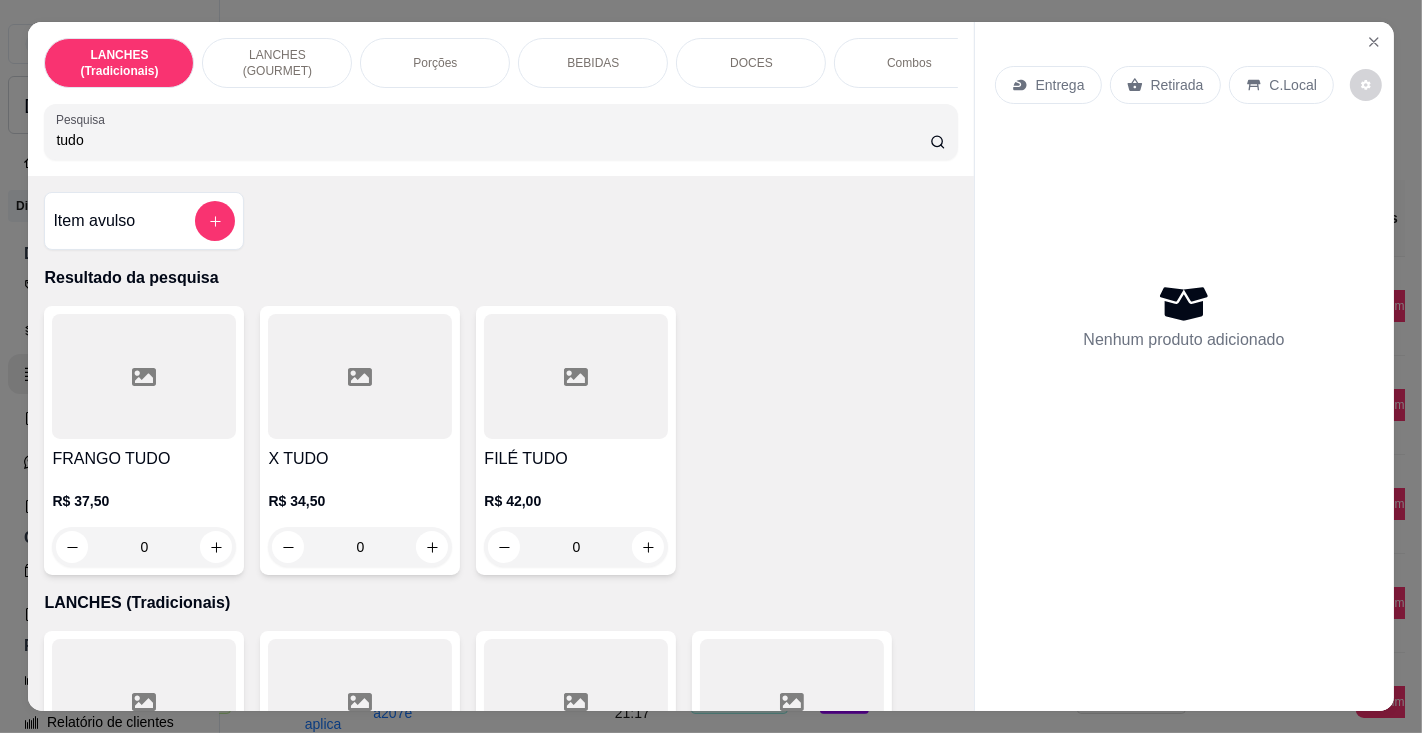 type on "tudo" 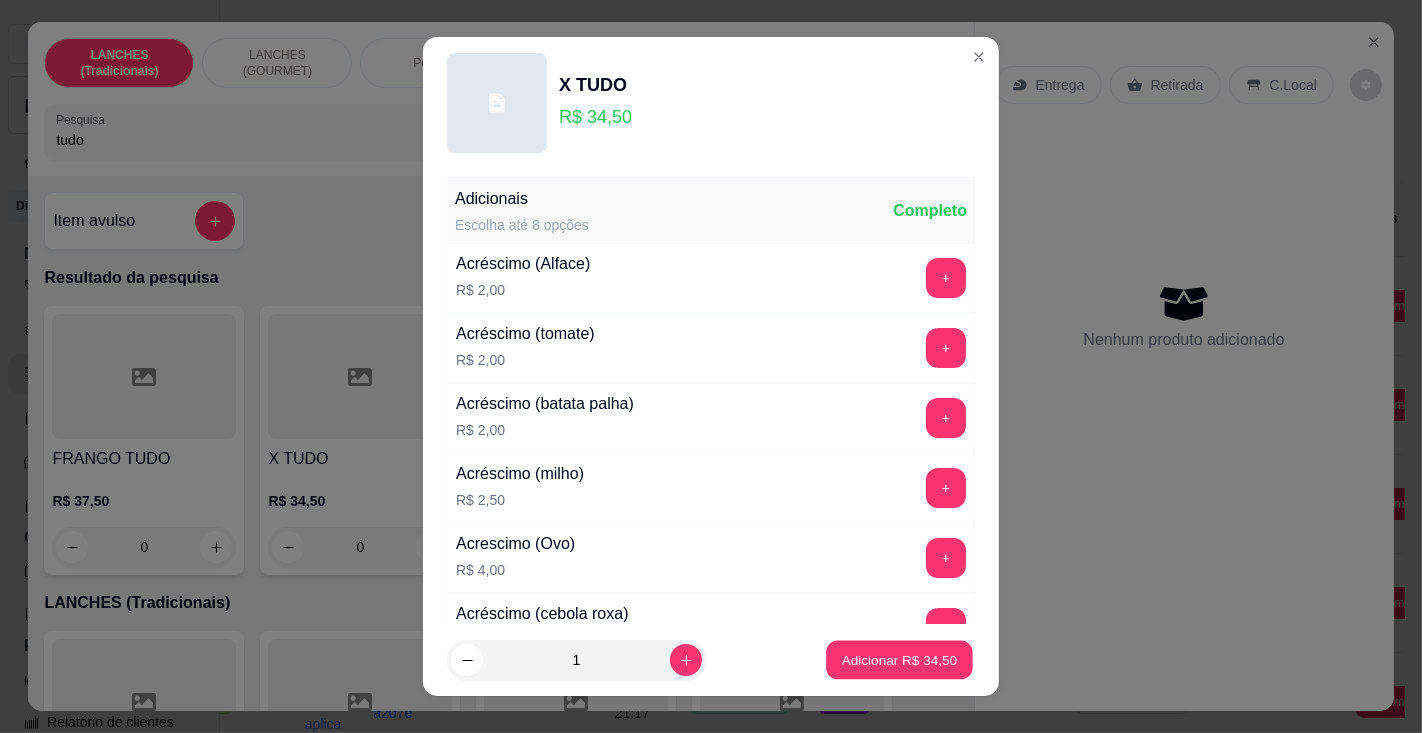 click on "Adicionar   R$ 34,50" at bounding box center [900, 660] 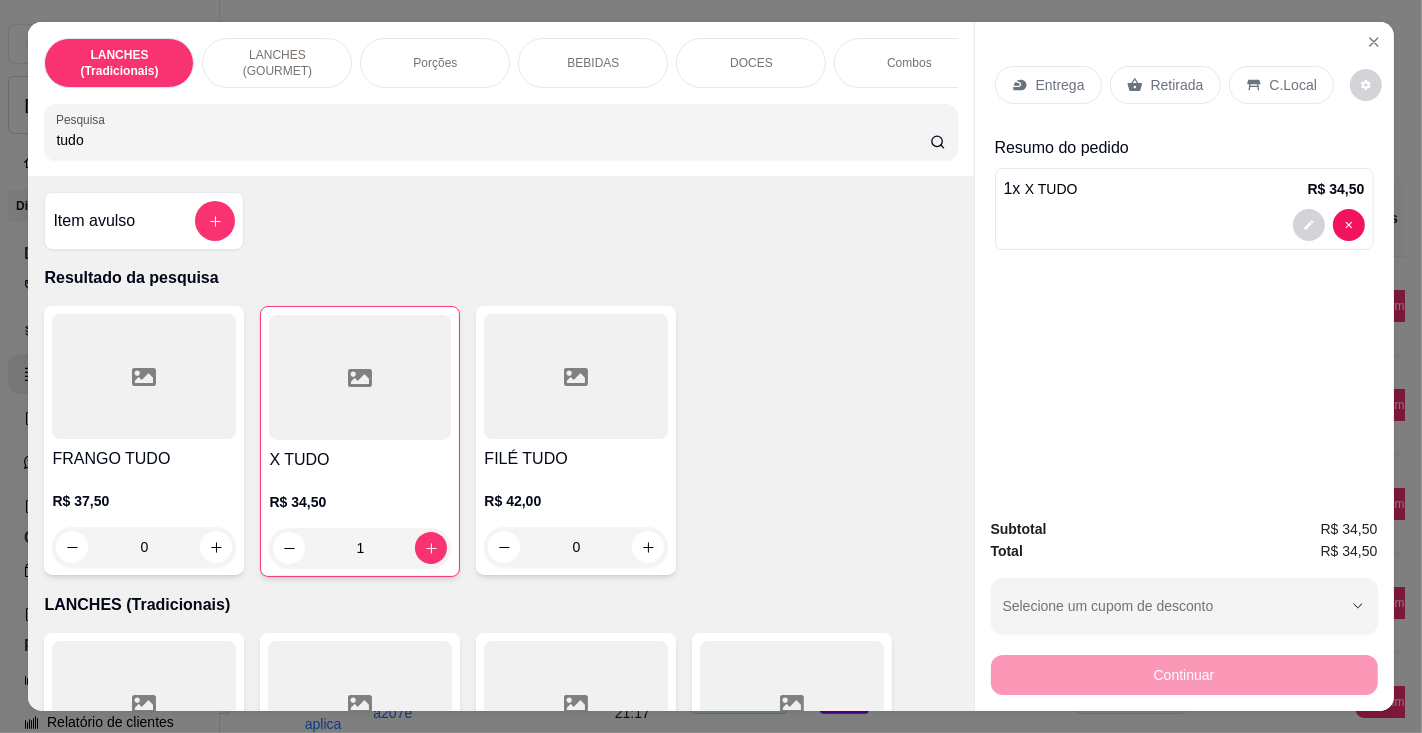 click on "BEBIDAS" at bounding box center [593, 63] 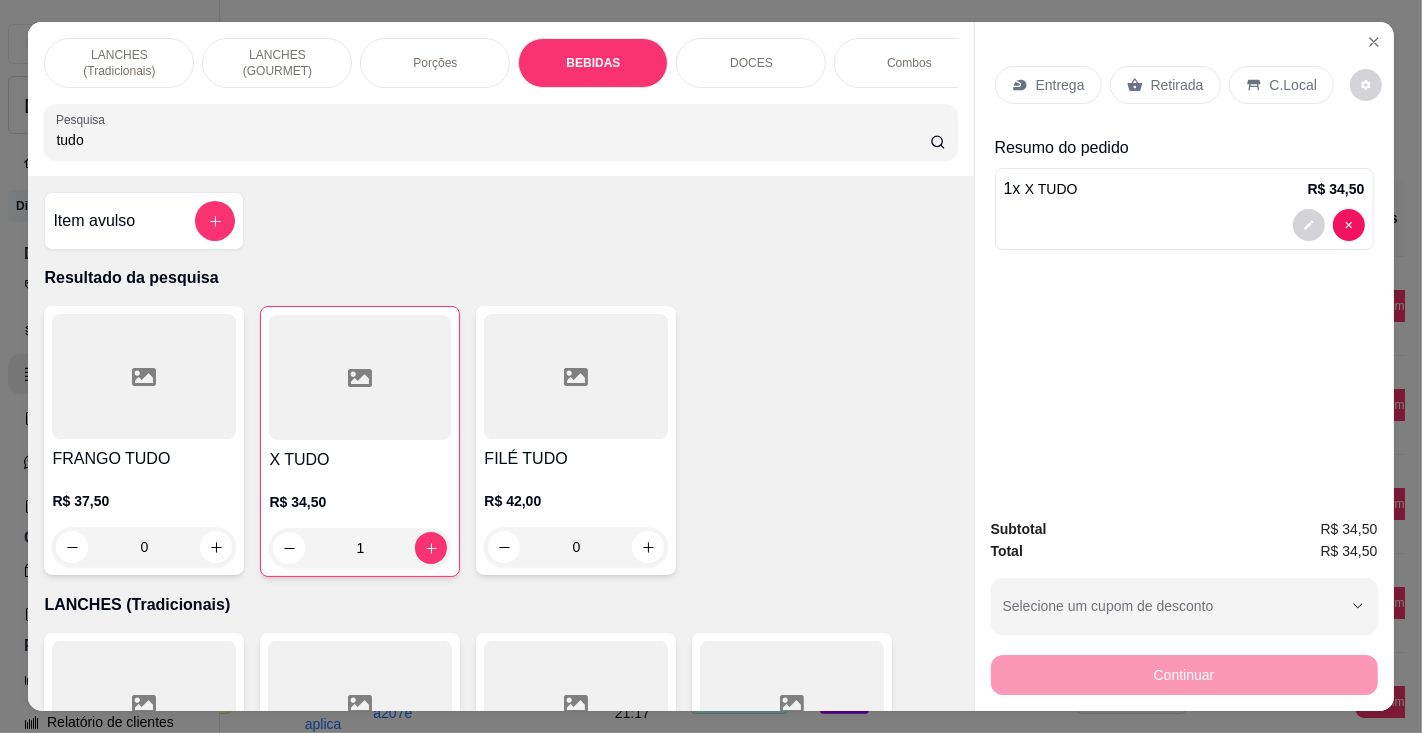 scroll, scrollTop: 6045, scrollLeft: 0, axis: vertical 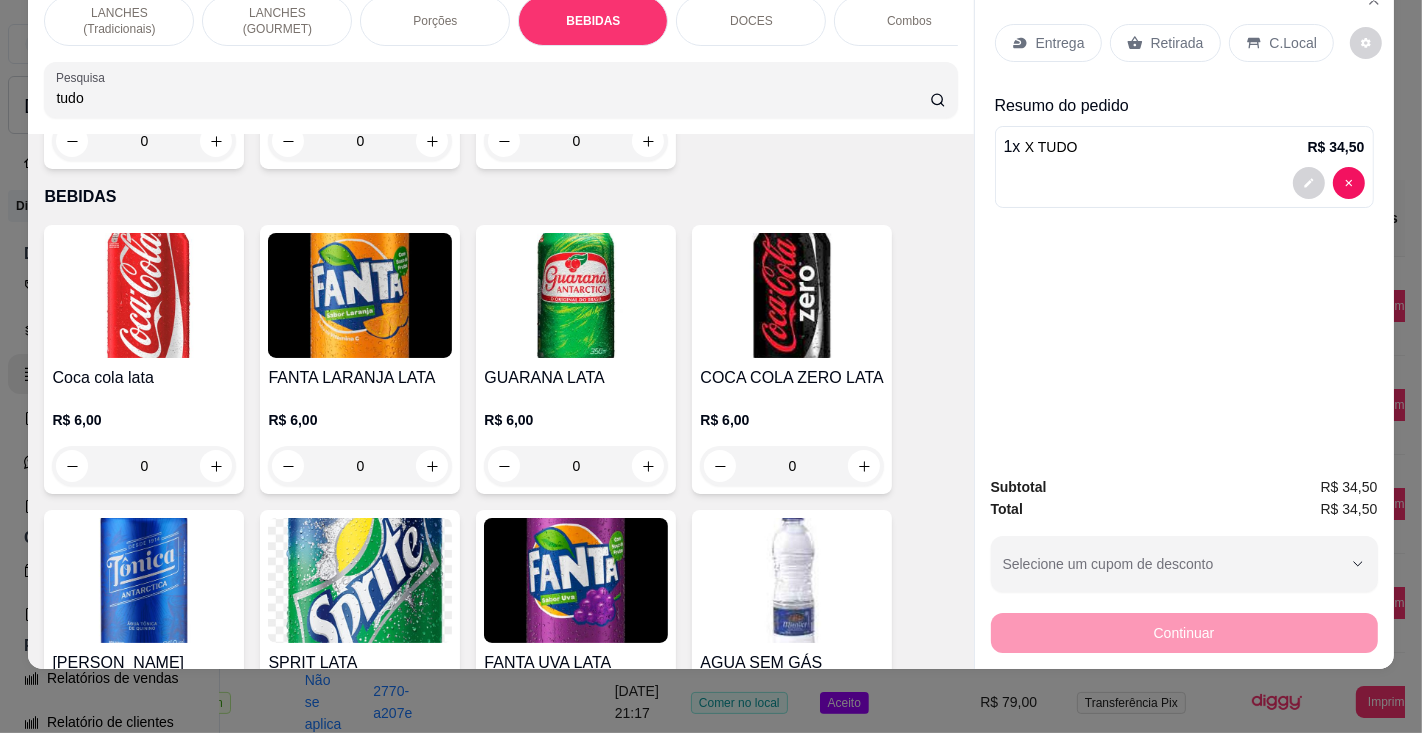 click 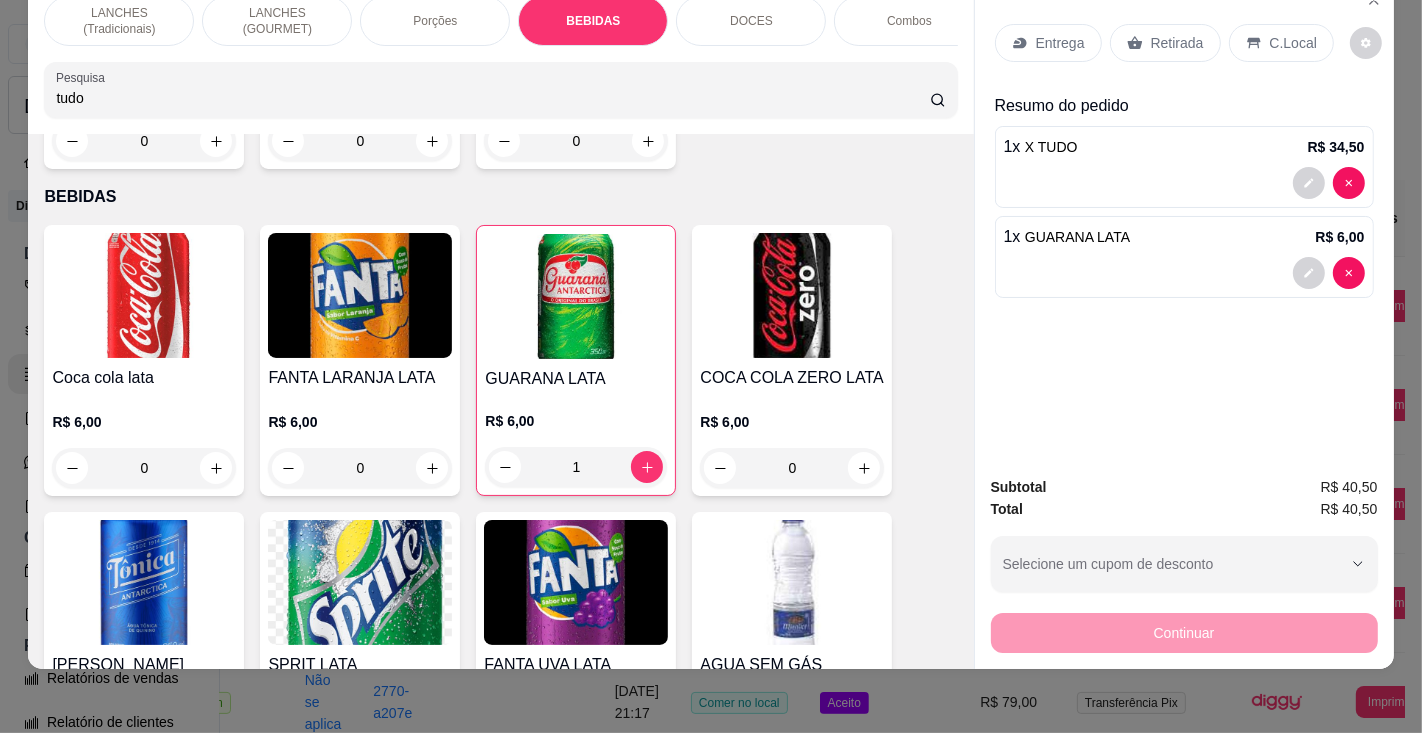click on "Entrega" at bounding box center [1060, 43] 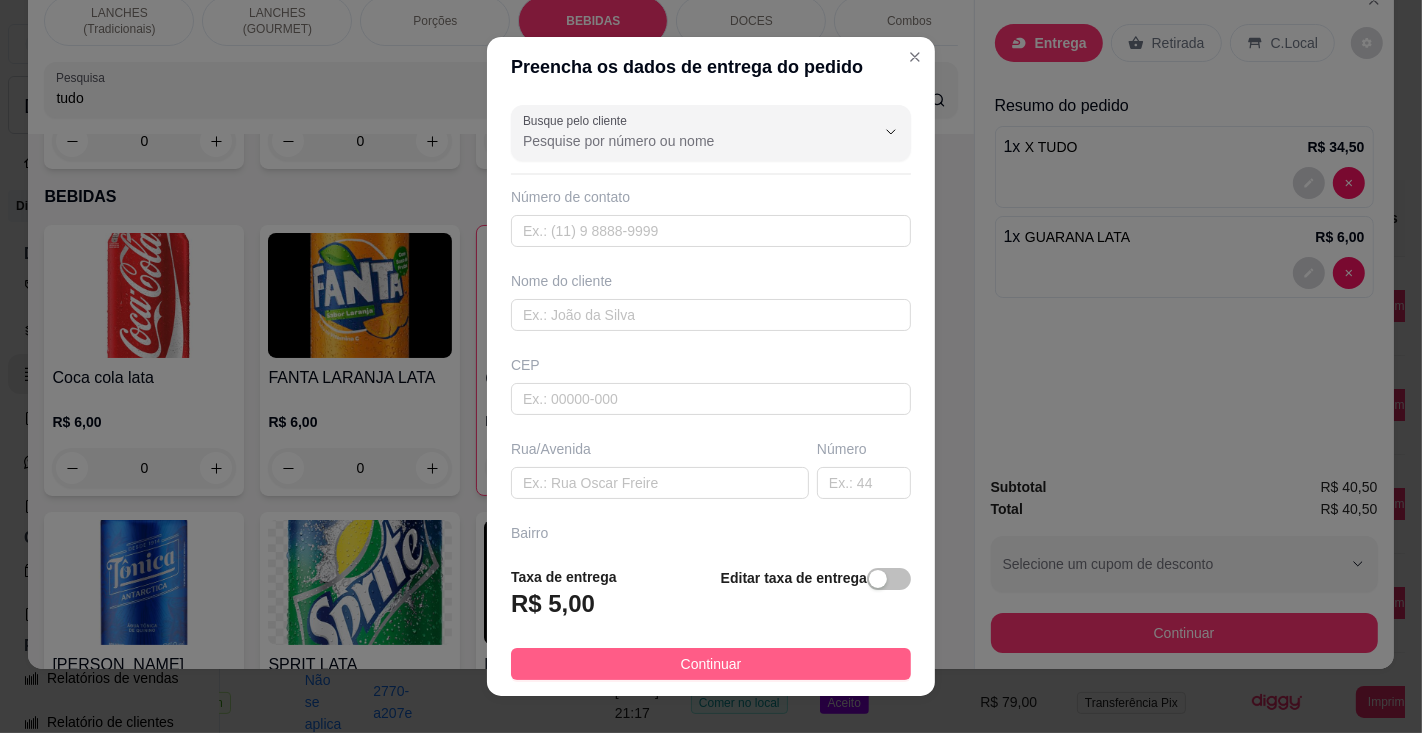 click on "Continuar" at bounding box center (711, 664) 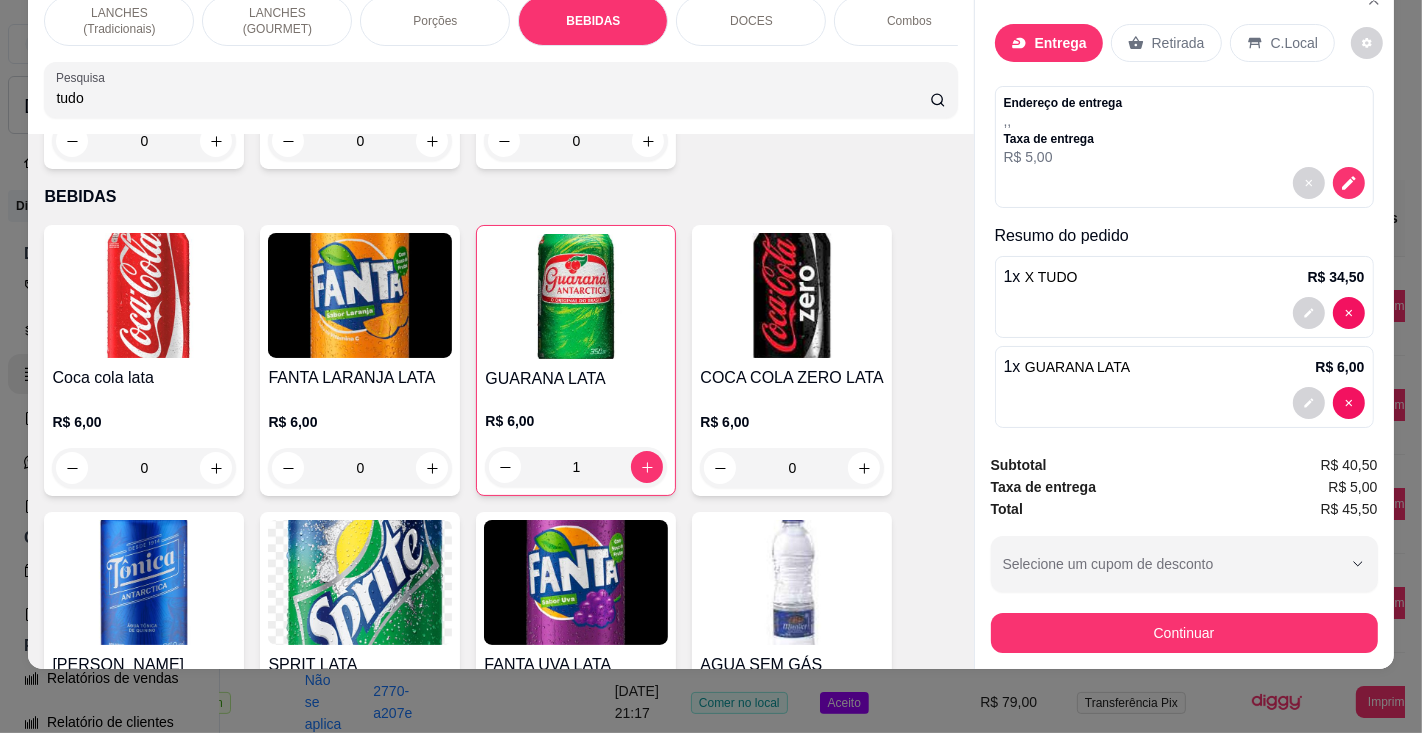 click on "Entrega" at bounding box center [1049, 43] 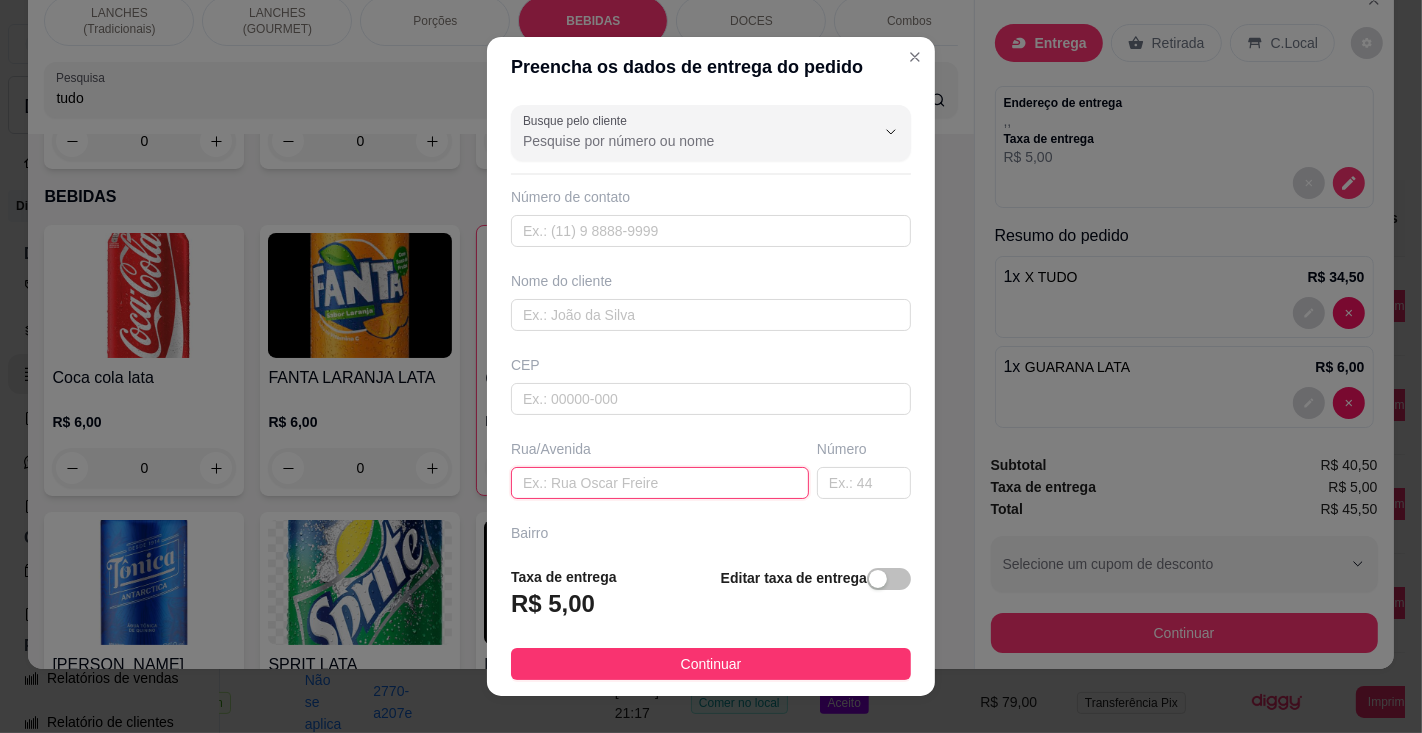 click at bounding box center (660, 483) 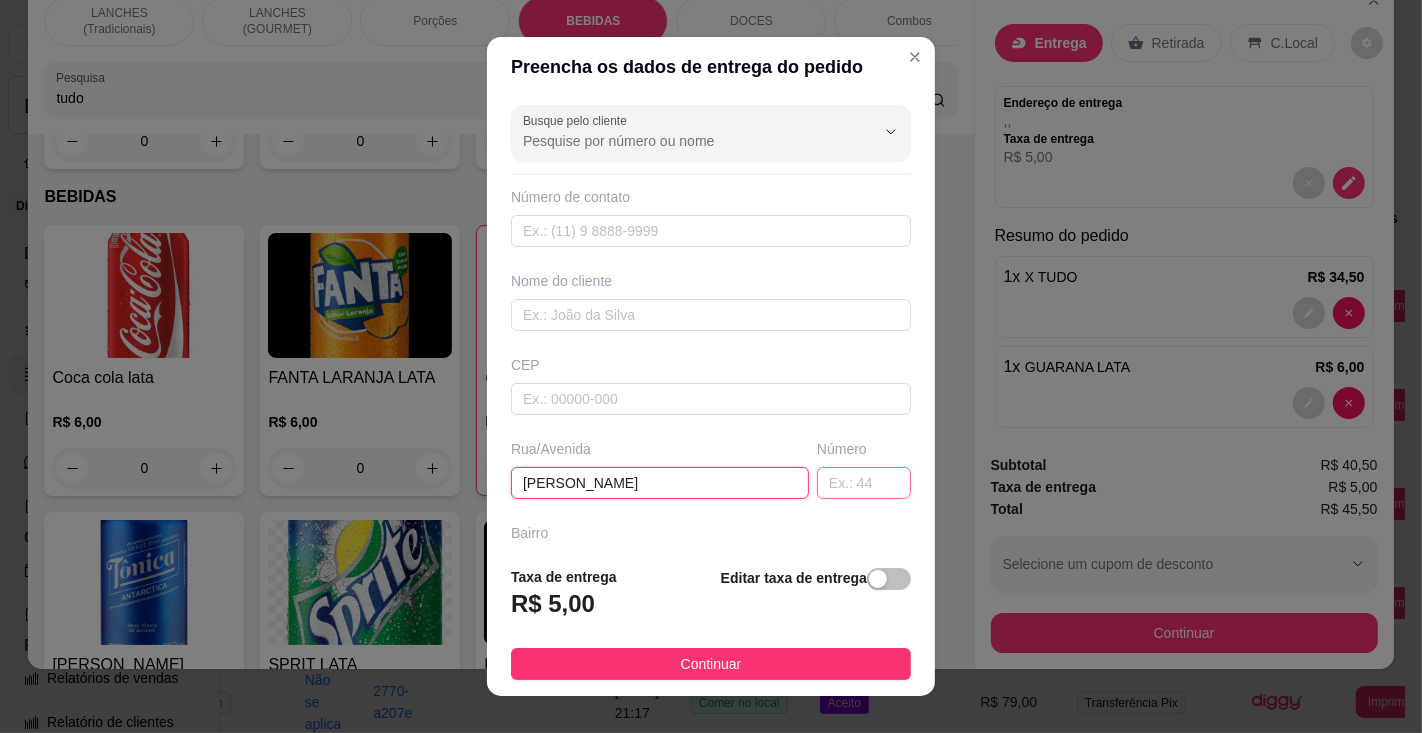 type on "[PERSON_NAME]" 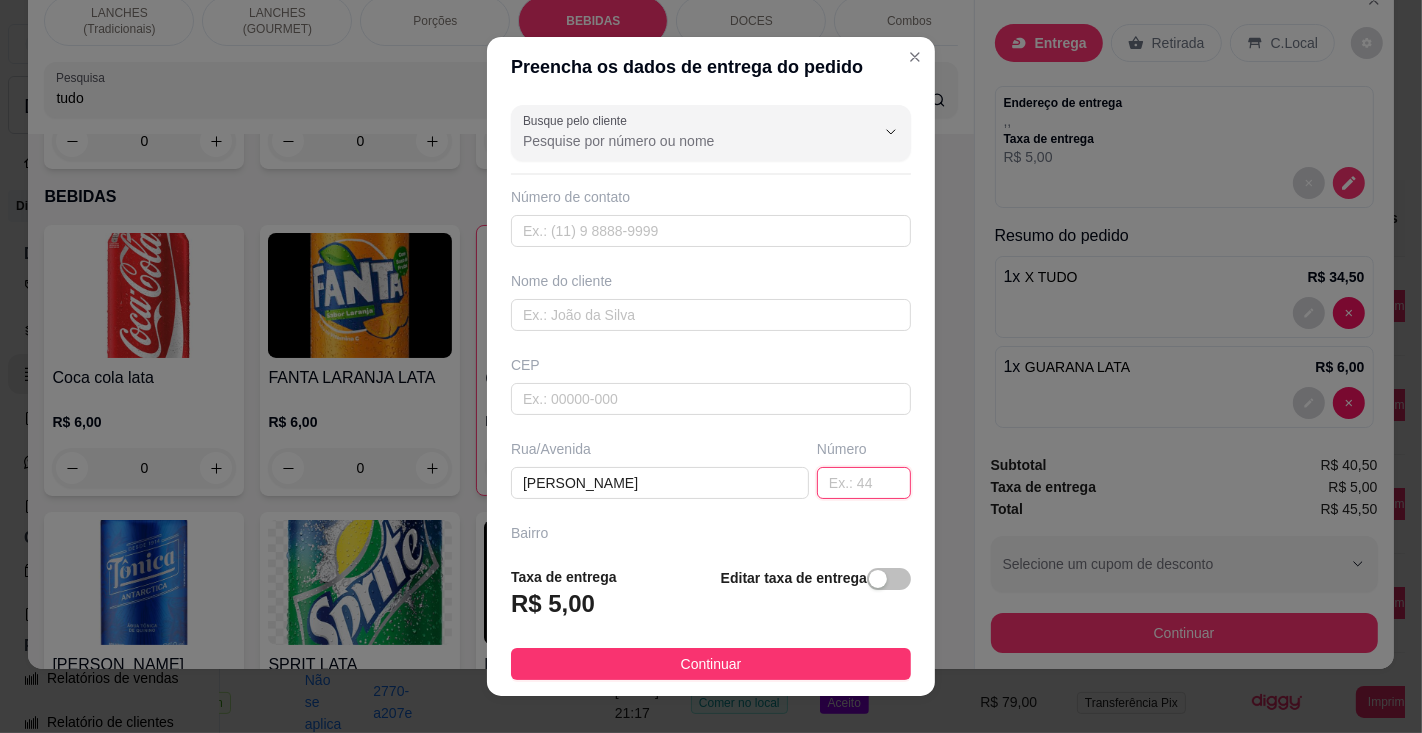 click at bounding box center (864, 483) 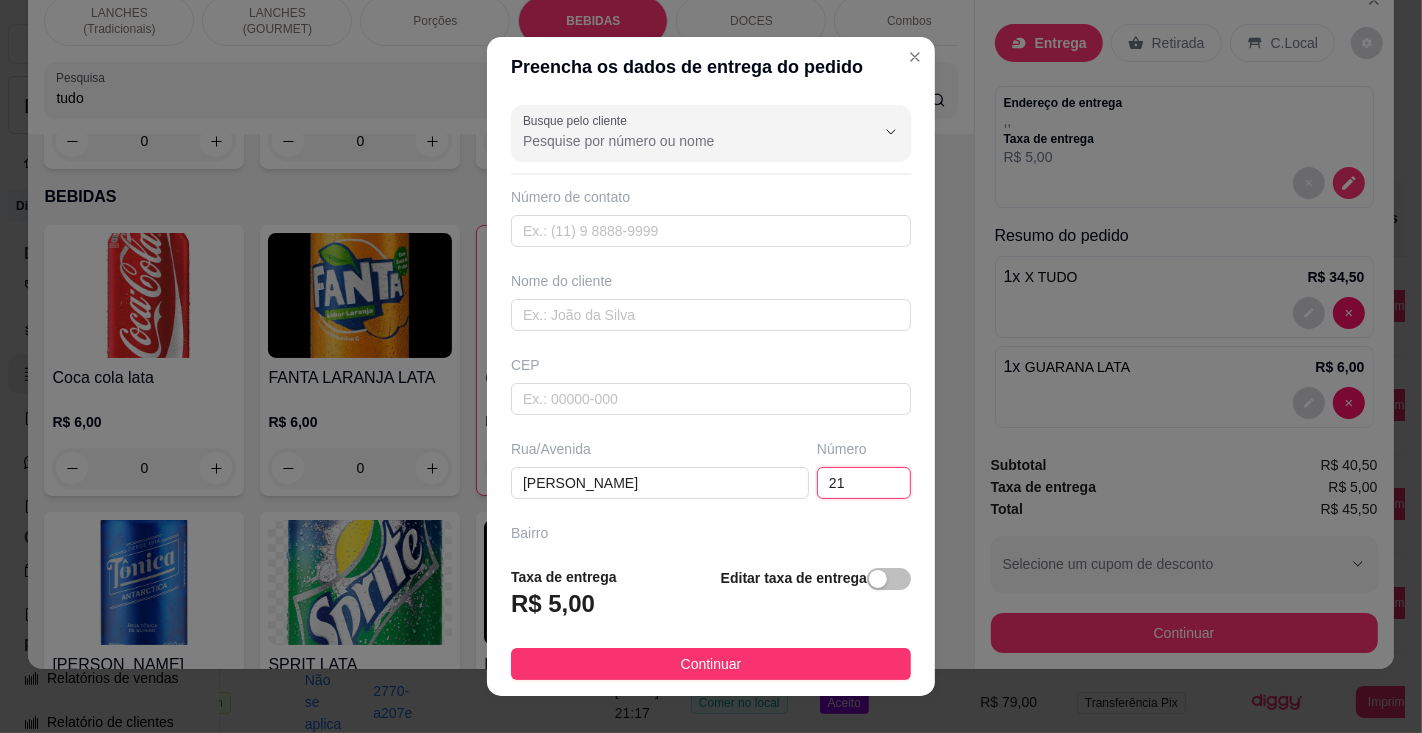 type on "210" 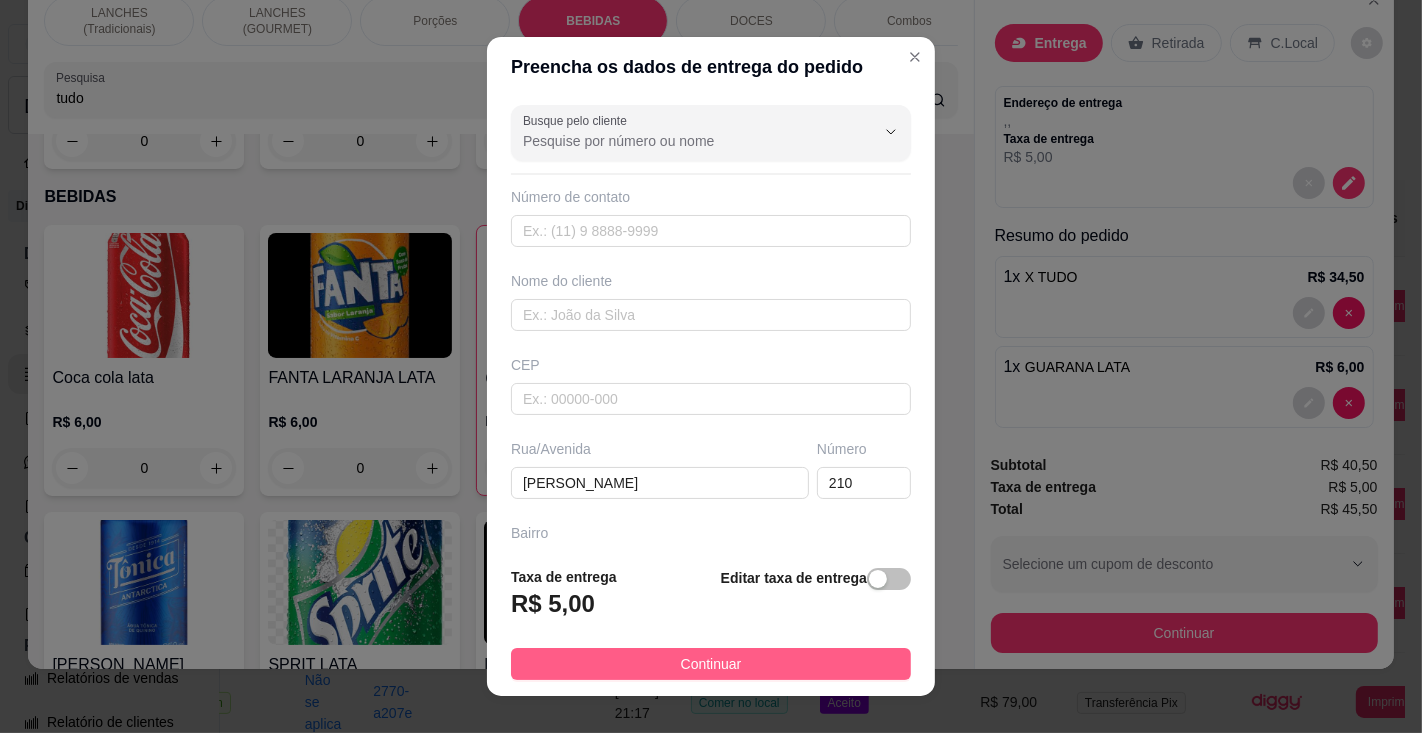 click on "Continuar" at bounding box center [711, 664] 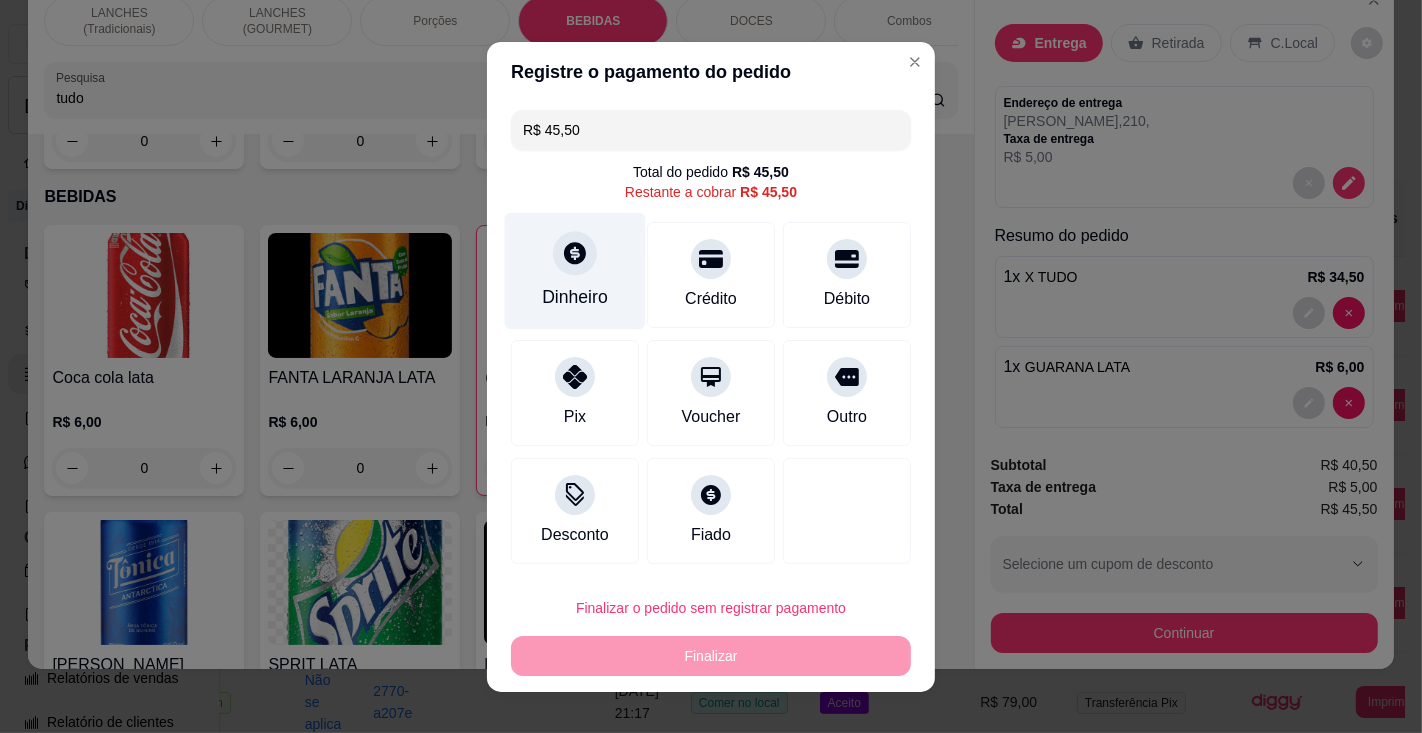 click on "Dinheiro" at bounding box center [575, 297] 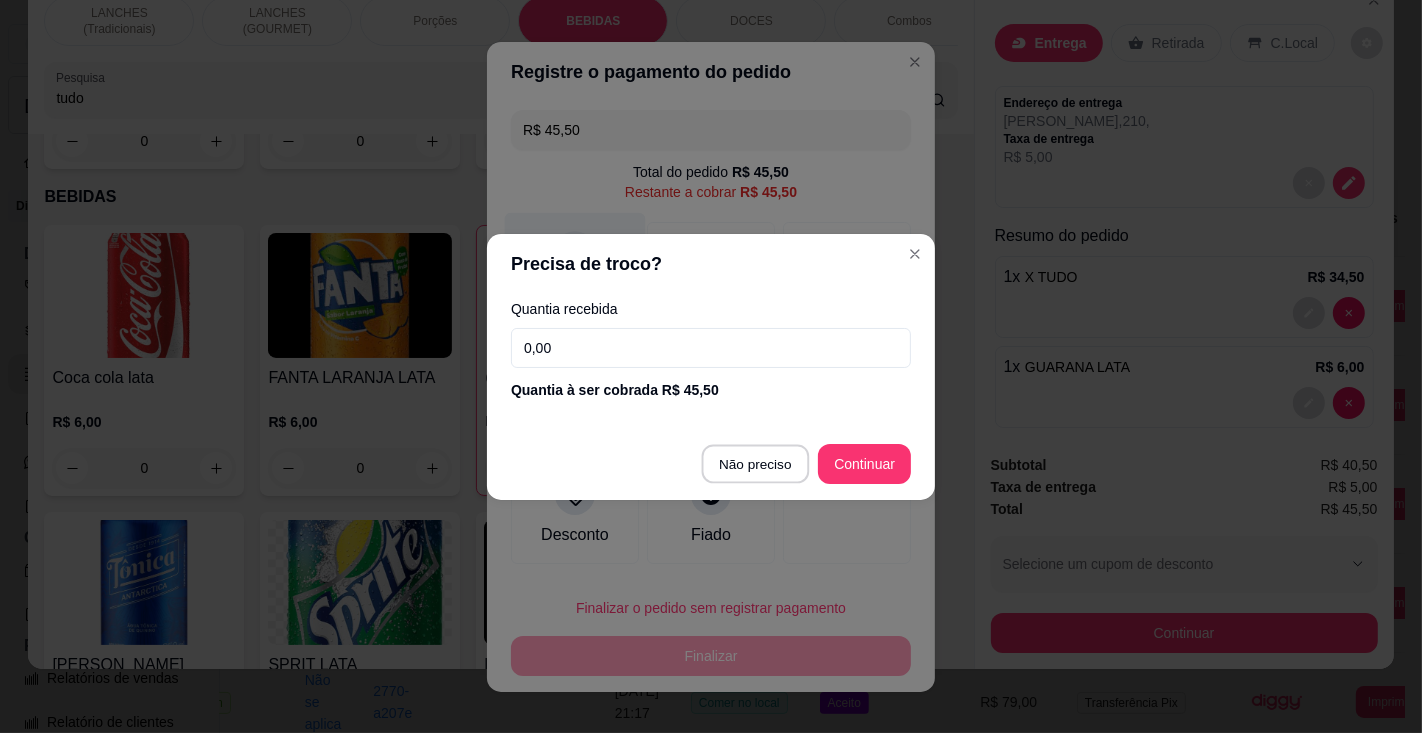click at bounding box center [847, 511] 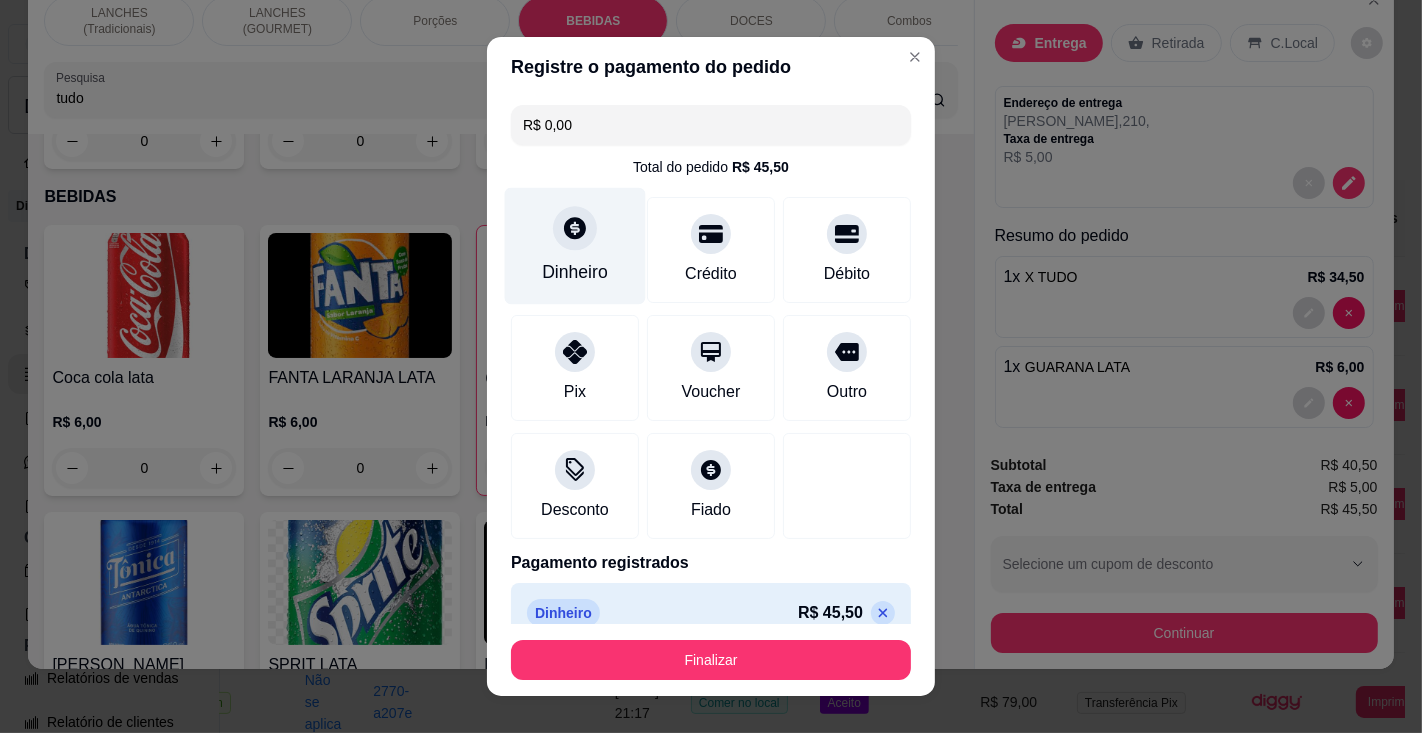 click on "Finalizar" at bounding box center [711, 660] 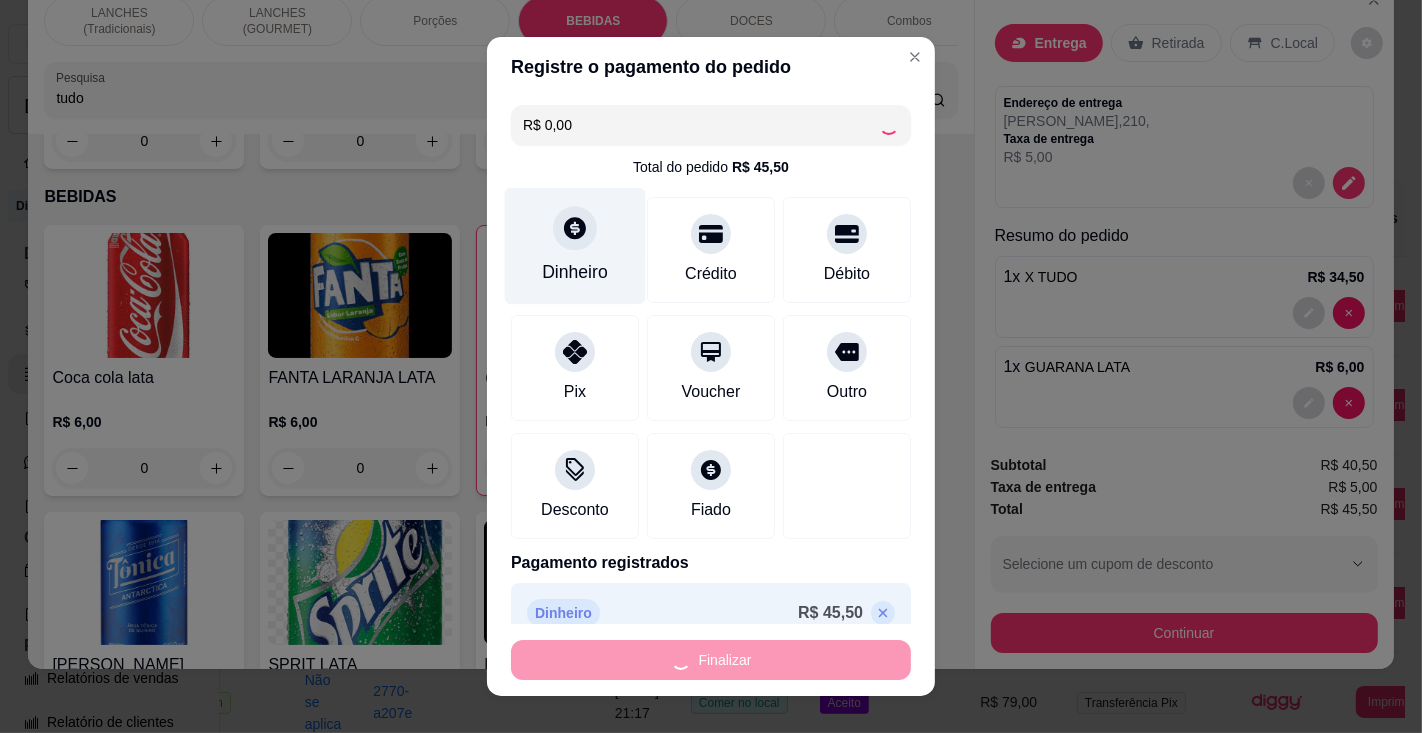 type on "0" 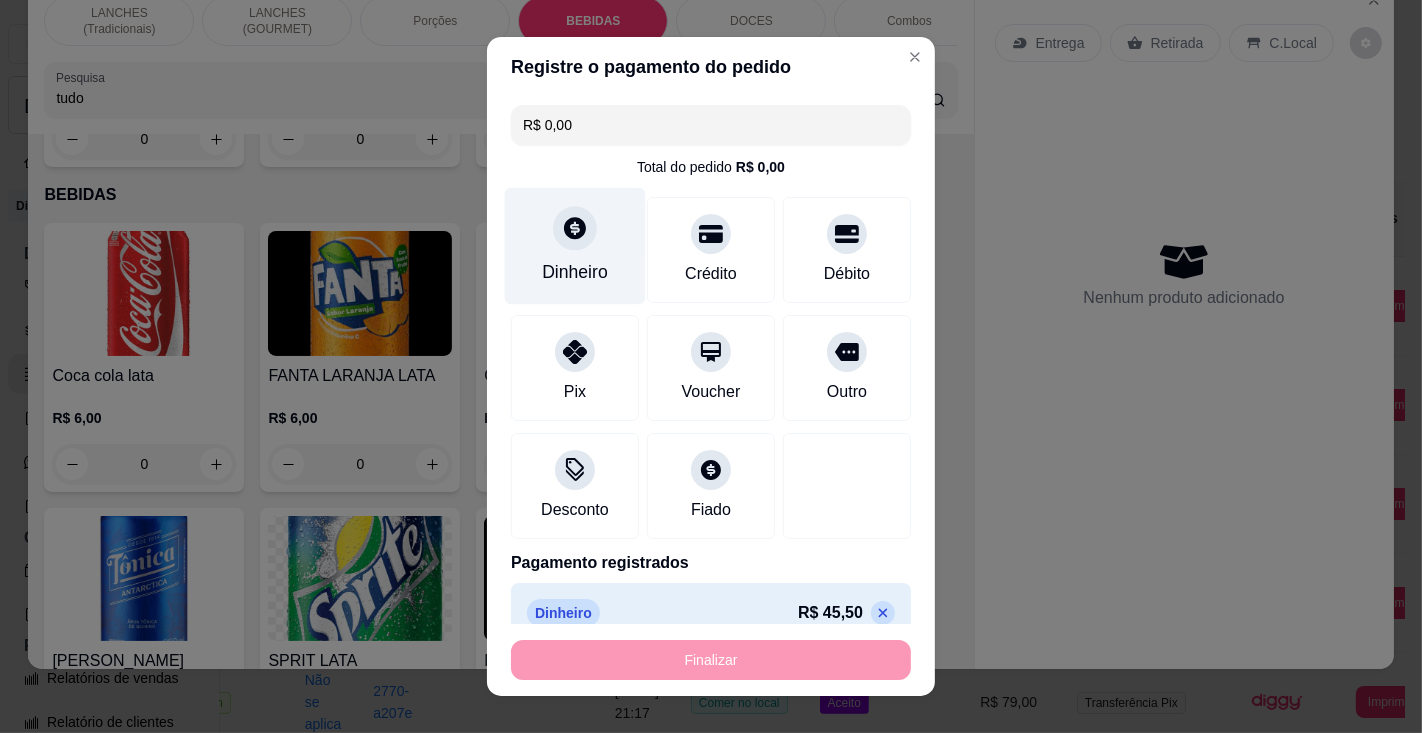 type on "-R$ 45,50" 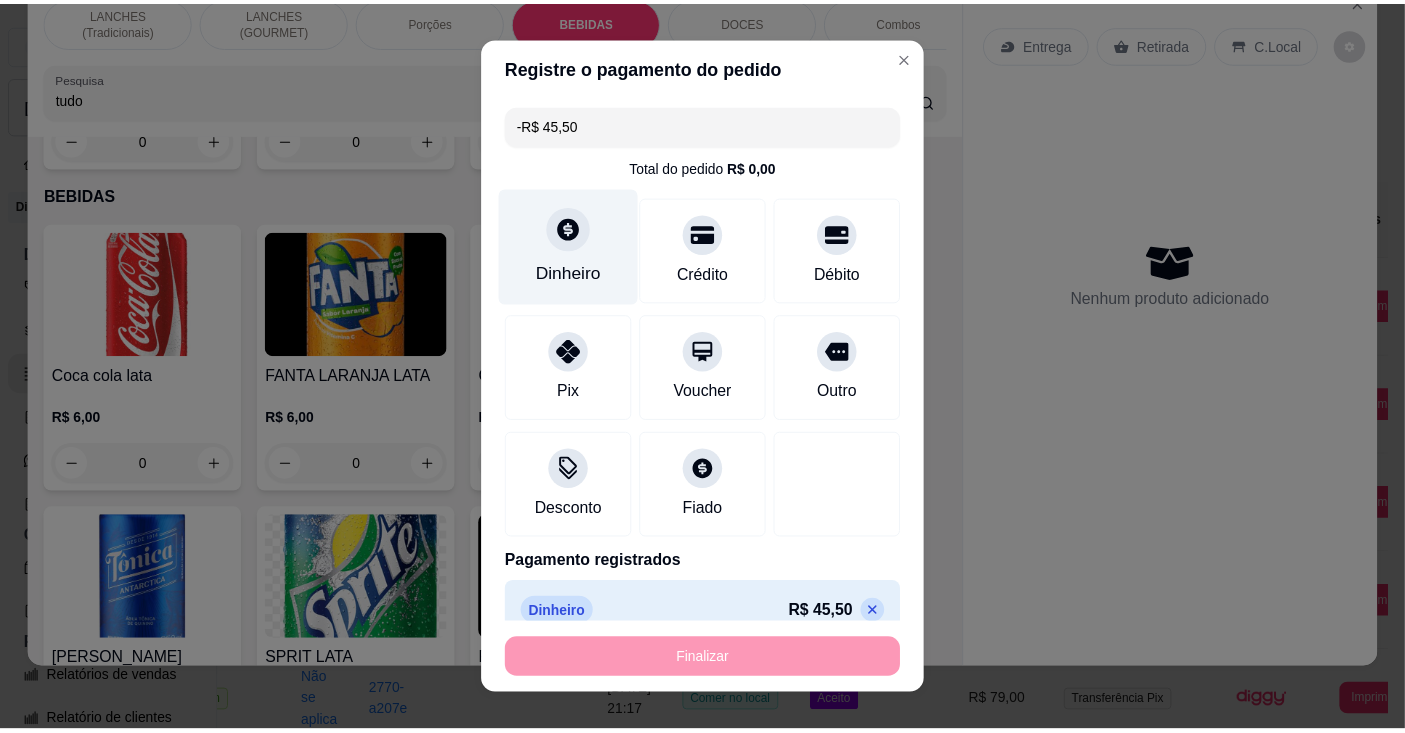 scroll, scrollTop: 6044, scrollLeft: 0, axis: vertical 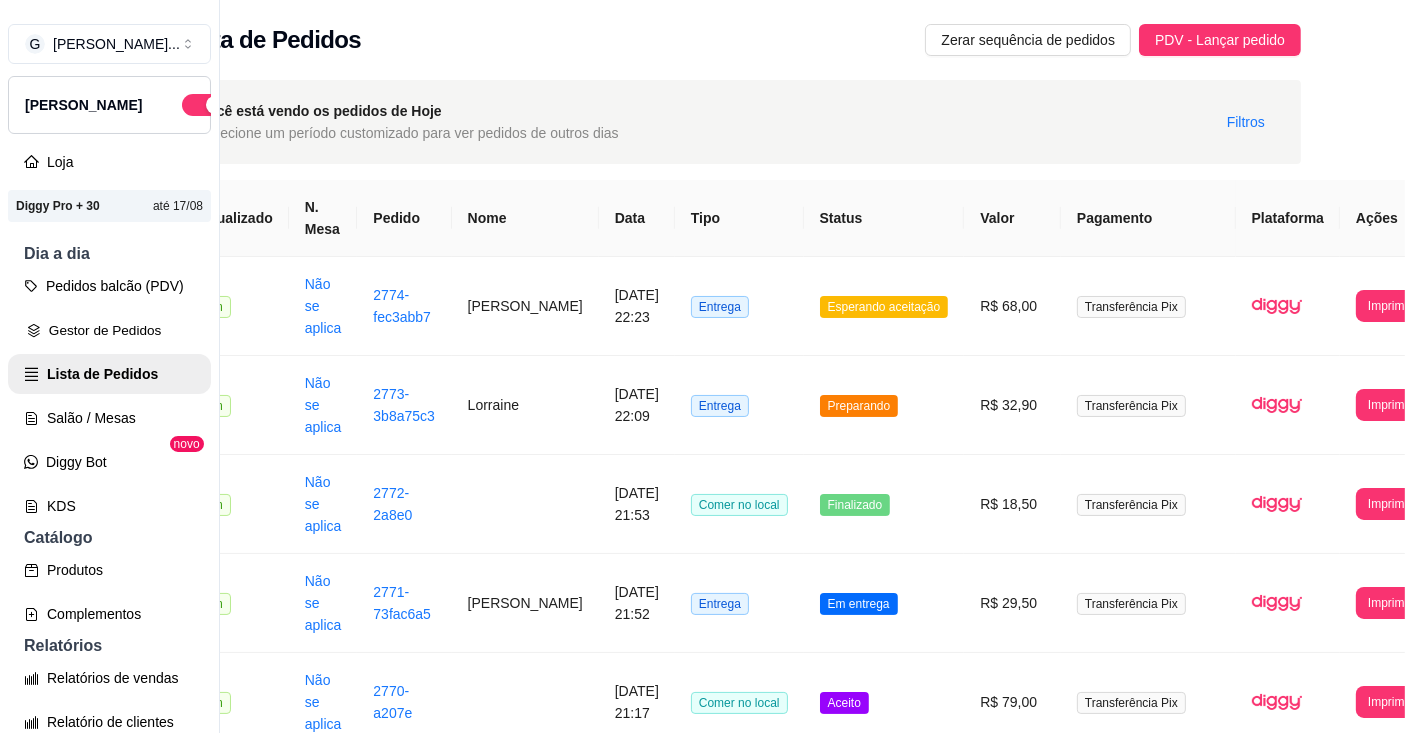 click on "Gestor de Pedidos" at bounding box center (109, 330) 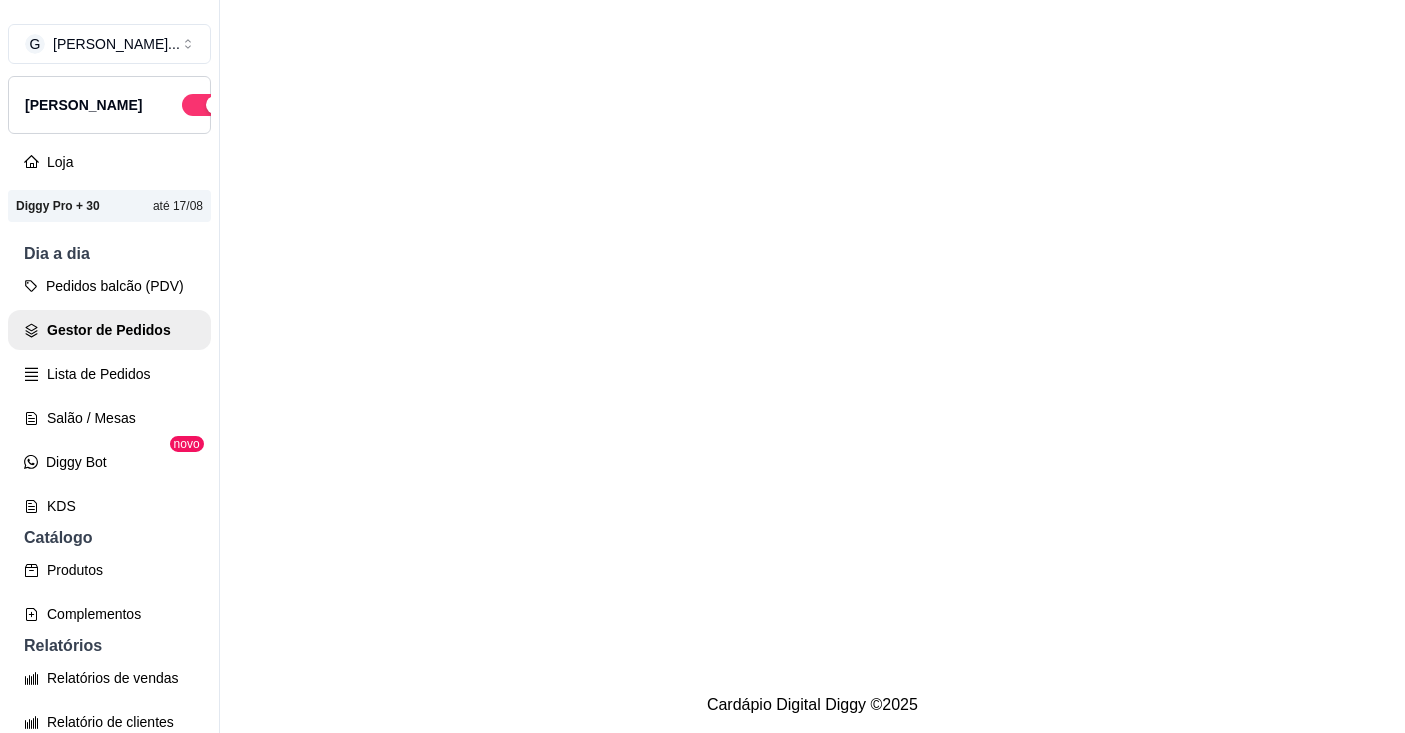 click on "Lista de Pedidos" at bounding box center [109, 374] 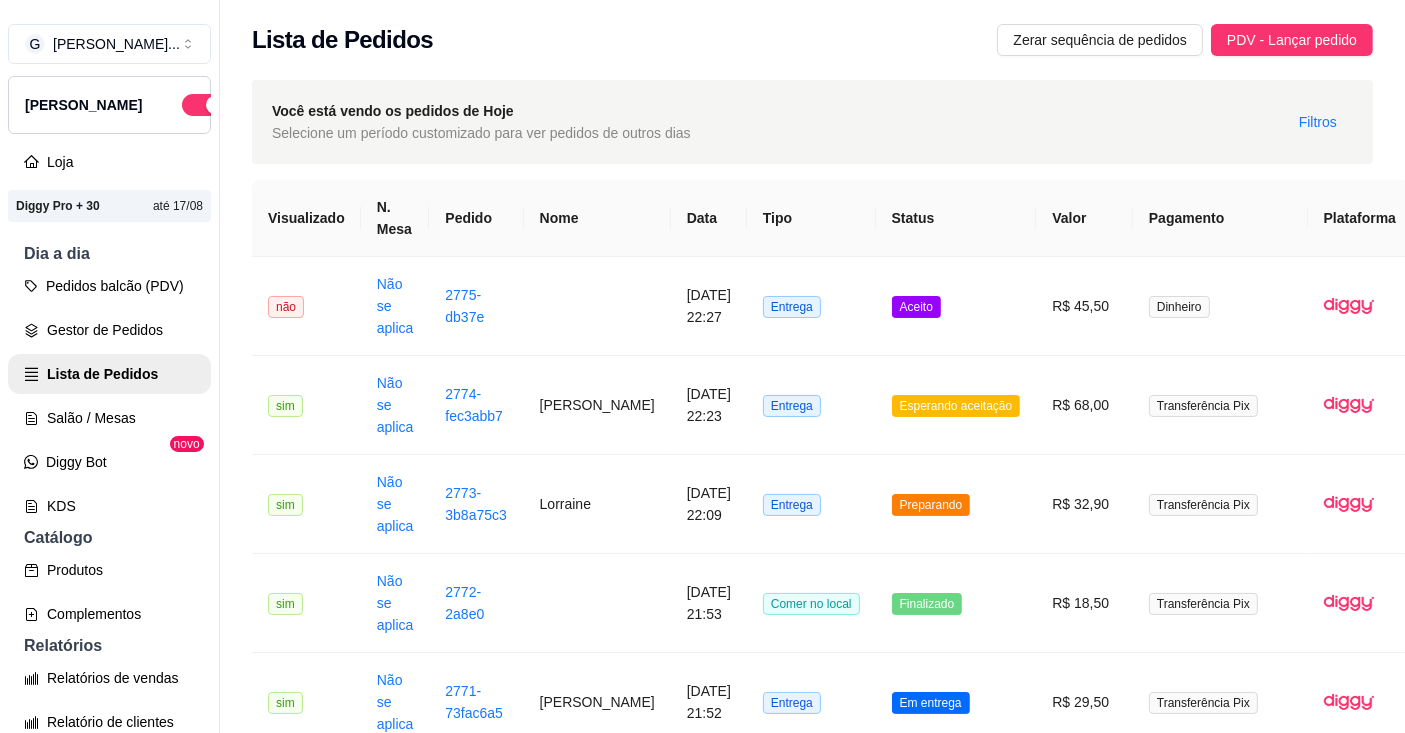 scroll, scrollTop: 0, scrollLeft: 89, axis: horizontal 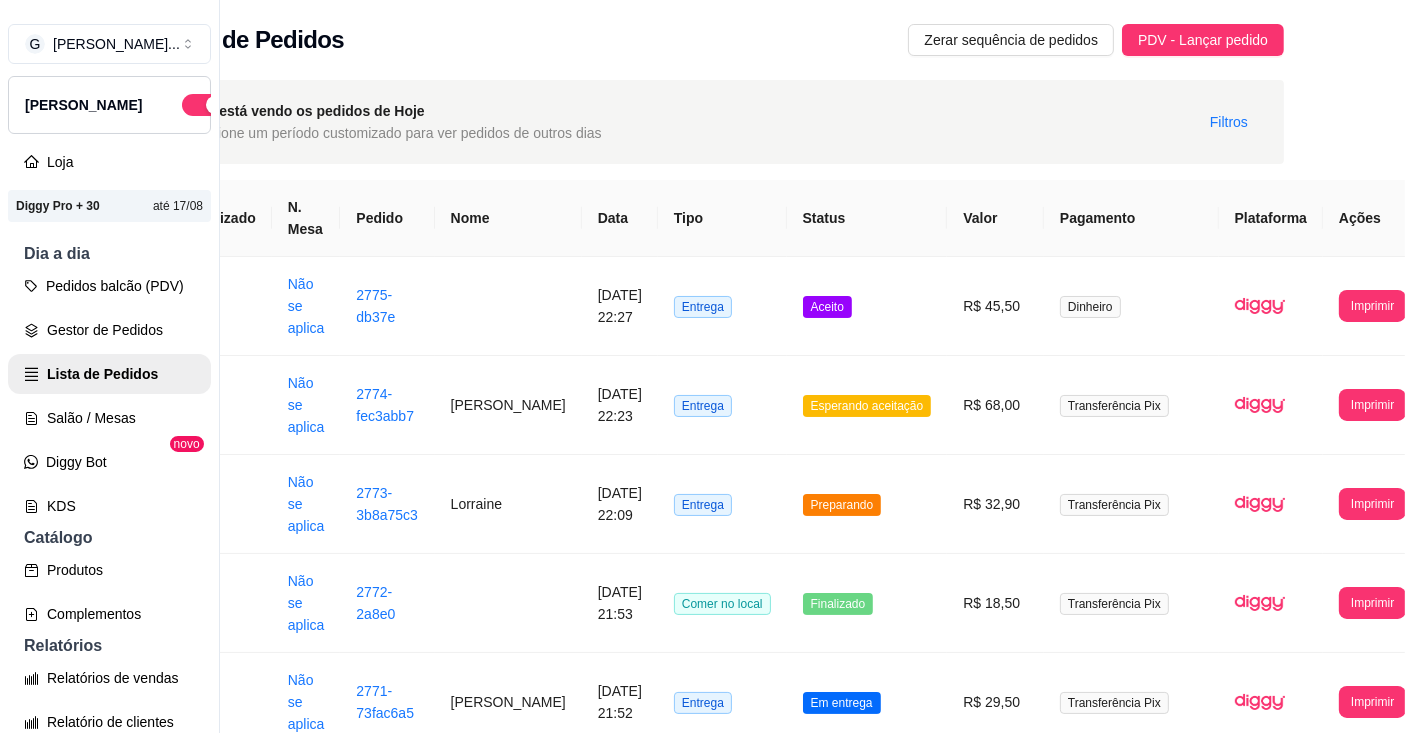 click on "Imprimir" at bounding box center [1372, 306] 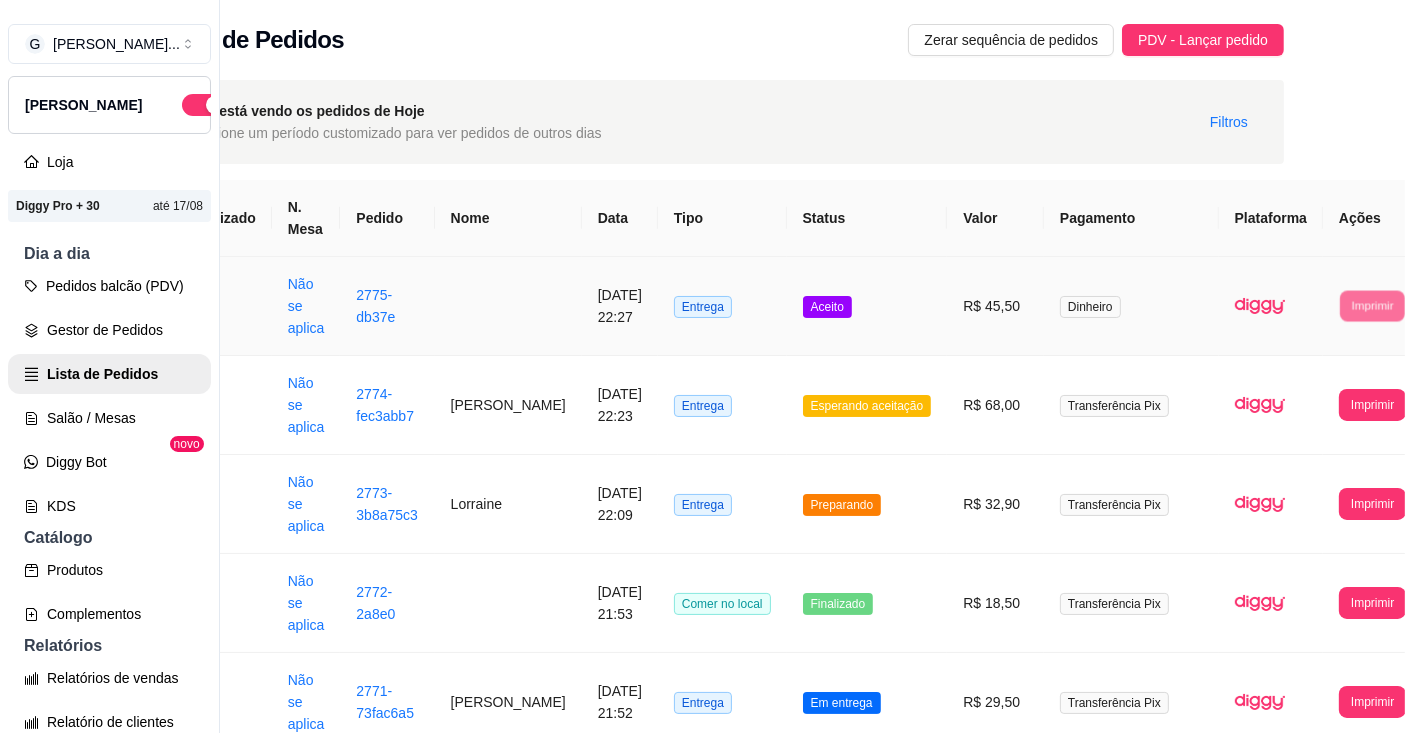click on "Impressora" at bounding box center [1318, 367] 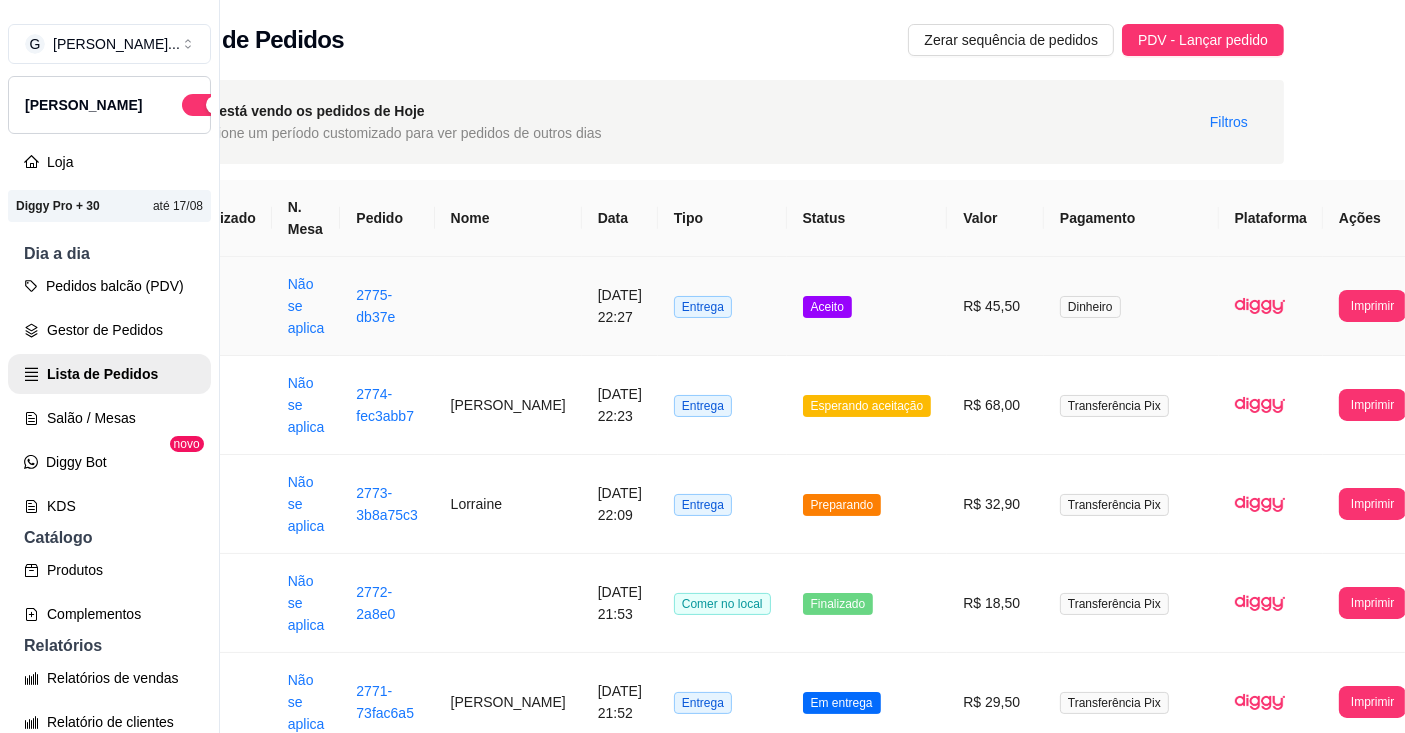 click on "Imprimir" at bounding box center [1372, 306] 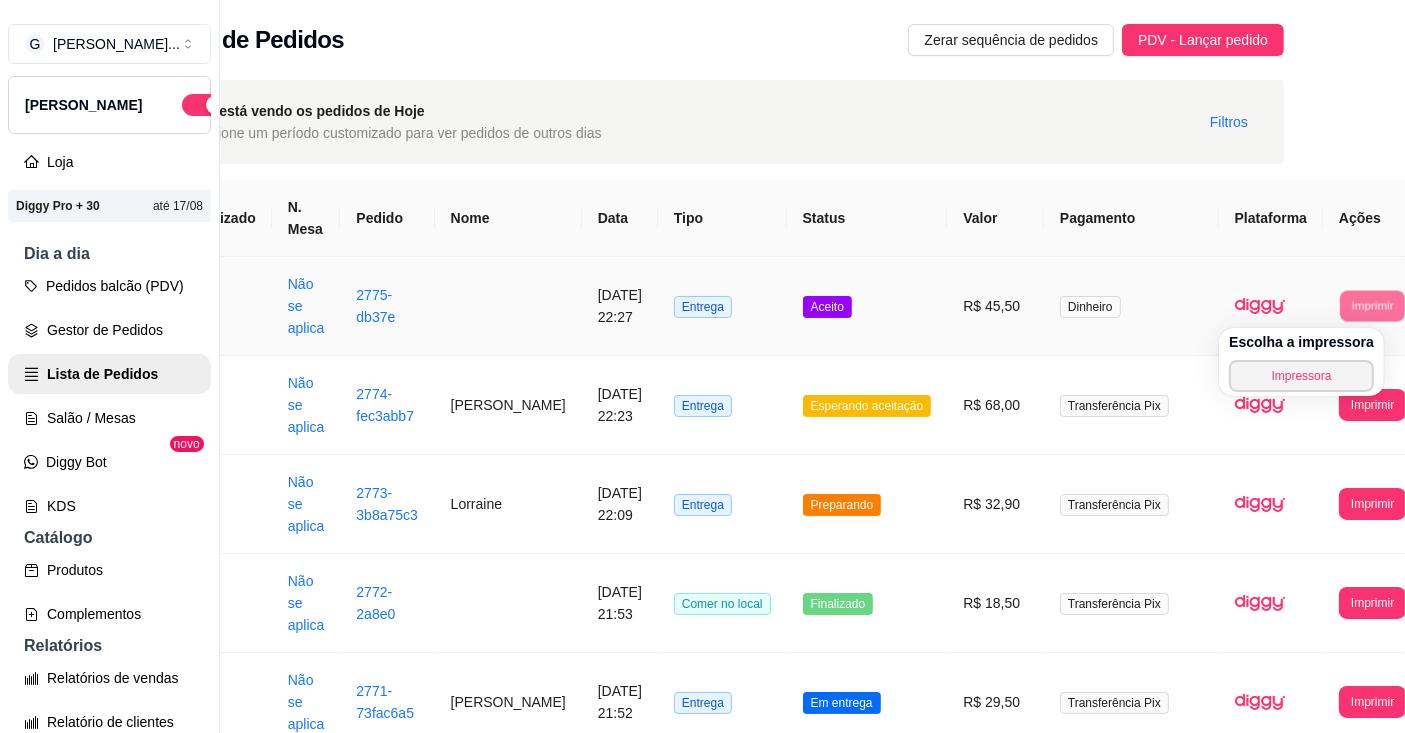 click on "Impressora" at bounding box center (1301, 376) 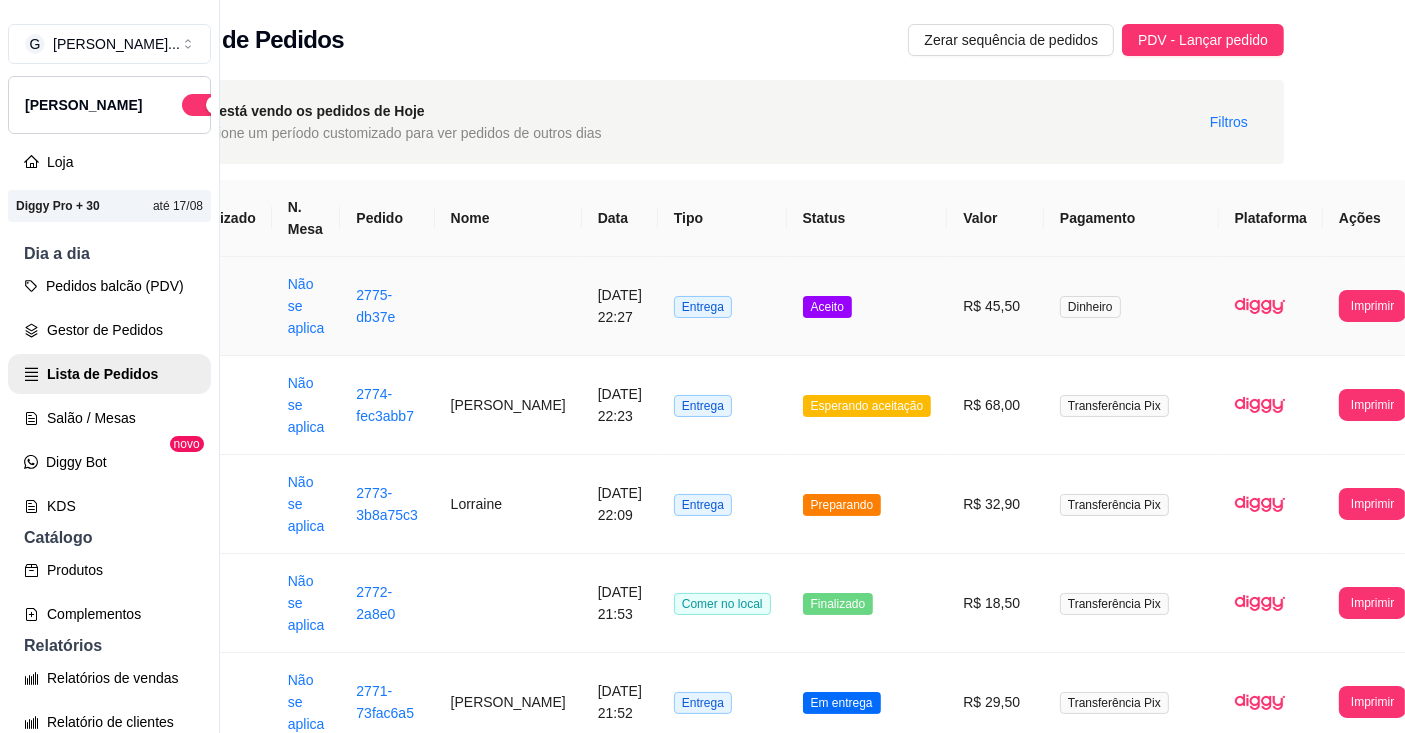 click on "Gestor de Pedidos" at bounding box center [109, 330] 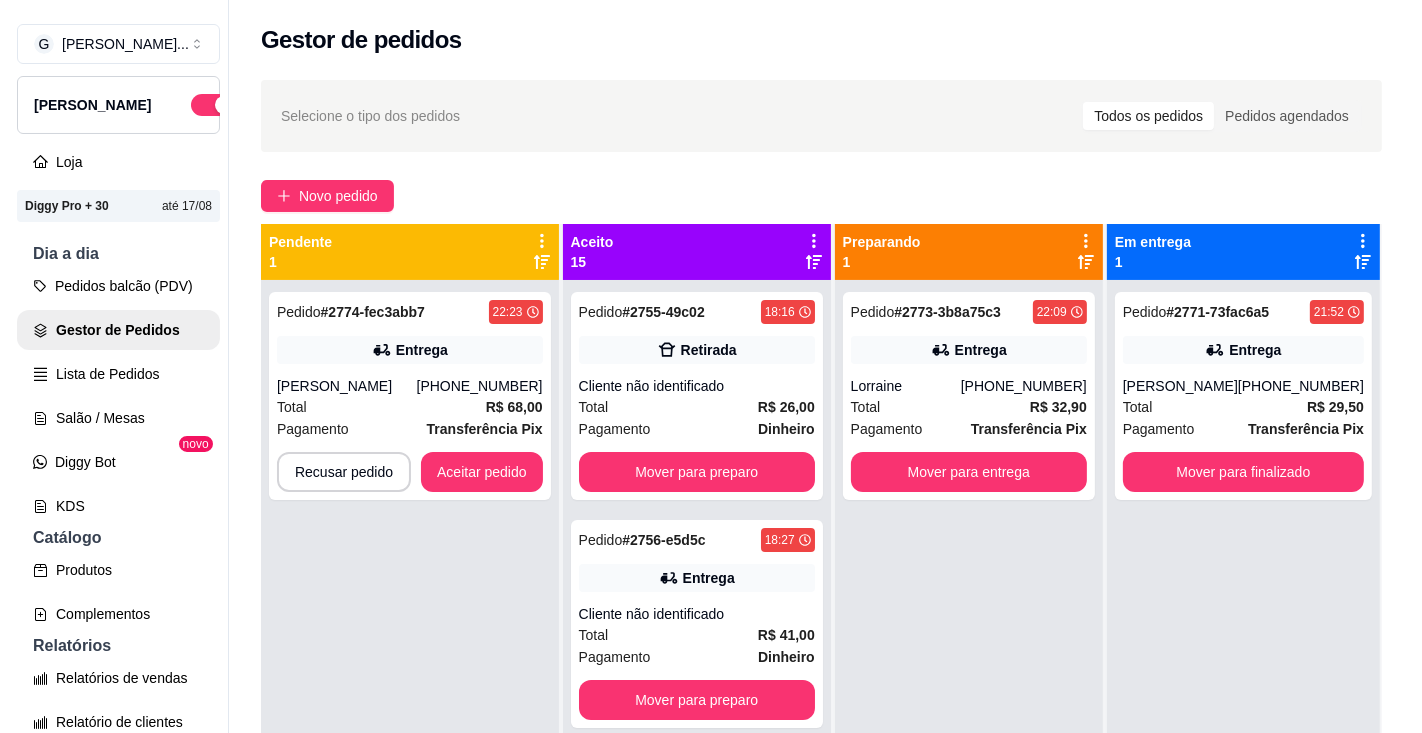 scroll, scrollTop: 0, scrollLeft: 0, axis: both 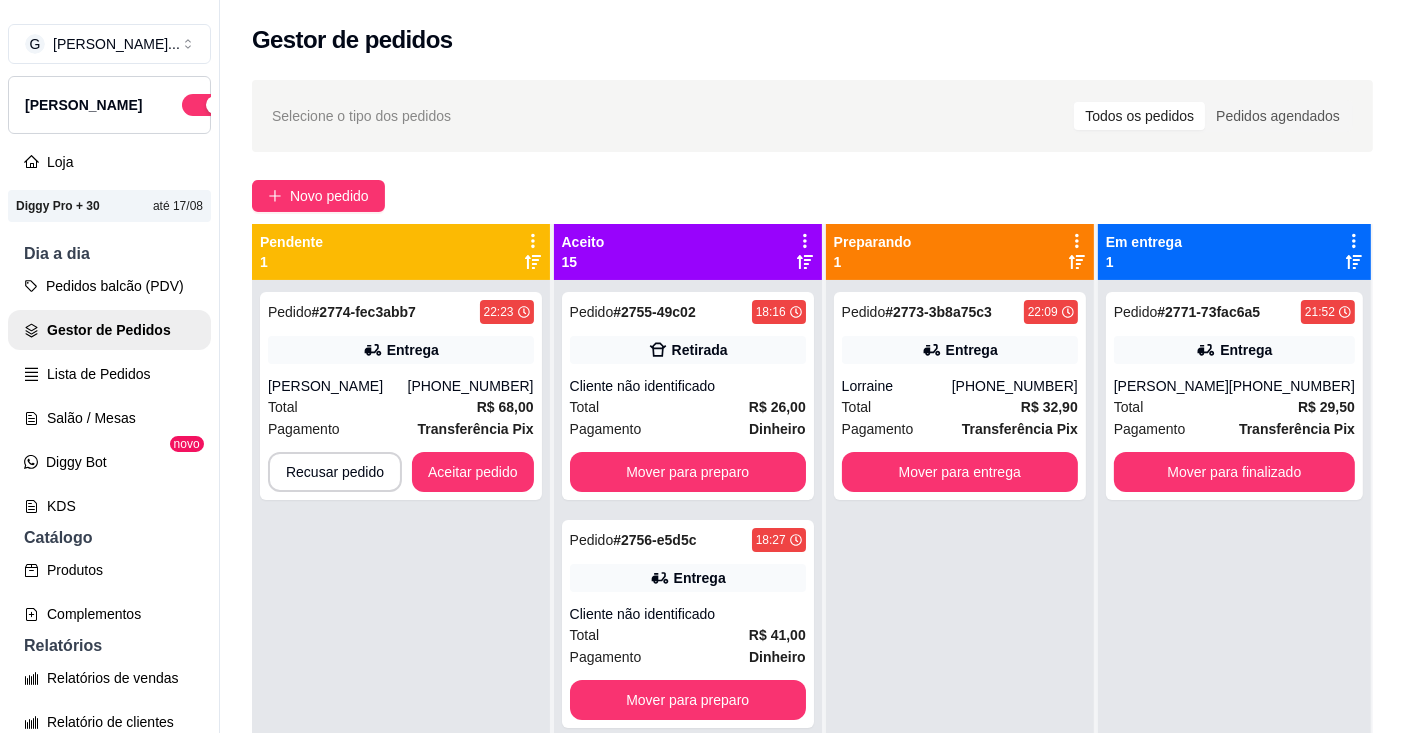click on "Lista de Pedidos" at bounding box center (109, 374) 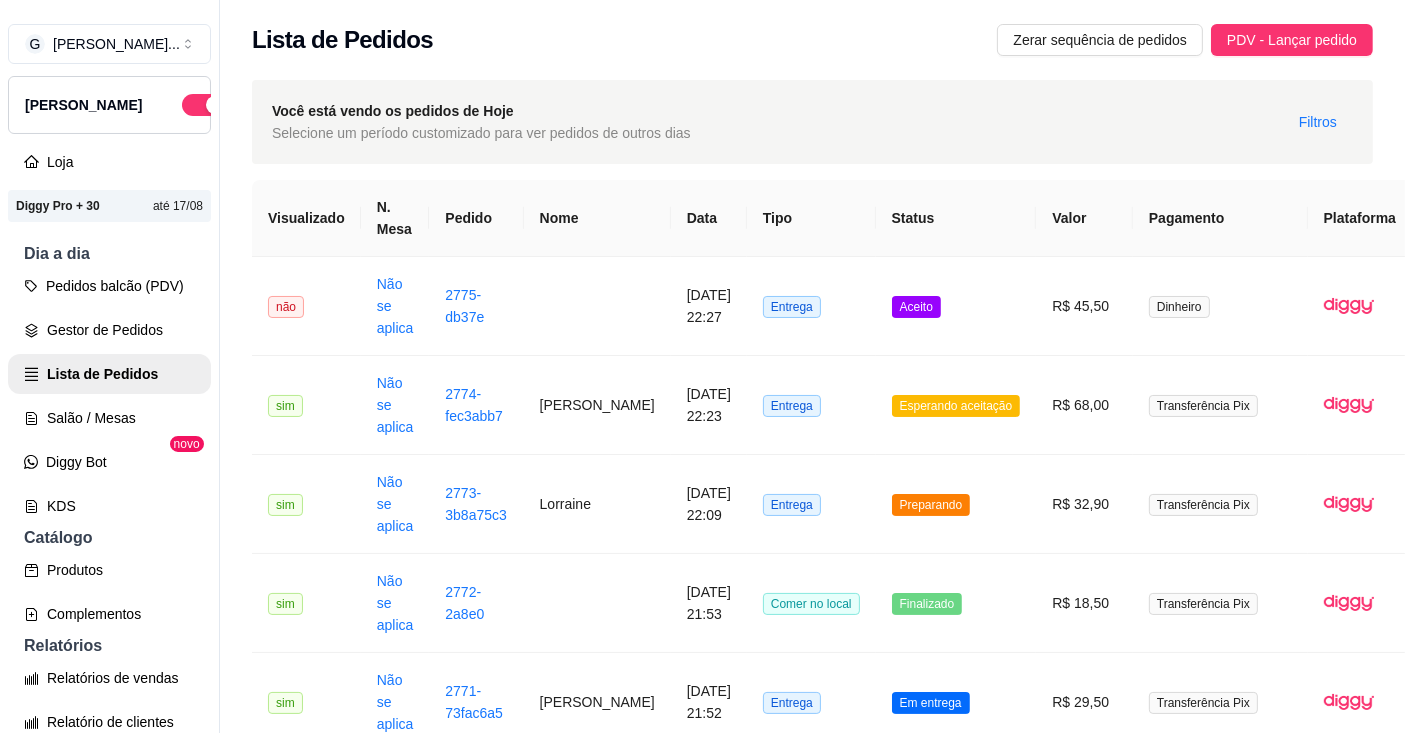 click on "Pedidos balcão (PDV)" at bounding box center (109, 286) 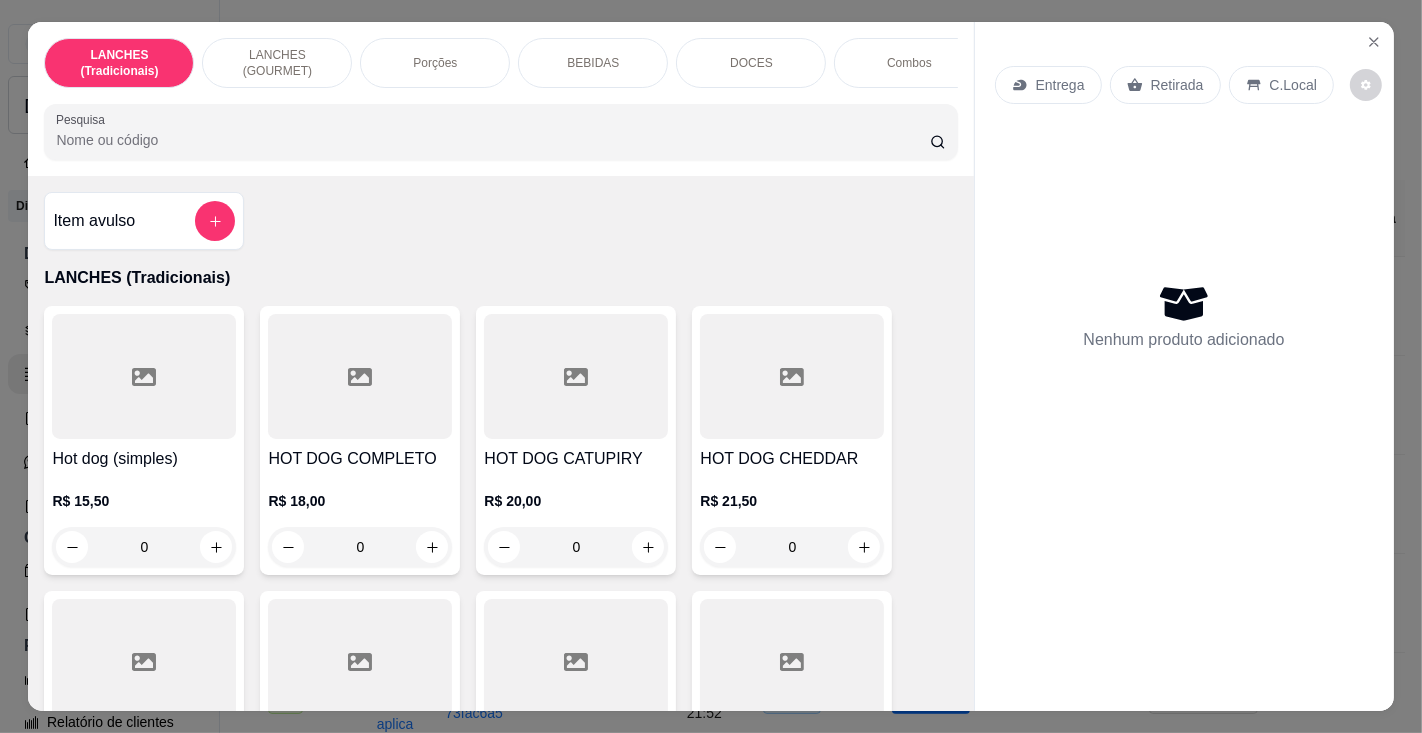 click on "Pesquisa" at bounding box center [492, 140] 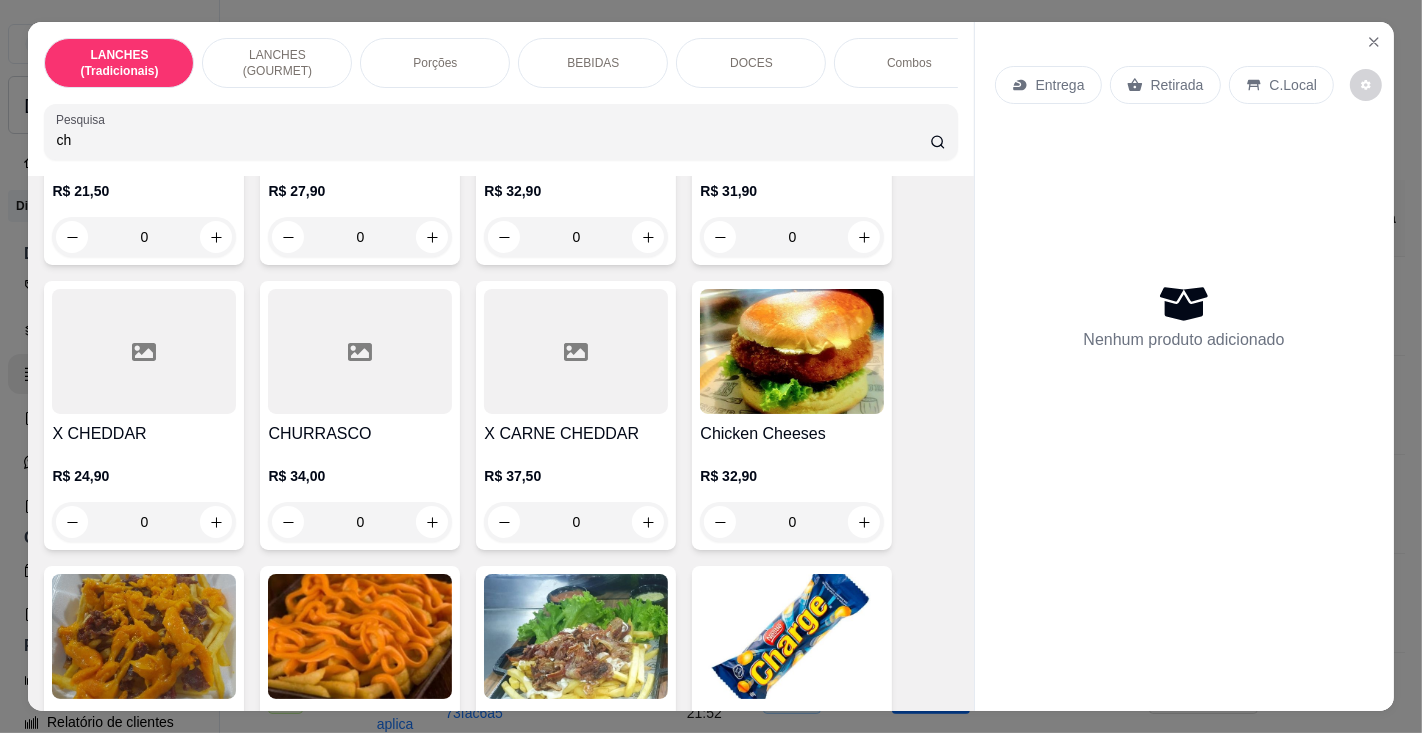 scroll, scrollTop: 309, scrollLeft: 0, axis: vertical 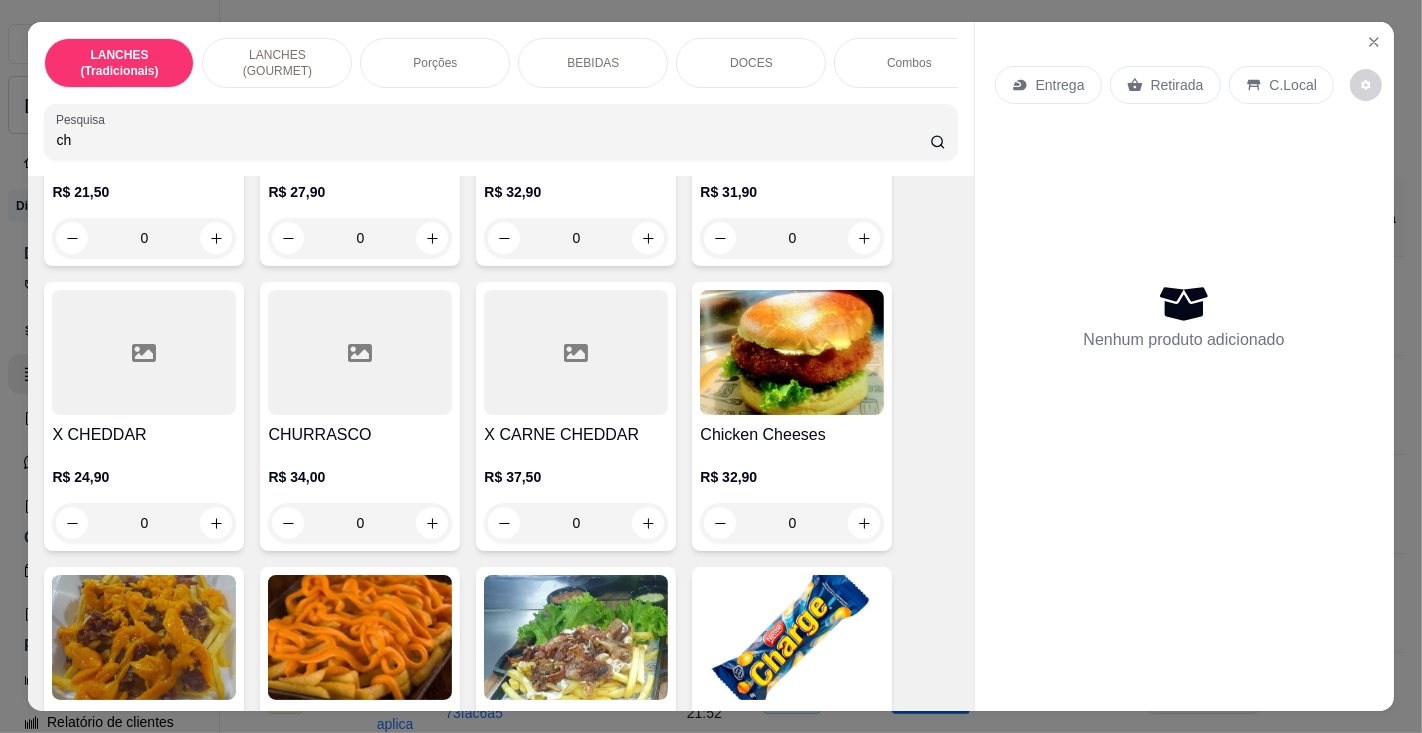 type on "ch" 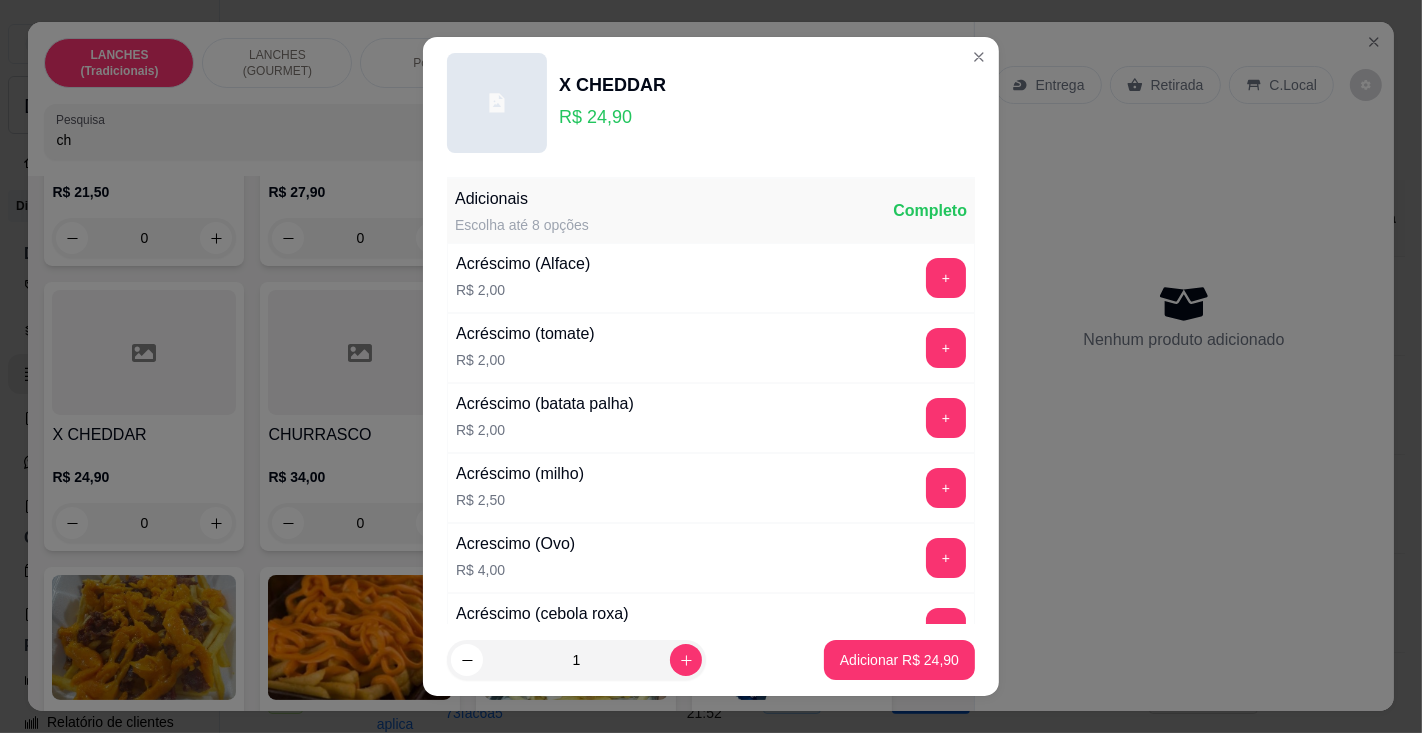 click on "Adicionar   R$ 24,90" at bounding box center (899, 660) 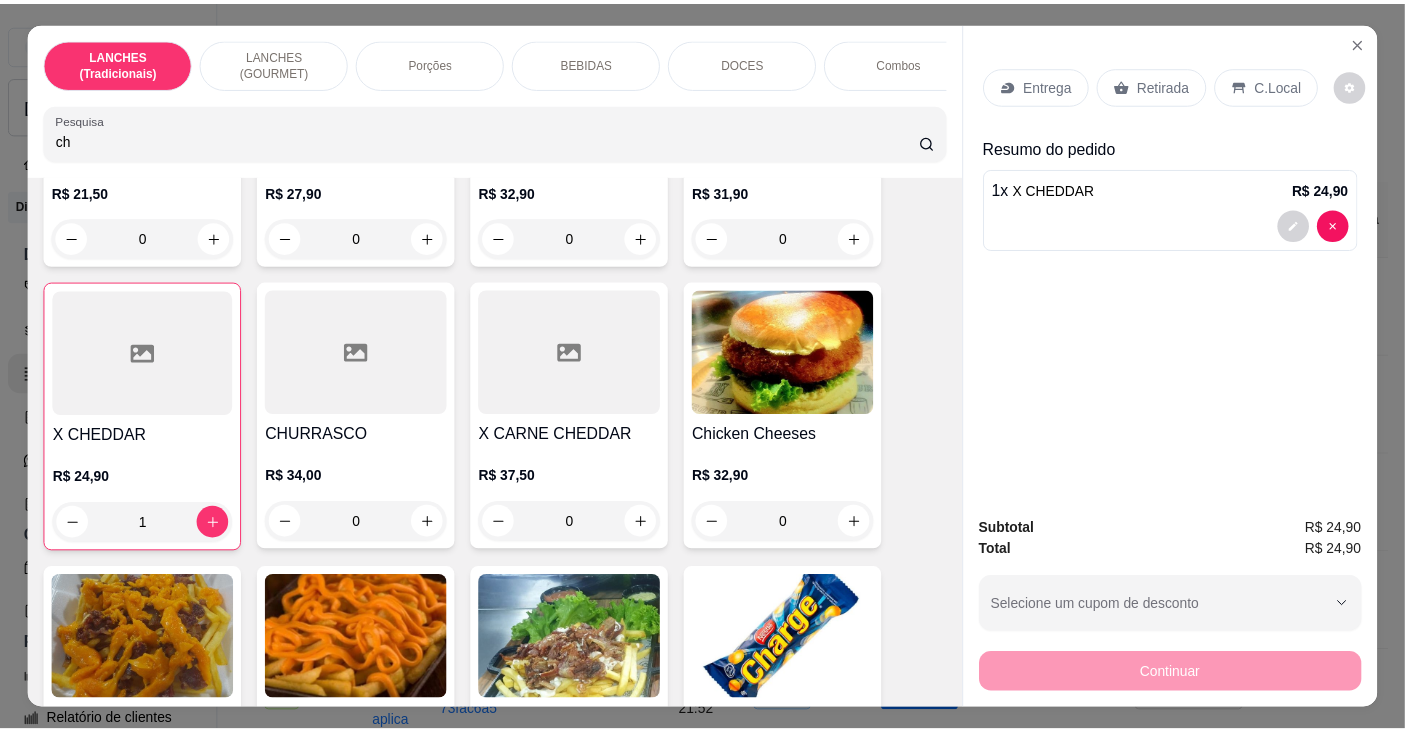 scroll, scrollTop: 0, scrollLeft: 0, axis: both 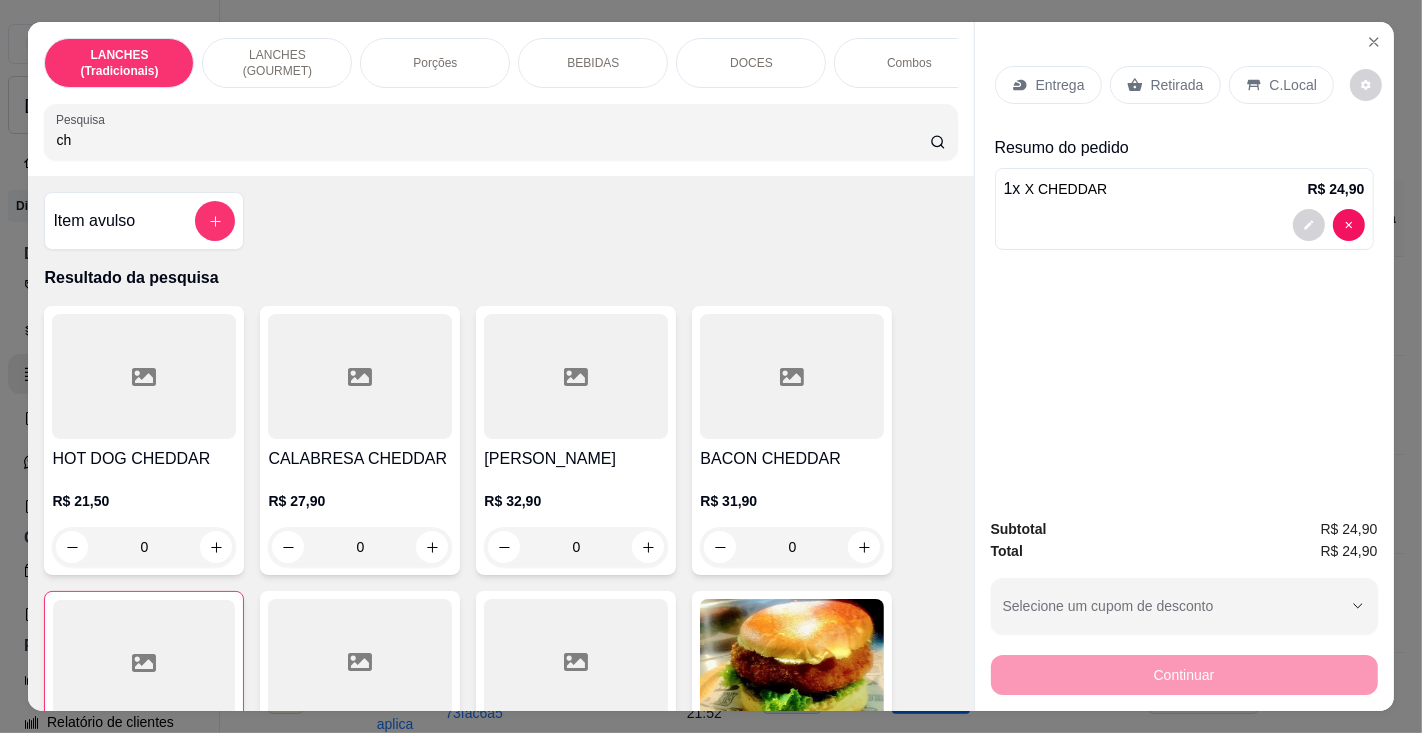 click on "ch" at bounding box center [492, 140] 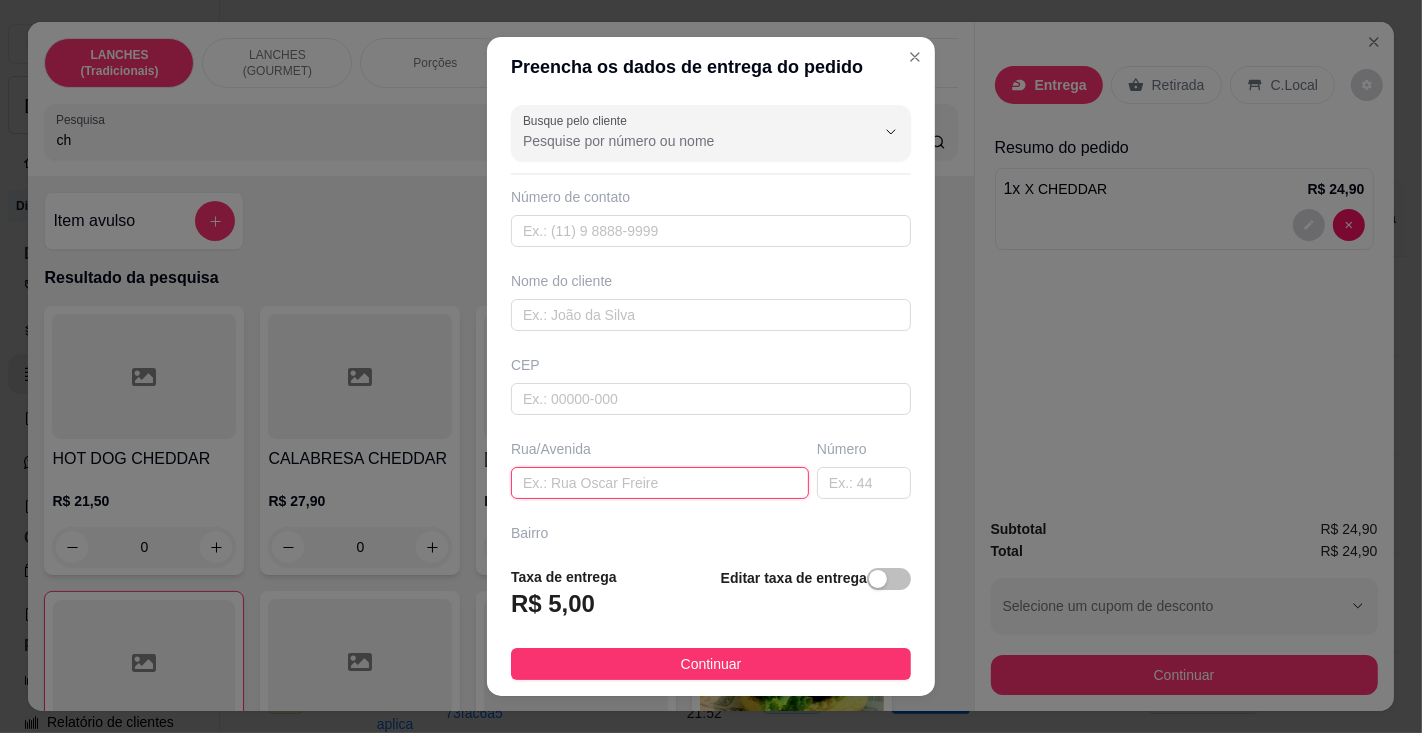 click at bounding box center (660, 483) 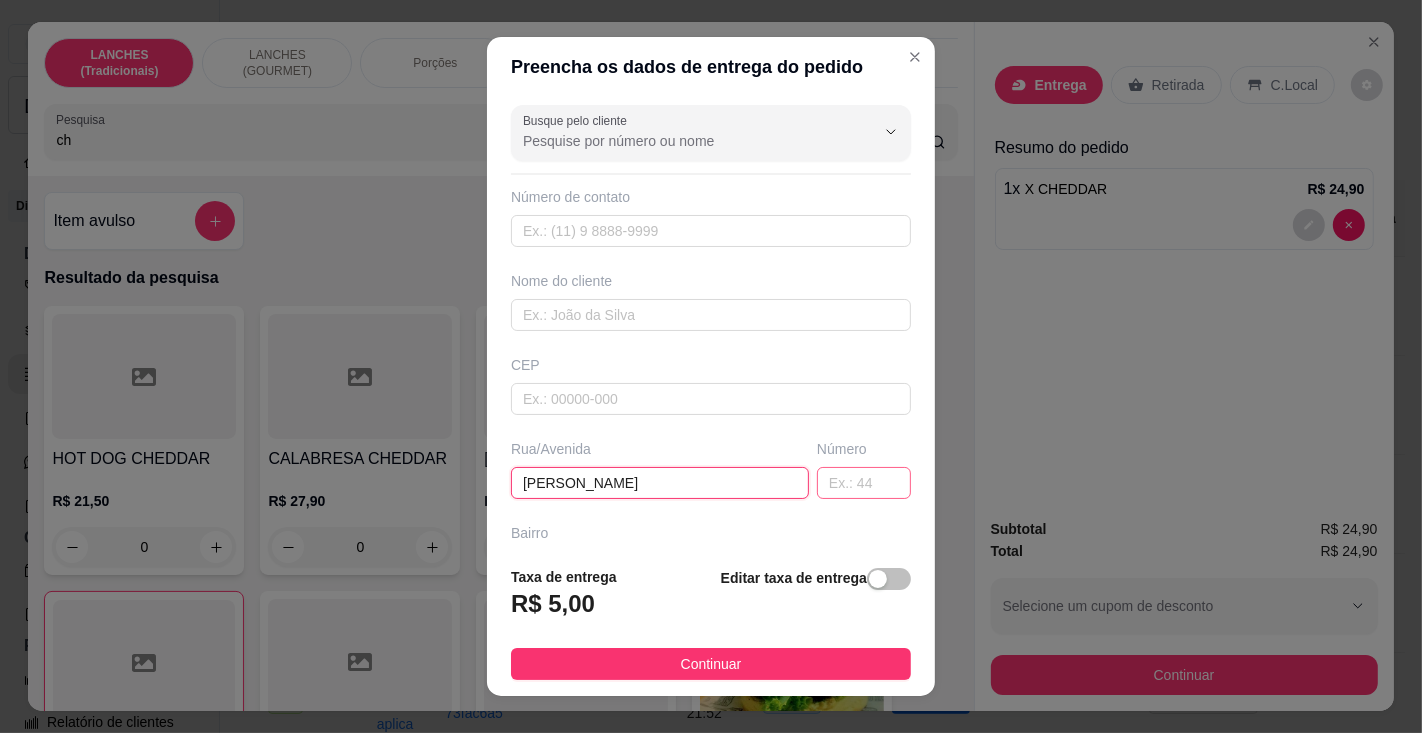type on "[PERSON_NAME]" 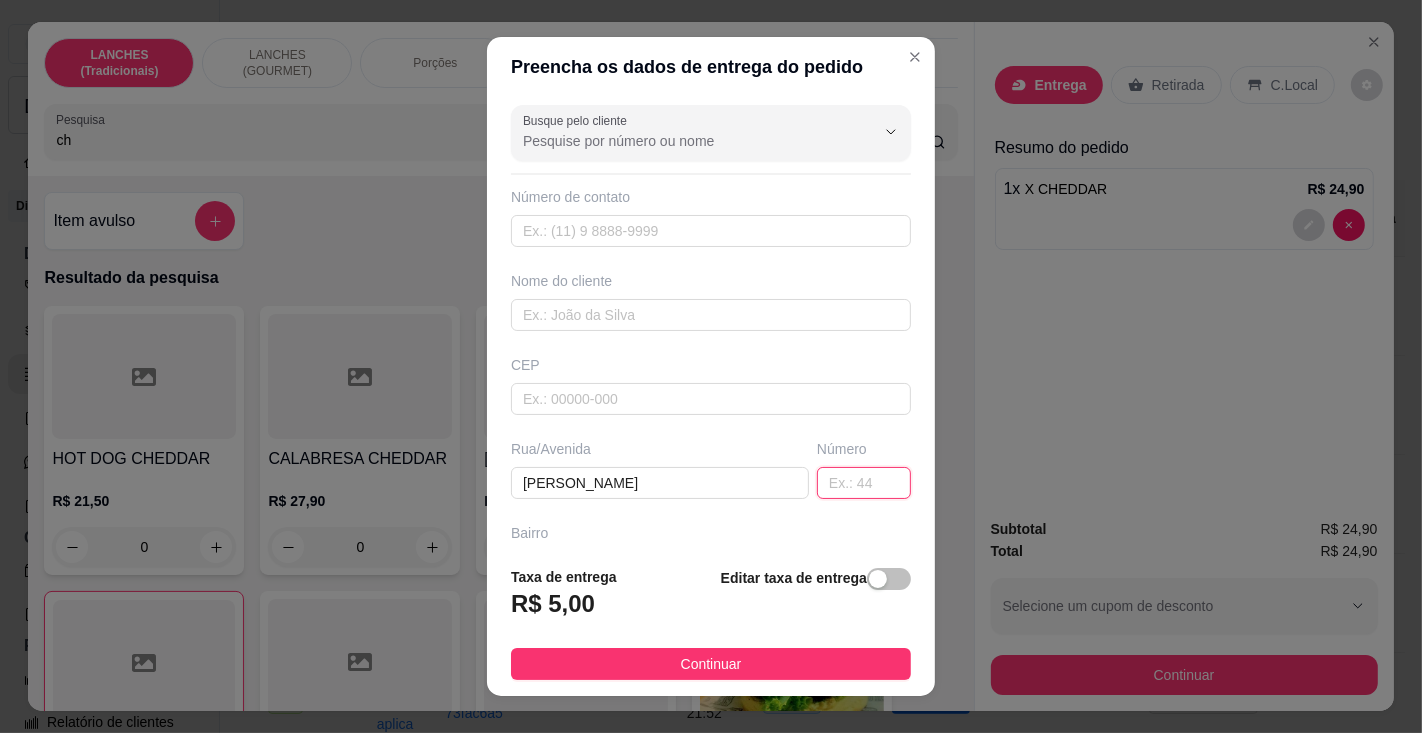 click at bounding box center (864, 483) 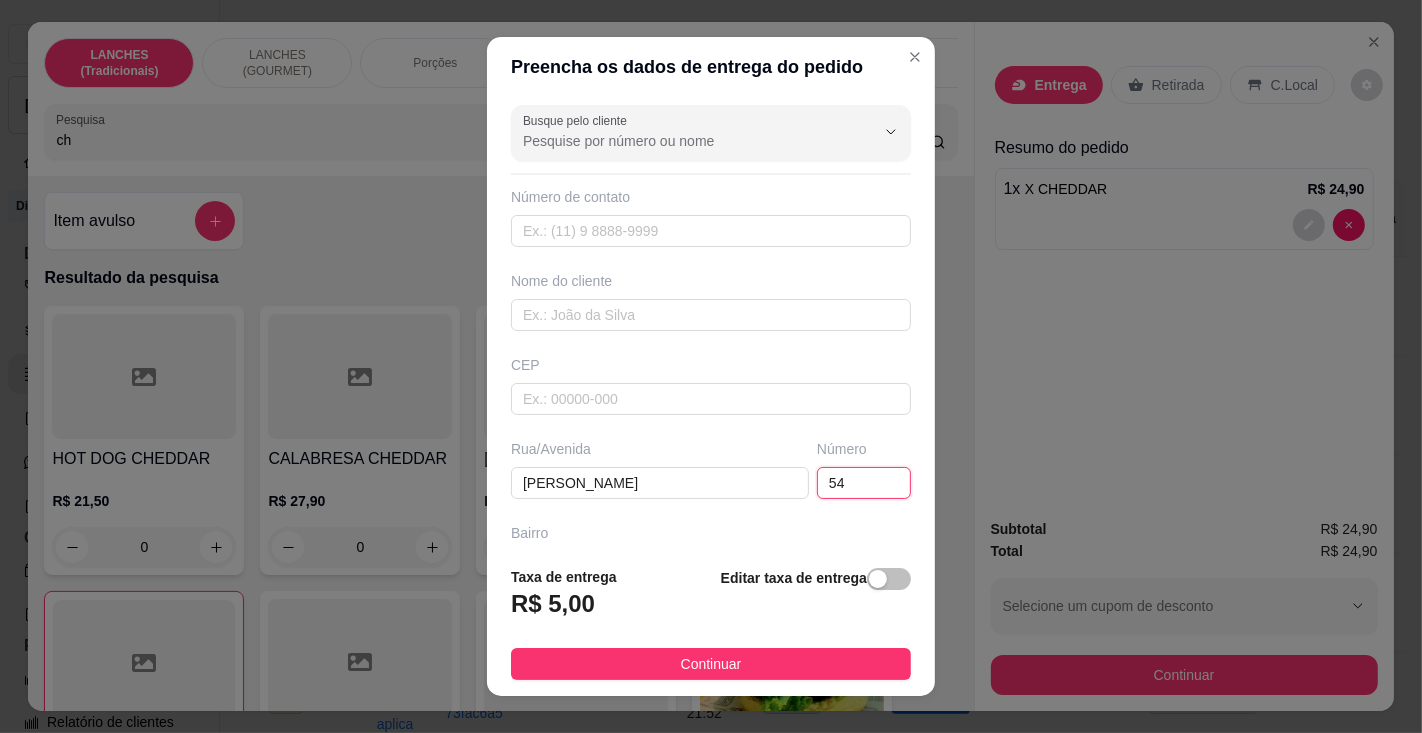type on "547" 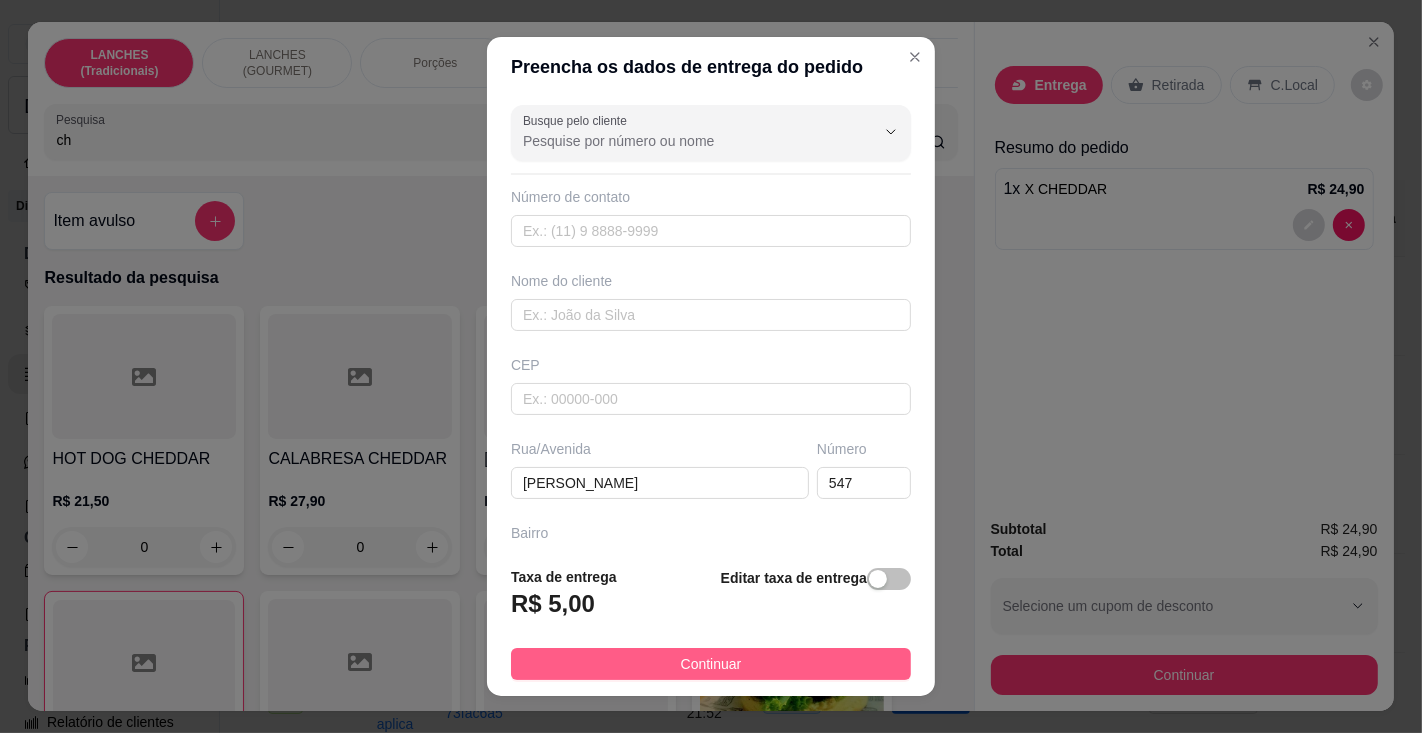 click on "Continuar" at bounding box center (711, 664) 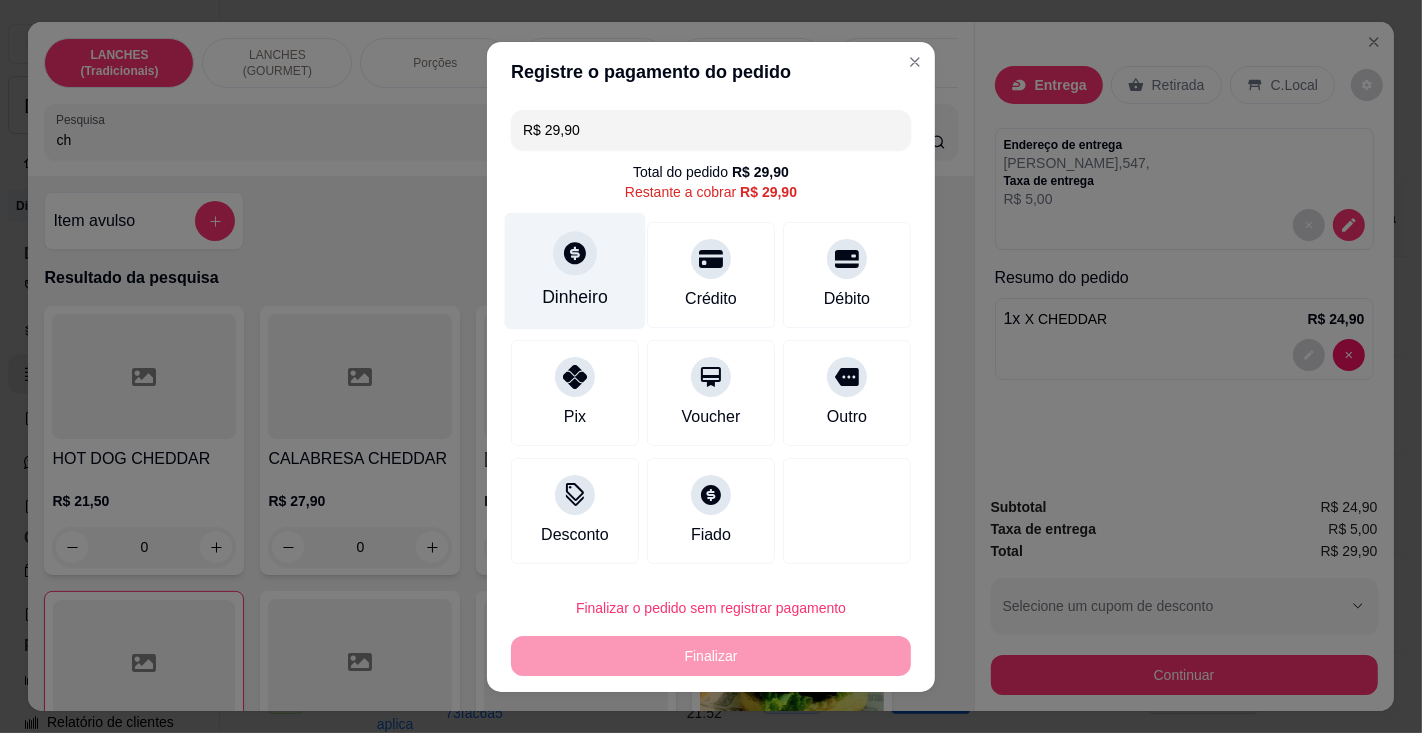 click on "Dinheiro" at bounding box center (575, 297) 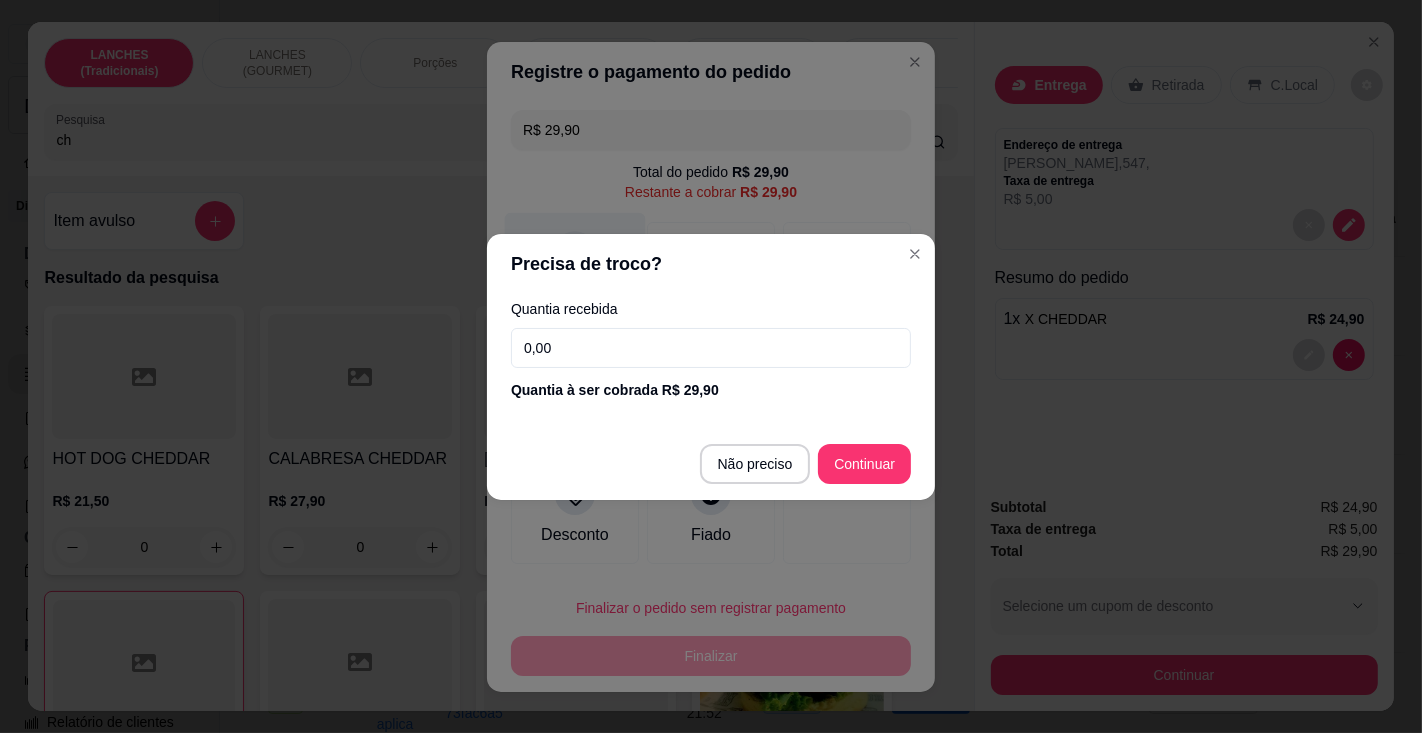 click at bounding box center (847, 511) 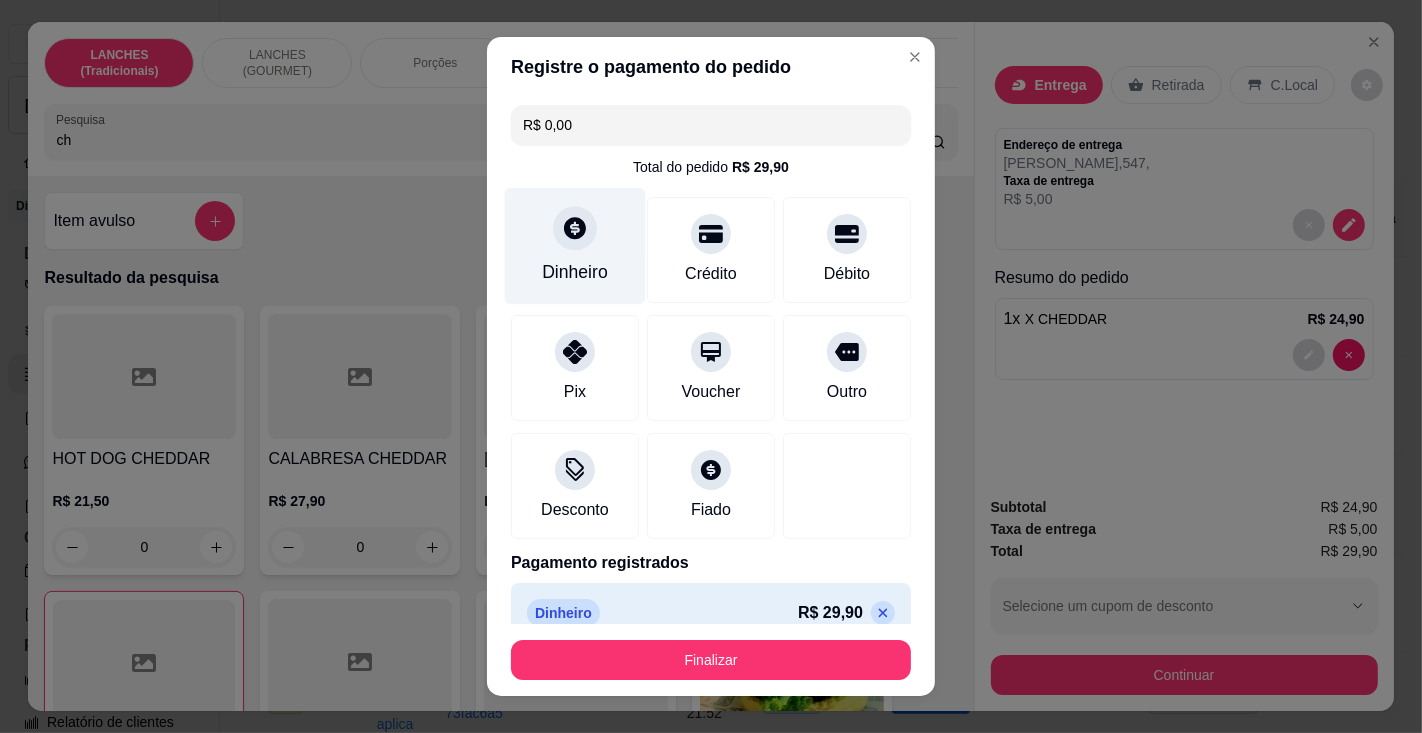 type on "R$ 0,00" 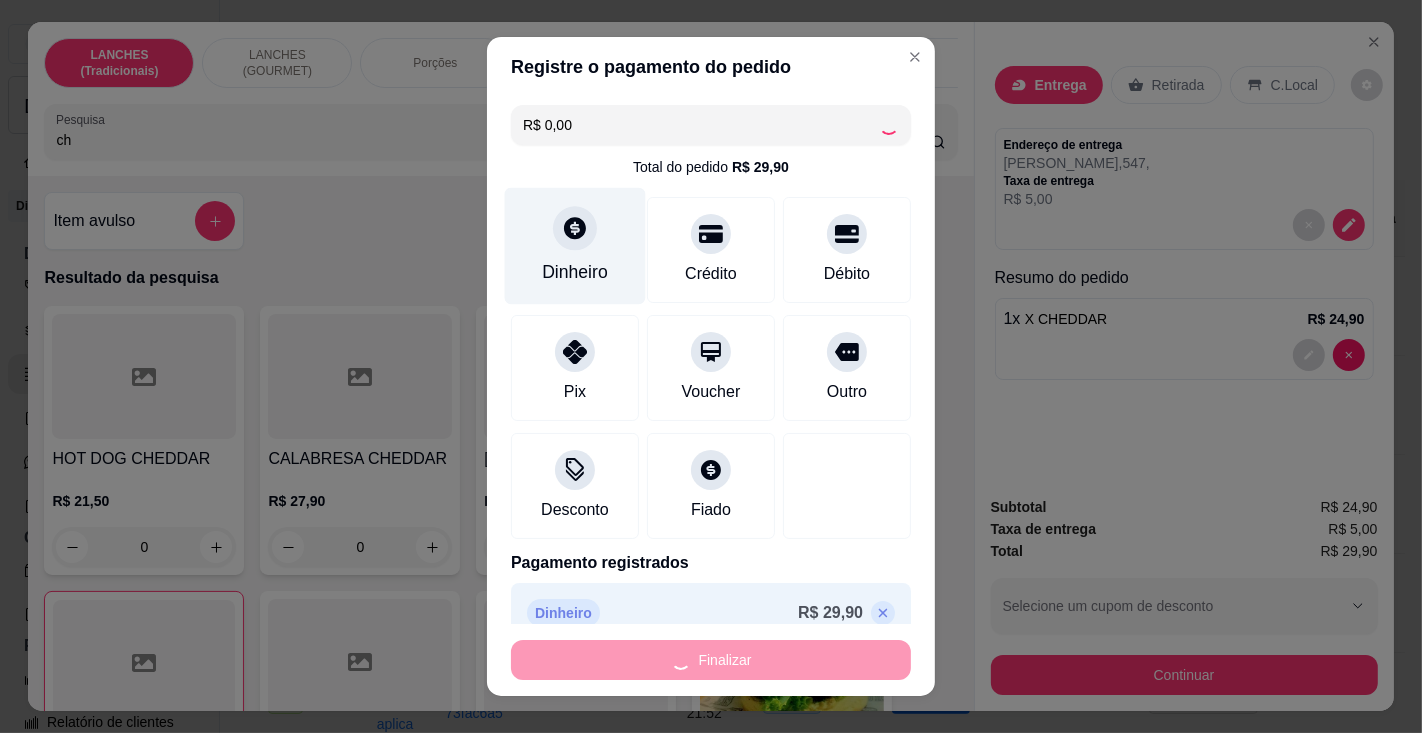 type on "0" 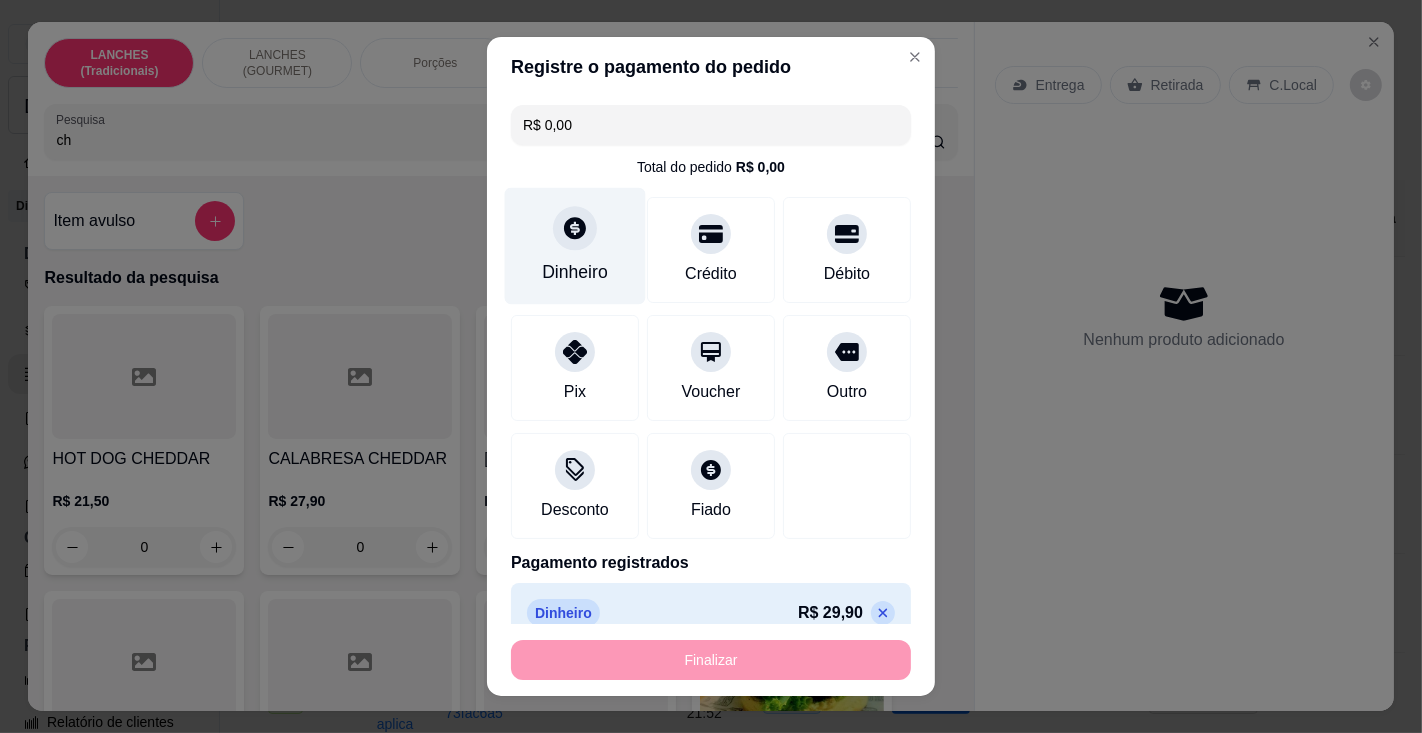 type on "-R$ 29,90" 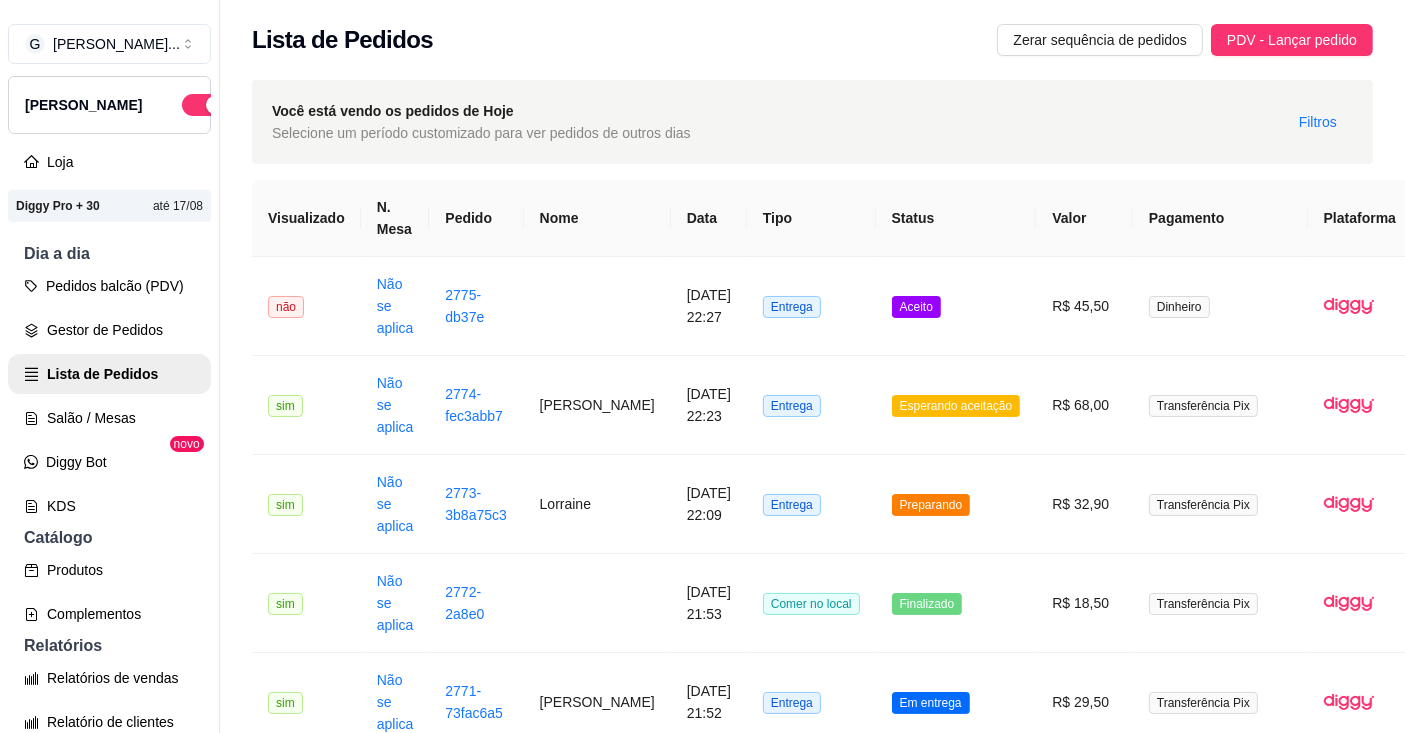 click on "Gestor de Pedidos" at bounding box center (109, 330) 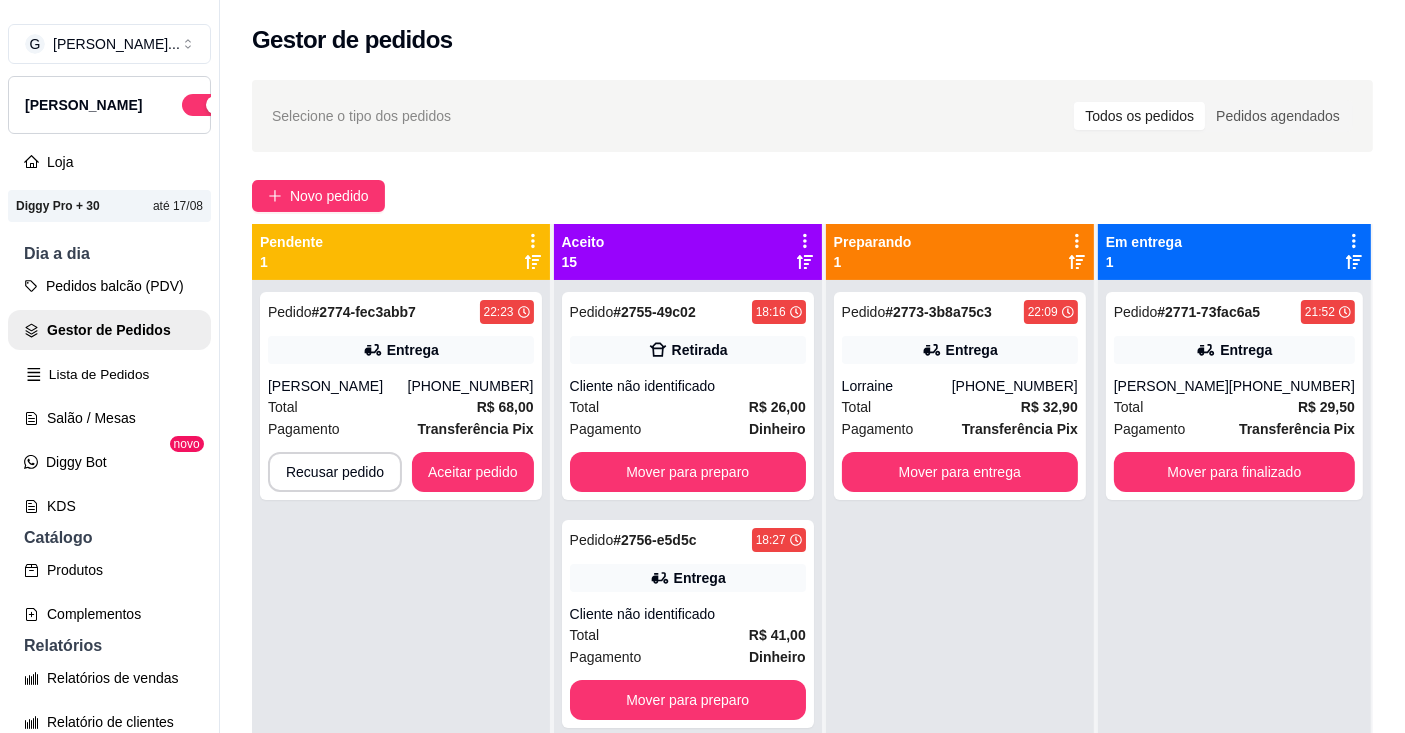 click on "Lista de Pedidos" at bounding box center [109, 374] 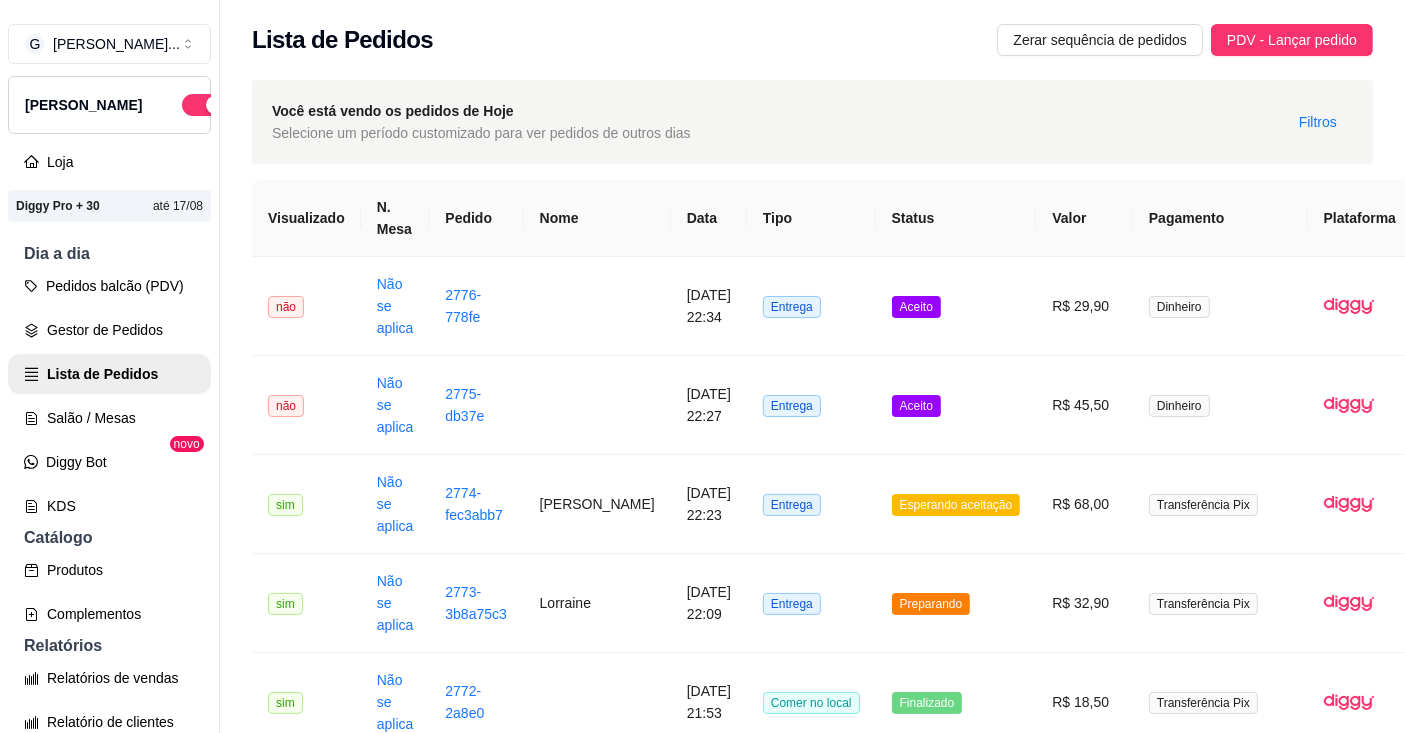scroll, scrollTop: 0, scrollLeft: 89, axis: horizontal 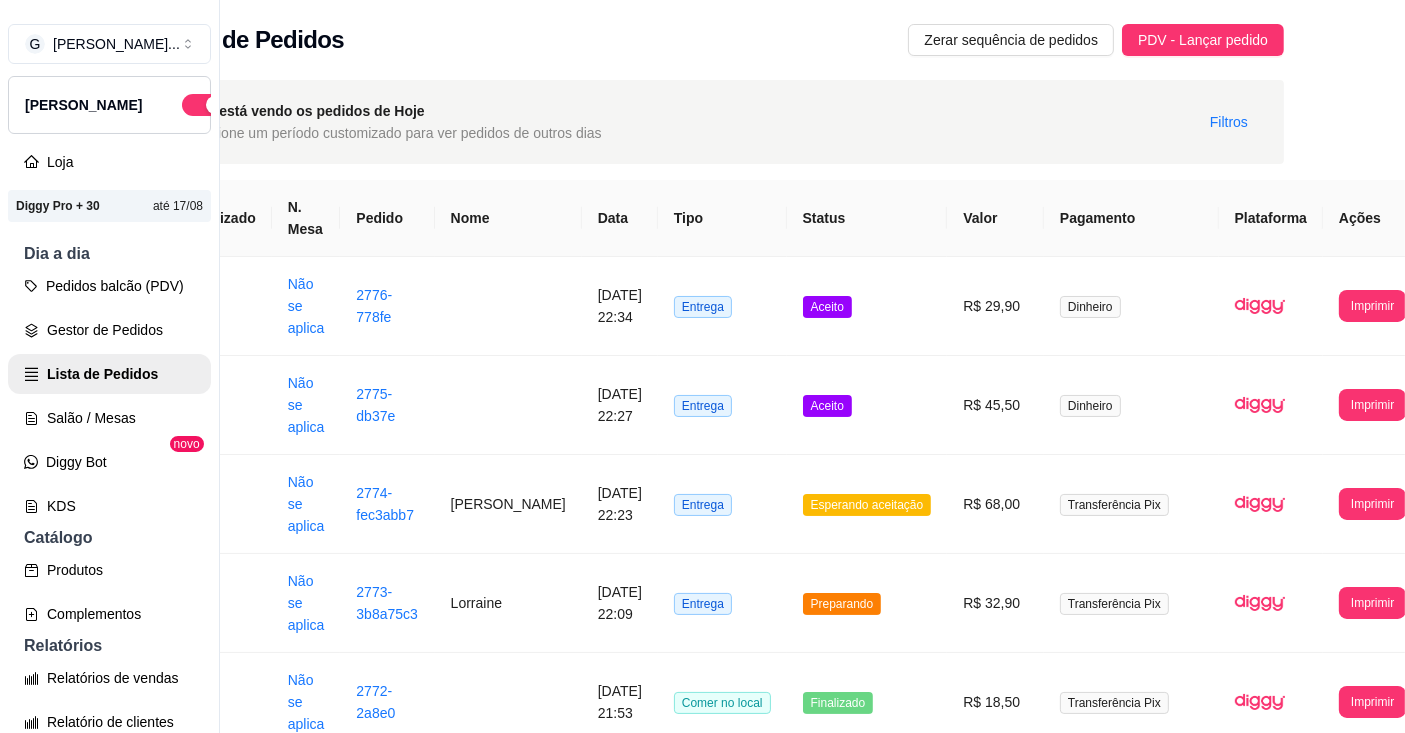 click on "Imprimir" at bounding box center [1372, 306] 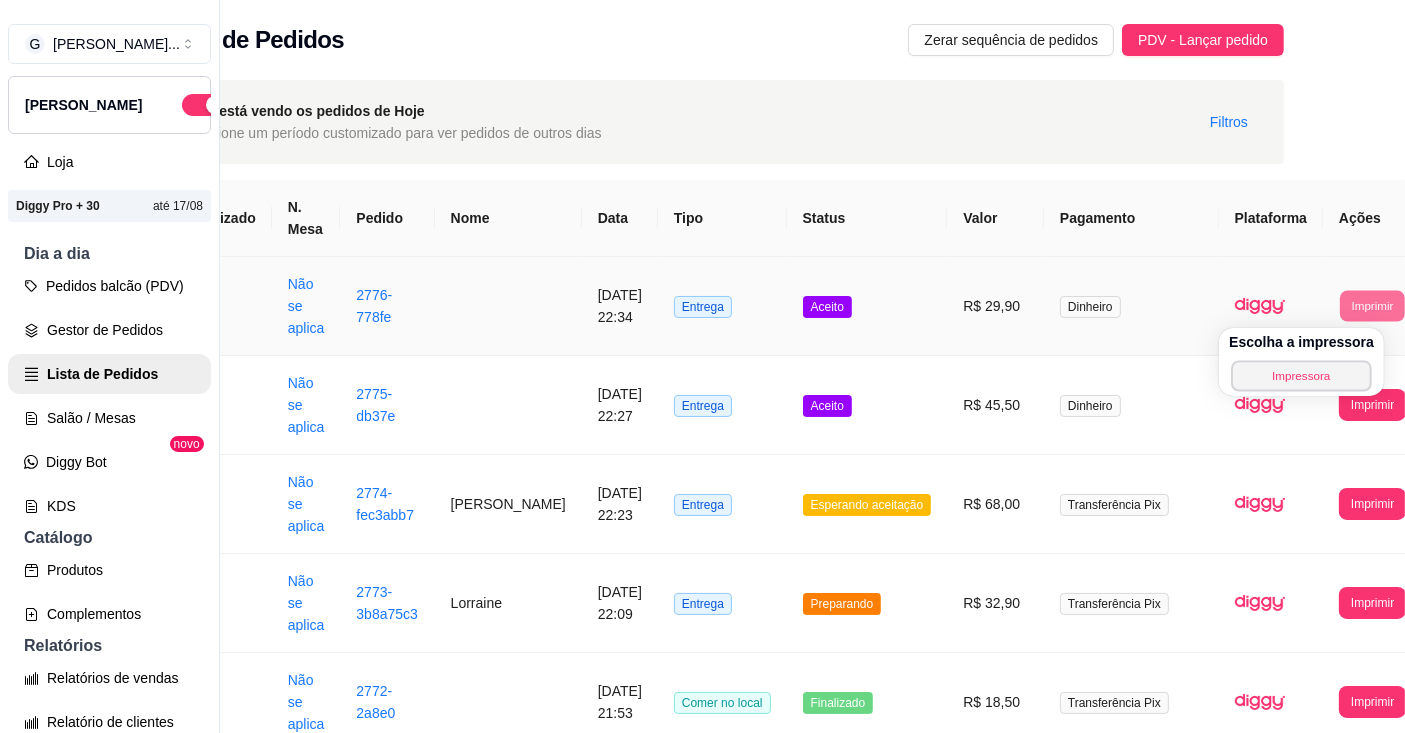 click on "Impressora" at bounding box center (1301, 375) 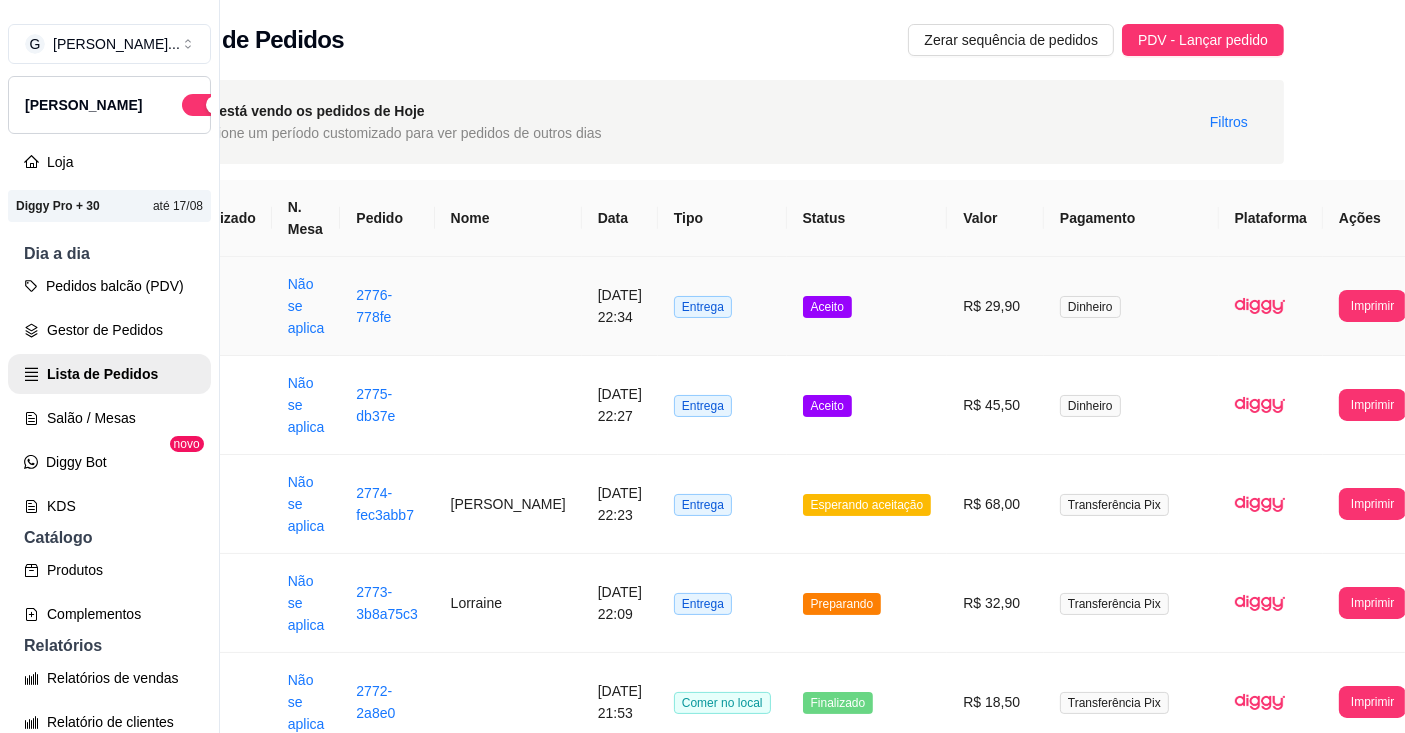 scroll, scrollTop: 1, scrollLeft: 0, axis: vertical 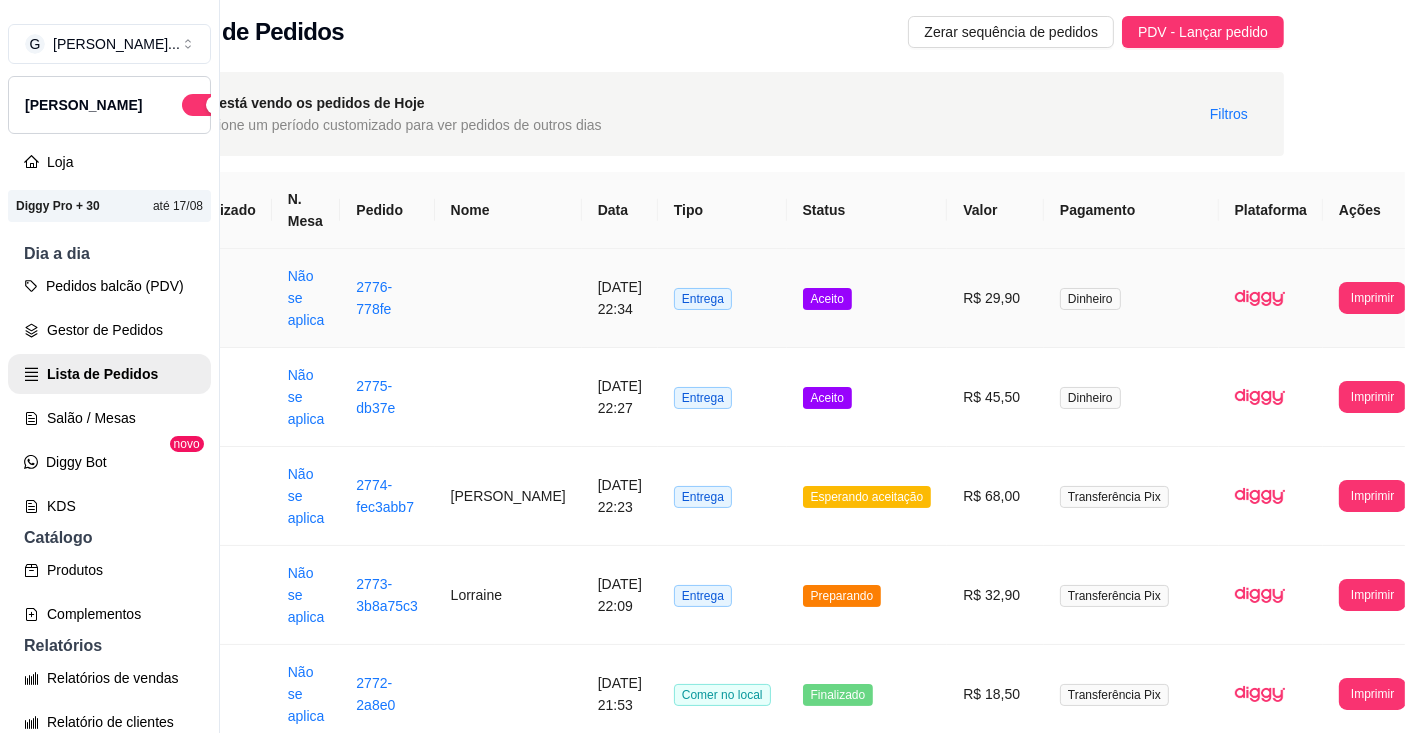 click on "Imprimir" at bounding box center (1372, 298) 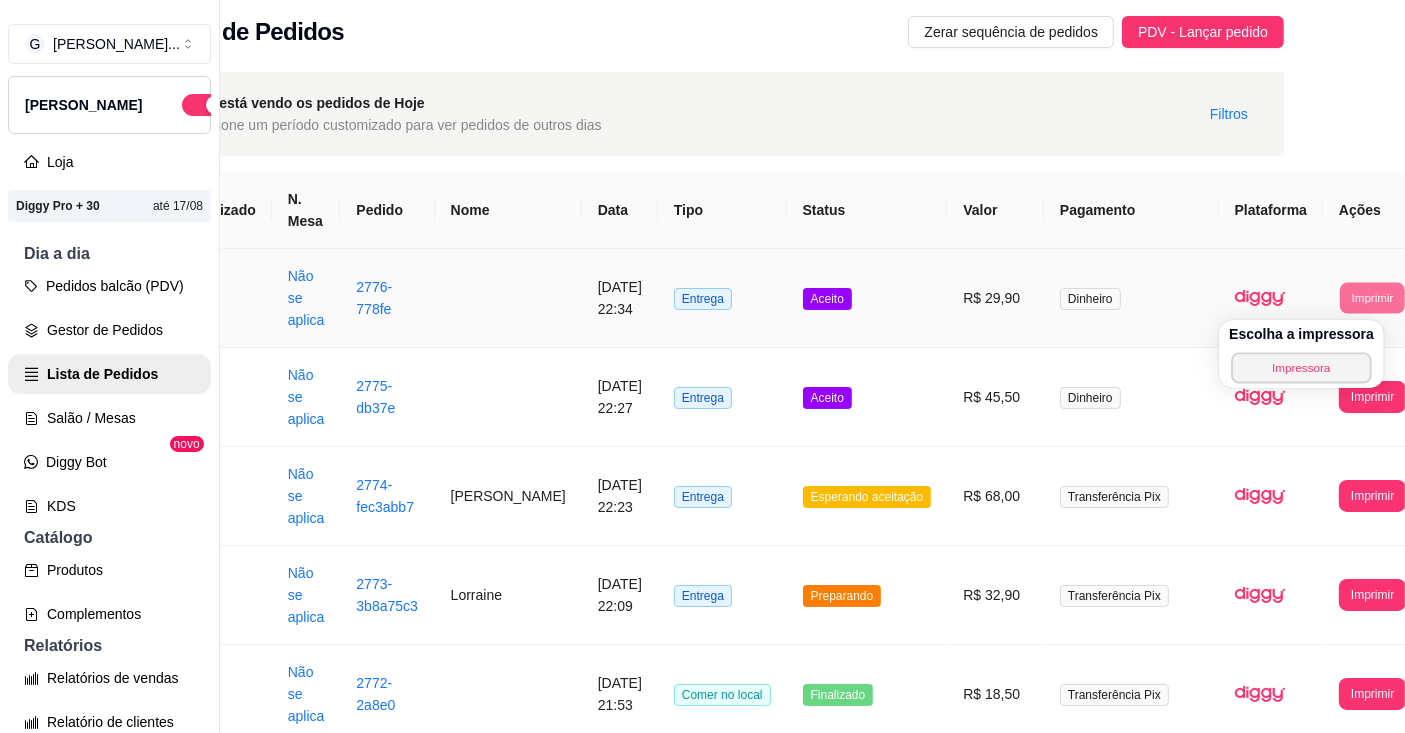 click on "Impressora" at bounding box center (1301, 367) 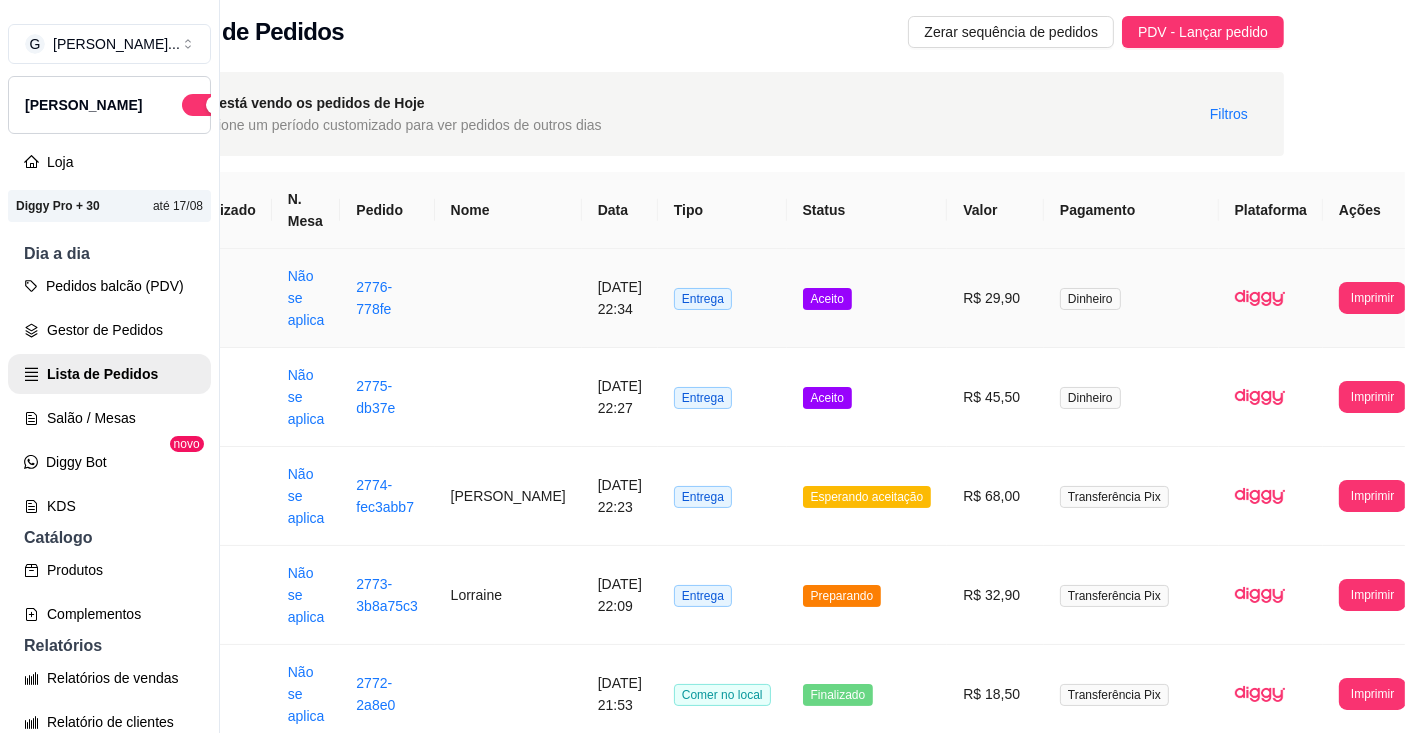 click on "Preparando" at bounding box center [867, 595] 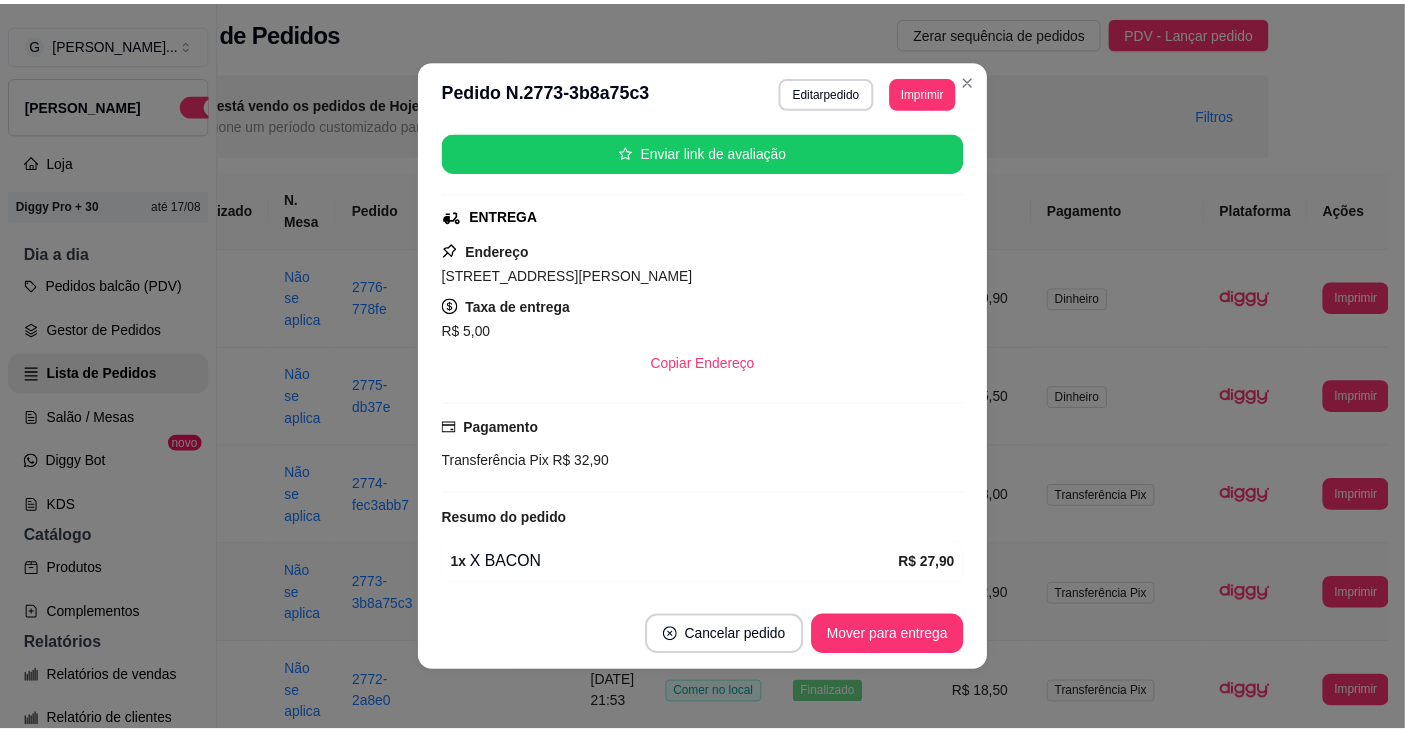 scroll, scrollTop: 335, scrollLeft: 0, axis: vertical 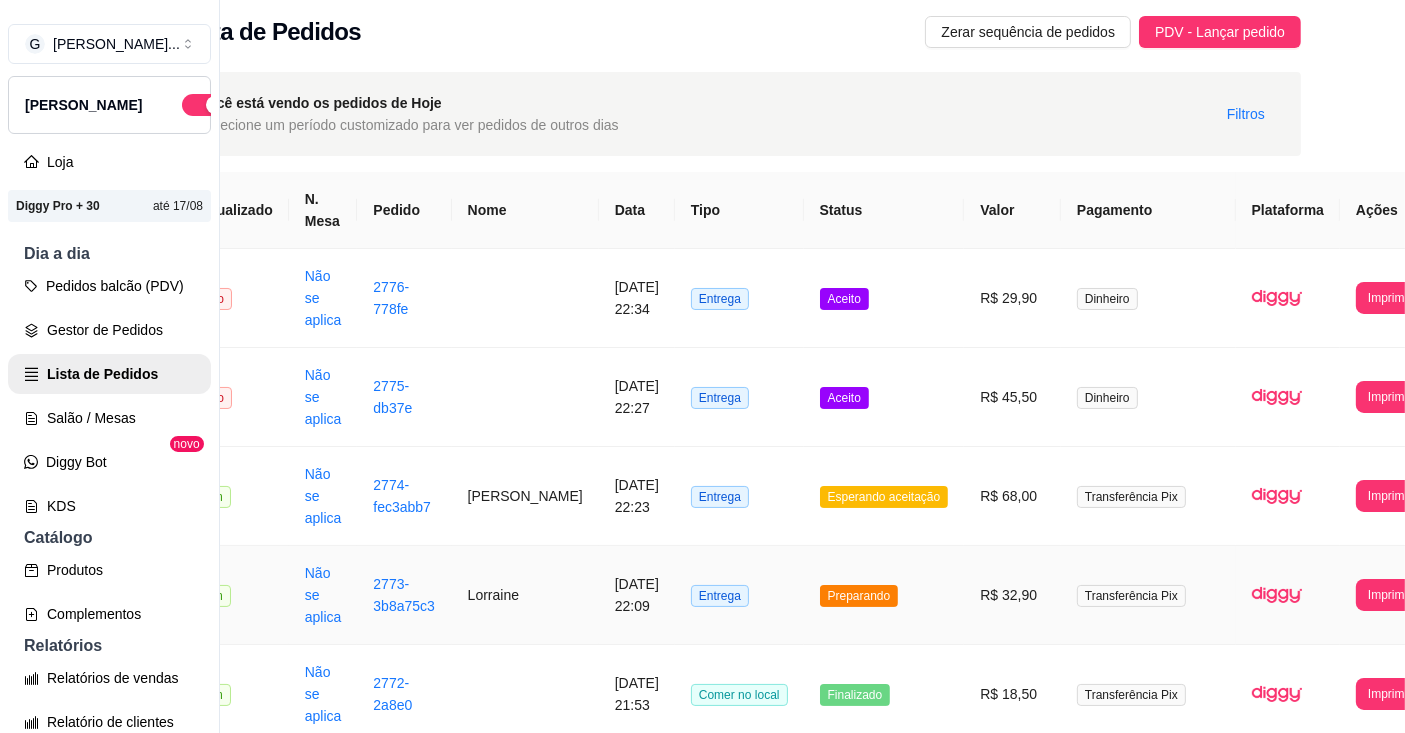 click on "Esperando aceitação" at bounding box center [884, 497] 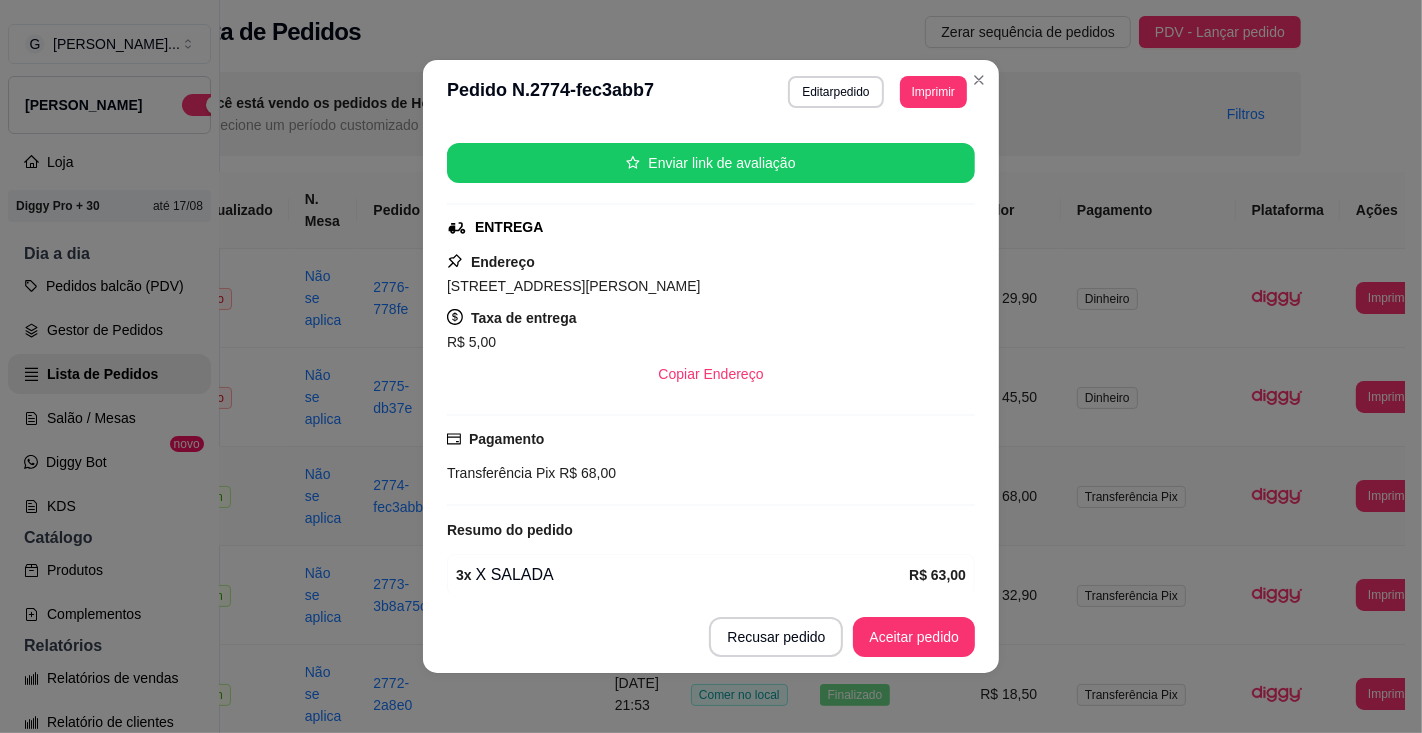 scroll, scrollTop: 335, scrollLeft: 0, axis: vertical 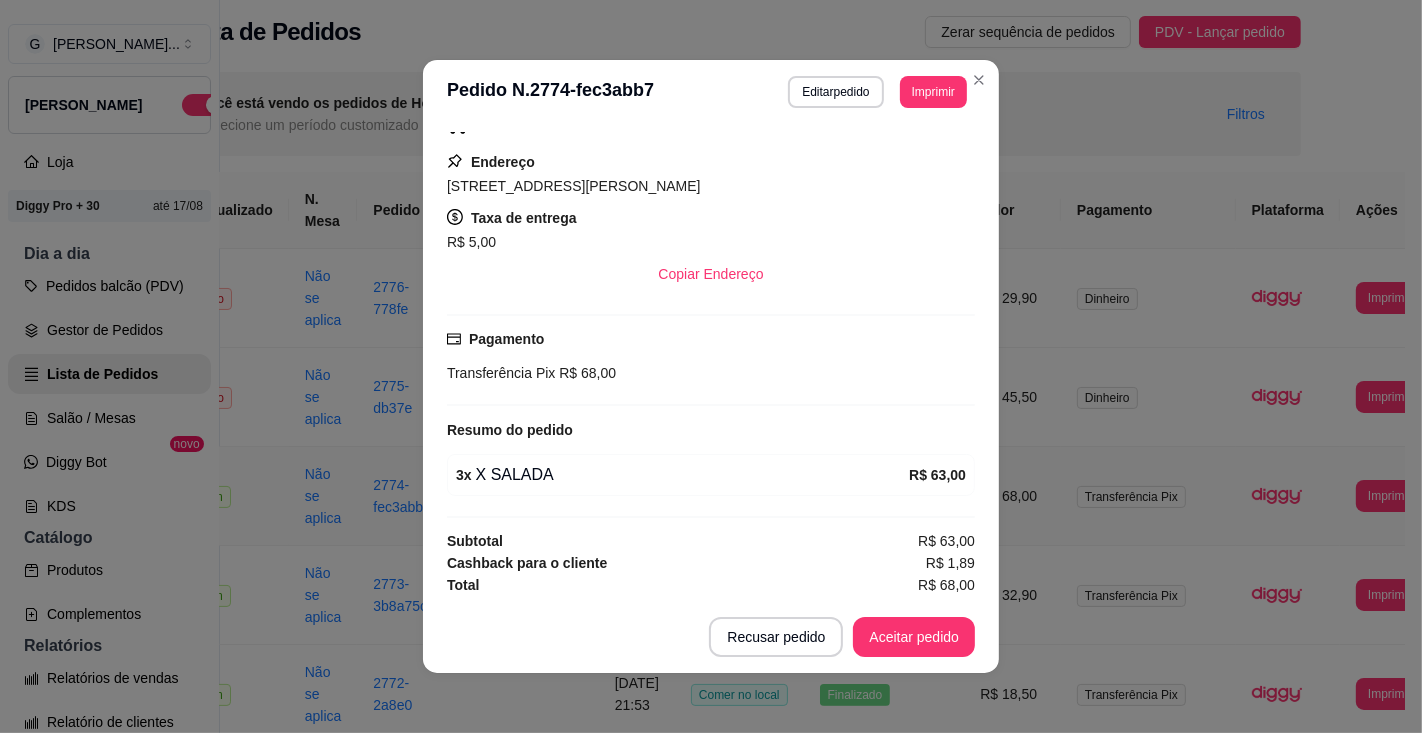 click on "Aceitar pedido" at bounding box center (914, 637) 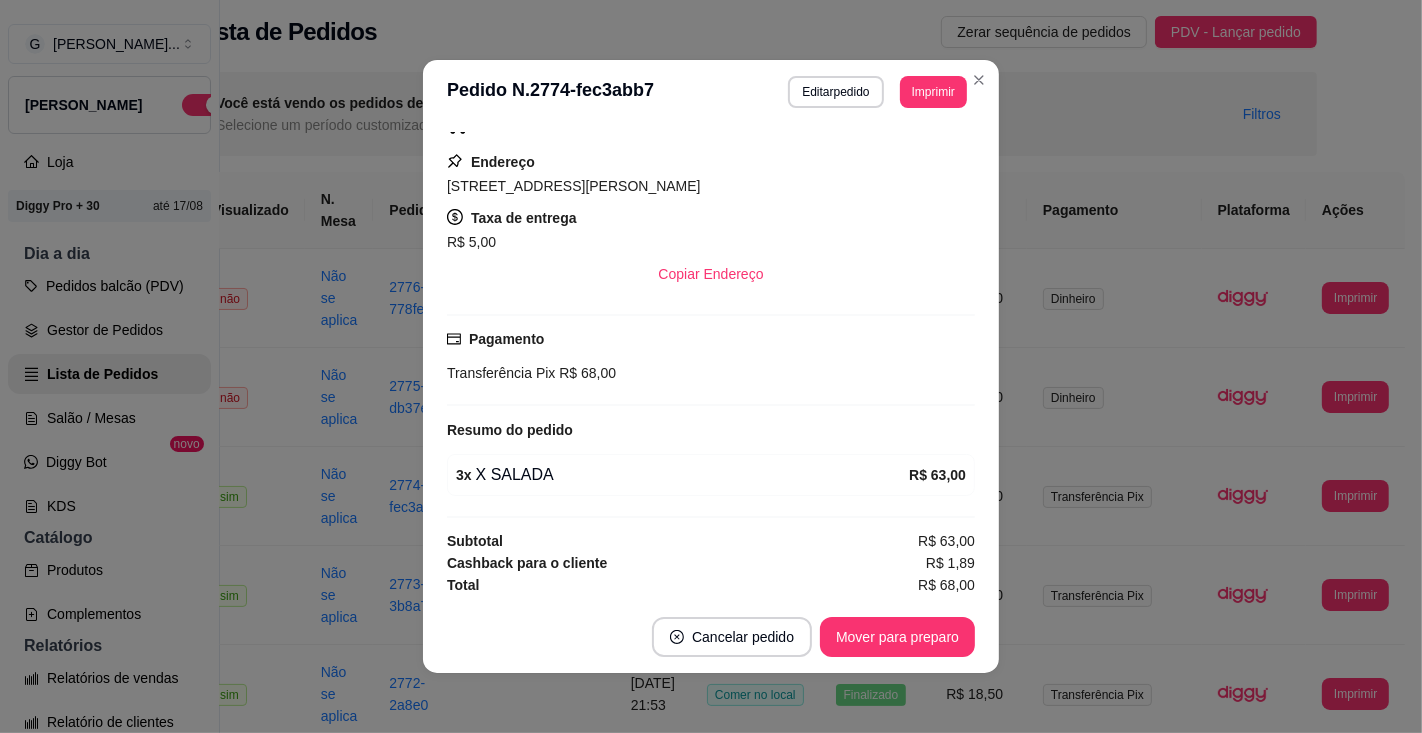 scroll, scrollTop: 8, scrollLeft: 42, axis: both 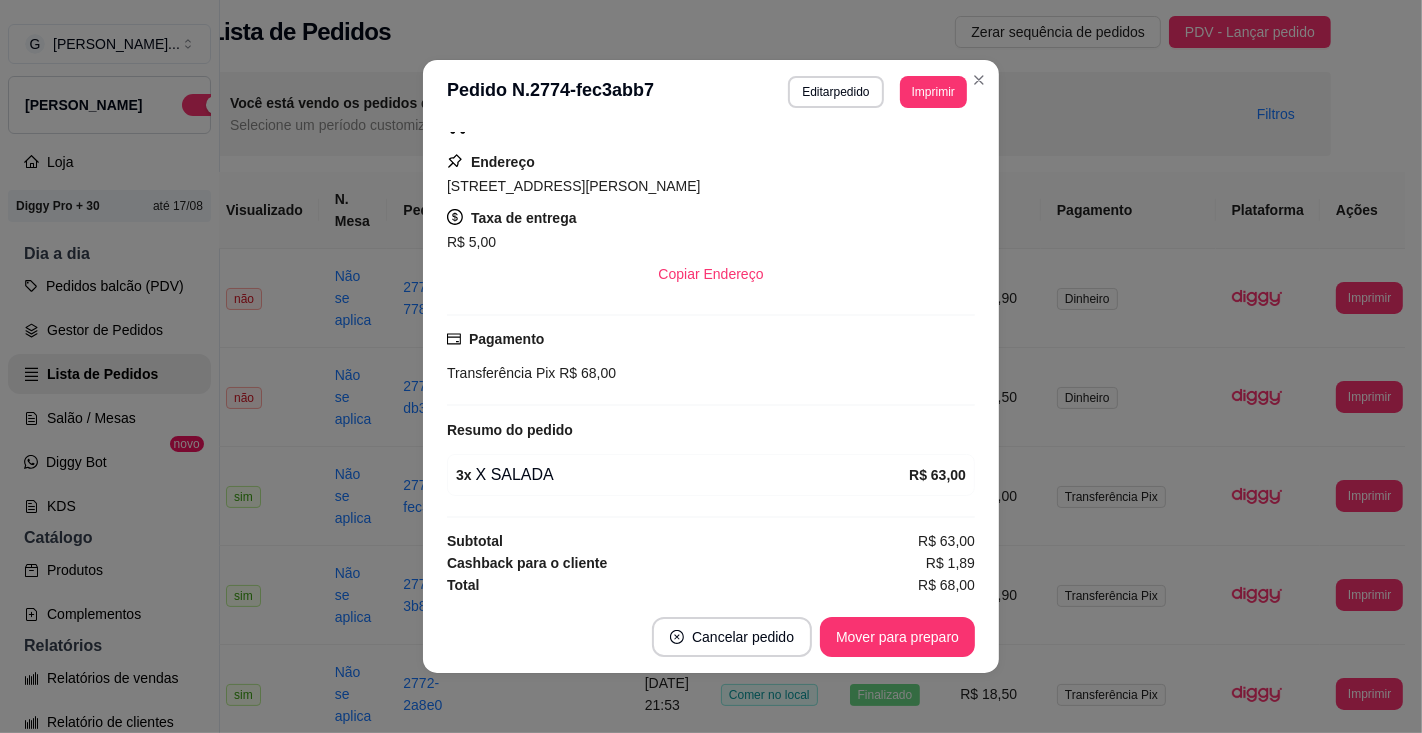 click on "Mover para preparo" at bounding box center (897, 637) 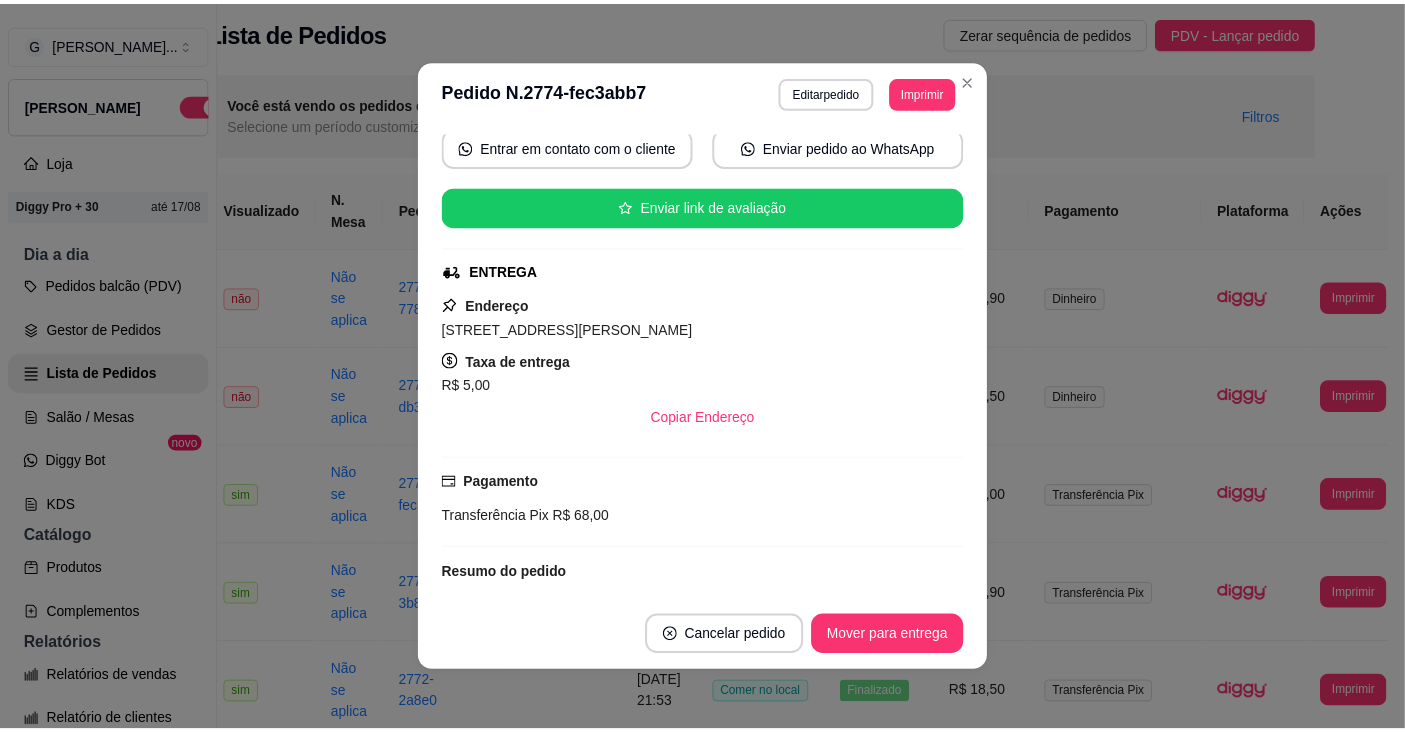 scroll, scrollTop: 0, scrollLeft: 0, axis: both 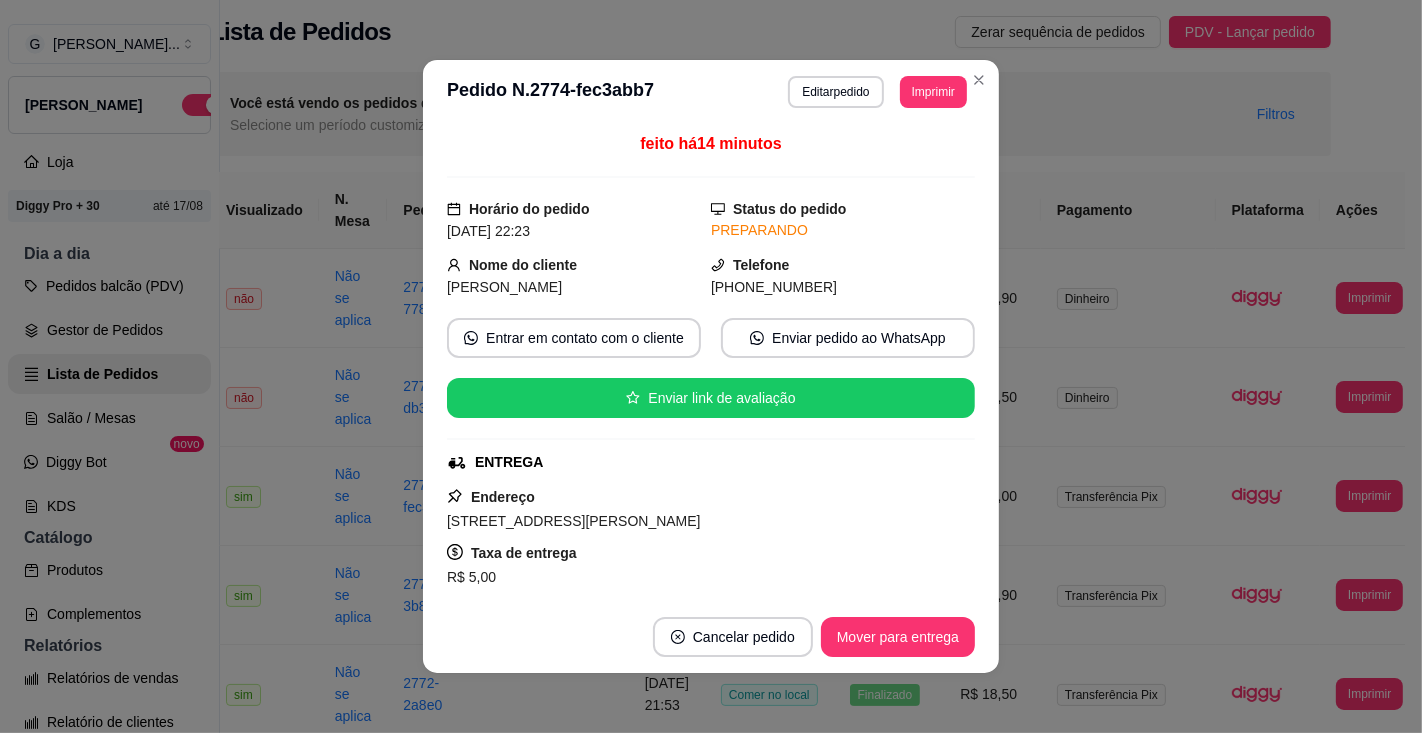 click on "[STREET_ADDRESS][PERSON_NAME]" at bounding box center [711, 521] 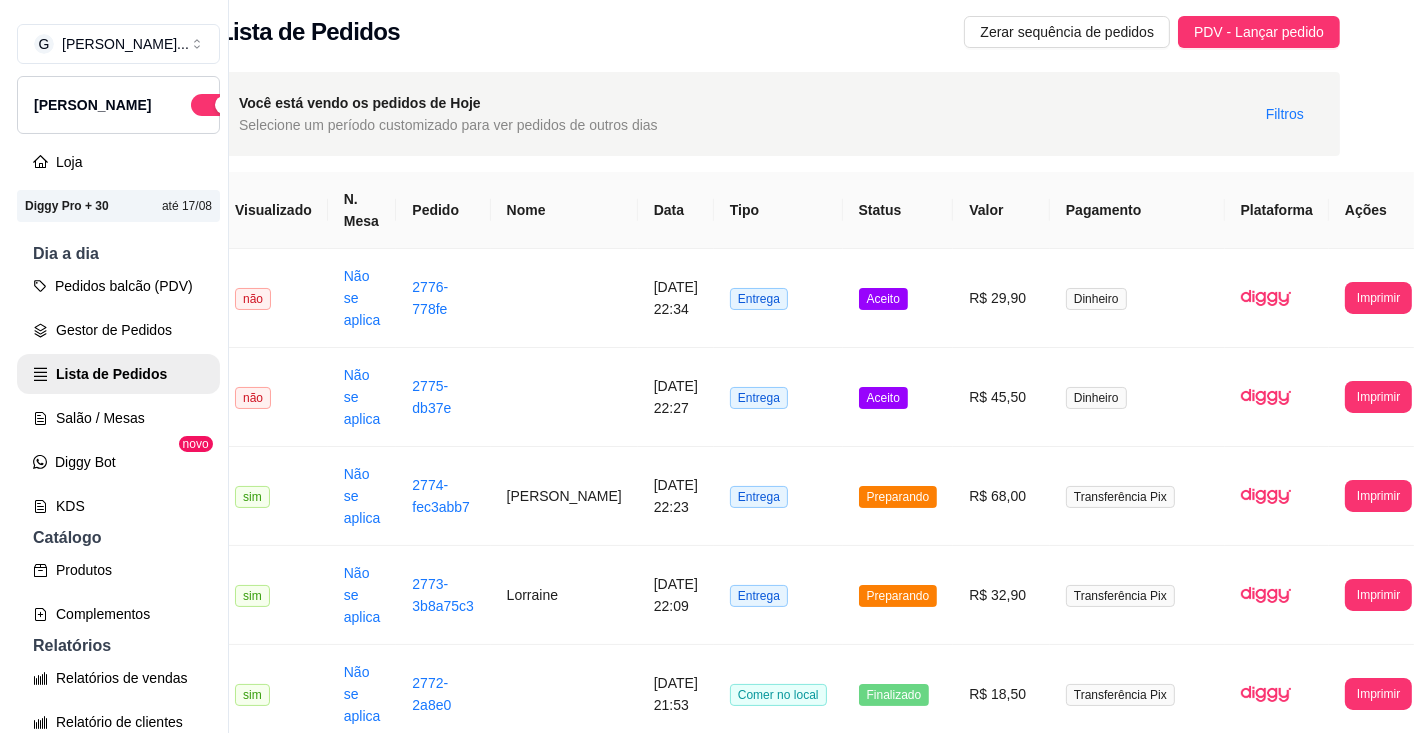scroll, scrollTop: 8, scrollLeft: 25, axis: both 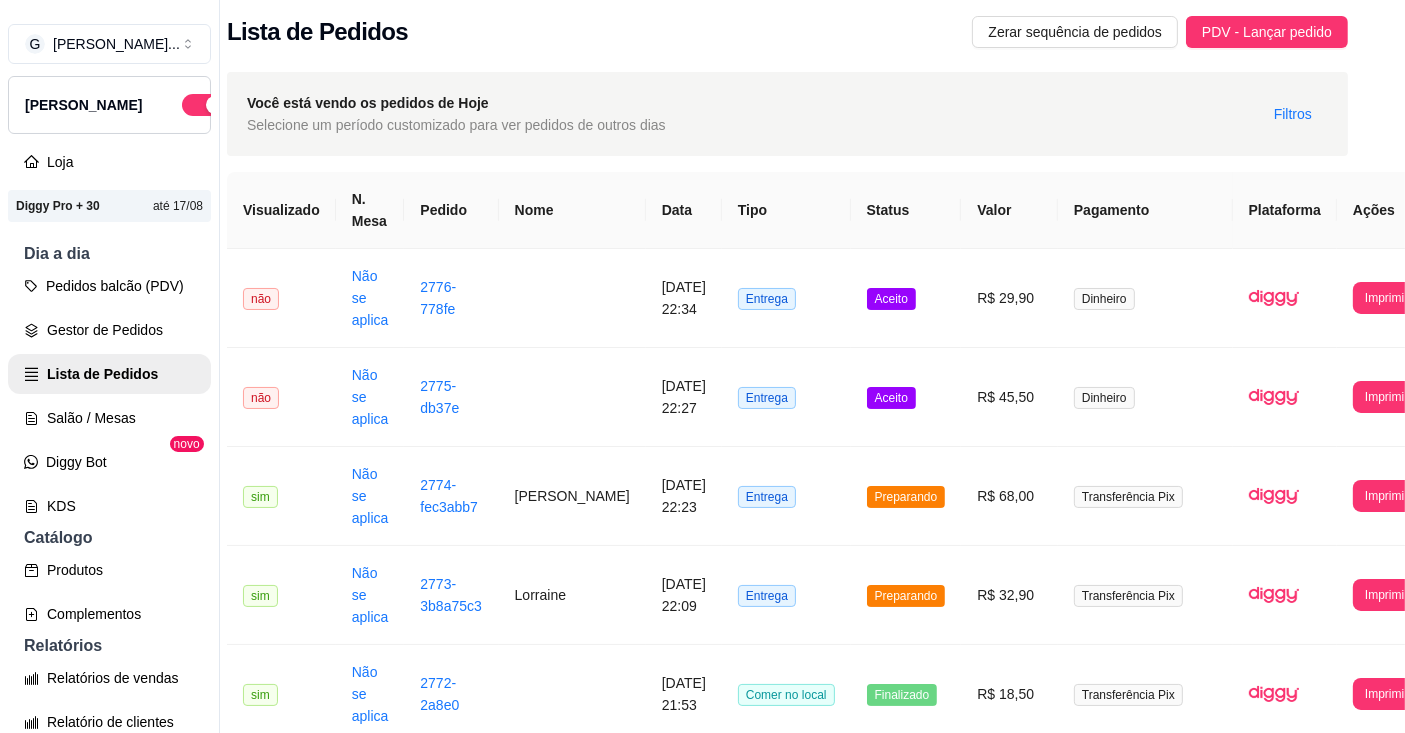 click on "R$ 68,00" at bounding box center [1009, 496] 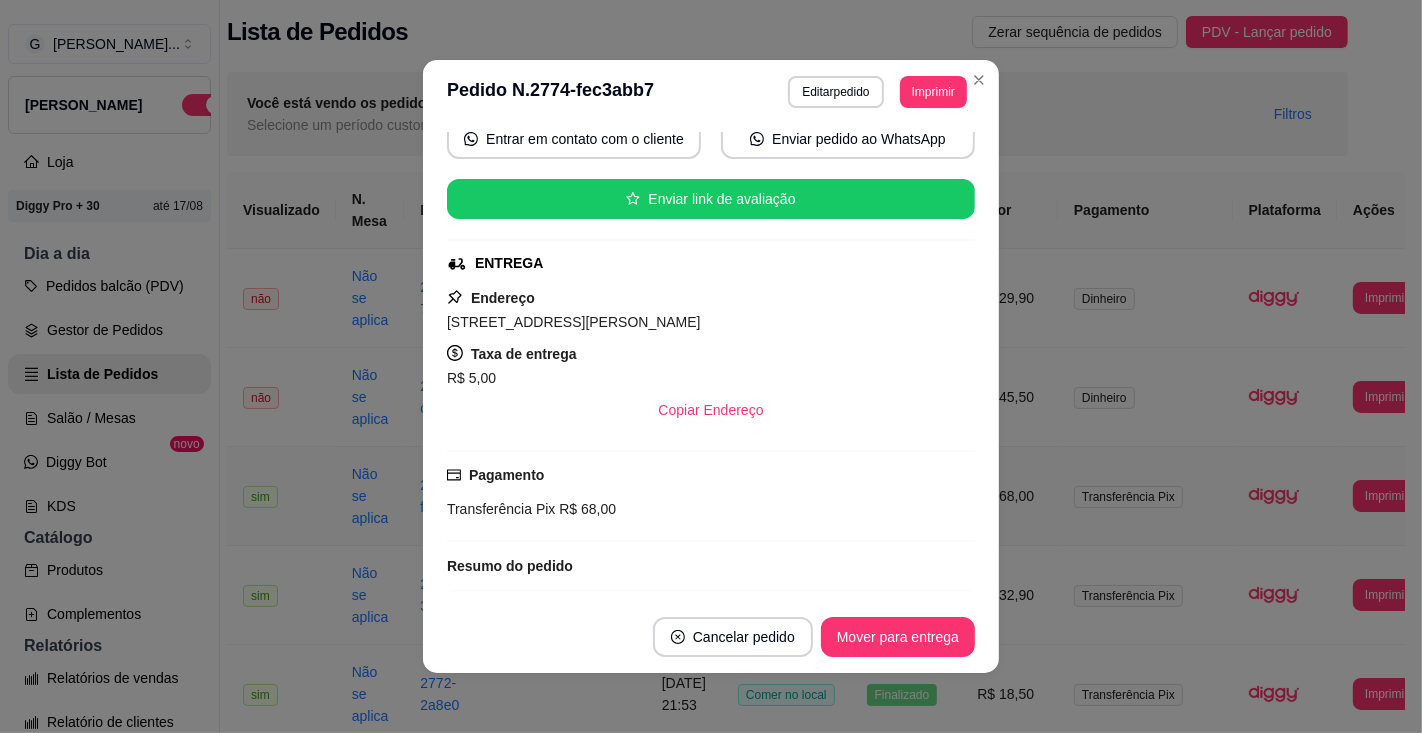 scroll, scrollTop: 225, scrollLeft: 0, axis: vertical 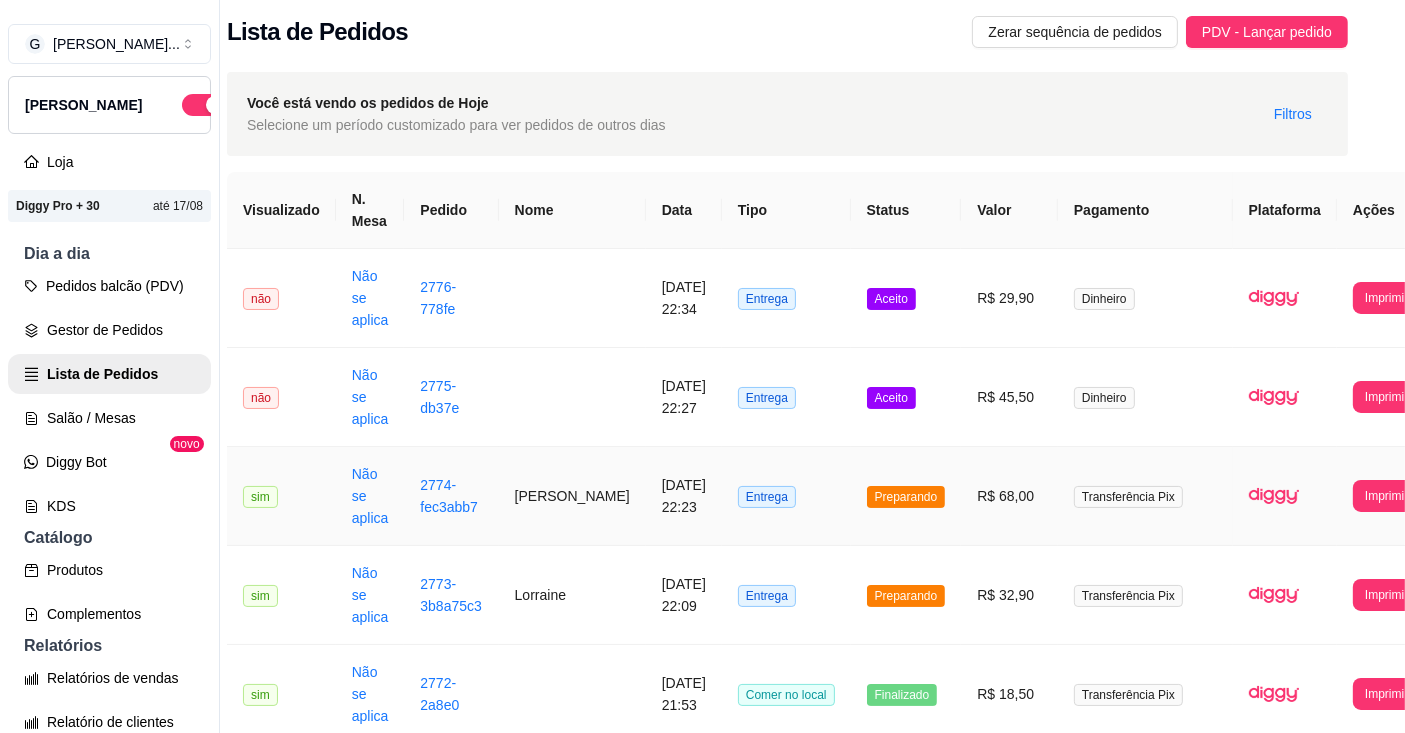 click on "R$ 32,90" at bounding box center [1009, 595] 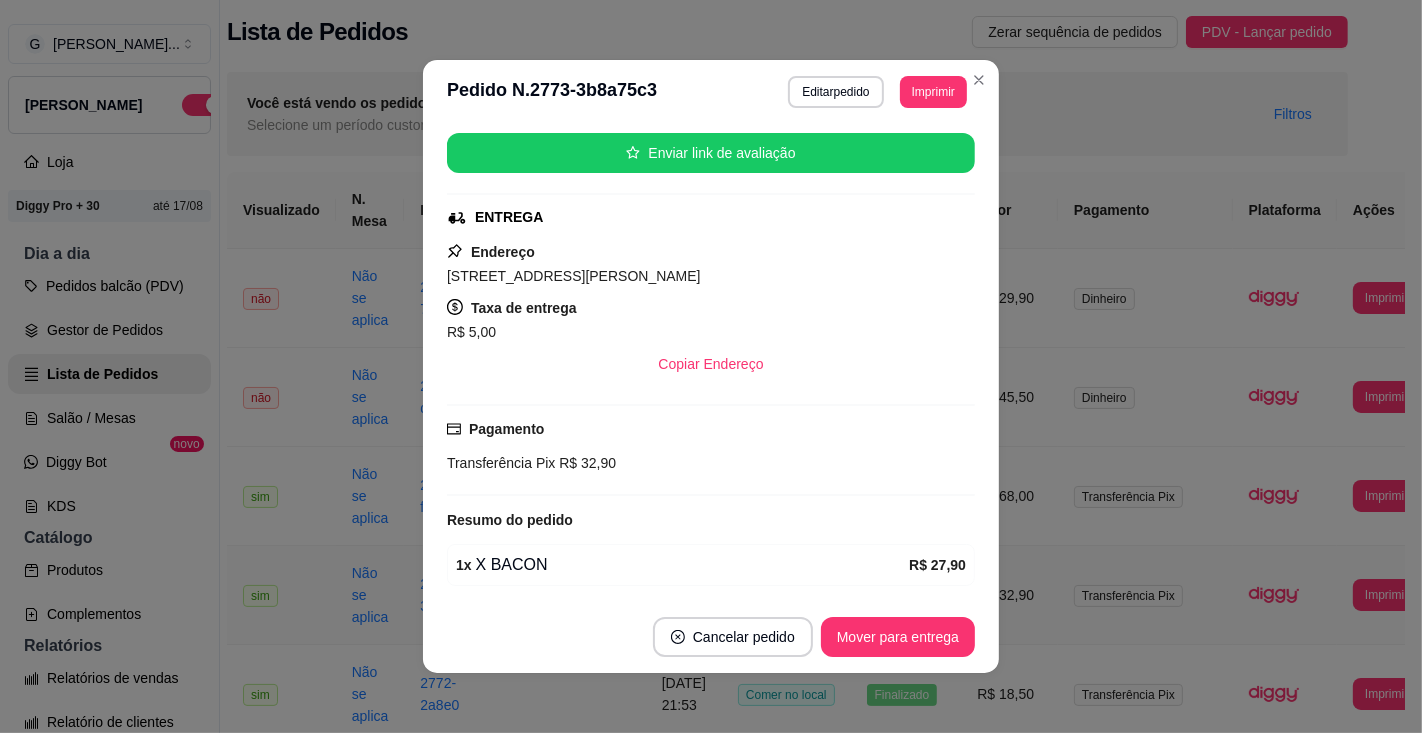 scroll, scrollTop: 245, scrollLeft: 0, axis: vertical 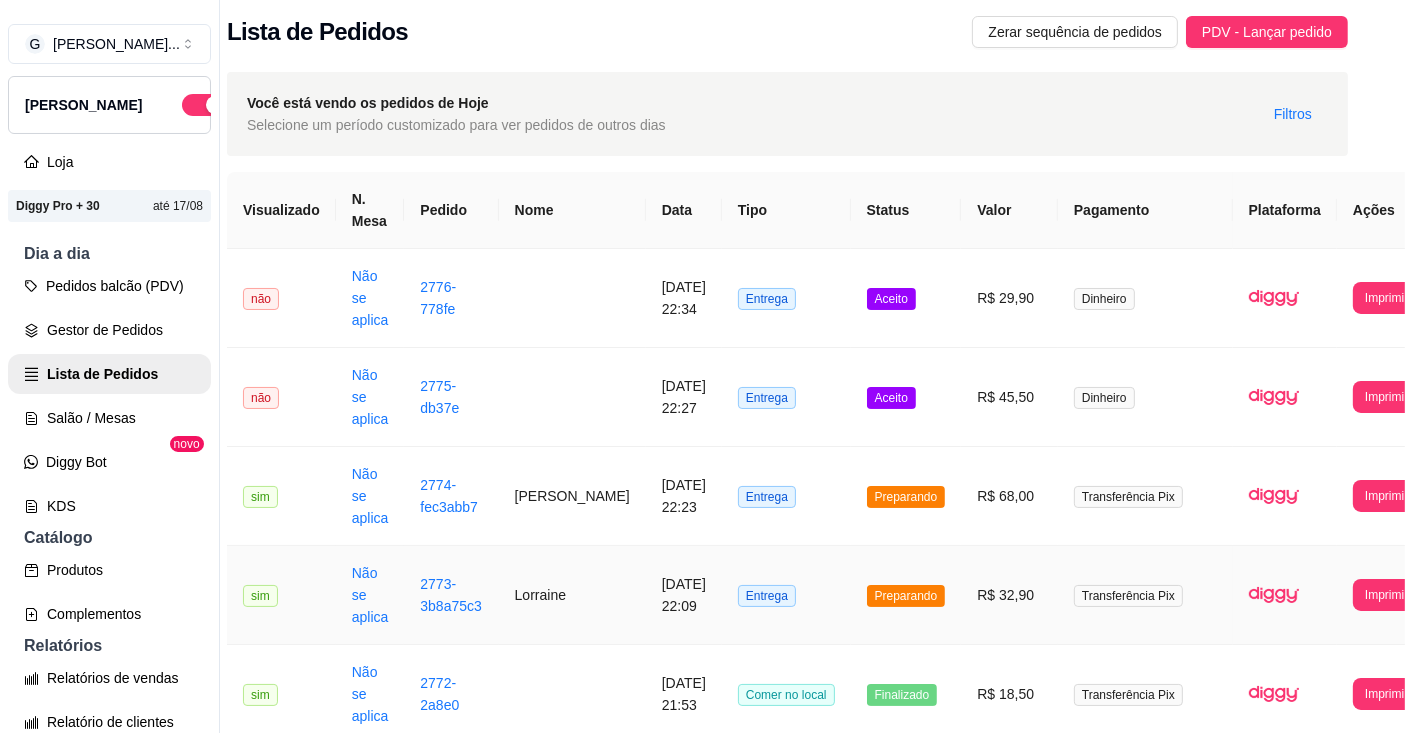 click on "R$ 45,50" at bounding box center (1009, 397) 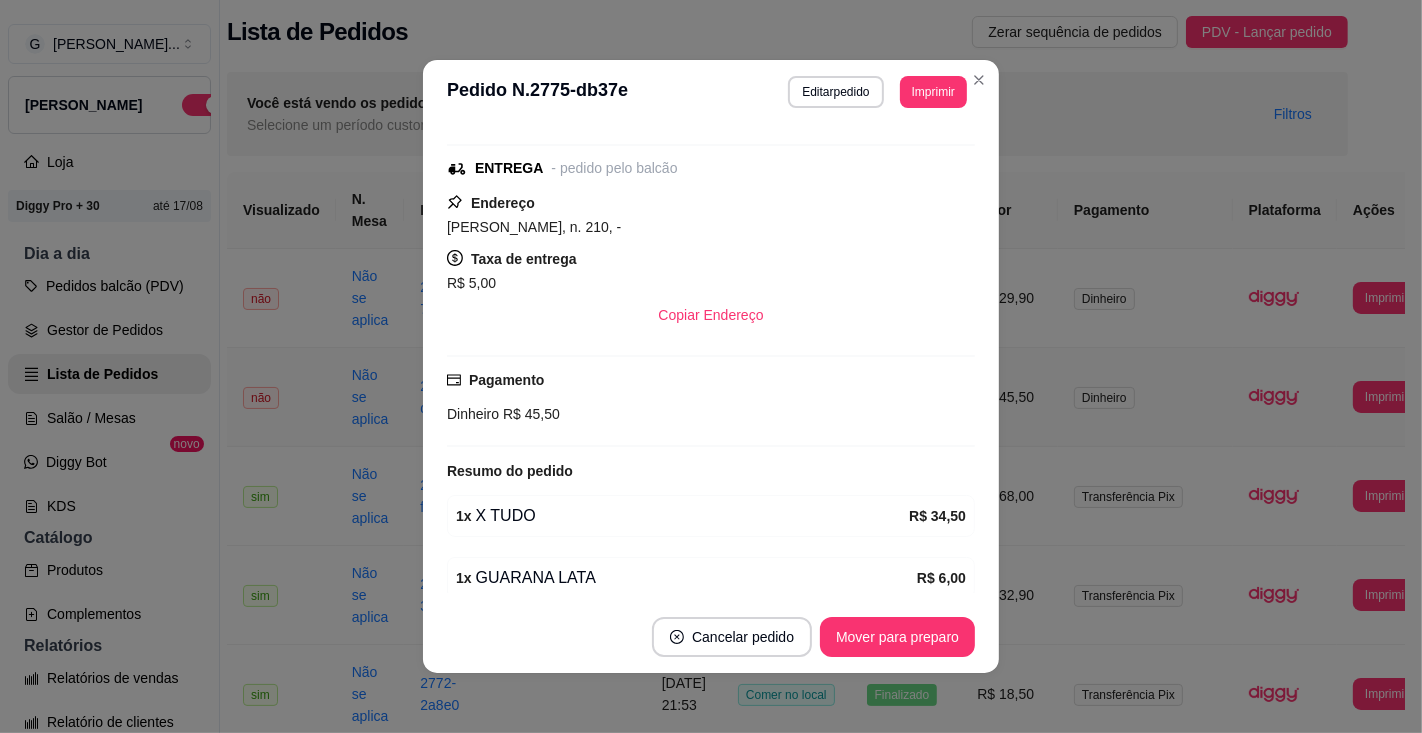 scroll, scrollTop: 191, scrollLeft: 0, axis: vertical 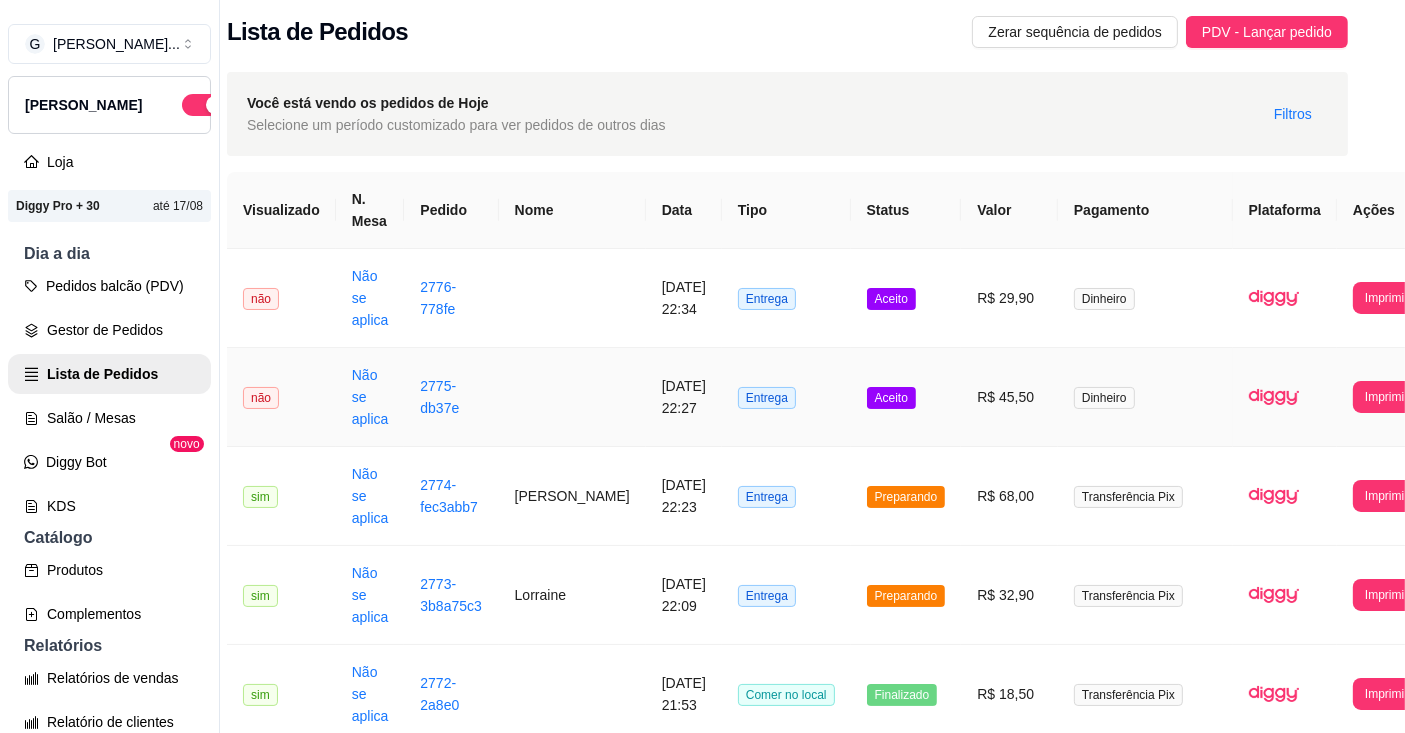click on "R$ 45,50" at bounding box center [1009, 397] 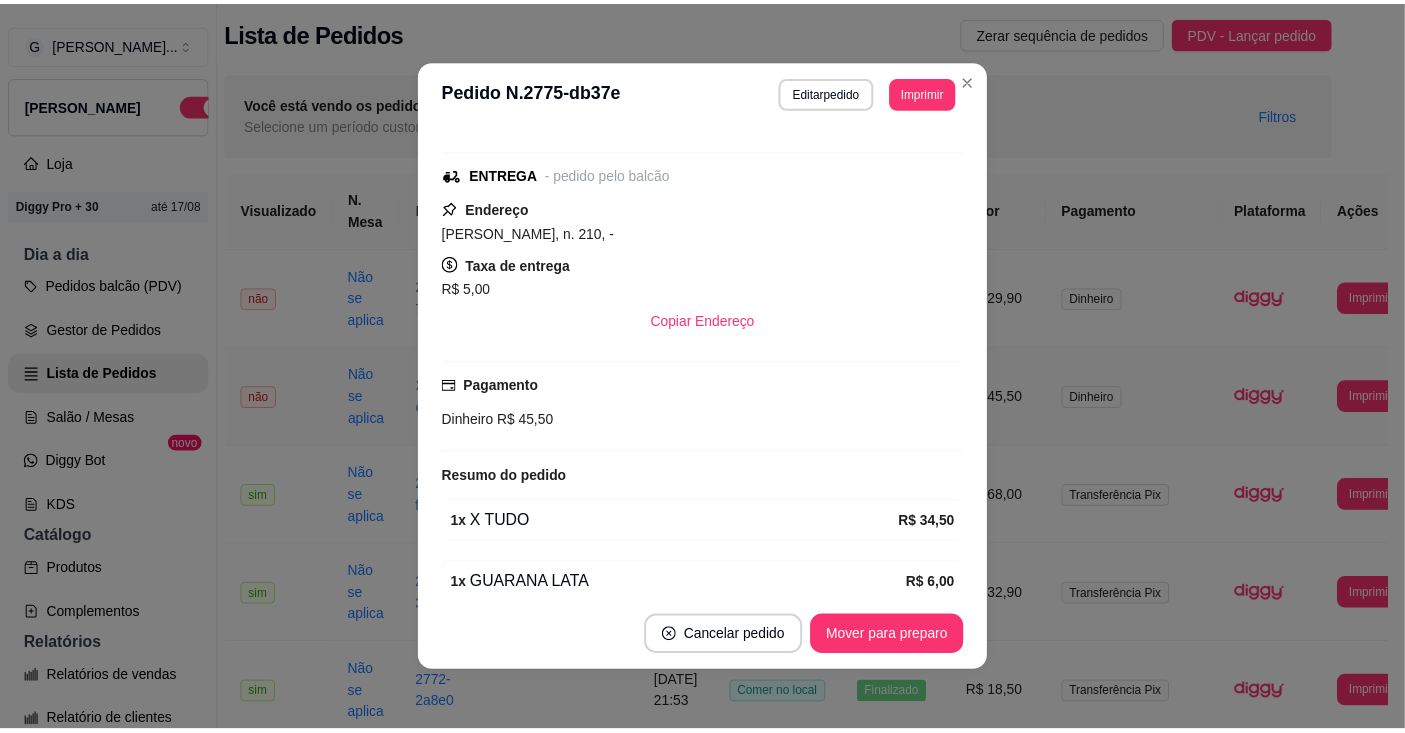 scroll, scrollTop: 271, scrollLeft: 0, axis: vertical 